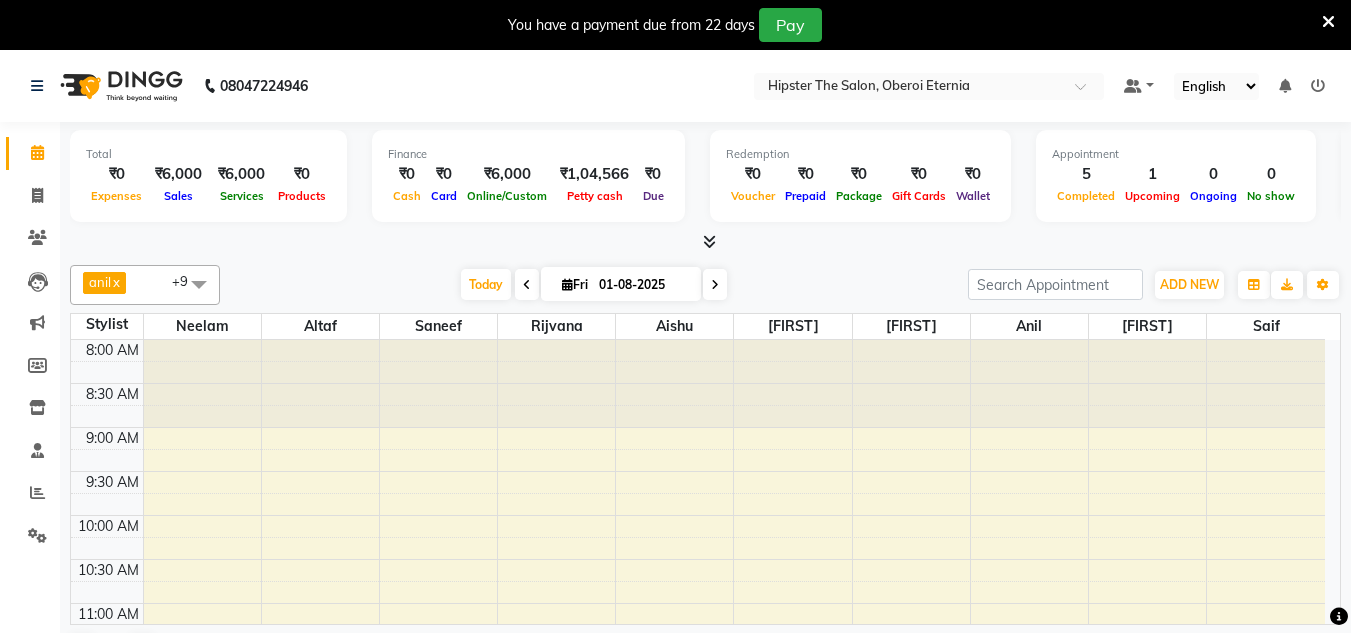 scroll, scrollTop: 0, scrollLeft: 0, axis: both 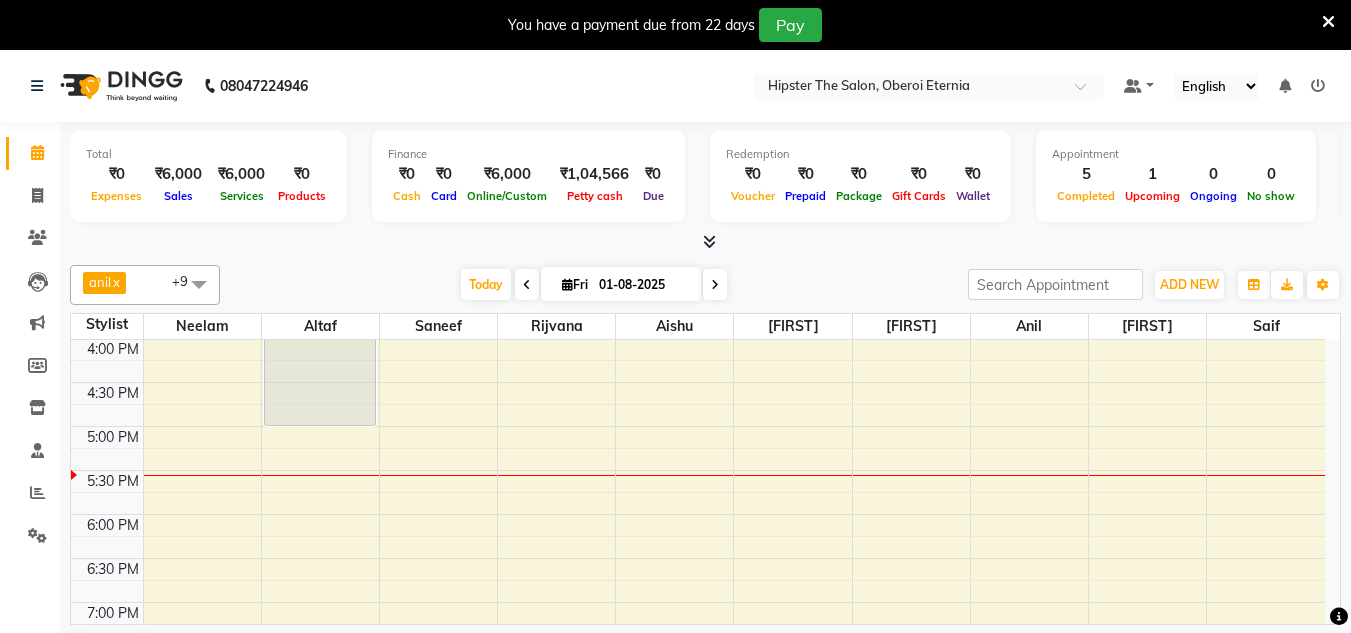 click at bounding box center [715, 285] 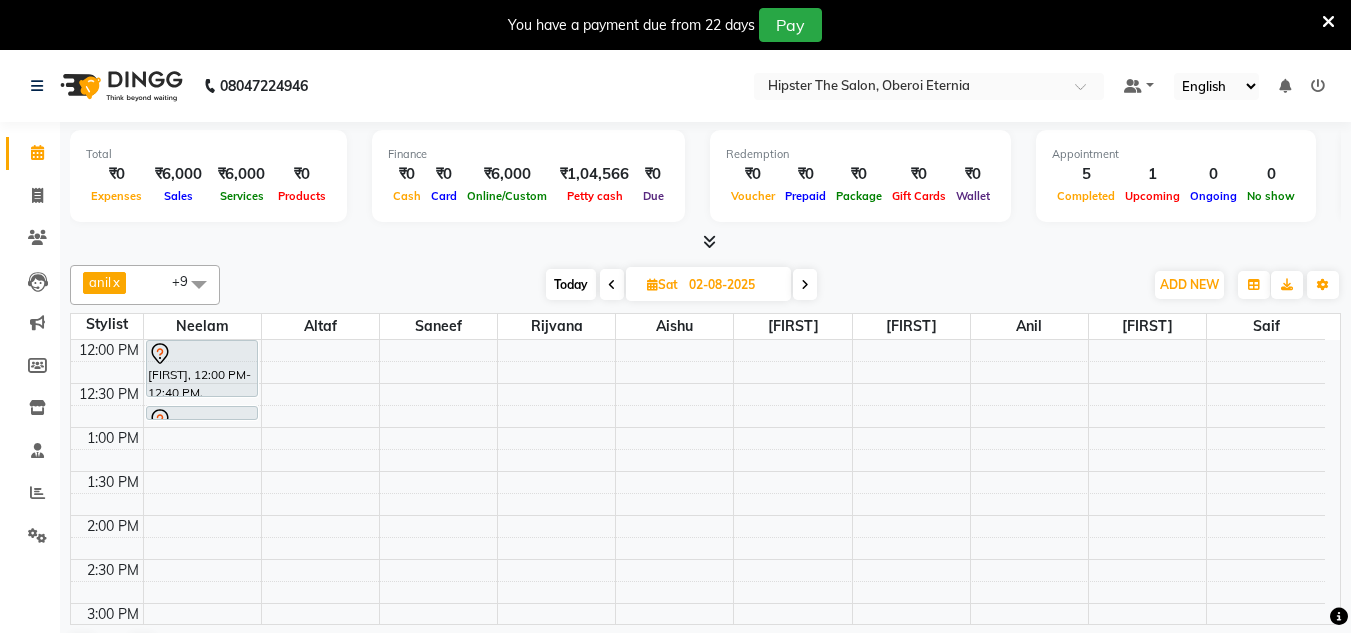 scroll, scrollTop: 466, scrollLeft: 0, axis: vertical 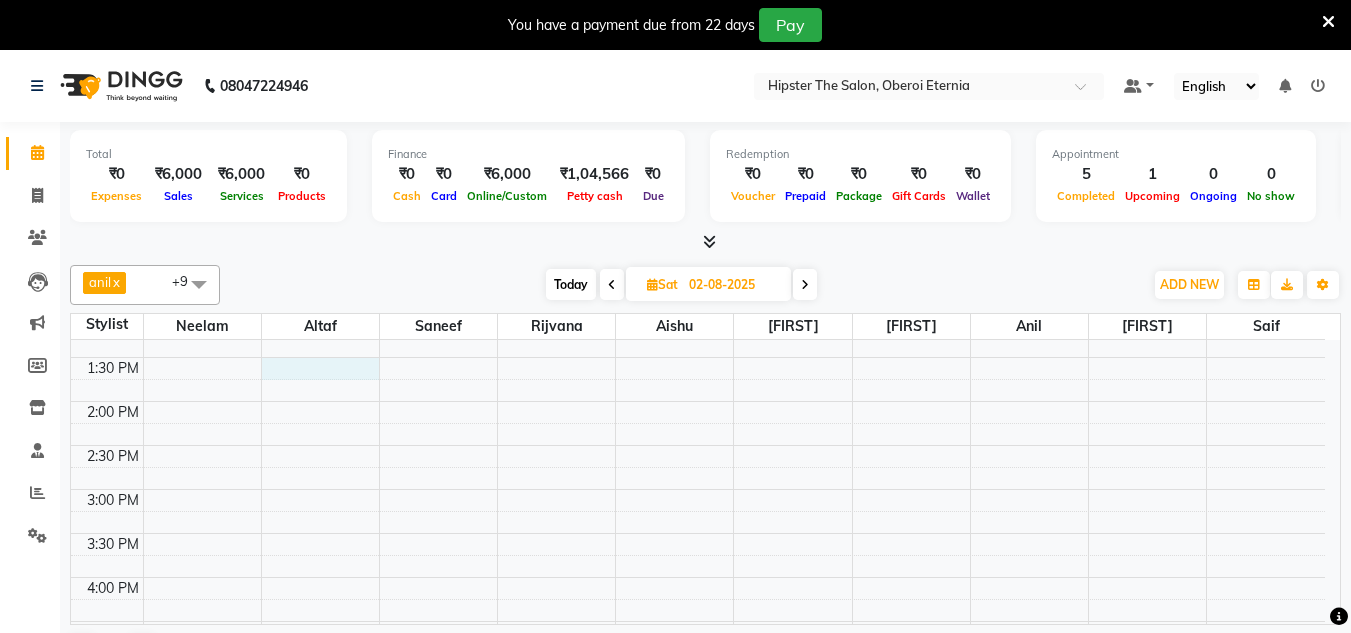 click on "8:00 AM 8:30 AM 9:00 AM 9:30 AM 10:00 AM 10:30 AM 11:00 AM 11:30 AM 12:00 PM 12:30 PM 1:00 PM 1:30 PM 2:00 PM 2:30 PM 3:00 PM 3:30 PM 4:00 PM 4:30 PM 5:00 PM 5:30 PM 6:00 PM 6:30 PM 7:00 PM 7:30 PM 8:00 PM 8:30 PM             [FIRST], 11:00 AM-11:20 AM, Manicure Cut, File & Polish             [FIRST], 11:15 AM-12:00 PM, Pedicure Aroma Pedicure             [FIRST], 12:00 PM-12:40 PM, Threading Eyebrows             [FIRST], 12:45 PM-12:50 PM, Stripless Wax Upper Lip             [FIRST], 11:00 AM-11:50 AM, Hair Colour (Inward Pricing) Root Touch Up 1 Inch (Ammonia Free)" at bounding box center [698, 445] 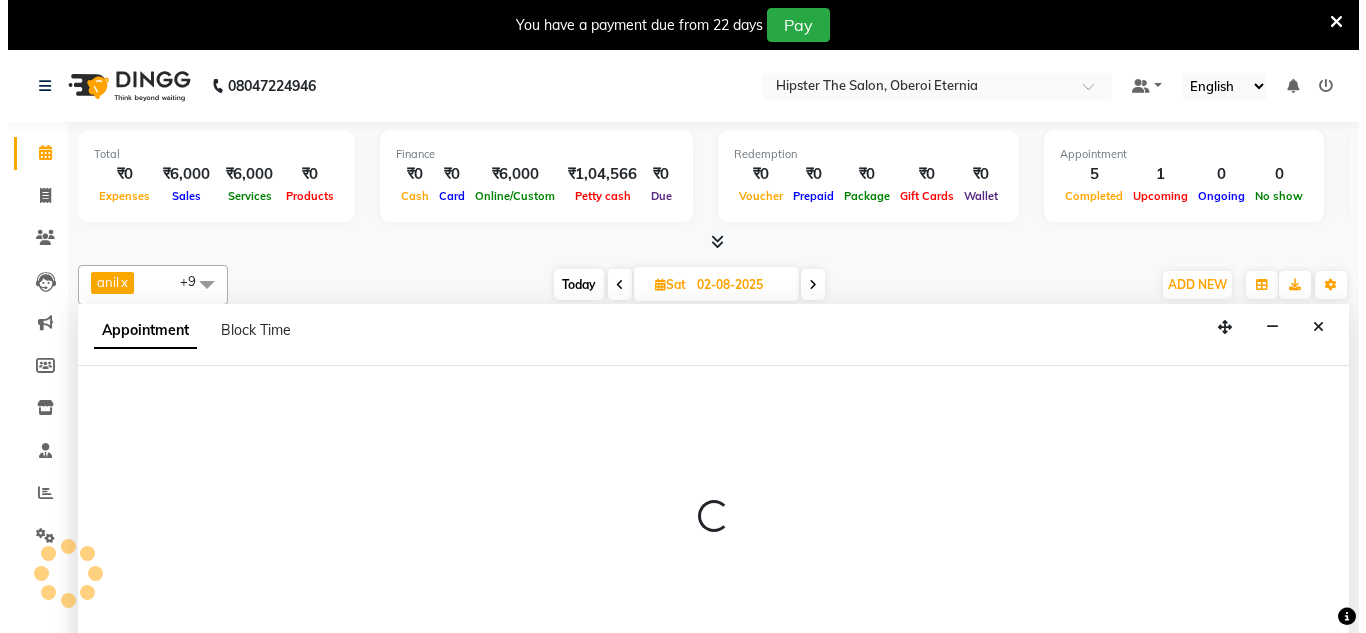 scroll, scrollTop: 51, scrollLeft: 0, axis: vertical 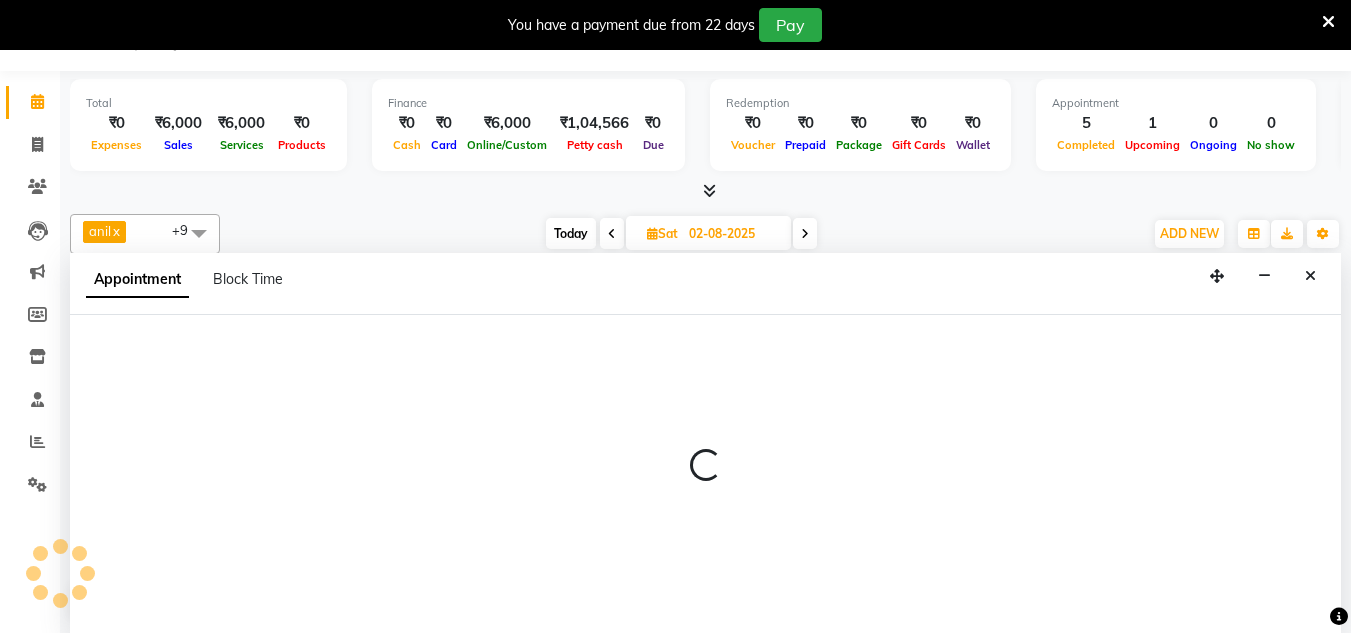 select on "85979" 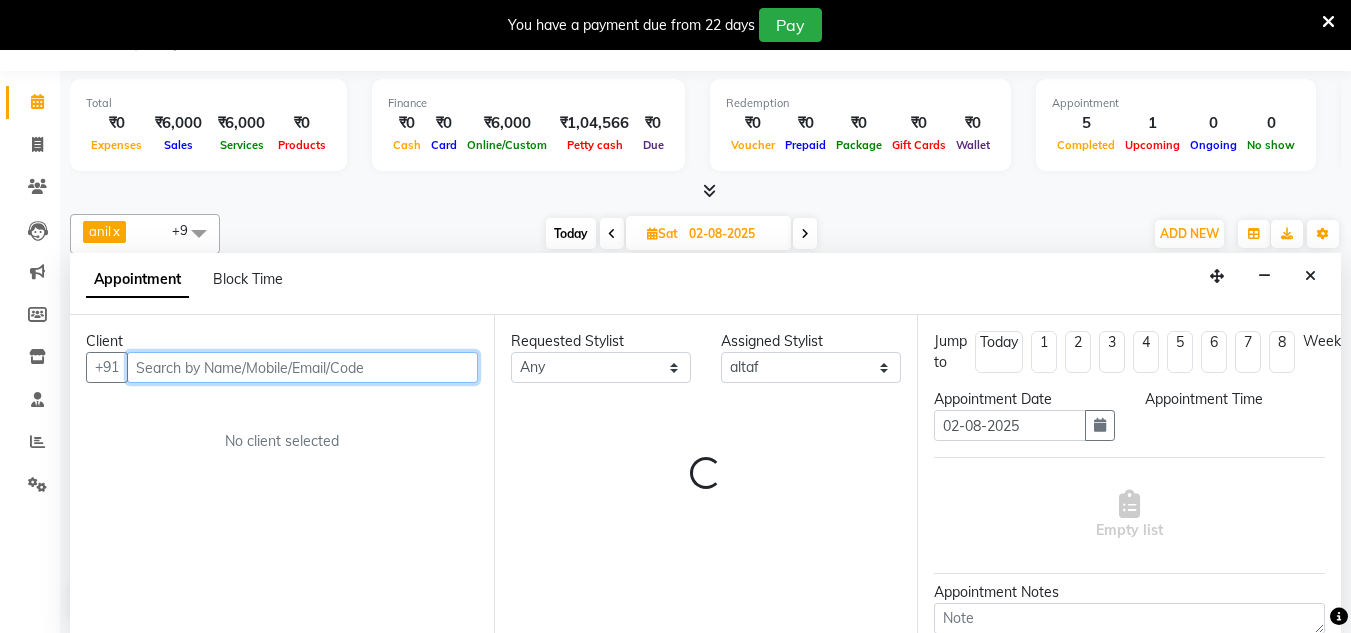 select on "810" 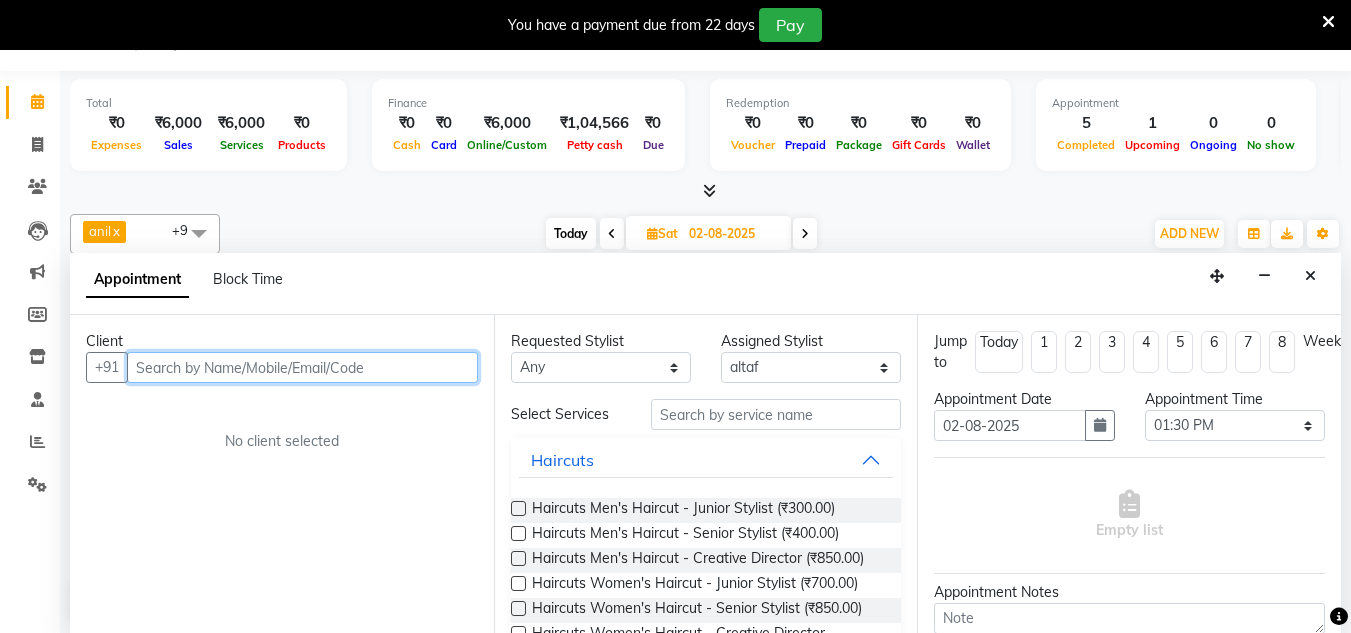 click at bounding box center [302, 367] 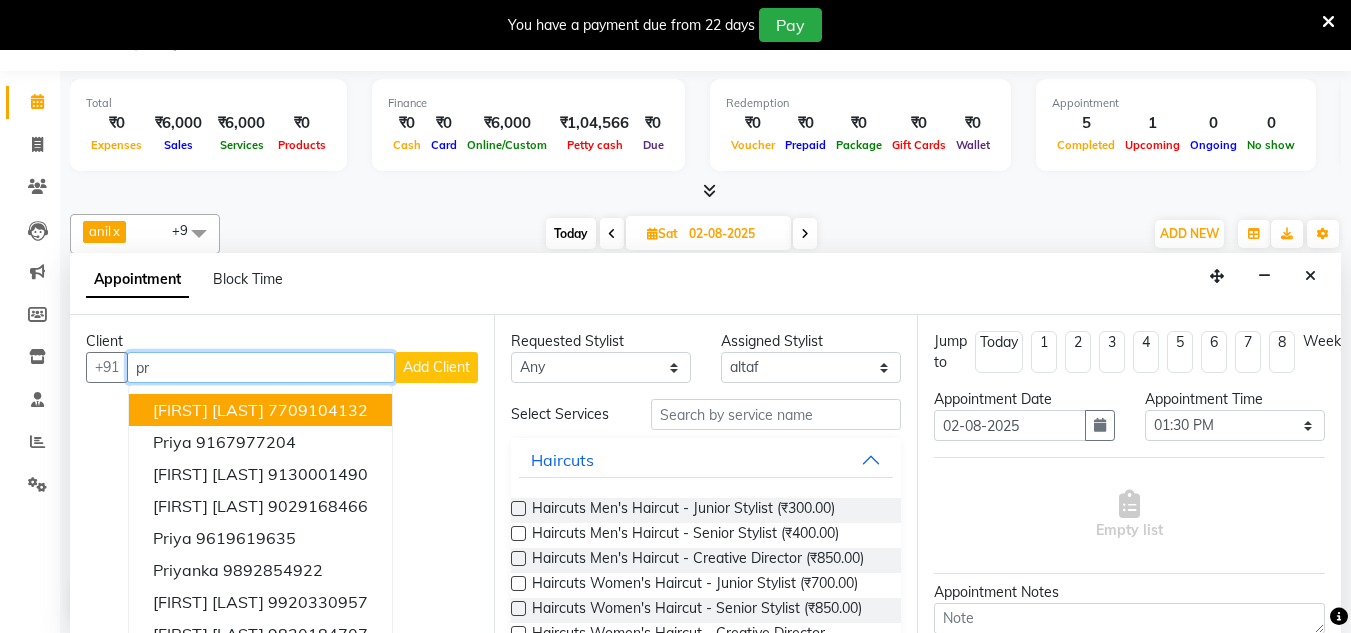 type on "p" 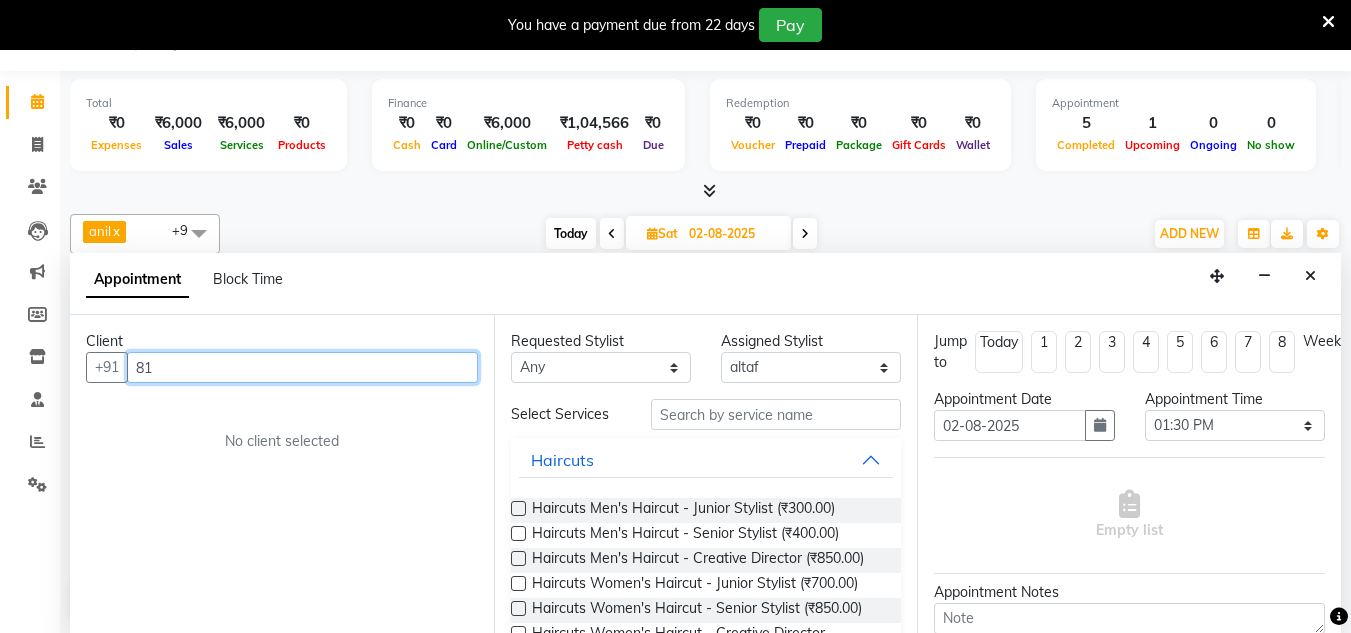 click on "81" at bounding box center (302, 367) 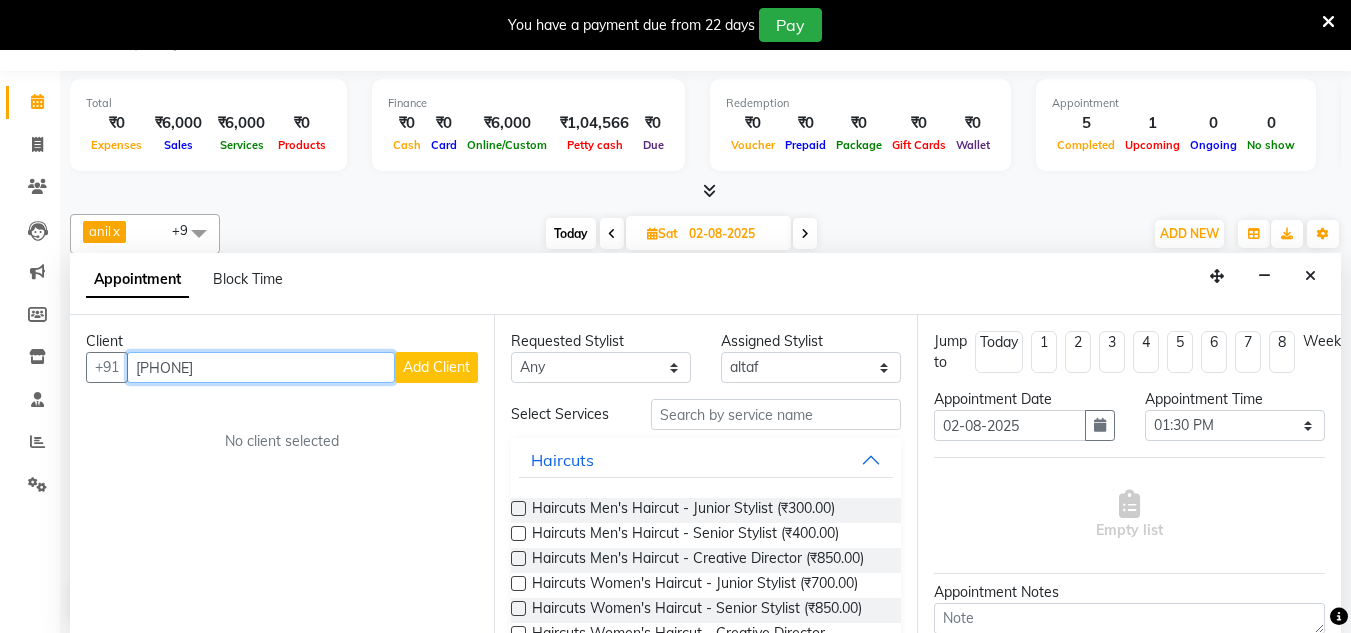 type on "[PHONE]" 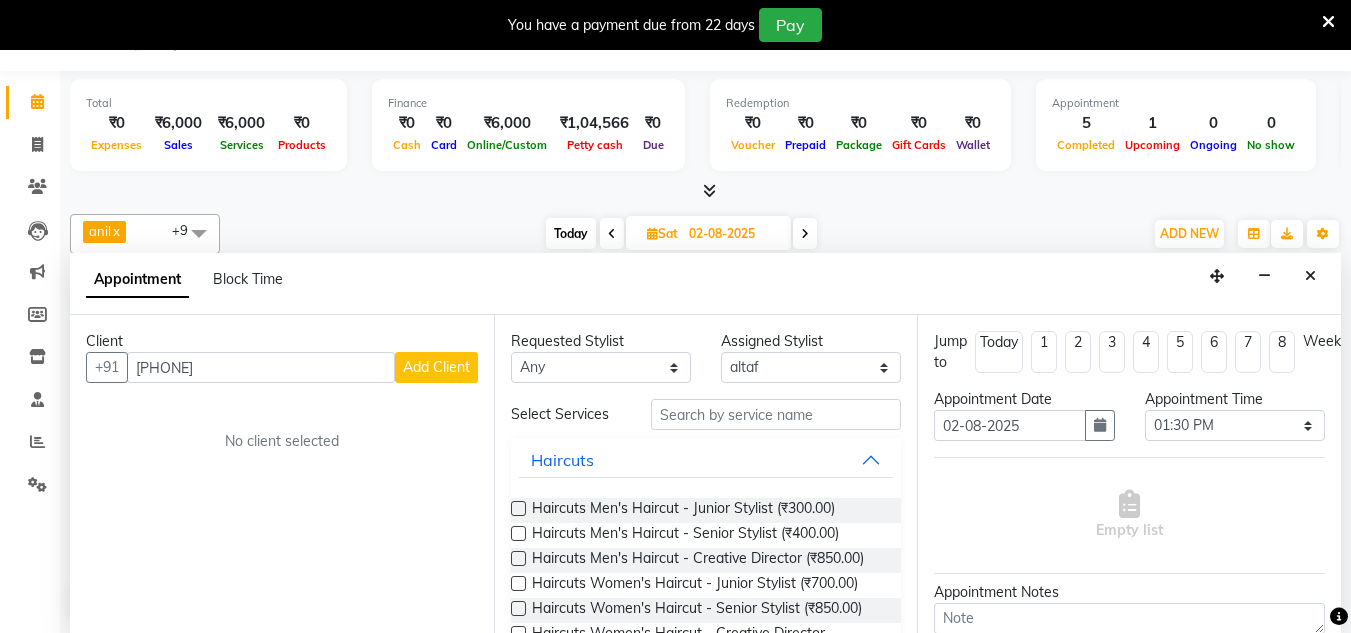 click on "Add Client" at bounding box center (436, 367) 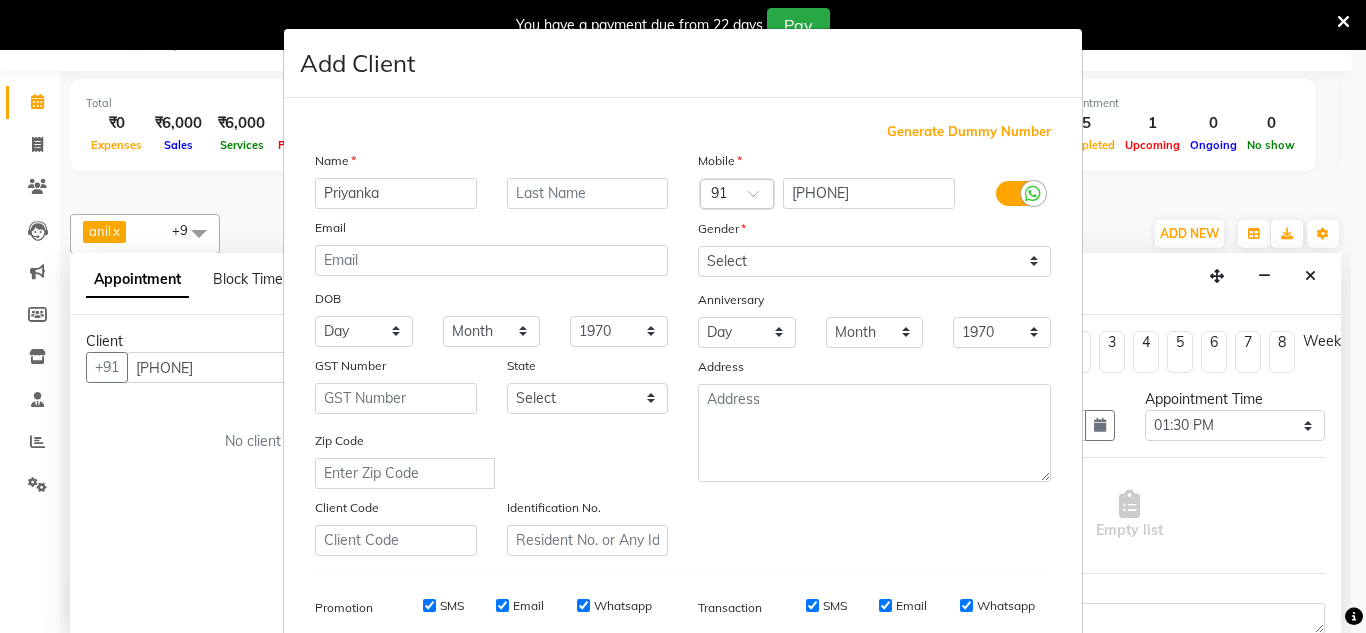 type on "Priyanka" 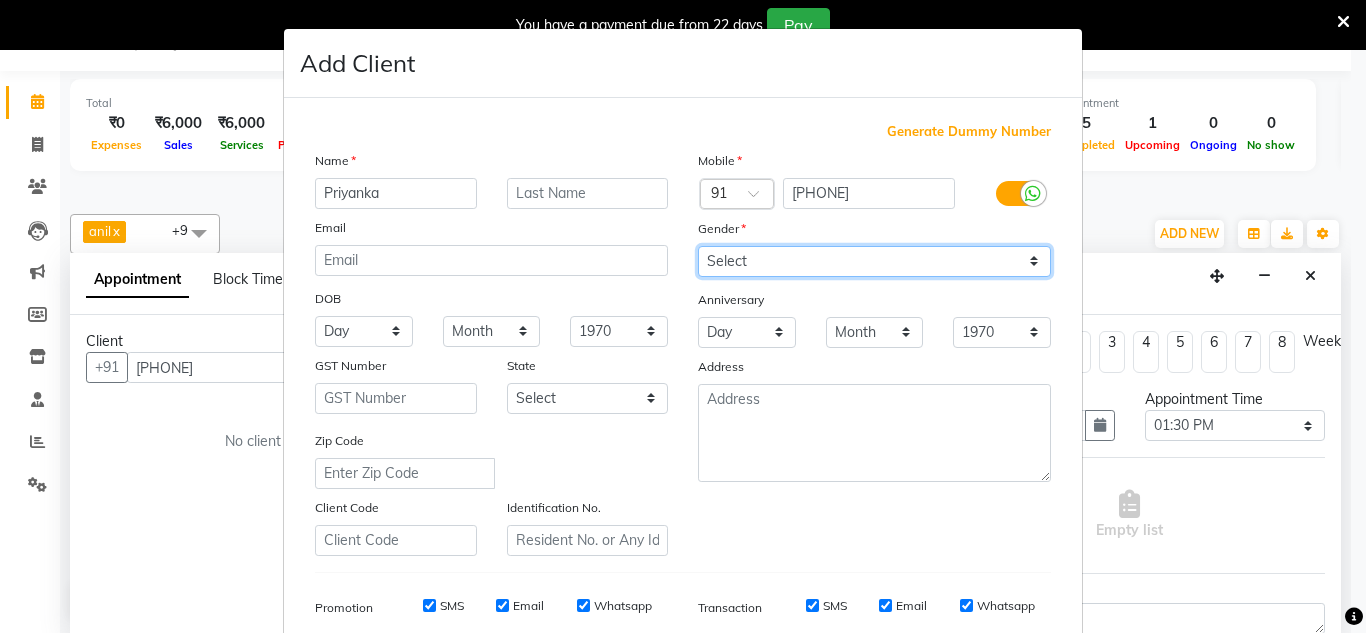 click on "Select Male Female Other Prefer Not To Say" at bounding box center (874, 261) 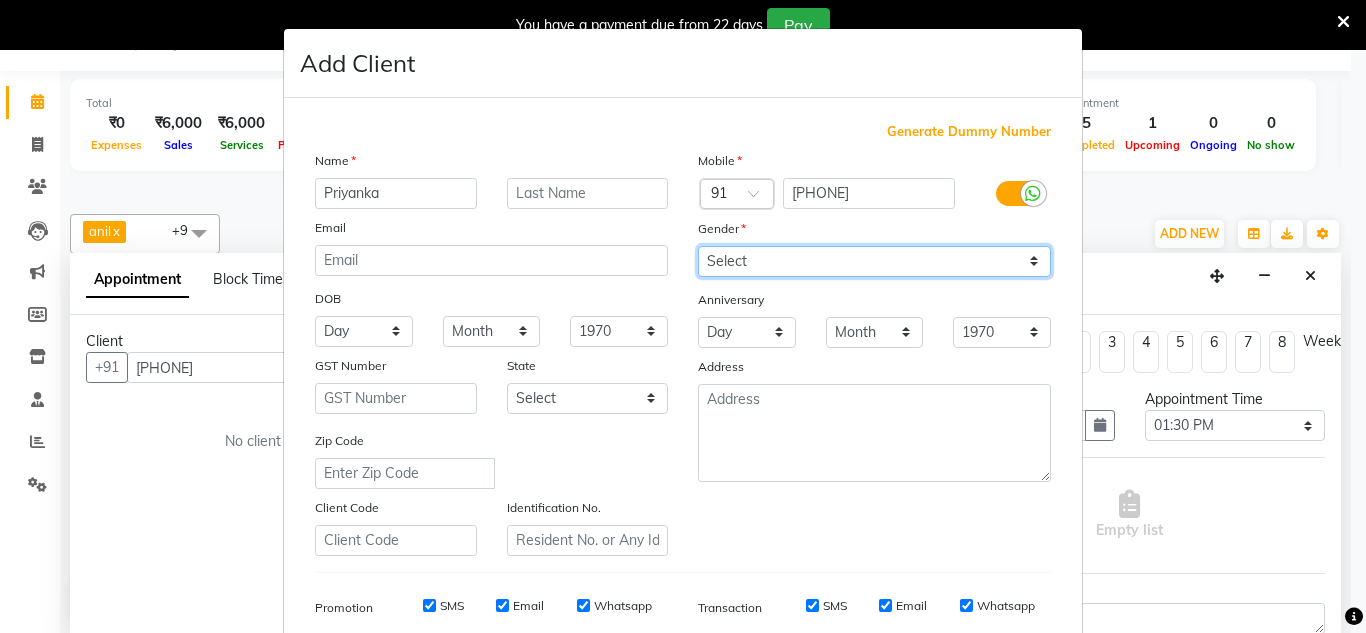 select on "female" 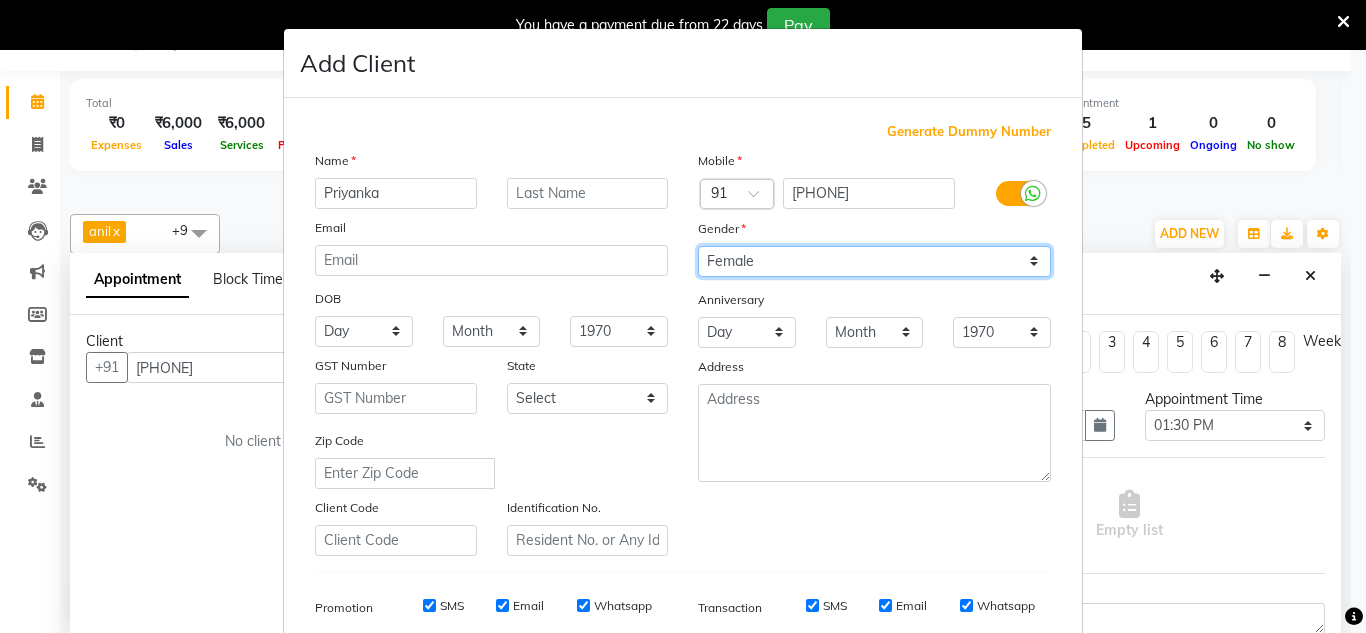 click on "Select Male Female Other Prefer Not To Say" at bounding box center (874, 261) 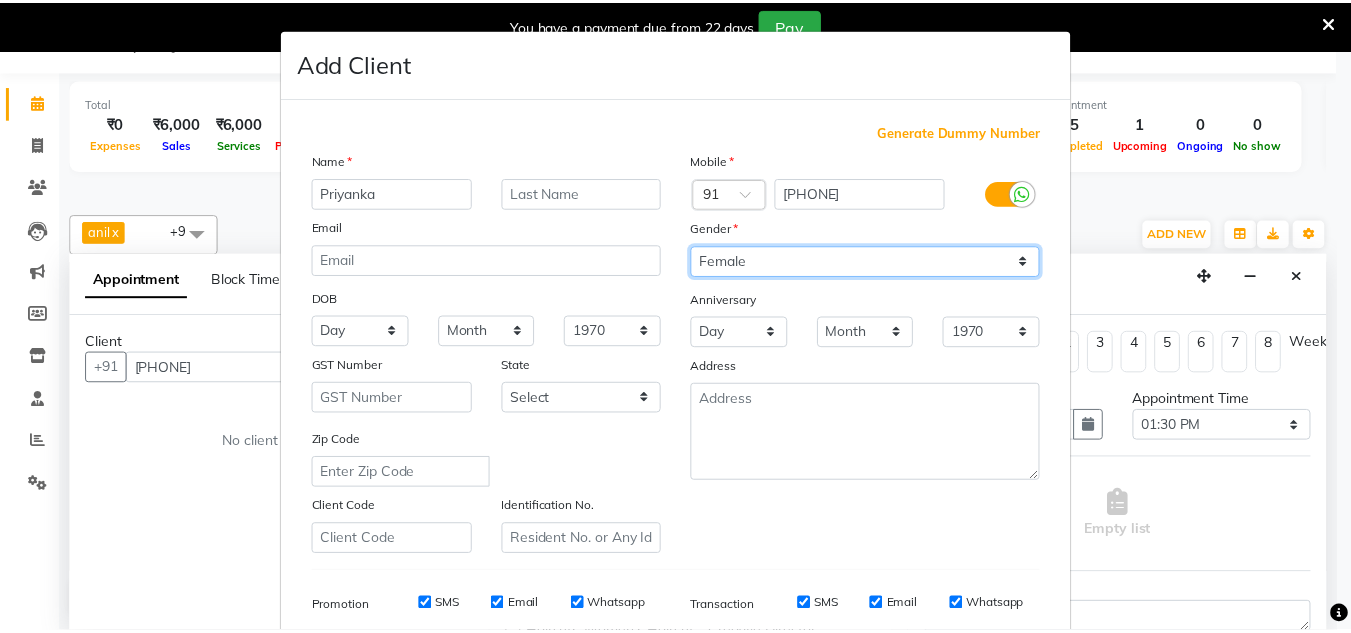 scroll, scrollTop: 290, scrollLeft: 0, axis: vertical 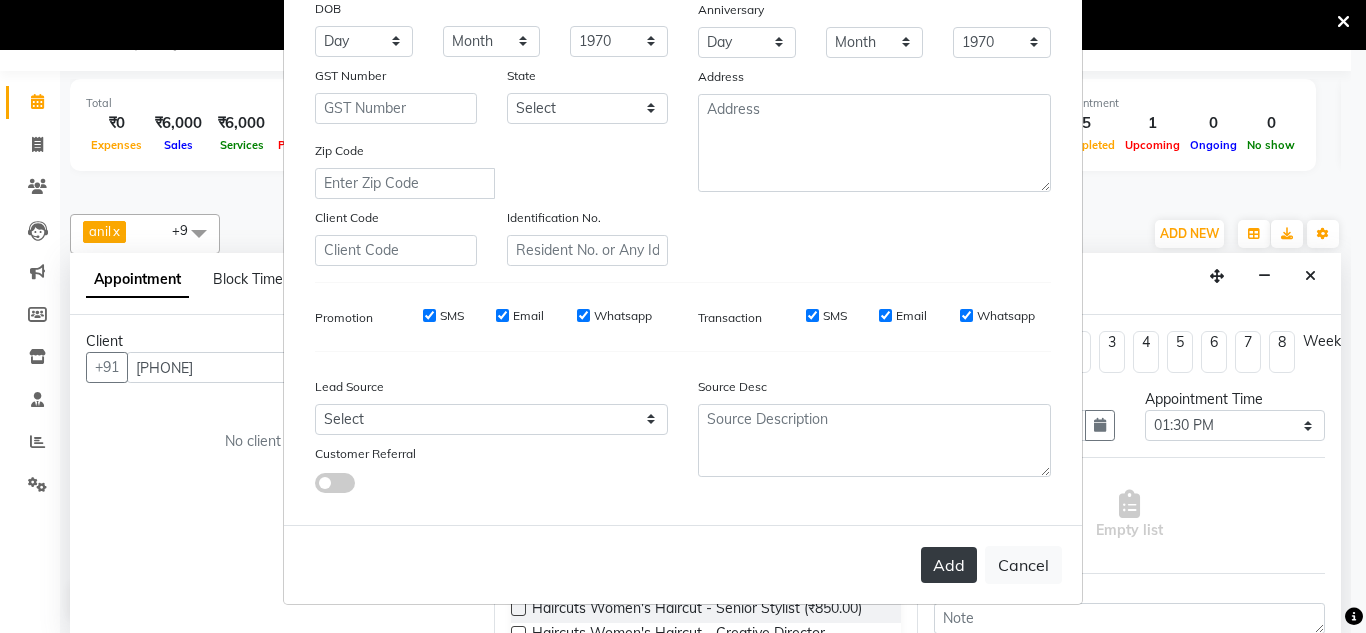 click on "Add" at bounding box center [949, 565] 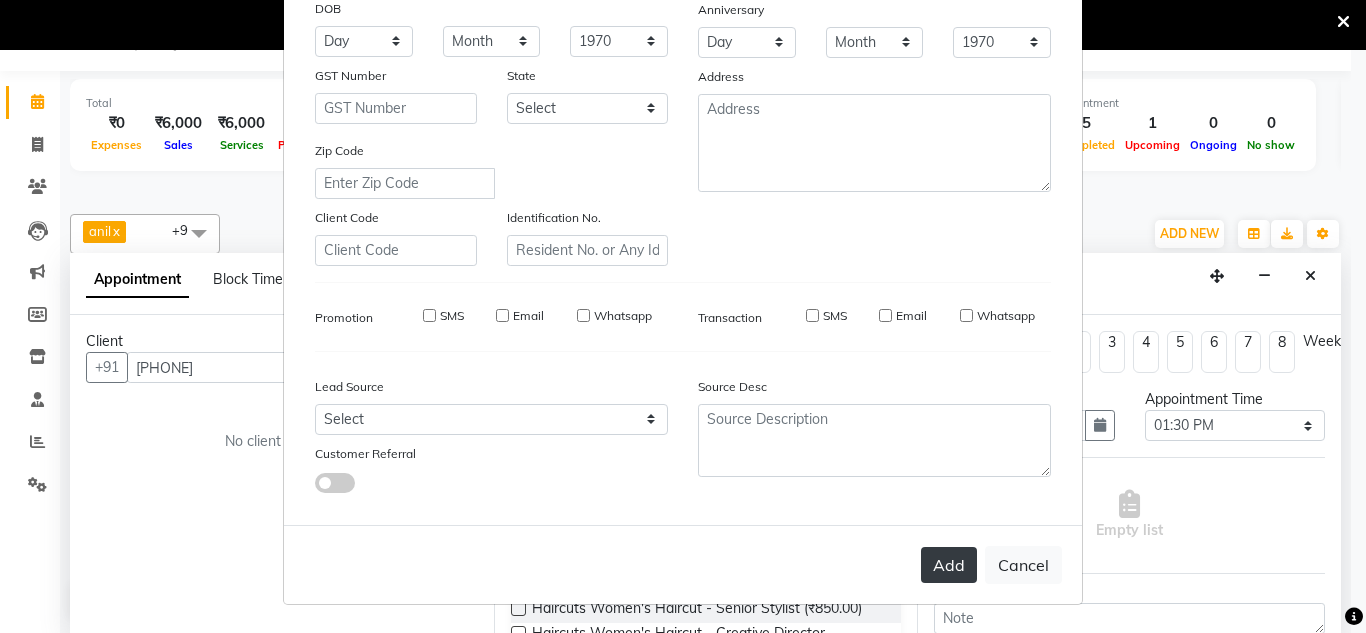 type 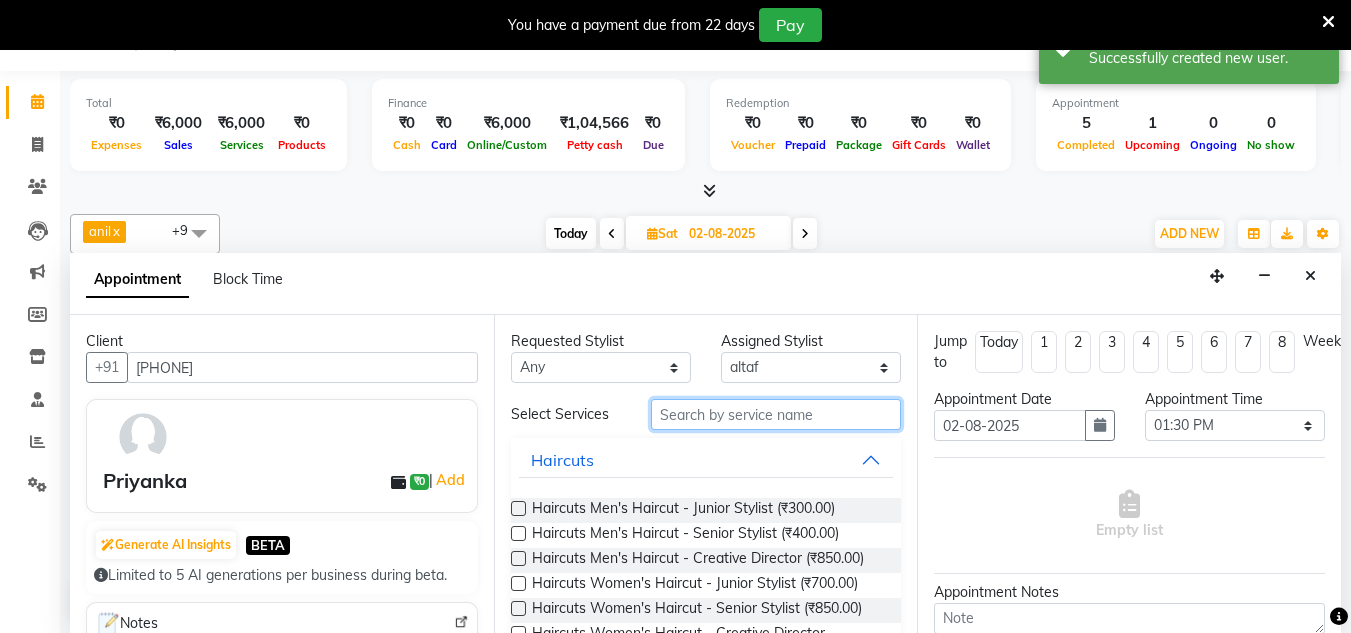 click at bounding box center (776, 414) 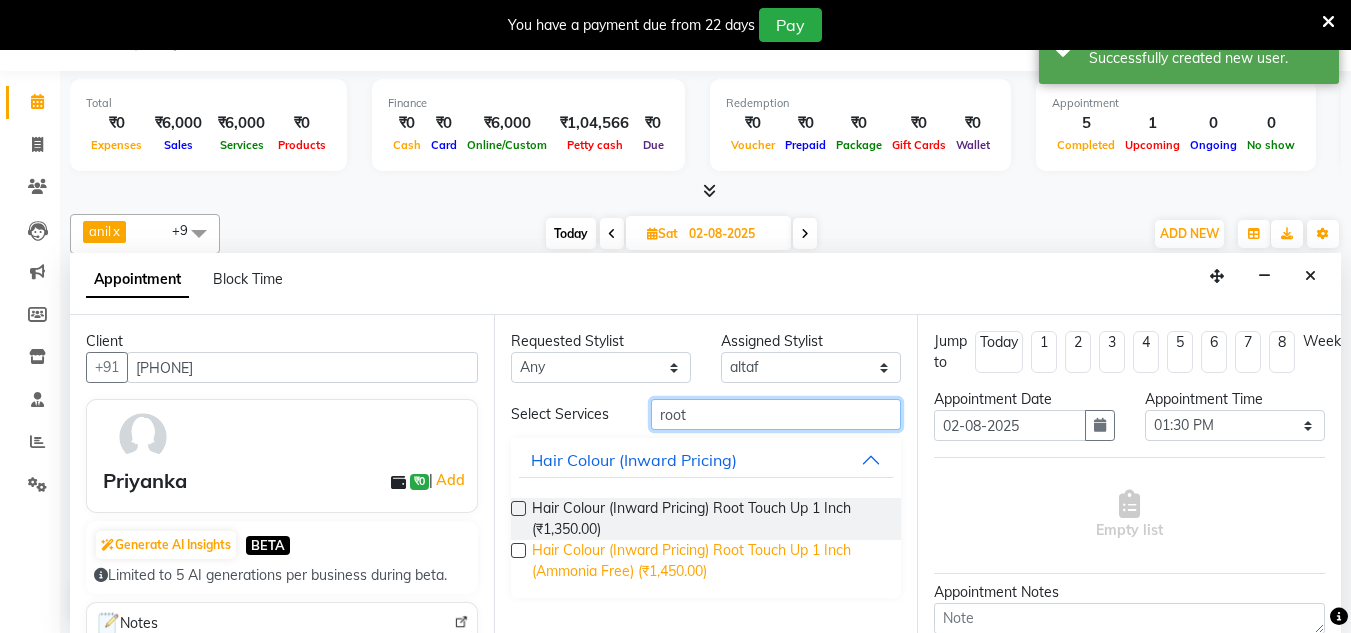 type on "root" 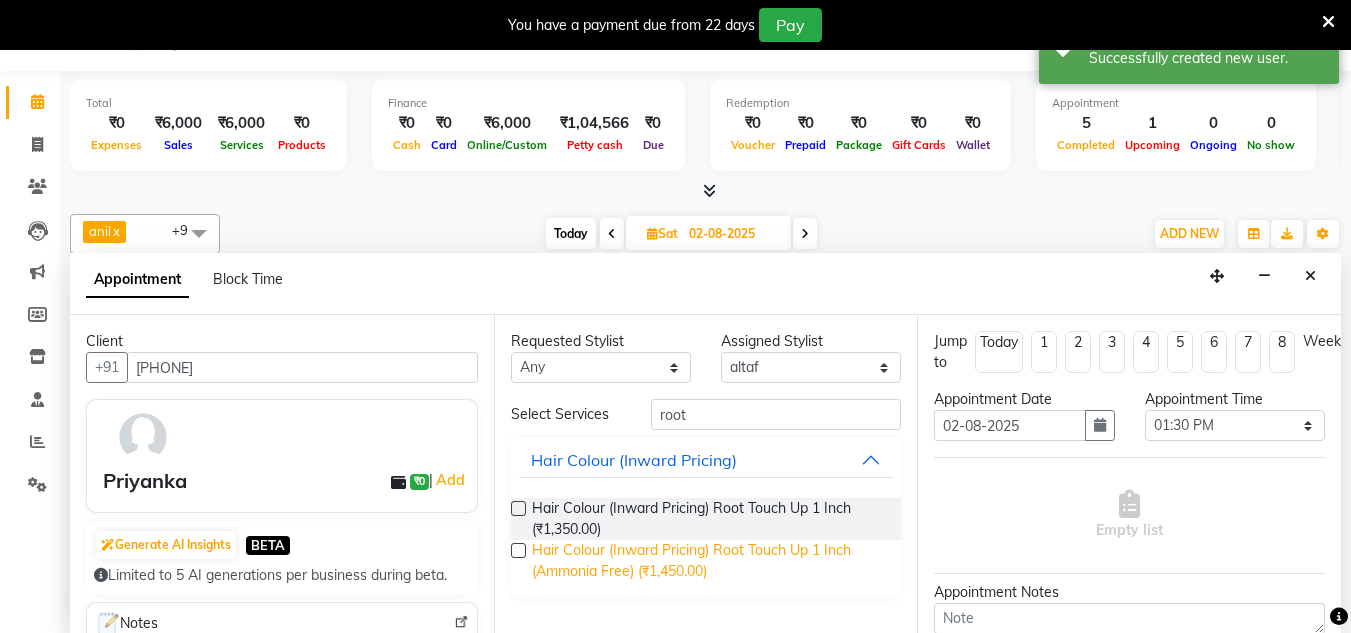 click on "Hair Colour (Inward Pricing) Root Touch Up 1 Inch (Ammonia Free) (₹1,450.00)" at bounding box center (709, 561) 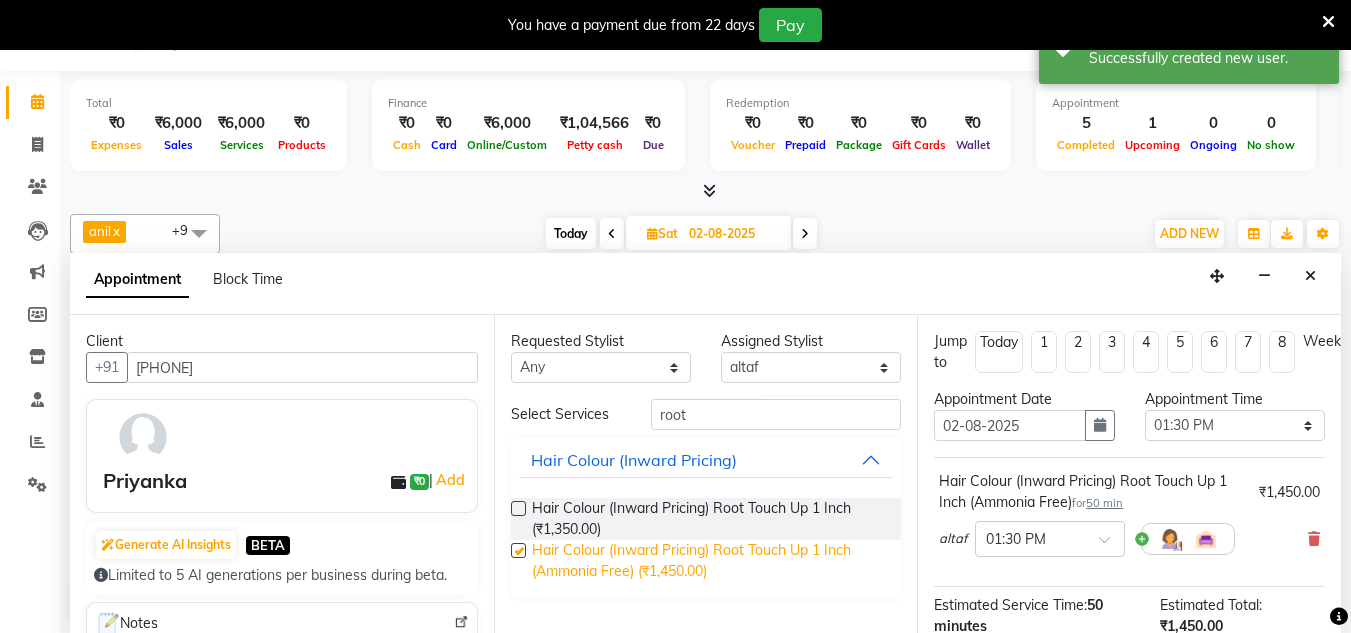 checkbox on "false" 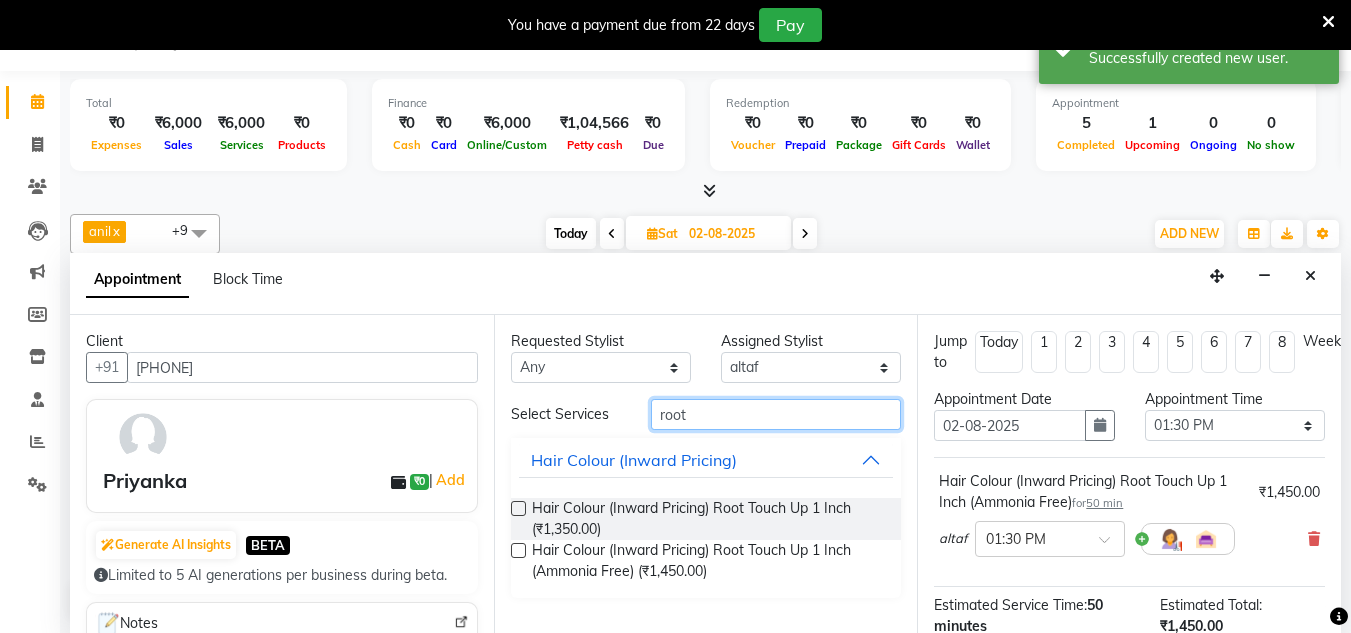 click on "root" at bounding box center [776, 414] 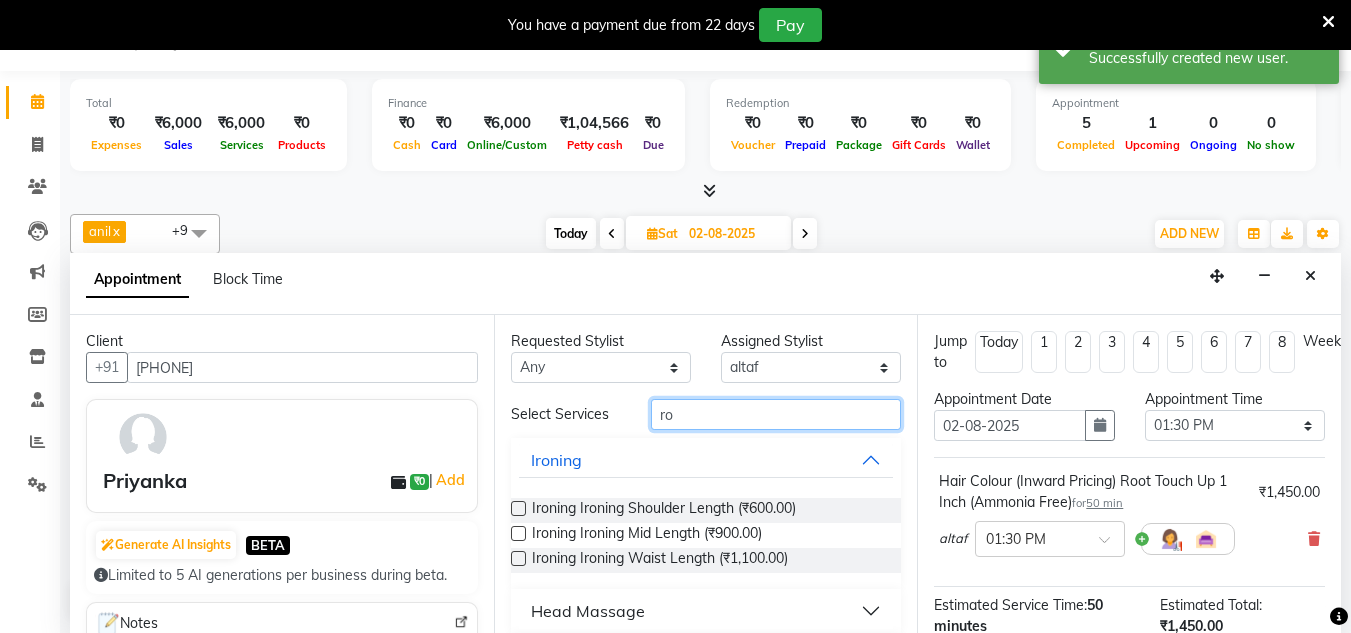 type on "r" 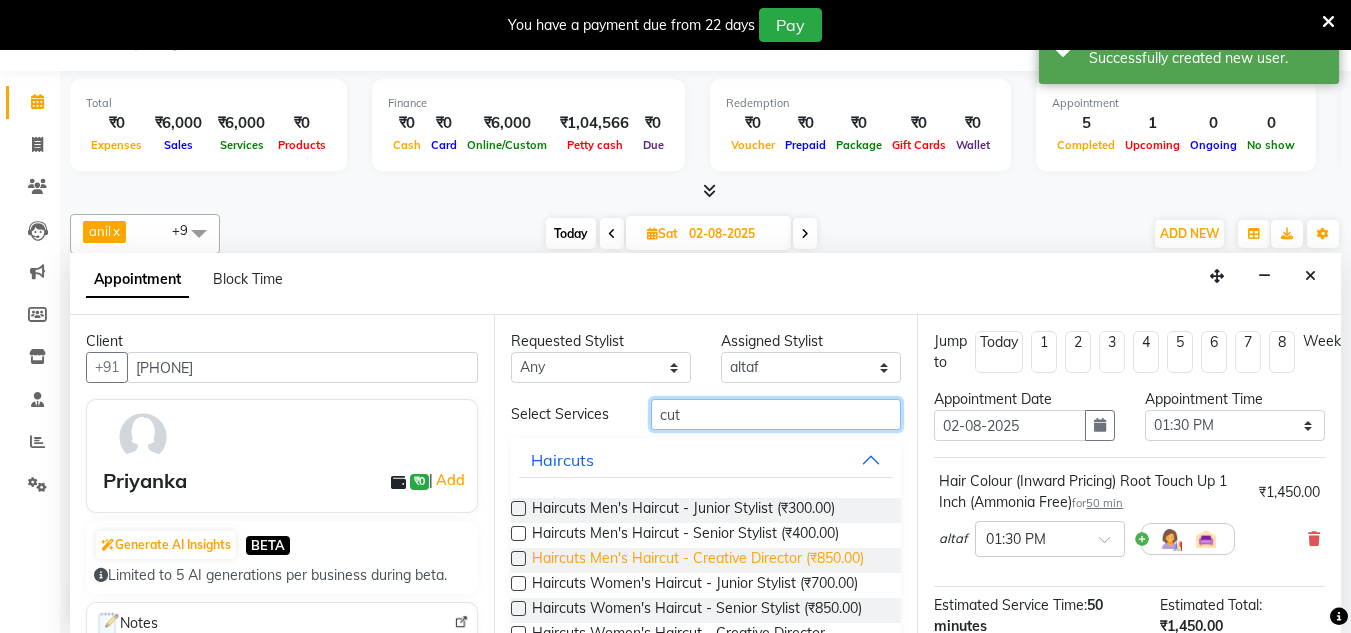 type on "cut" 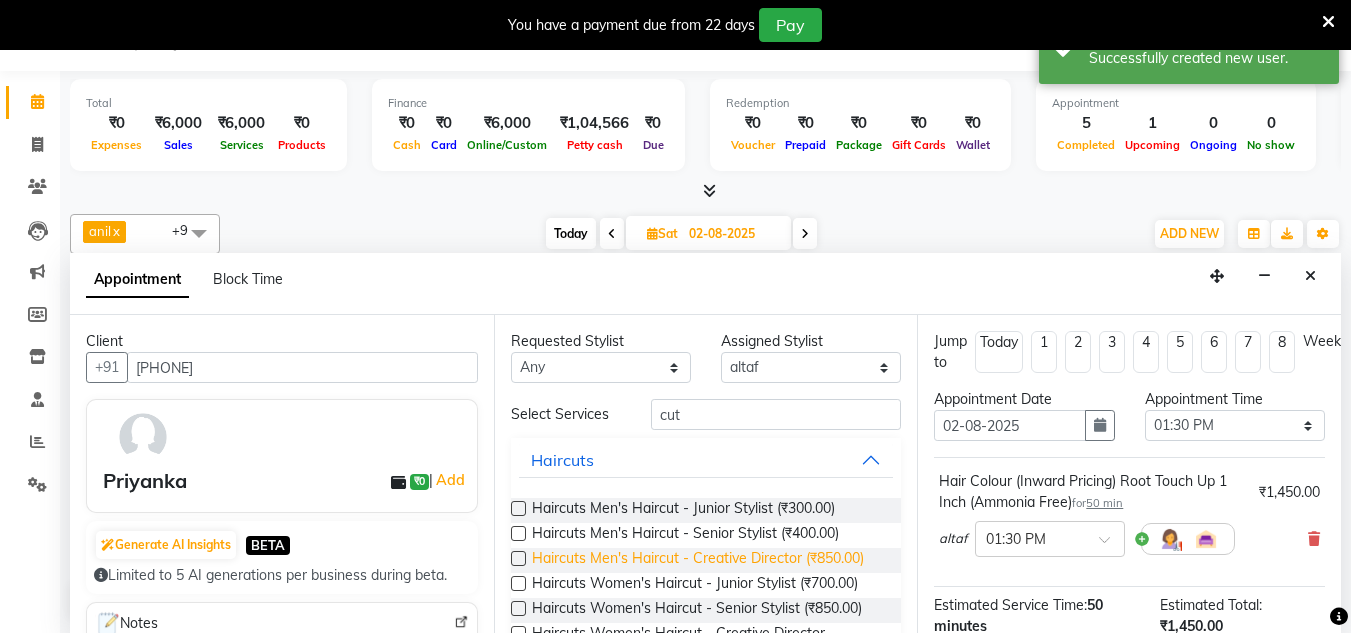 click on "Haircuts Men's Haircut - Creative Director (₹850.00)" at bounding box center [698, 560] 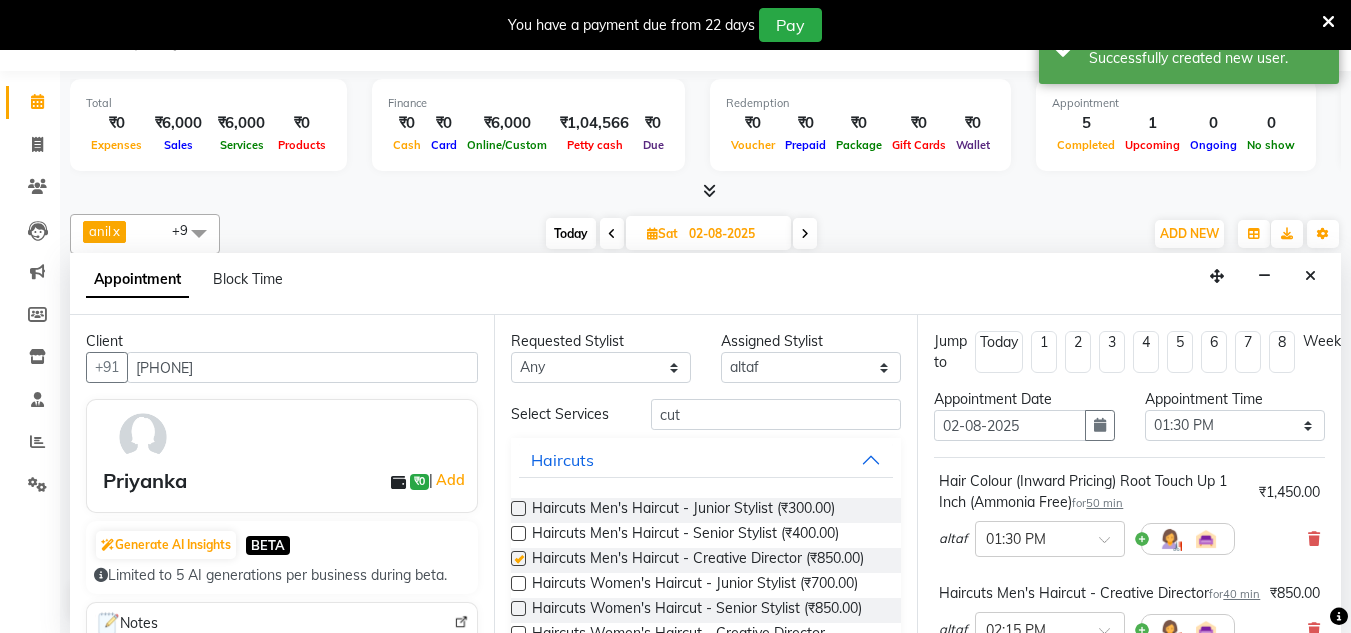 checkbox on "false" 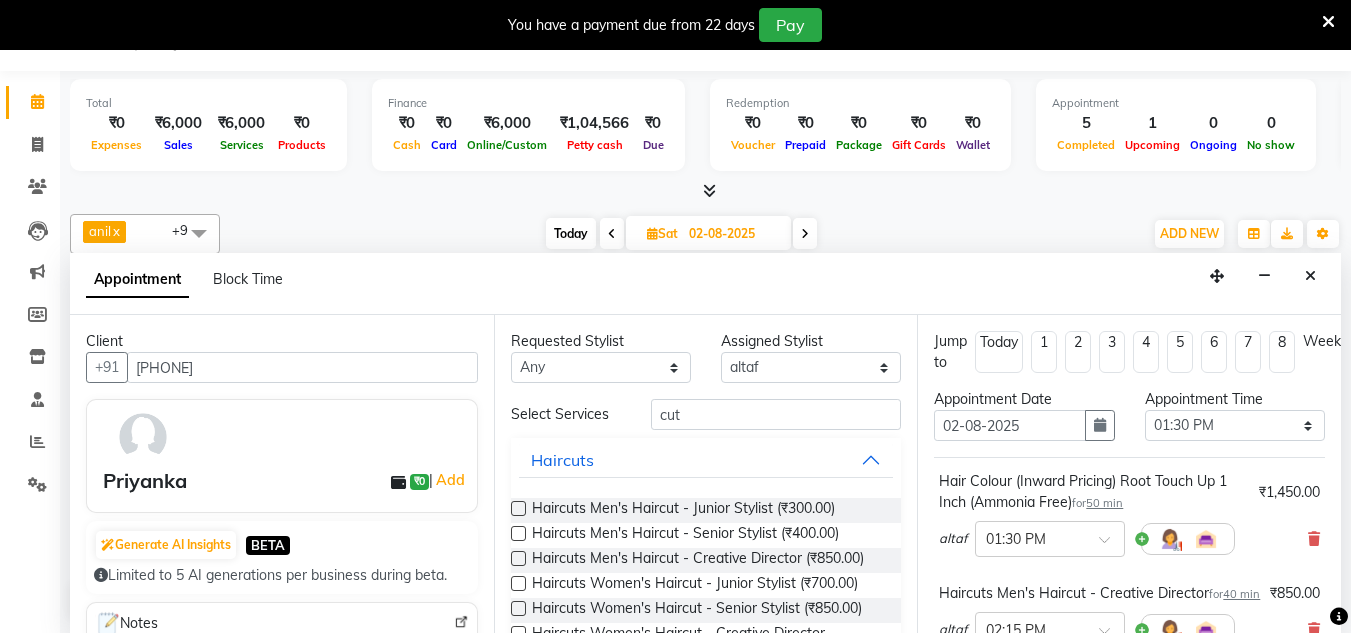 scroll, scrollTop: 377, scrollLeft: 0, axis: vertical 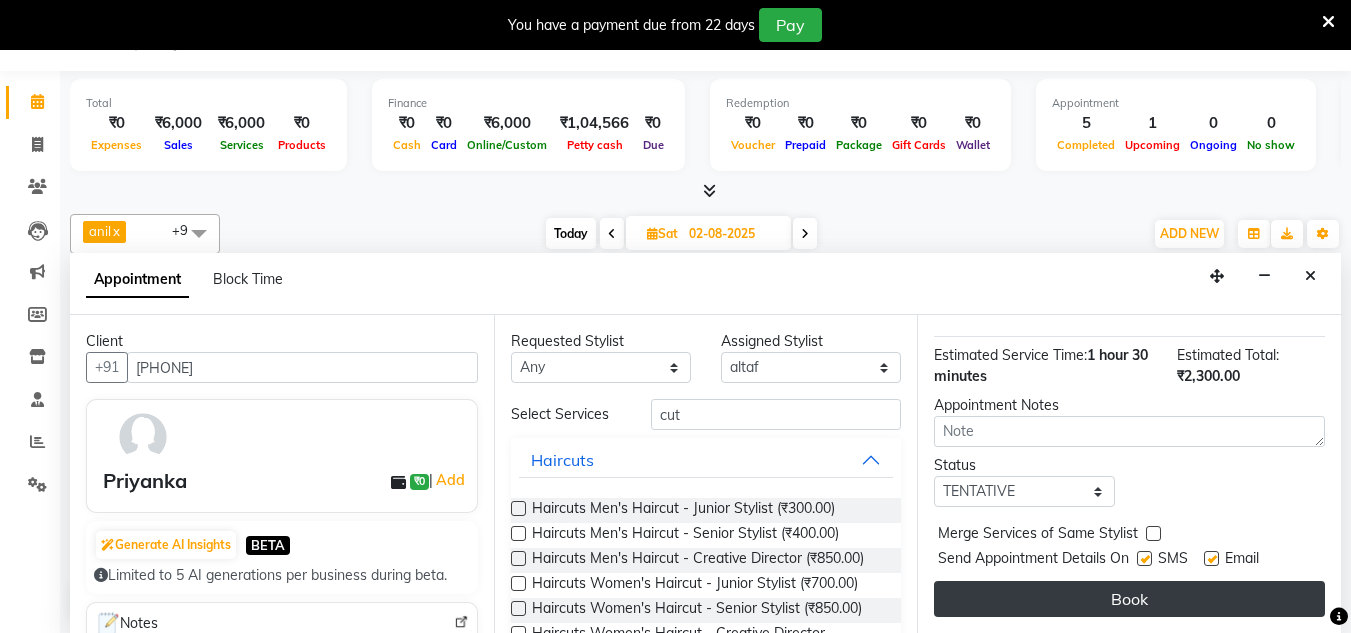 click on "Book" at bounding box center [1129, 599] 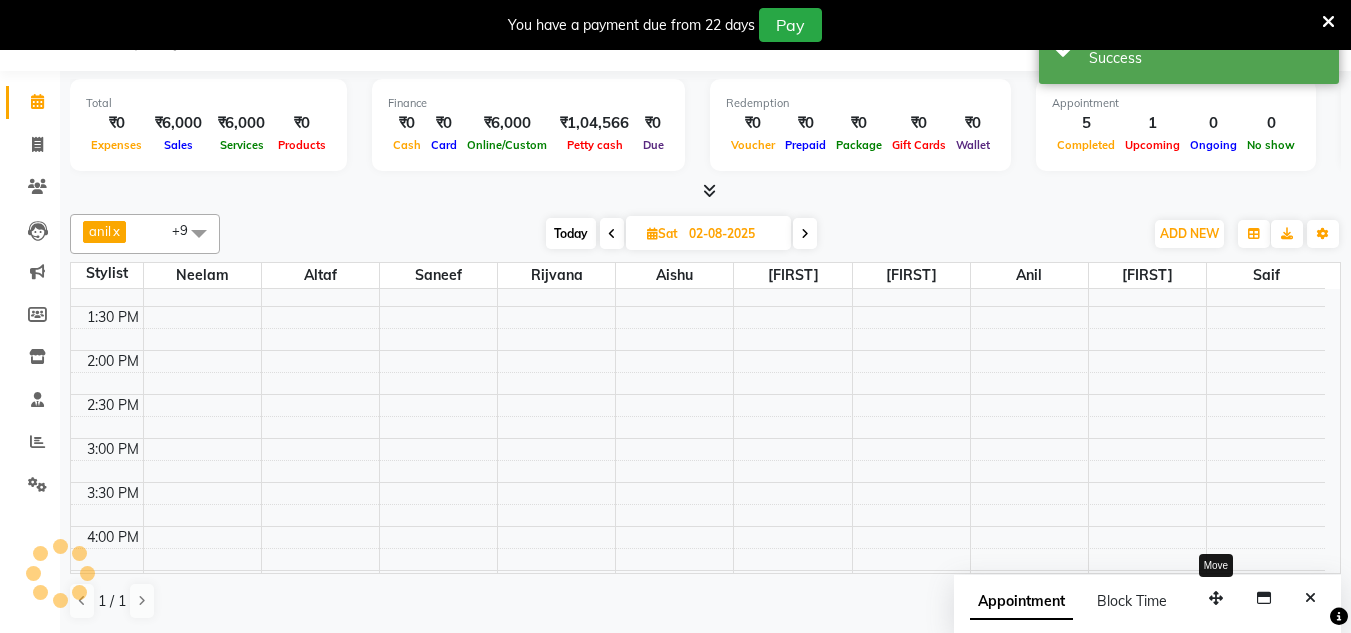 scroll, scrollTop: 0, scrollLeft: 0, axis: both 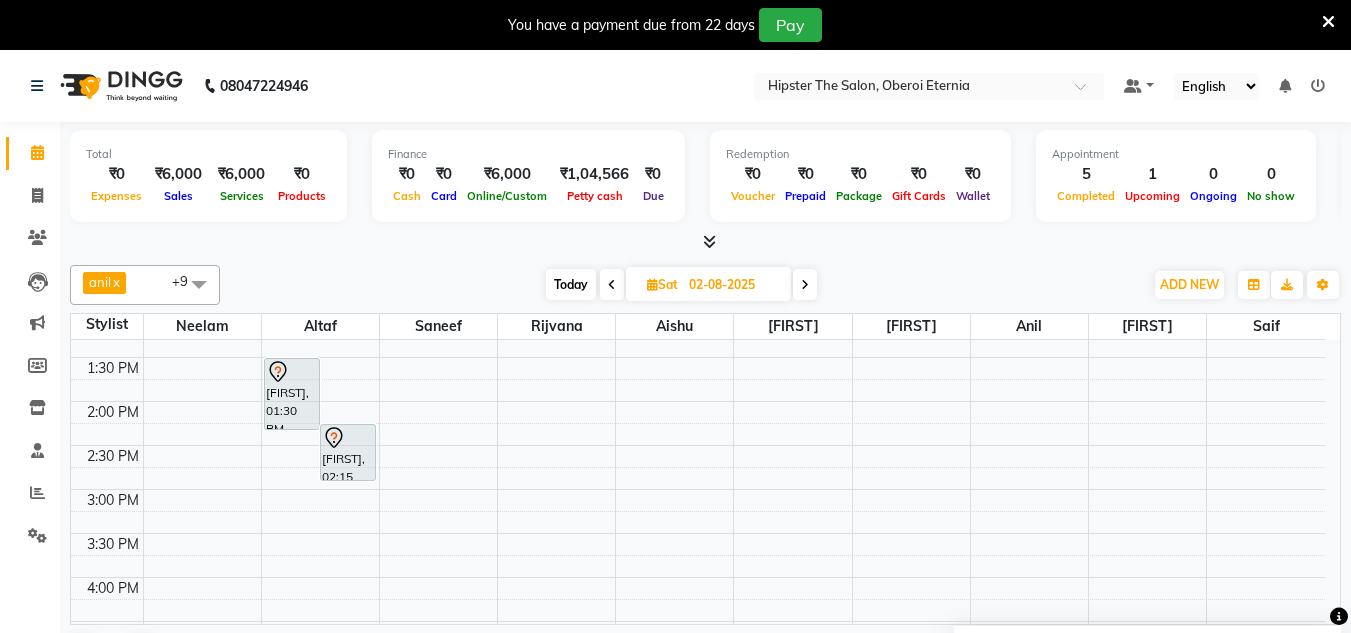 click on "Today" at bounding box center [571, 284] 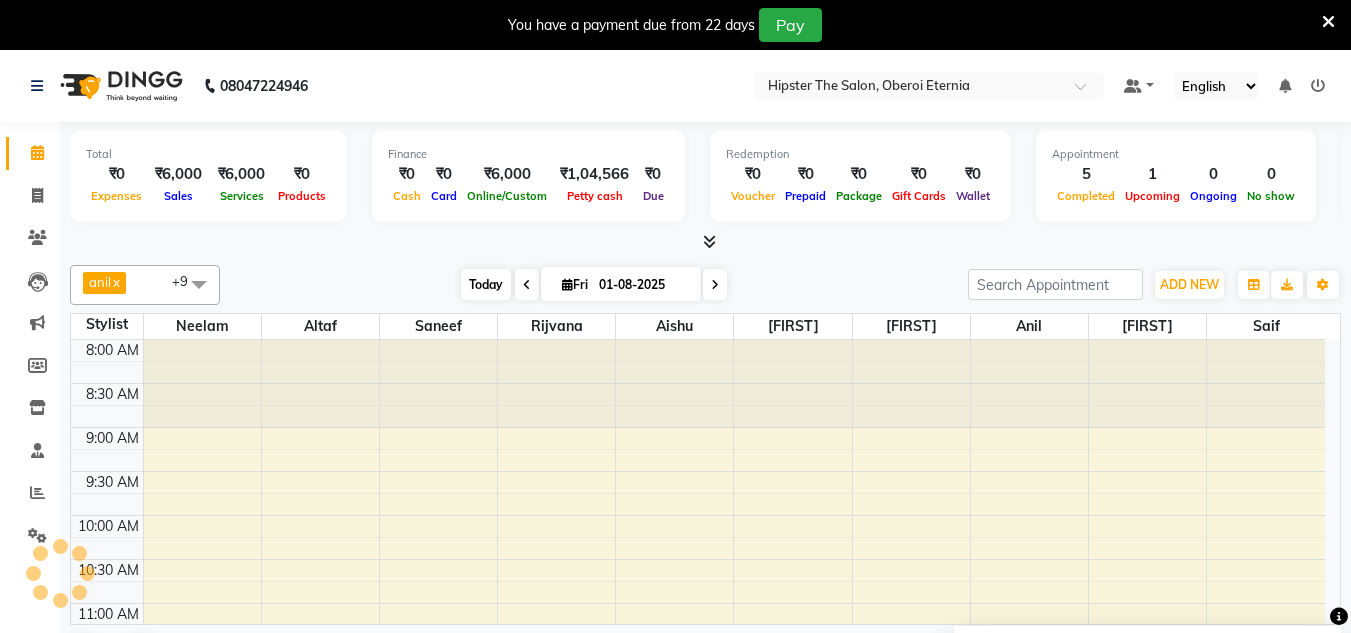 scroll, scrollTop: 793, scrollLeft: 0, axis: vertical 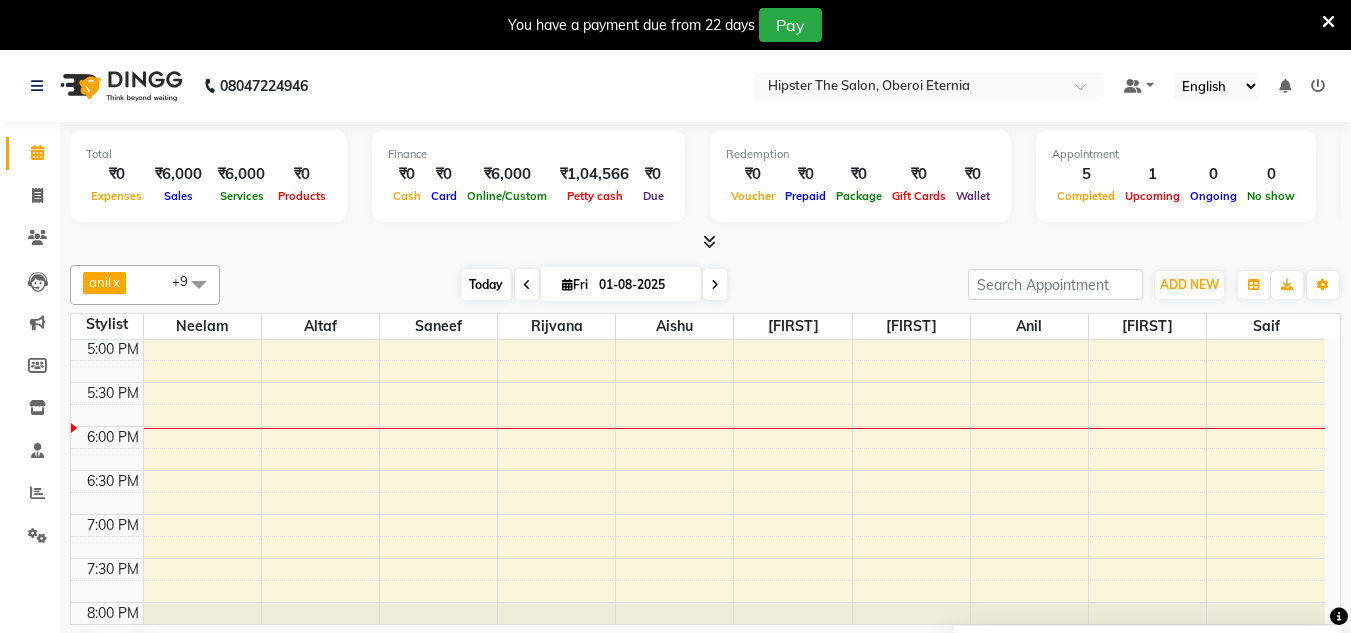 click on "Today" at bounding box center (486, 284) 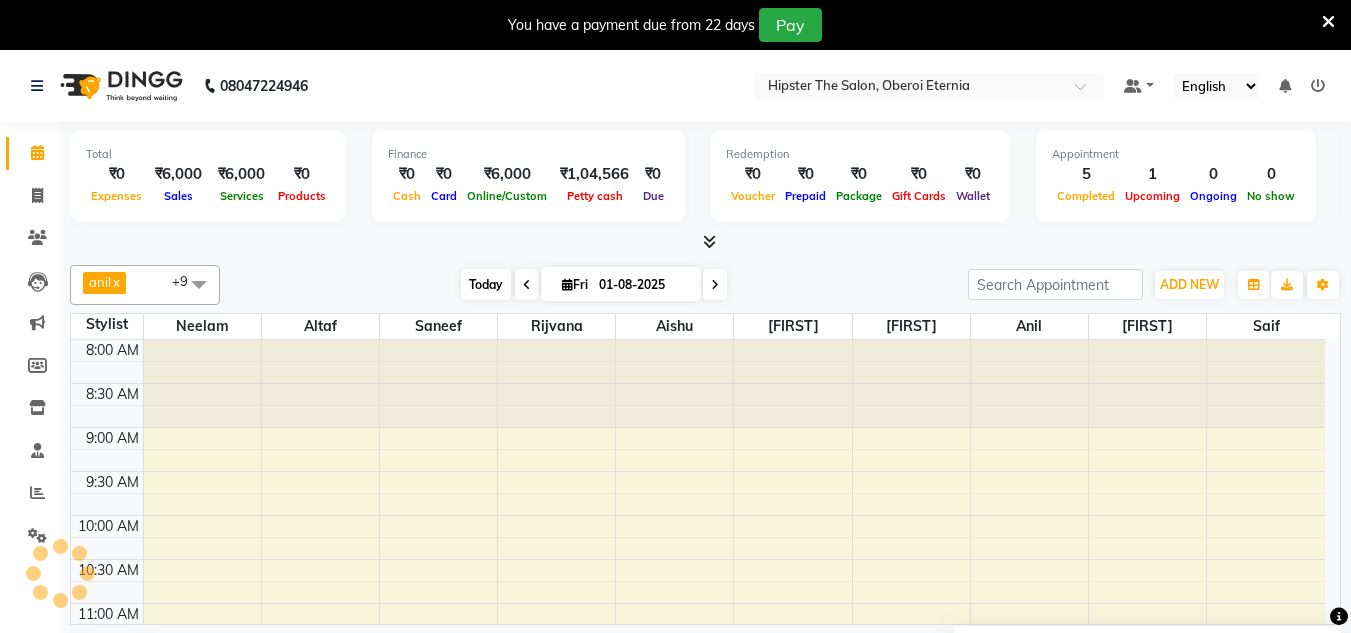 scroll, scrollTop: 859, scrollLeft: 0, axis: vertical 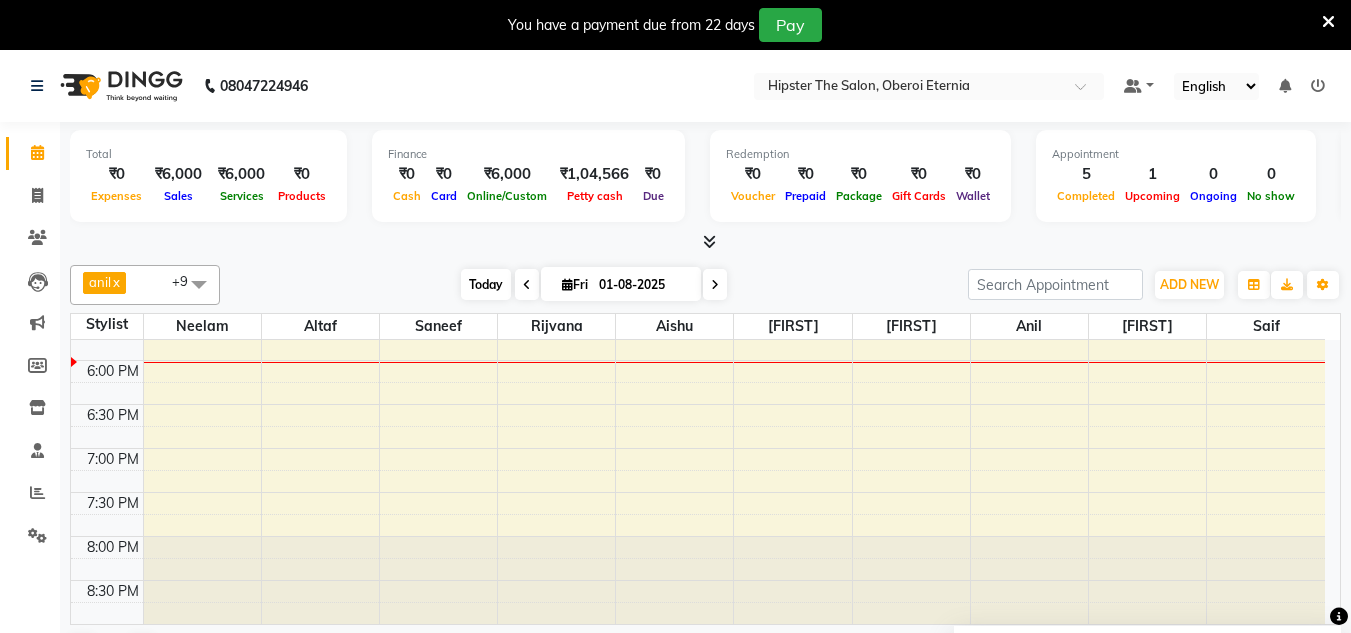 click on "Today" at bounding box center (486, 284) 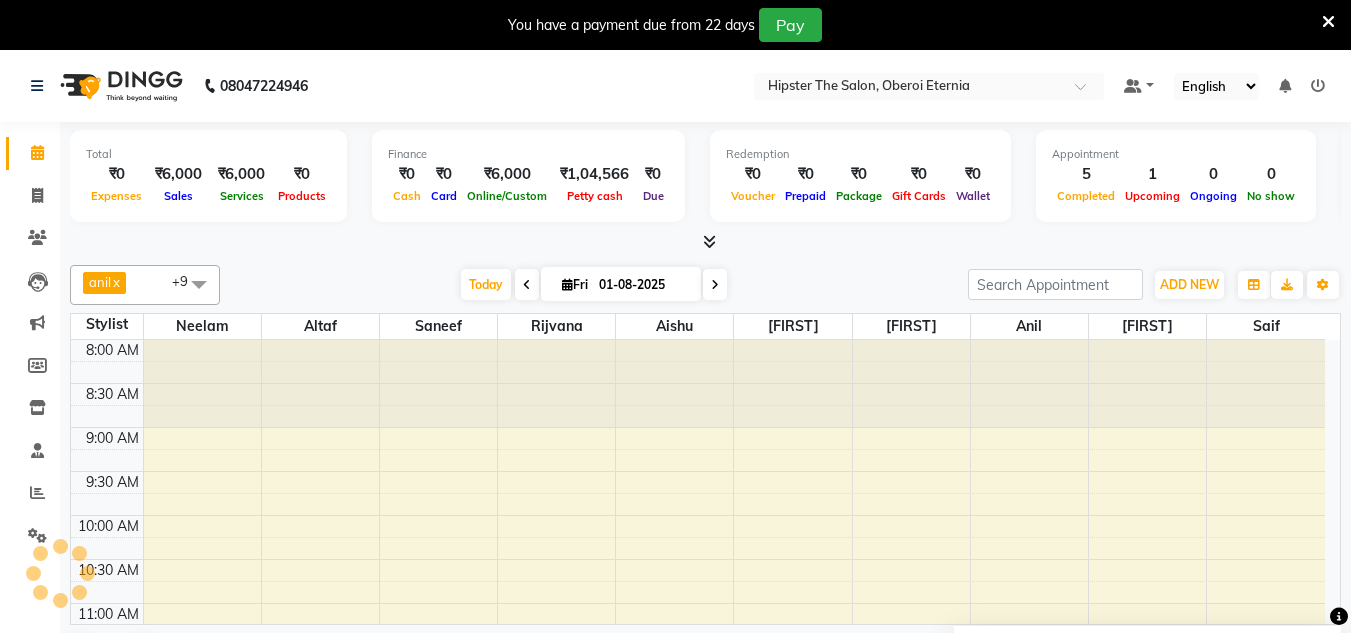 scroll, scrollTop: 859, scrollLeft: 0, axis: vertical 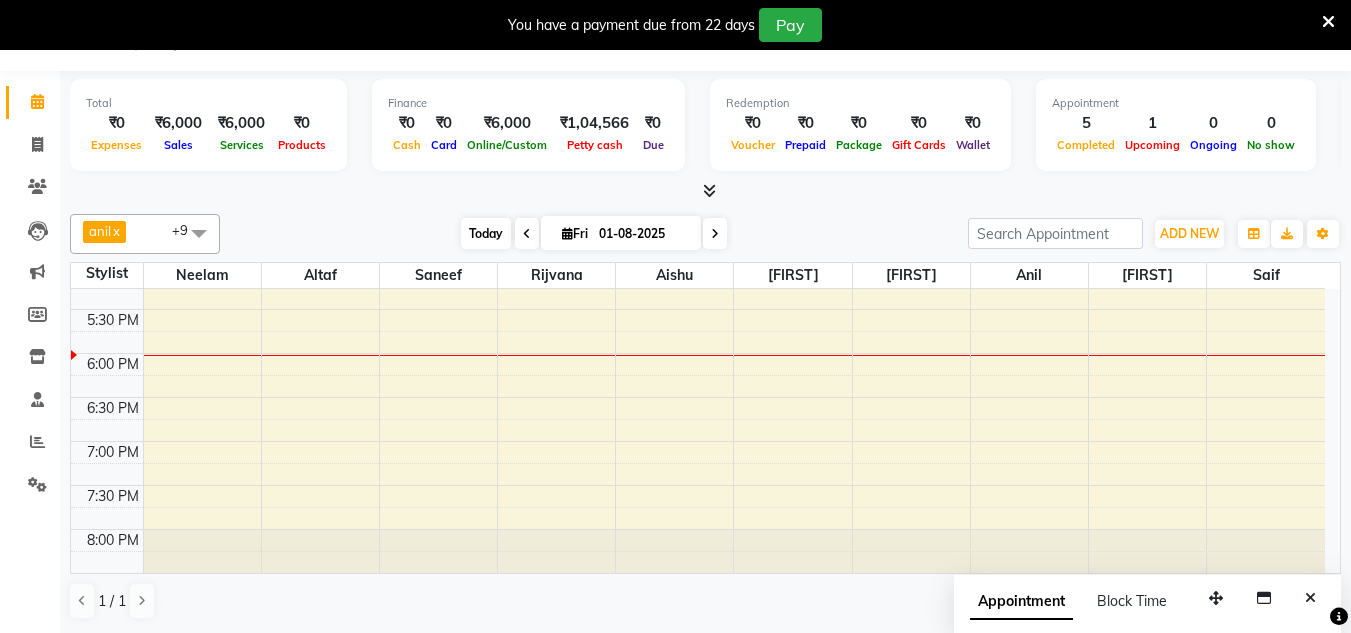 click on "Today" at bounding box center (486, 233) 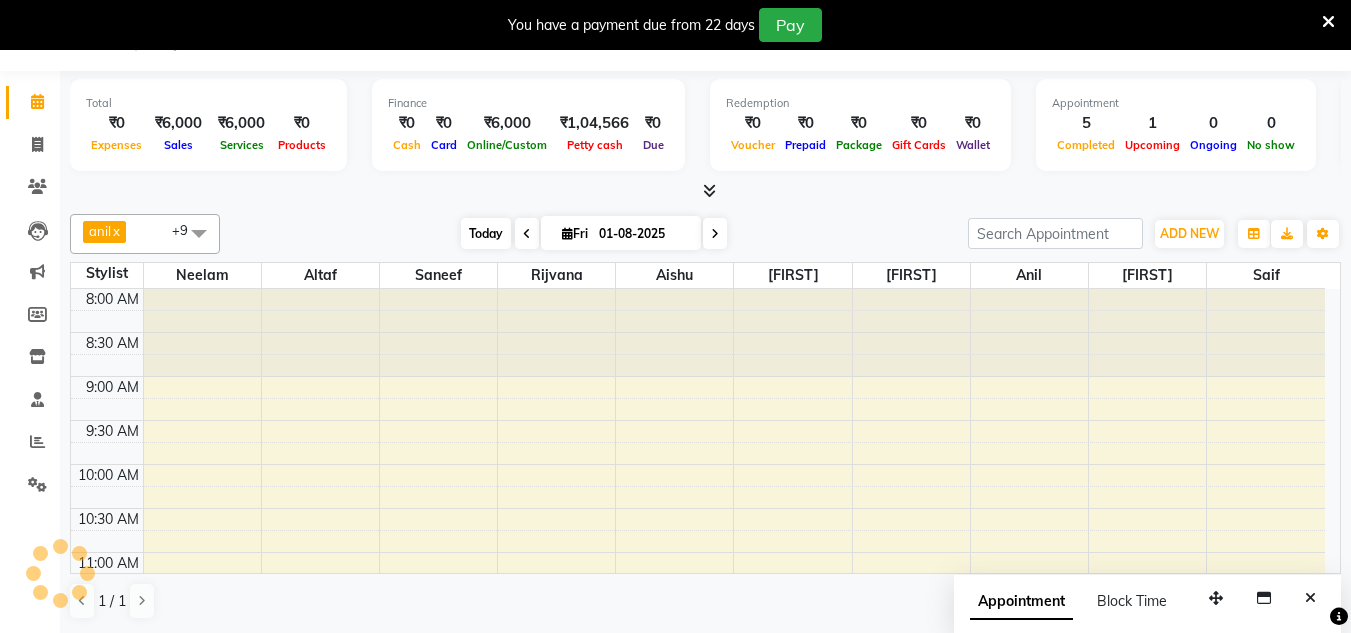 scroll, scrollTop: 859, scrollLeft: 0, axis: vertical 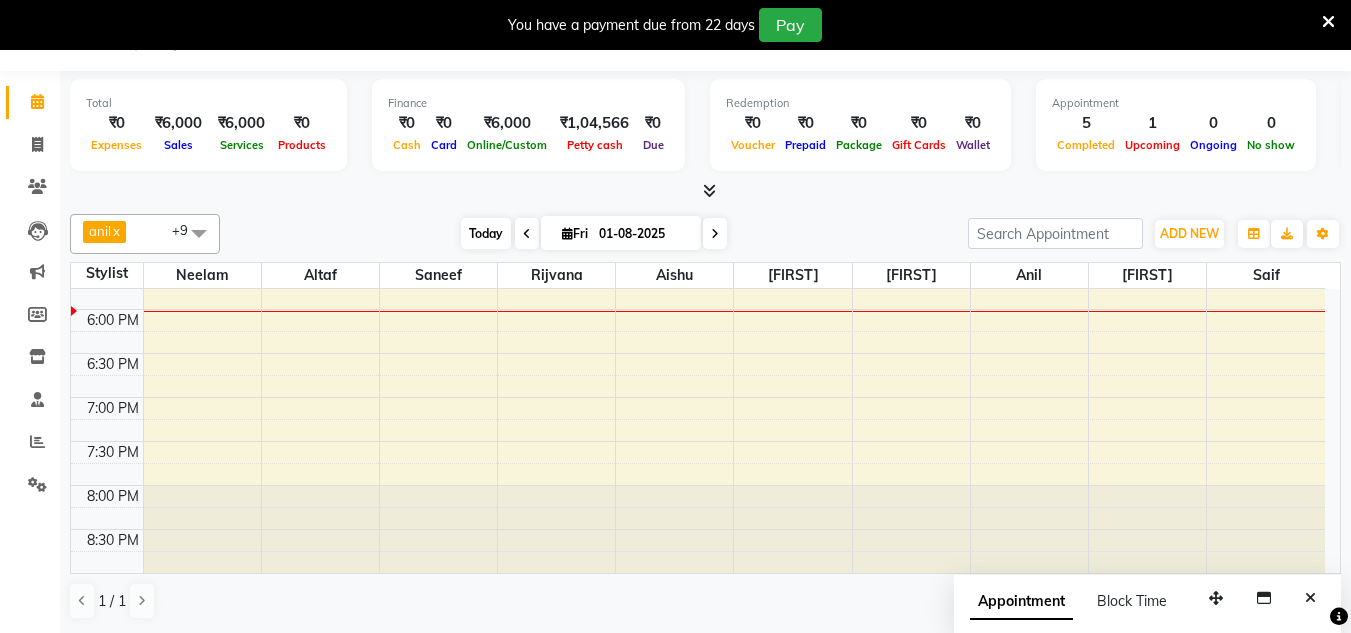 click on "Today" at bounding box center [486, 233] 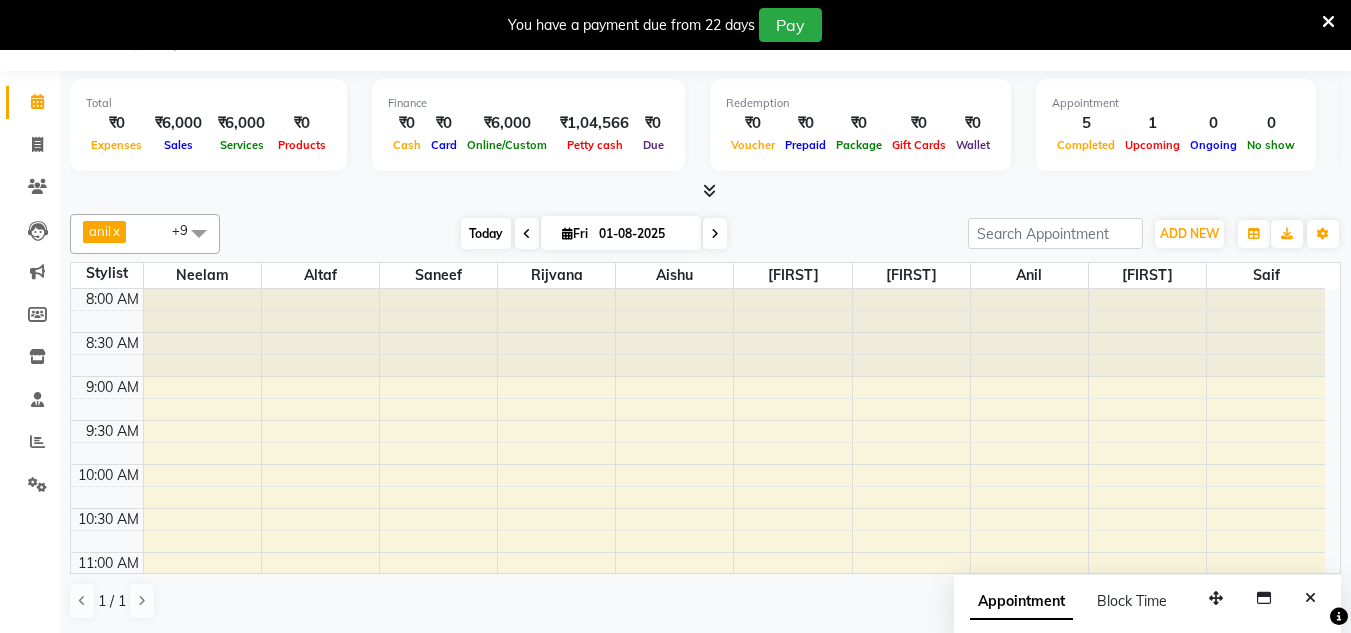 scroll, scrollTop: 859, scrollLeft: 0, axis: vertical 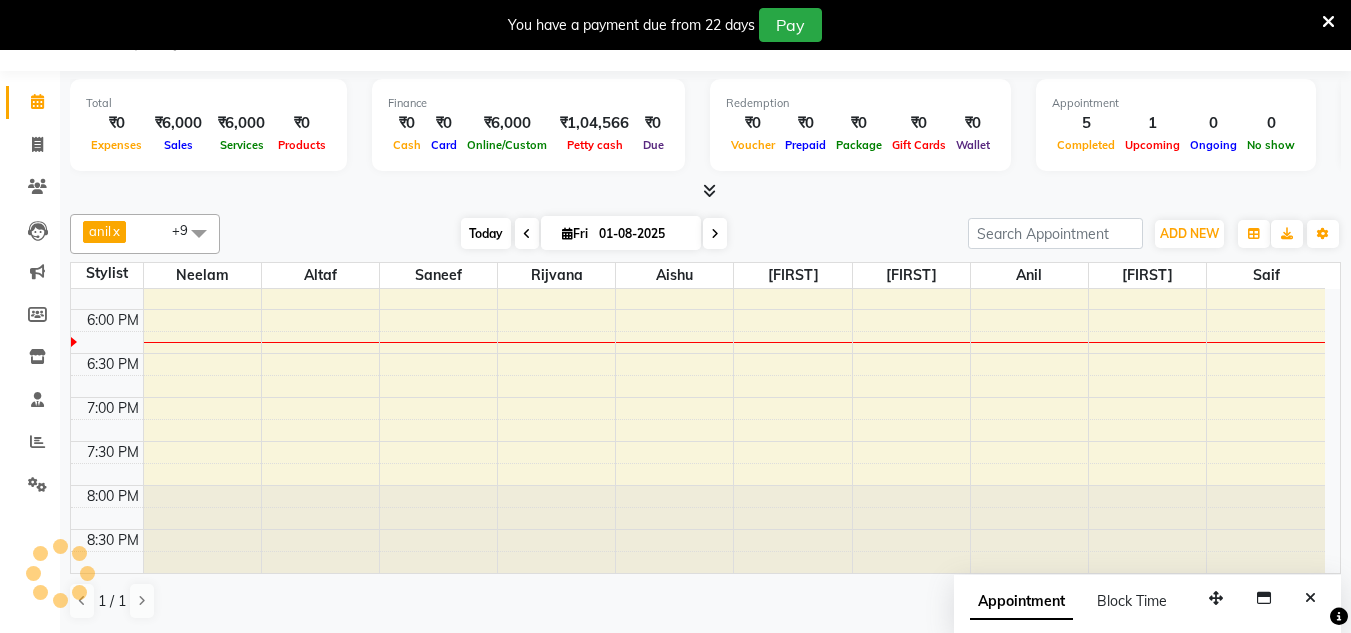 click on "Today" at bounding box center (486, 233) 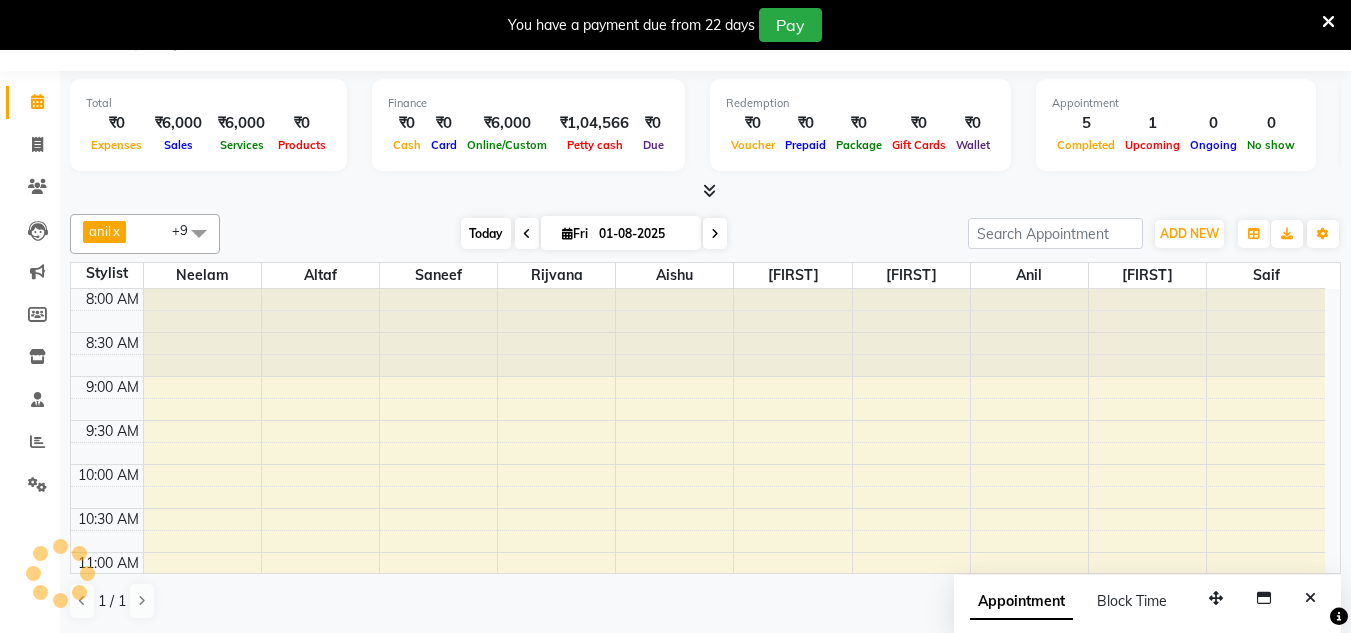 scroll, scrollTop: 859, scrollLeft: 0, axis: vertical 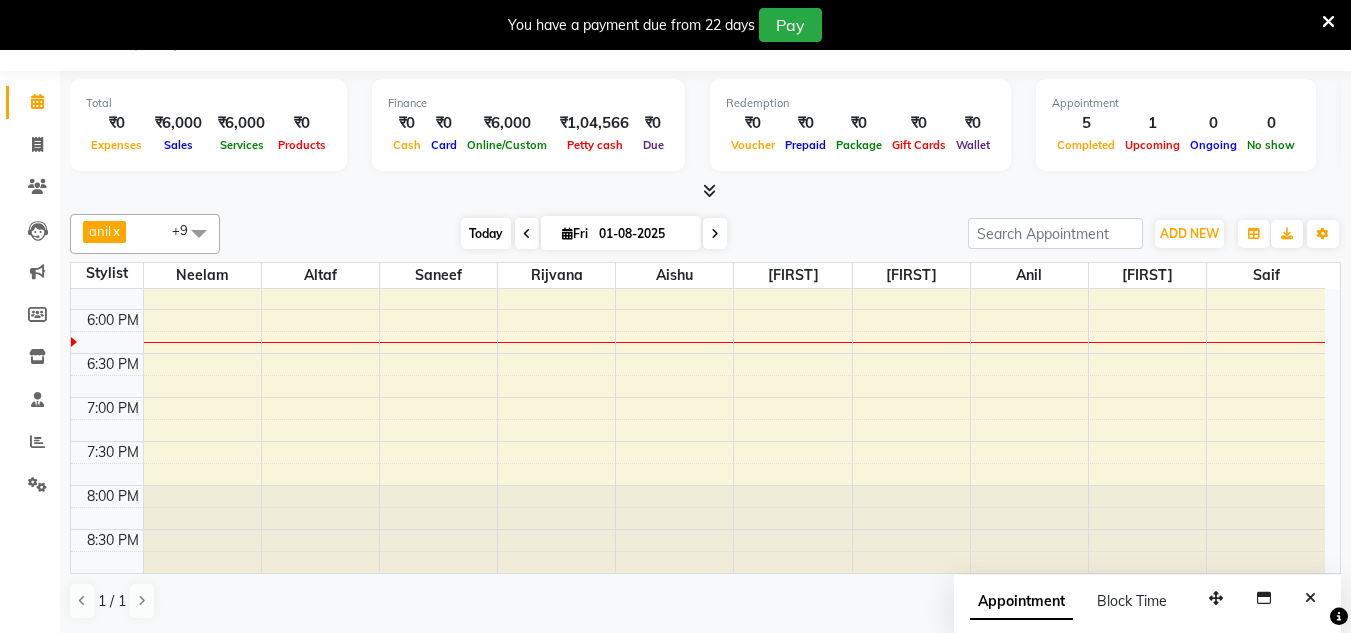 click on "Today" at bounding box center [486, 233] 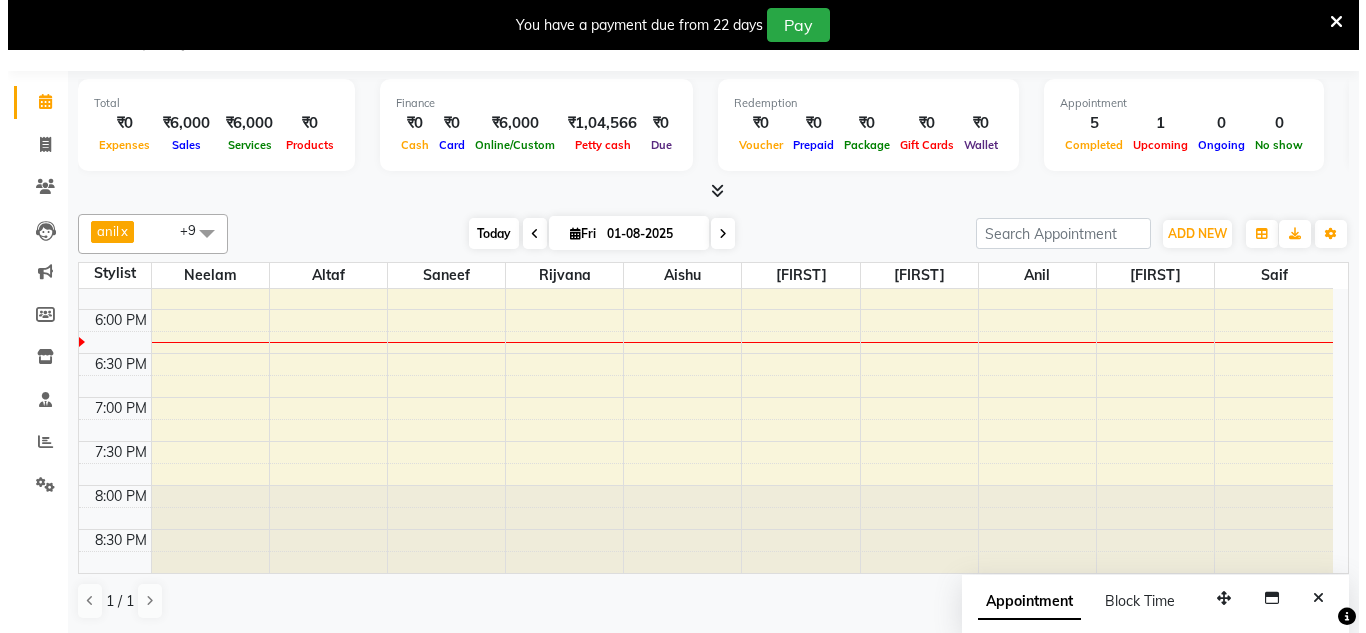 scroll, scrollTop: 859, scrollLeft: 0, axis: vertical 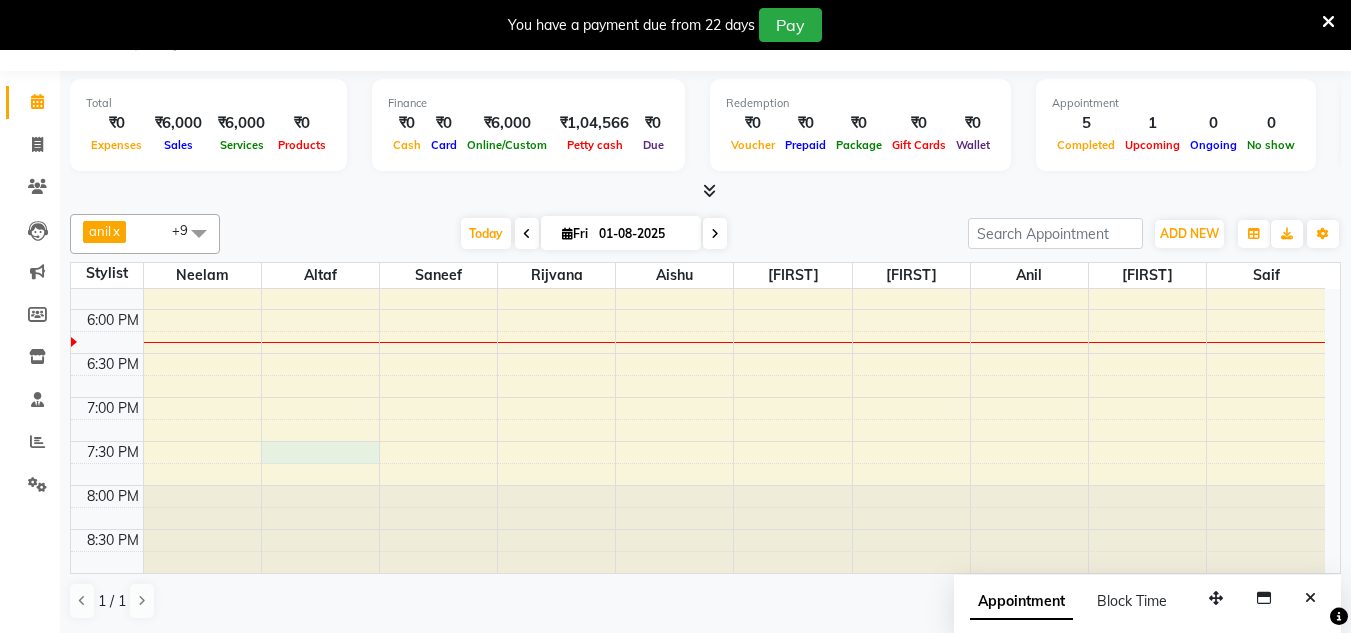 click on "8:00 AM 8:30 AM 9:00 AM 9:30 AM 10:00 AM 10:30 AM 11:00 AM 11:30 AM 12:00 PM 12:30 PM 1:00 PM 1:30 PM 2:00 PM 2:30 PM 3:00 PM 3:30 PM 4:00 PM 4:30 PM 5:00 PM 5:30 PM 6:00 PM 6:30 PM 7:00 PM 7:30 PM 8:00 PM 8:30 PM     [FIRST] [LAST], TK01, 01:45 PM-02:05 PM, Hair Wash & Blast Dry Hair Wash & Blast Dry - Women's             [FIRST], TK02, 02:30 PM-05:00 PM, Hair Technical (Inward Pricing) Botox Treatment     [FIRST], TK03, 01:50 PM-02:30 PM, Men's Grooming Men's Shave - Junior Stylist,Men's Grooming Beard & Moustache Coloring     [FIRST] [LAST], TK04, 01:55 PM-02:35 PM, Men's Grooming Beard & Moustache Coloring,Men's Grooming Men's Shave - Junior Stylist     [FIRST] [LAST], TK04, 02:35 PM-03:35 PM, Clean Up Brightening,Premium De-tan Face & Neck     [FIRST] [LAST], TK01, 12:45 PM-01:45 PM, Massage Therapies Balinese Massage 60 Mins" at bounding box center [698, 1] 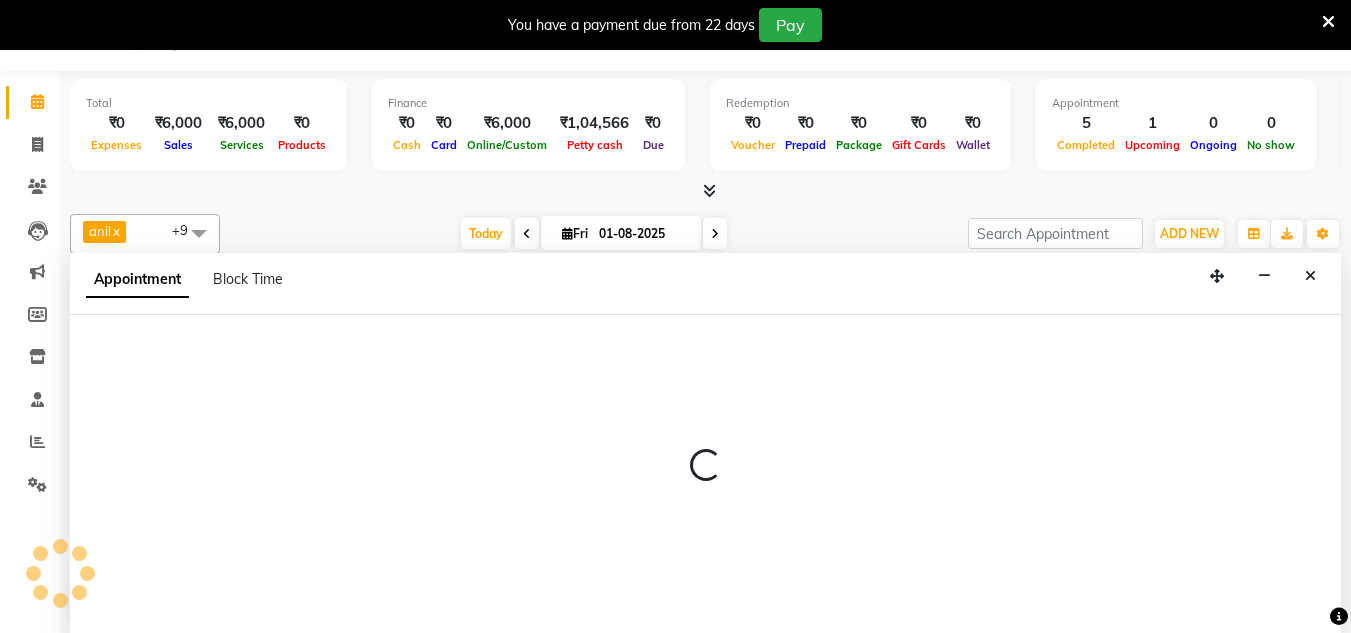 select on "85979" 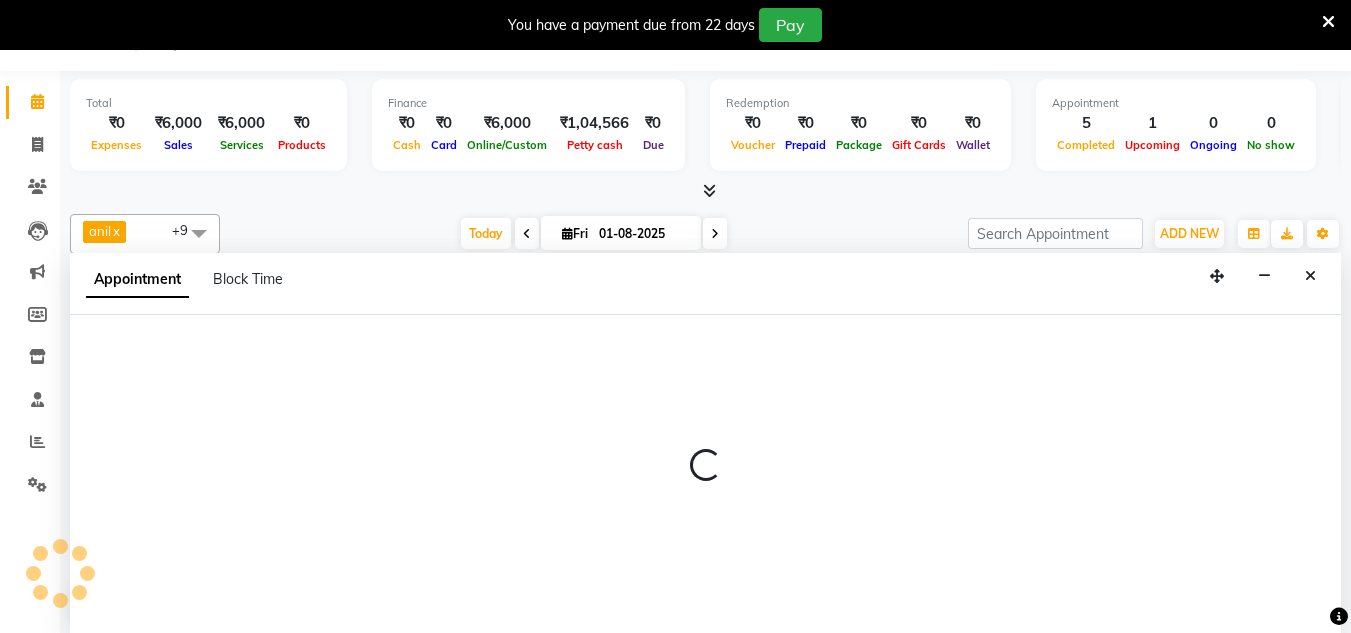 select on "1170" 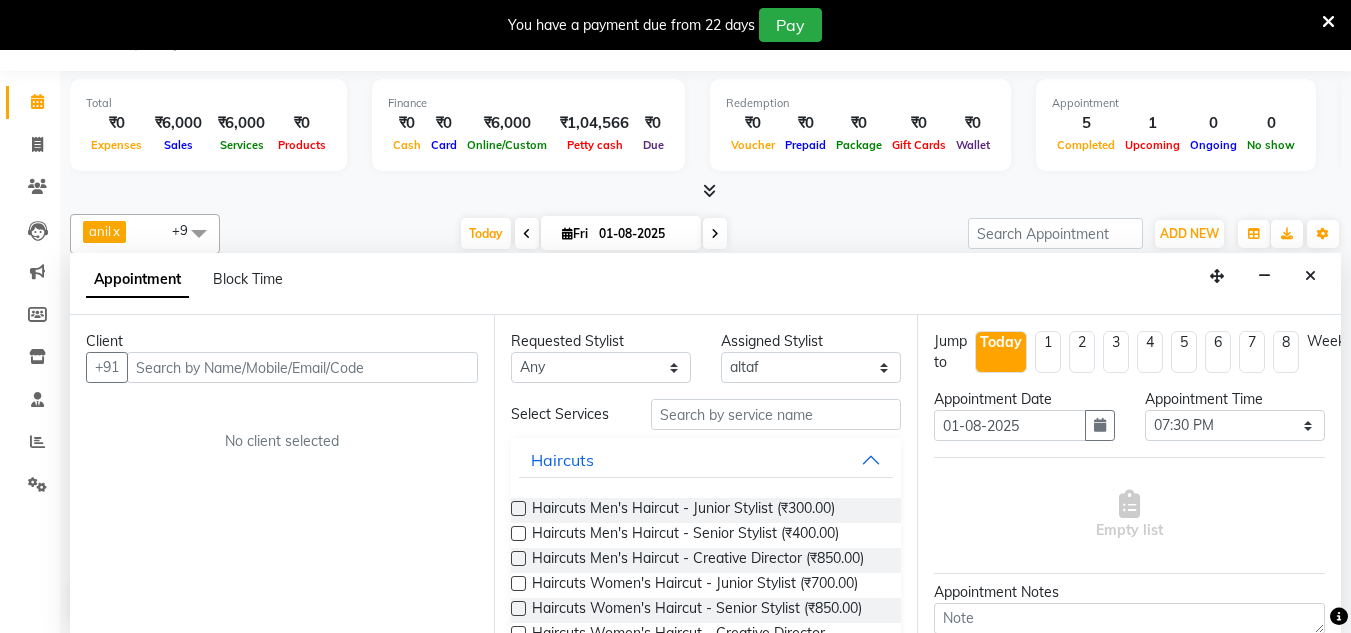 click at bounding box center [302, 367] 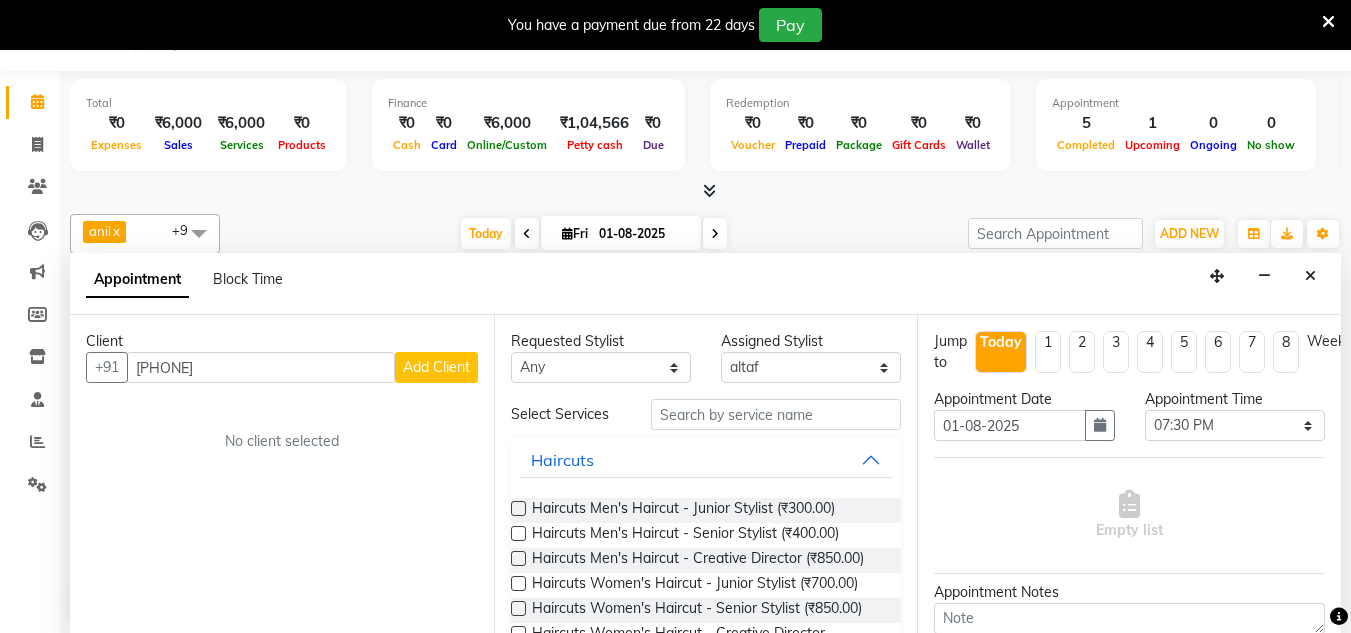 type on "[PHONE]" 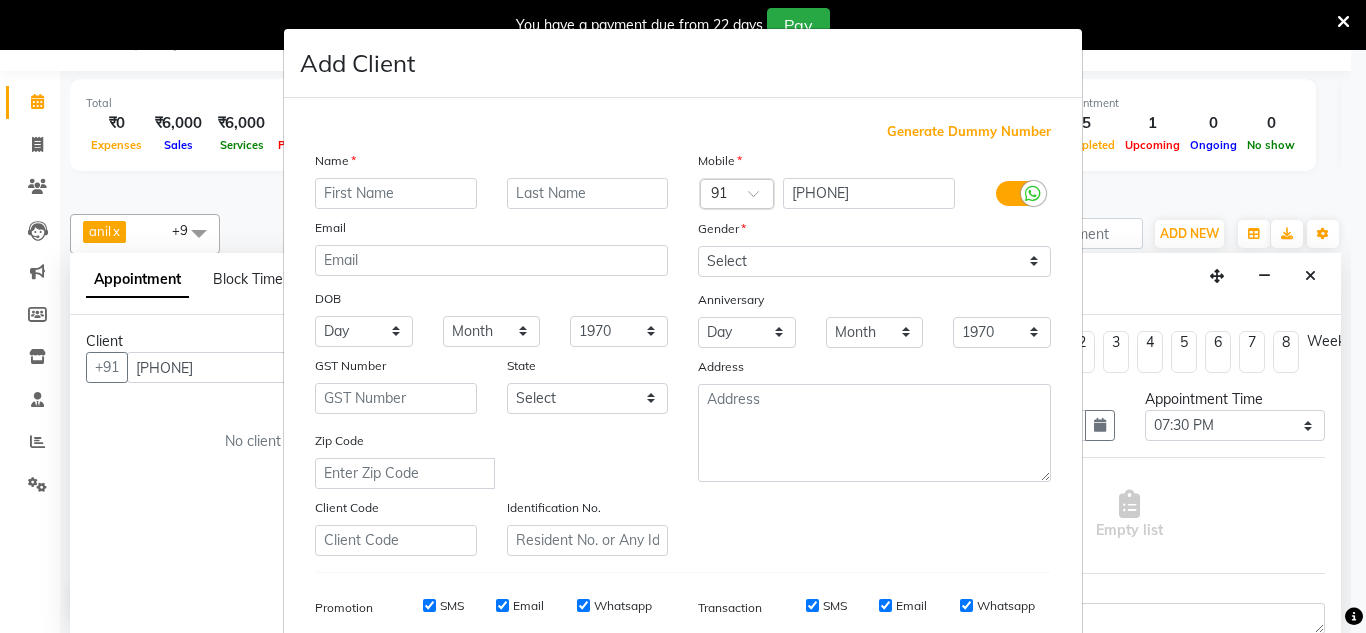 click at bounding box center [396, 193] 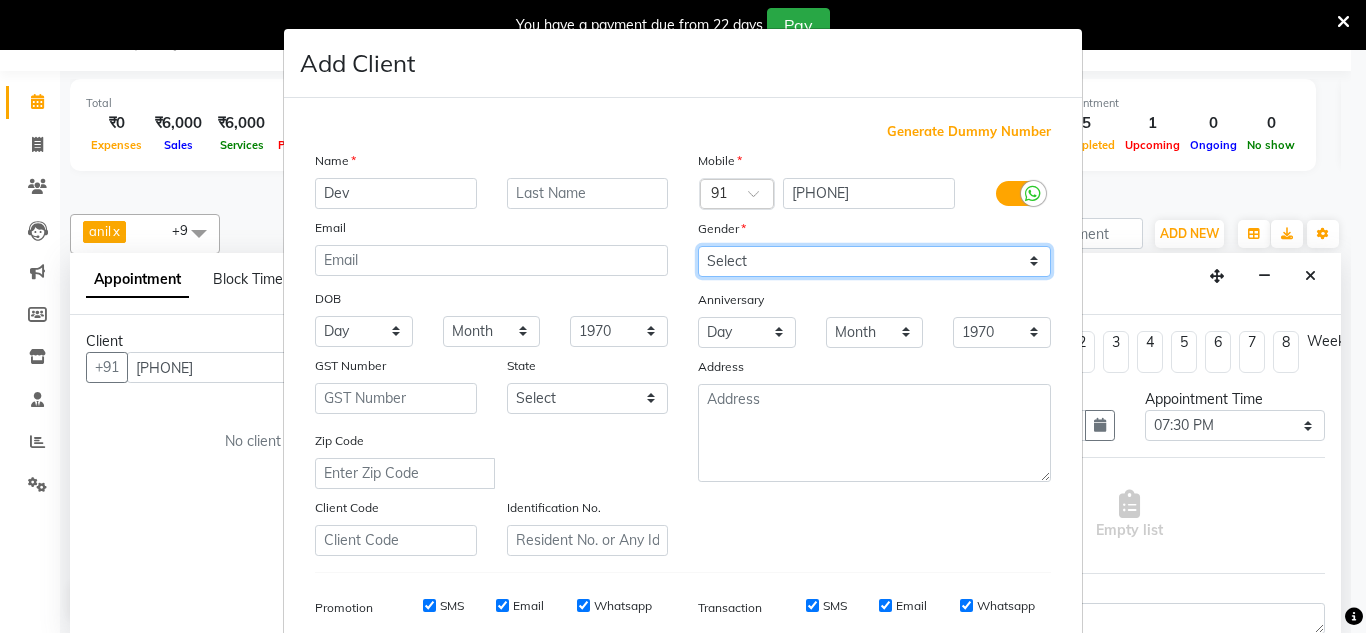 click on "Select Male Female Other Prefer Not To Say" at bounding box center [874, 261] 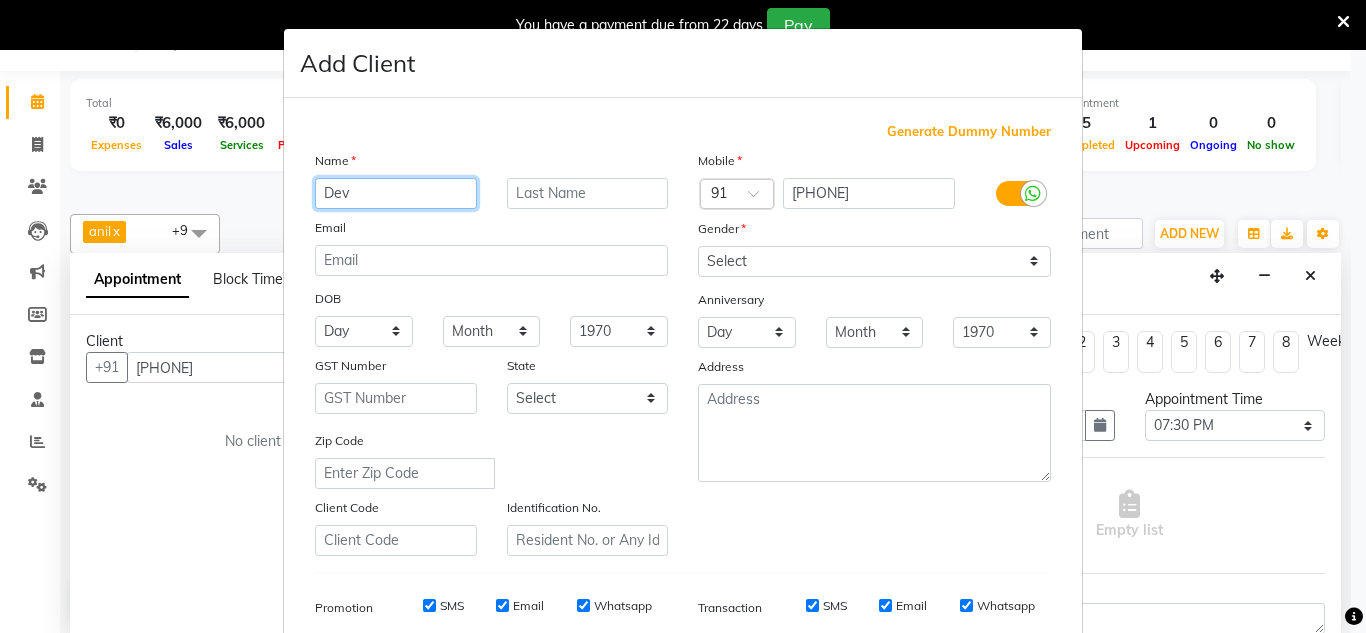 click on "Dev" at bounding box center (396, 193) 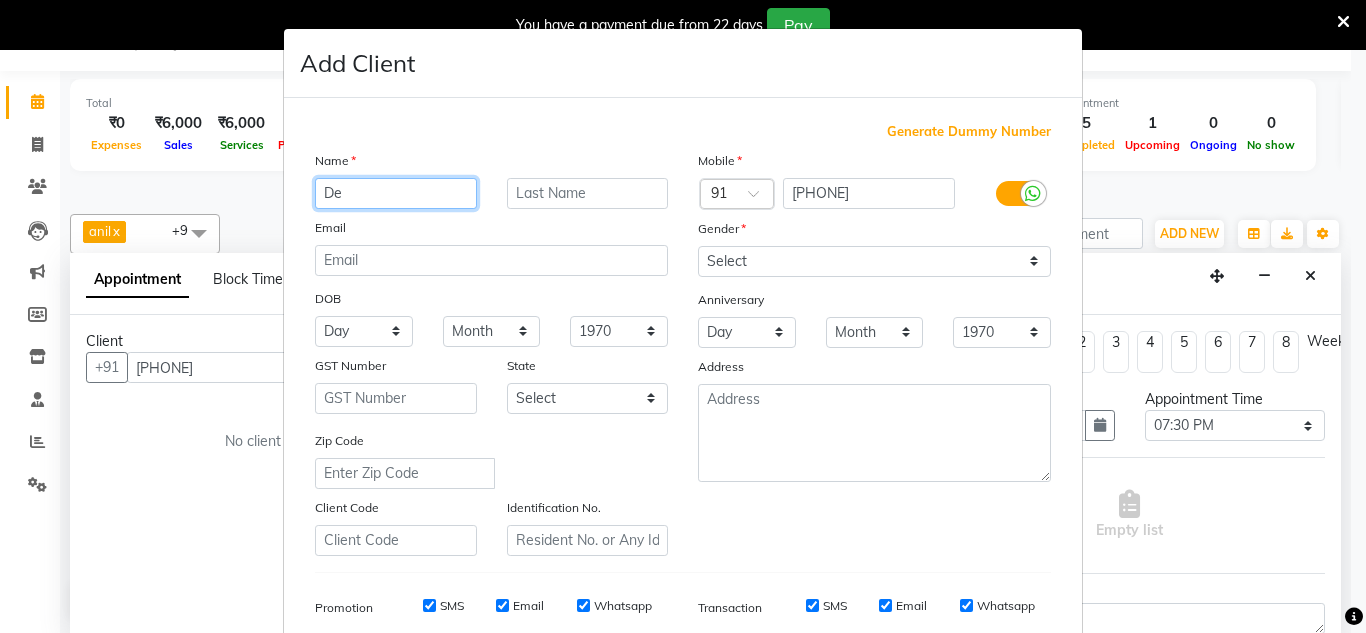 type on "D" 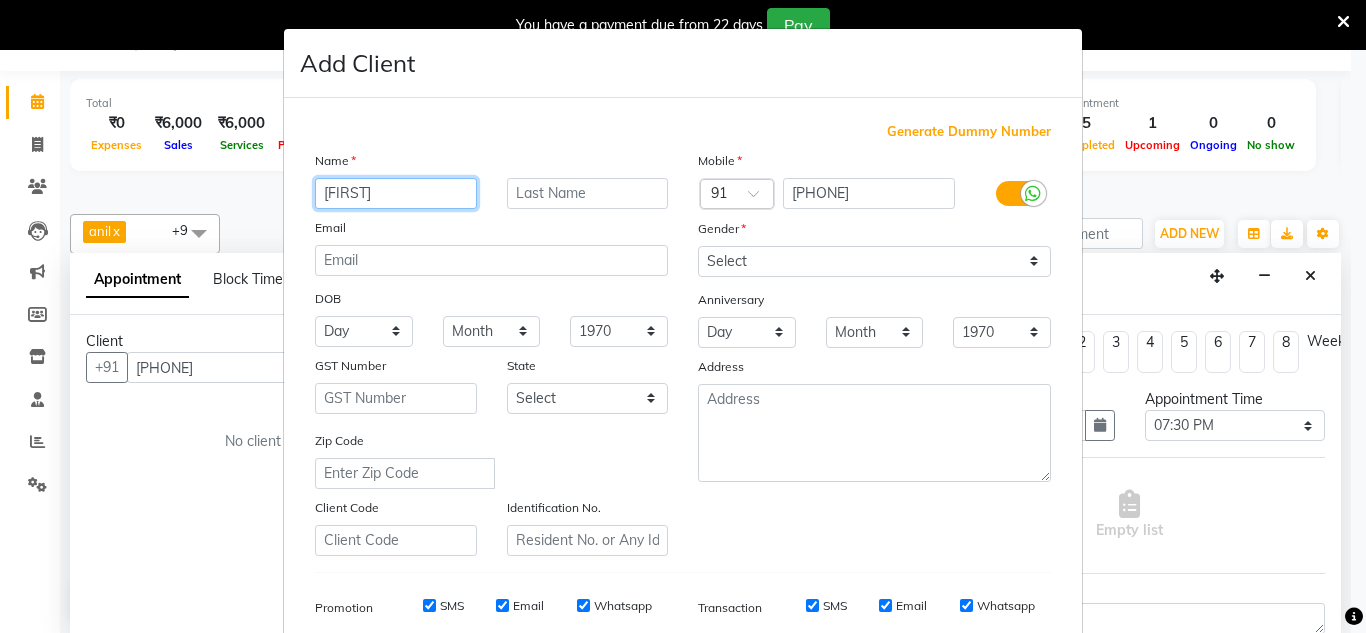 type on "[FIRST]" 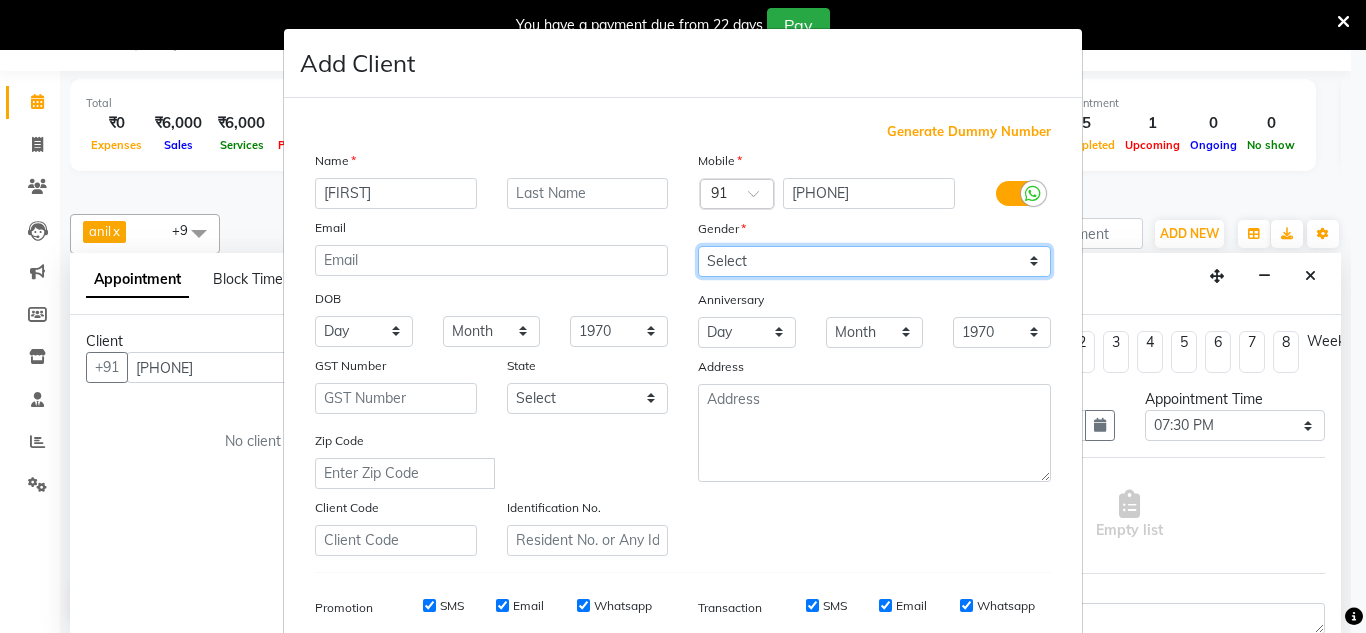 click on "Select Male Female Other Prefer Not To Say" at bounding box center [874, 261] 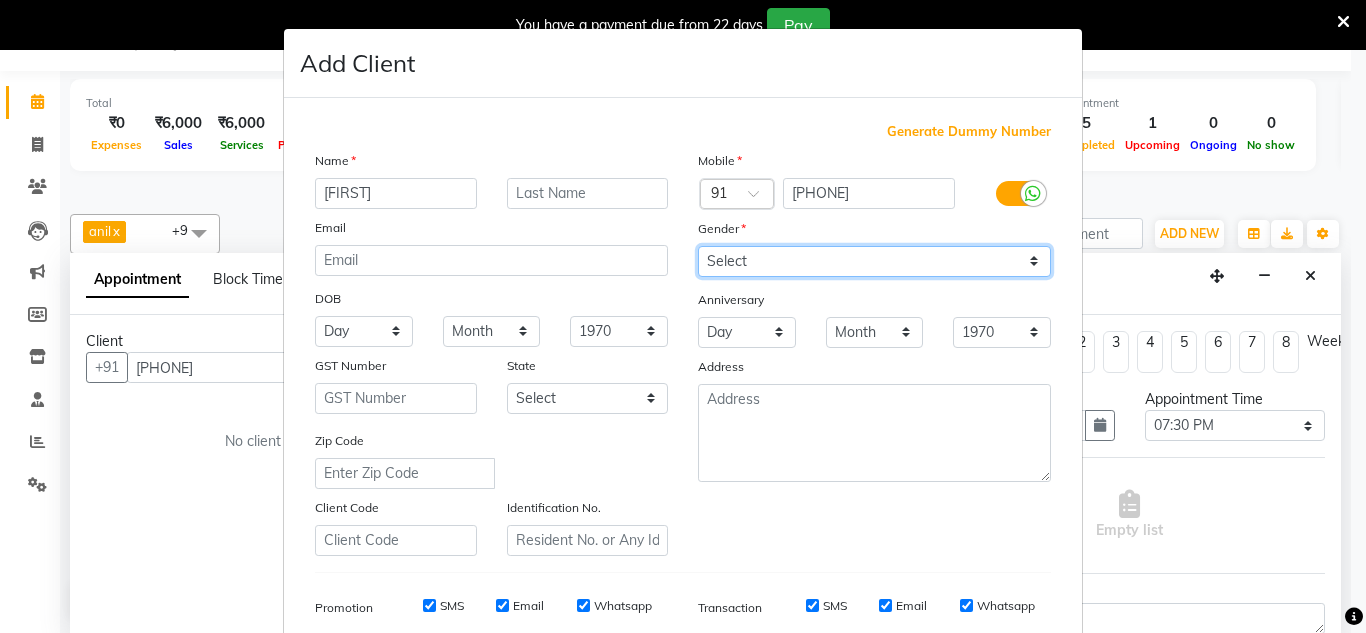select on "female" 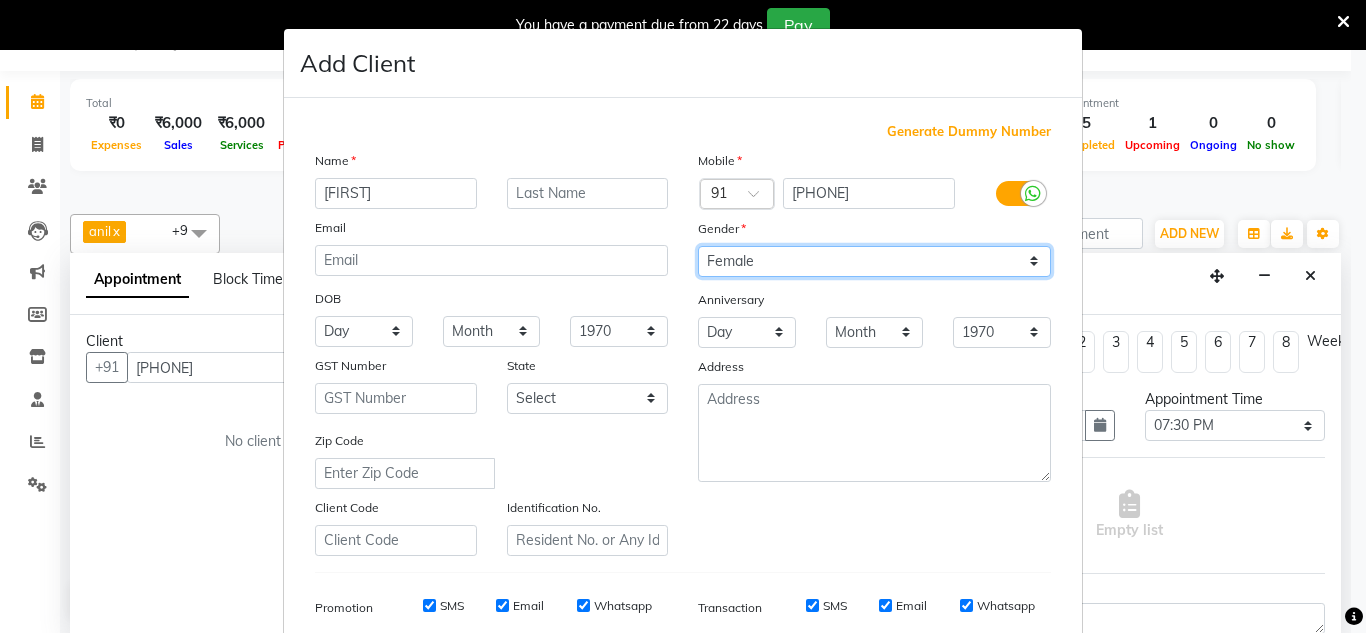 click on "Select Male Female Other Prefer Not To Say" at bounding box center [874, 261] 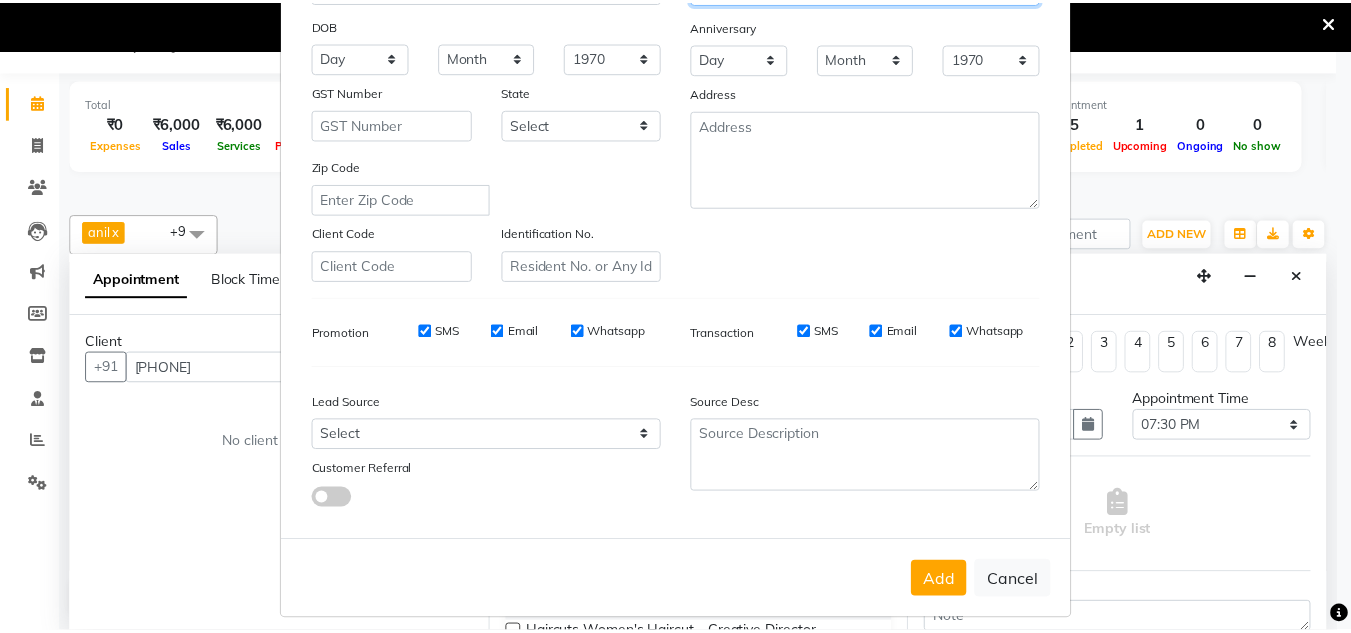 scroll, scrollTop: 276, scrollLeft: 0, axis: vertical 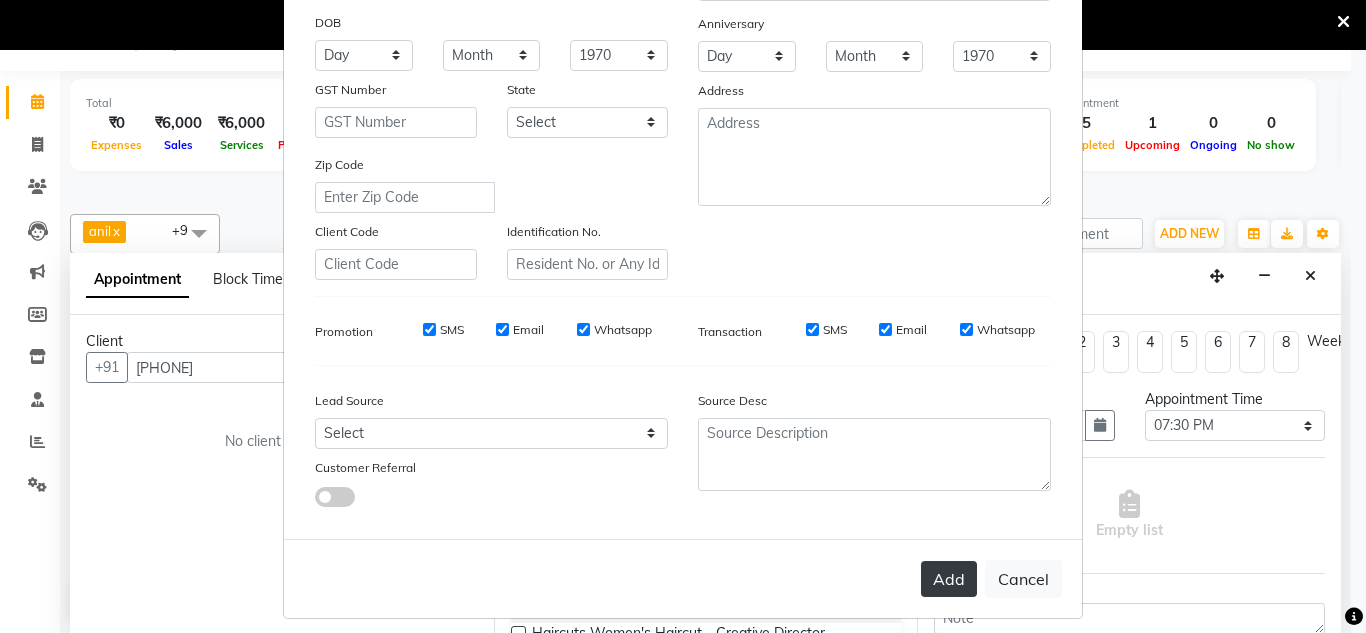 click on "Add" at bounding box center [949, 579] 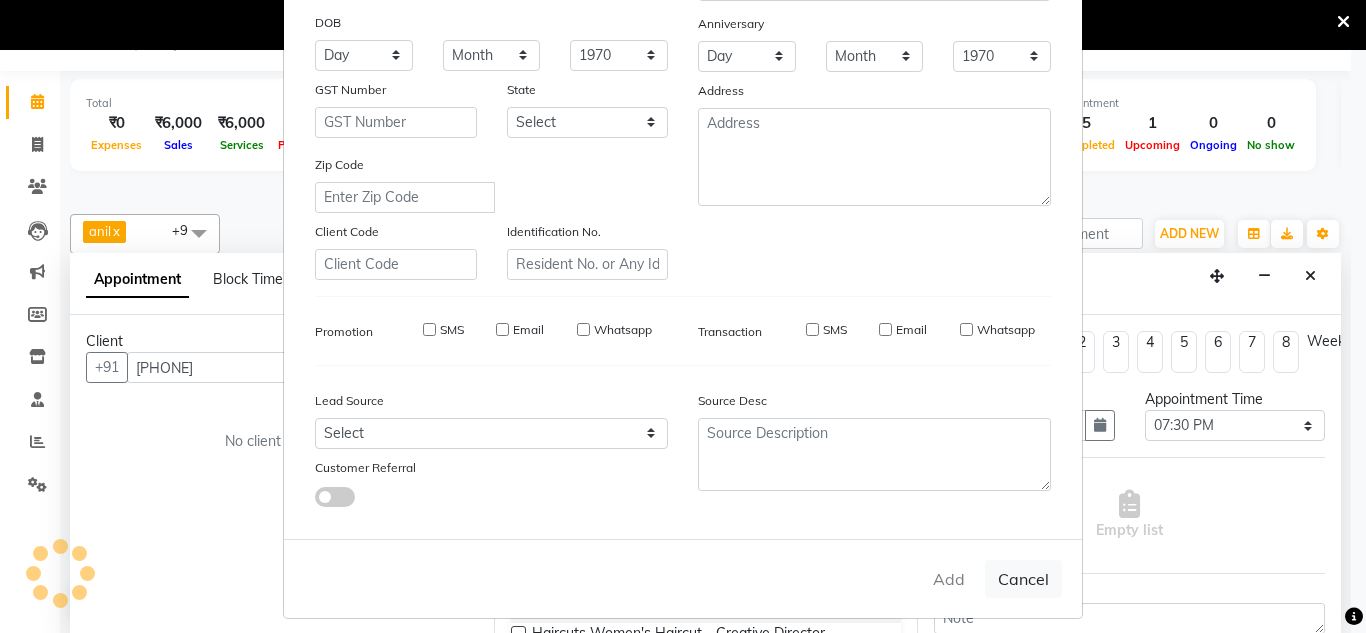 type 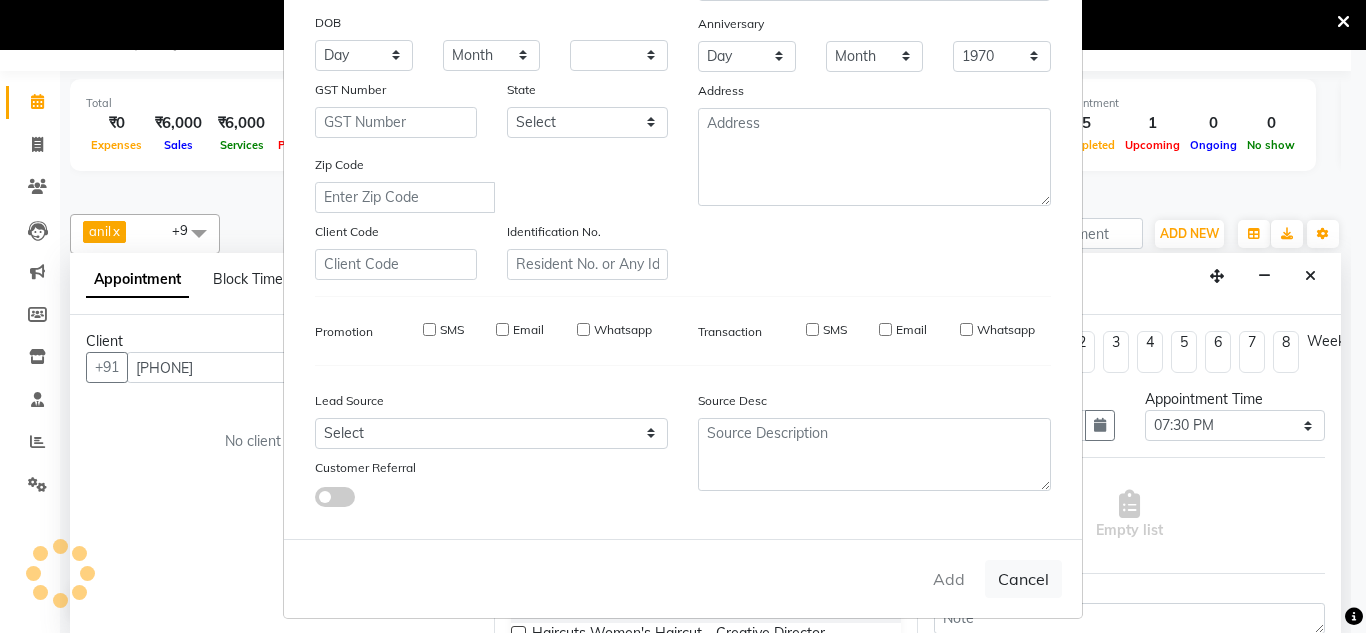 select 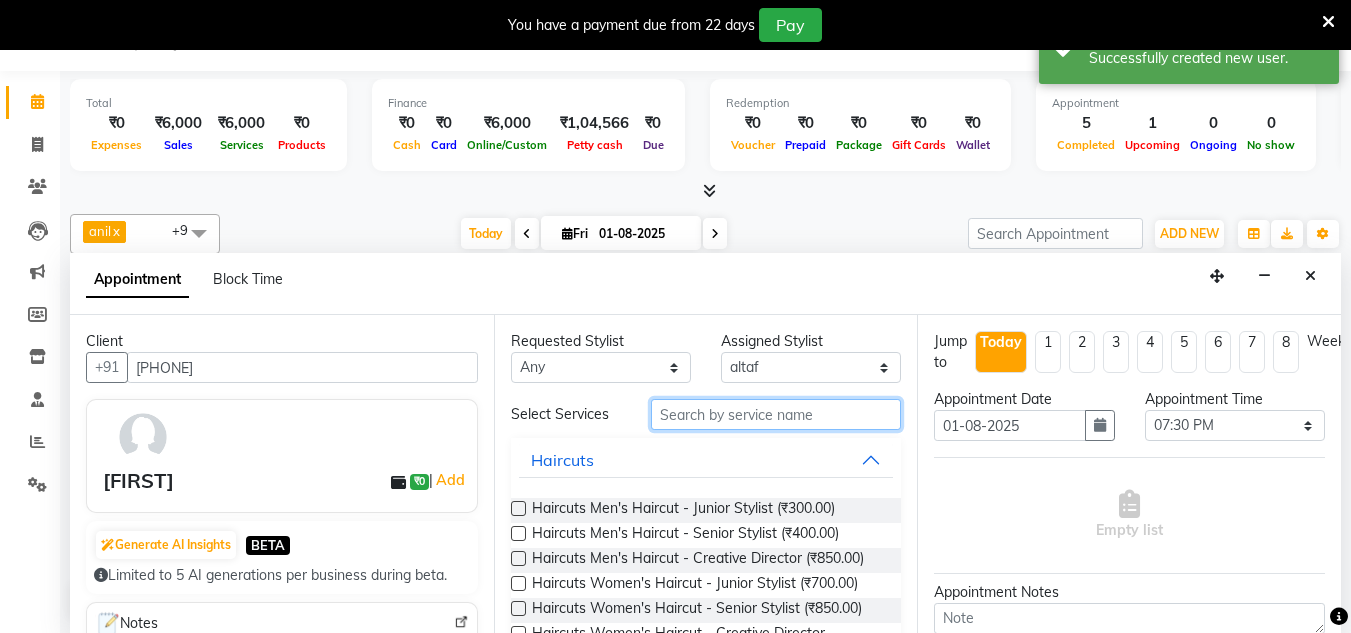 click at bounding box center (776, 414) 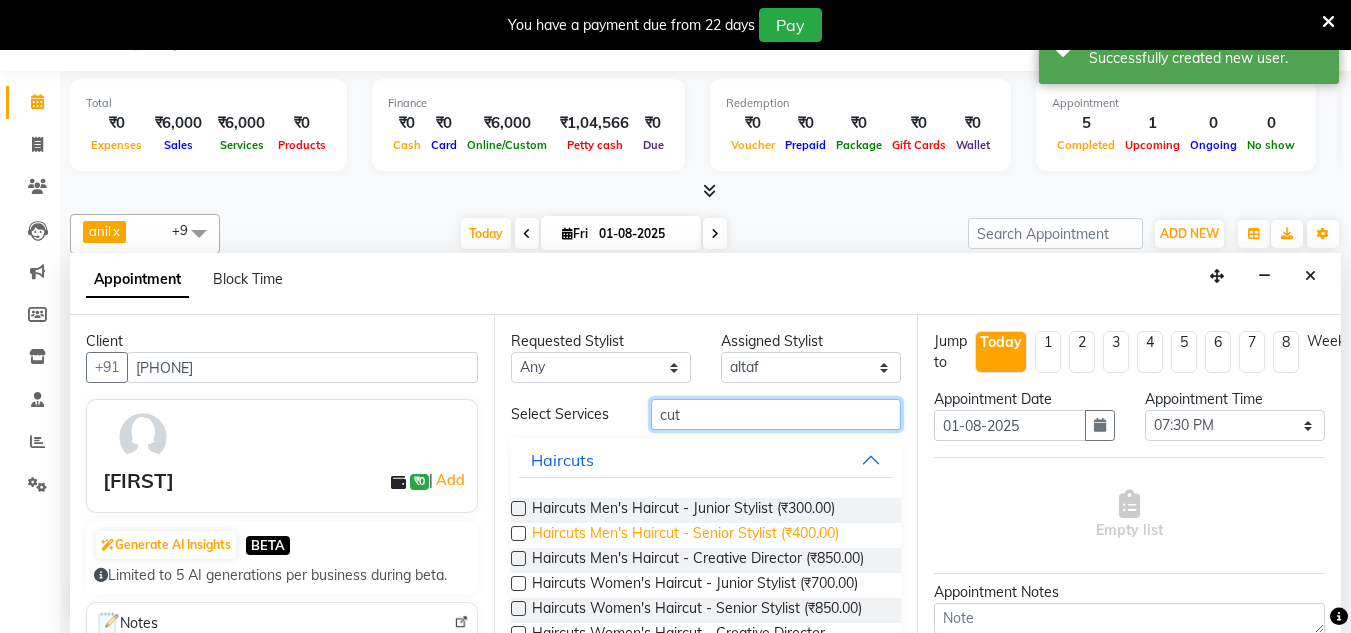 type on "cut" 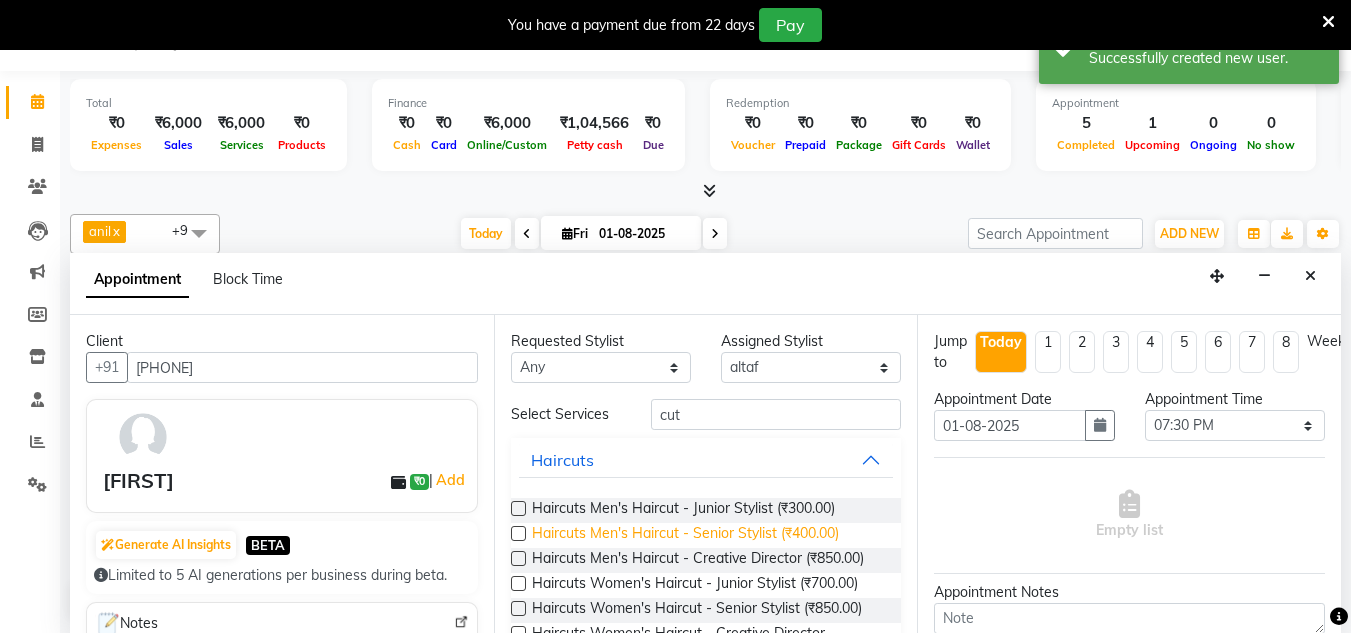 click on "Haircuts Men's Haircut - Senior Stylist (₹400.00)" at bounding box center [685, 535] 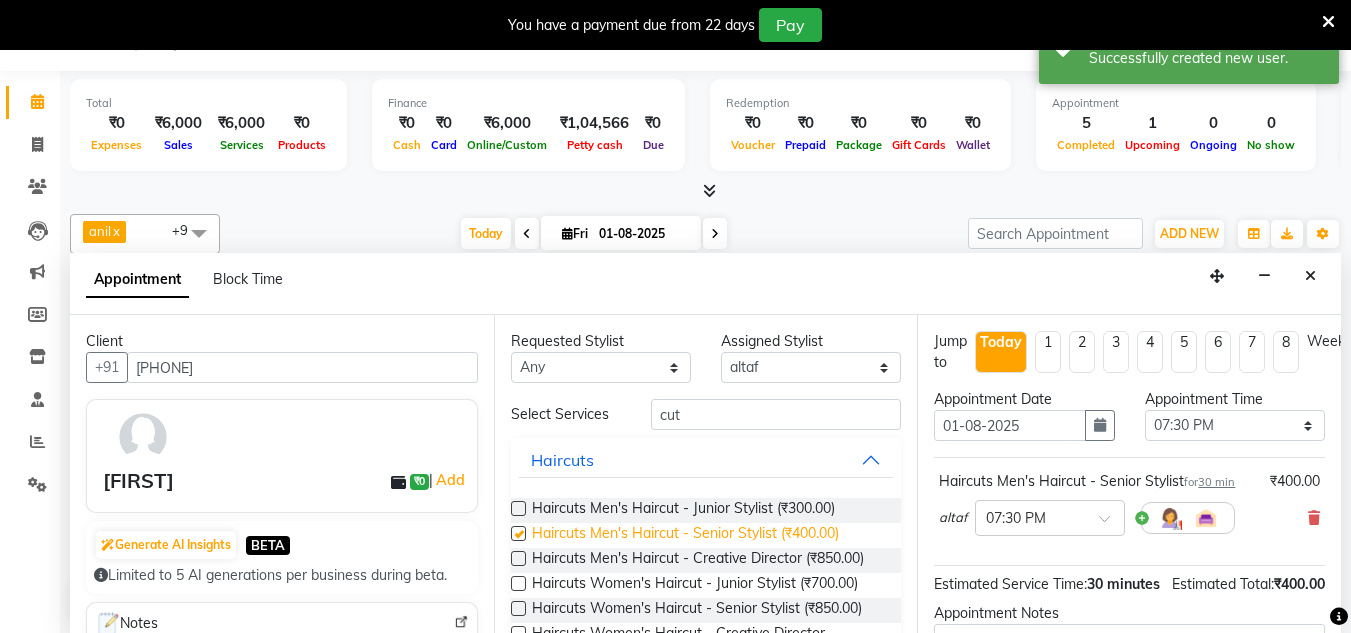 checkbox on "false" 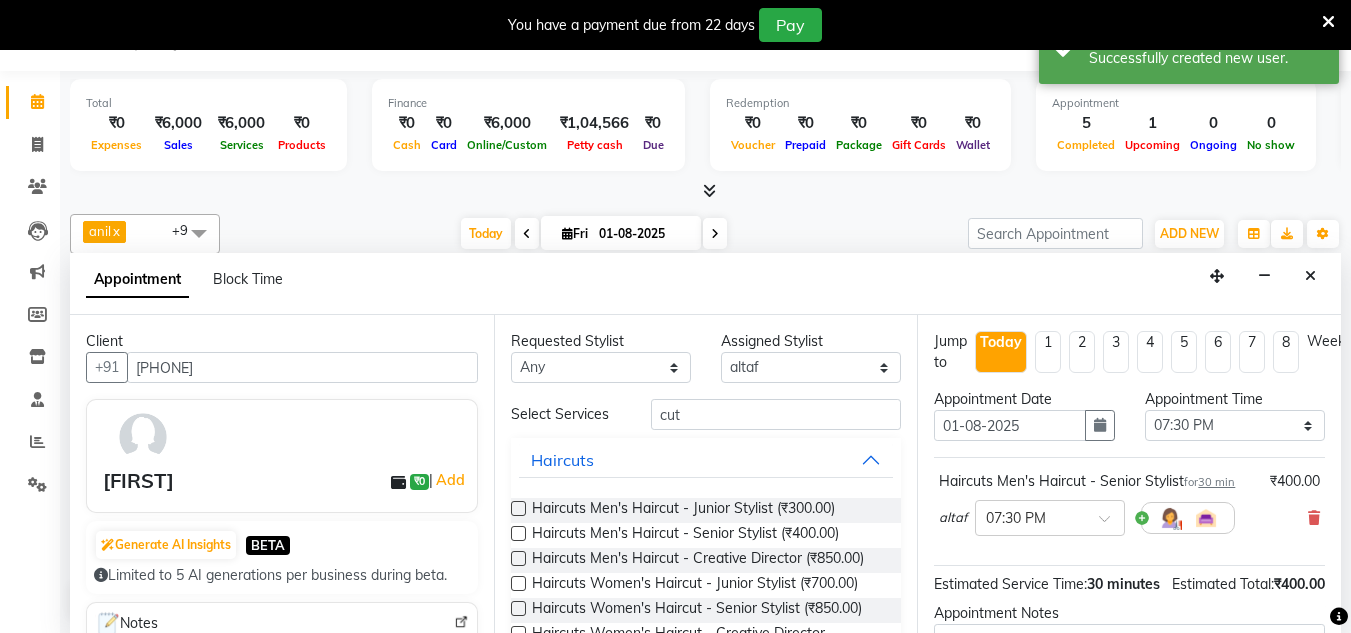scroll, scrollTop: 244, scrollLeft: 0, axis: vertical 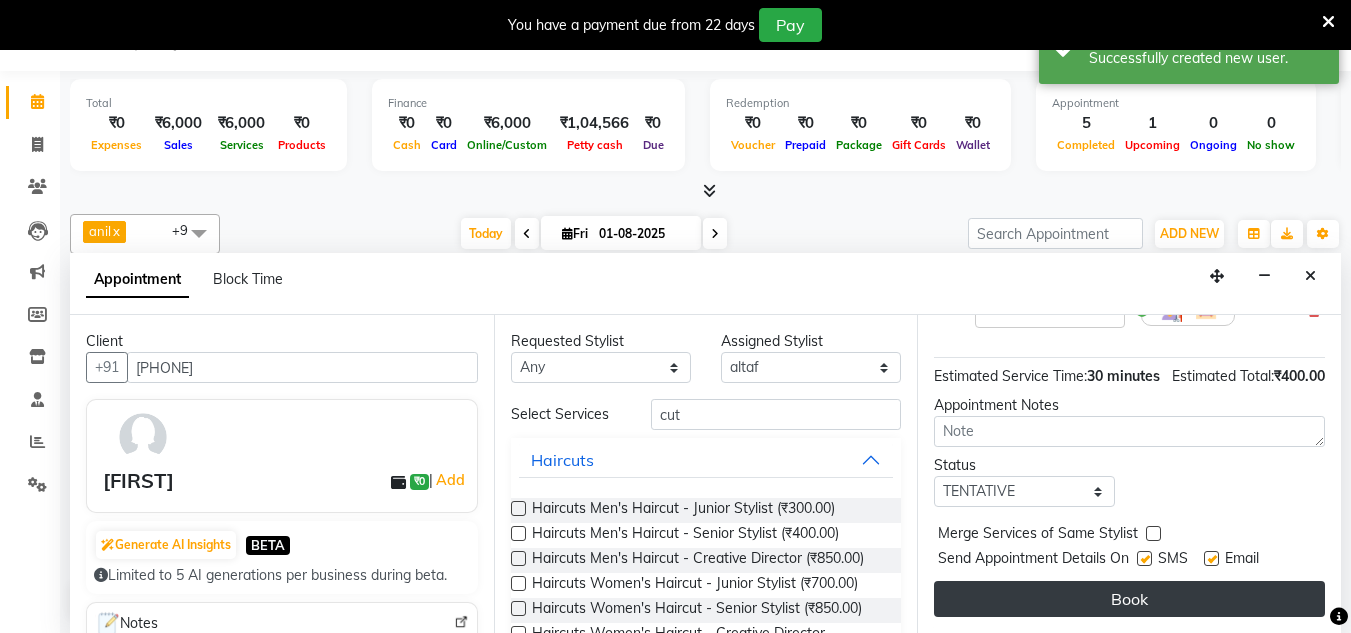 click on "Book" at bounding box center [1129, 599] 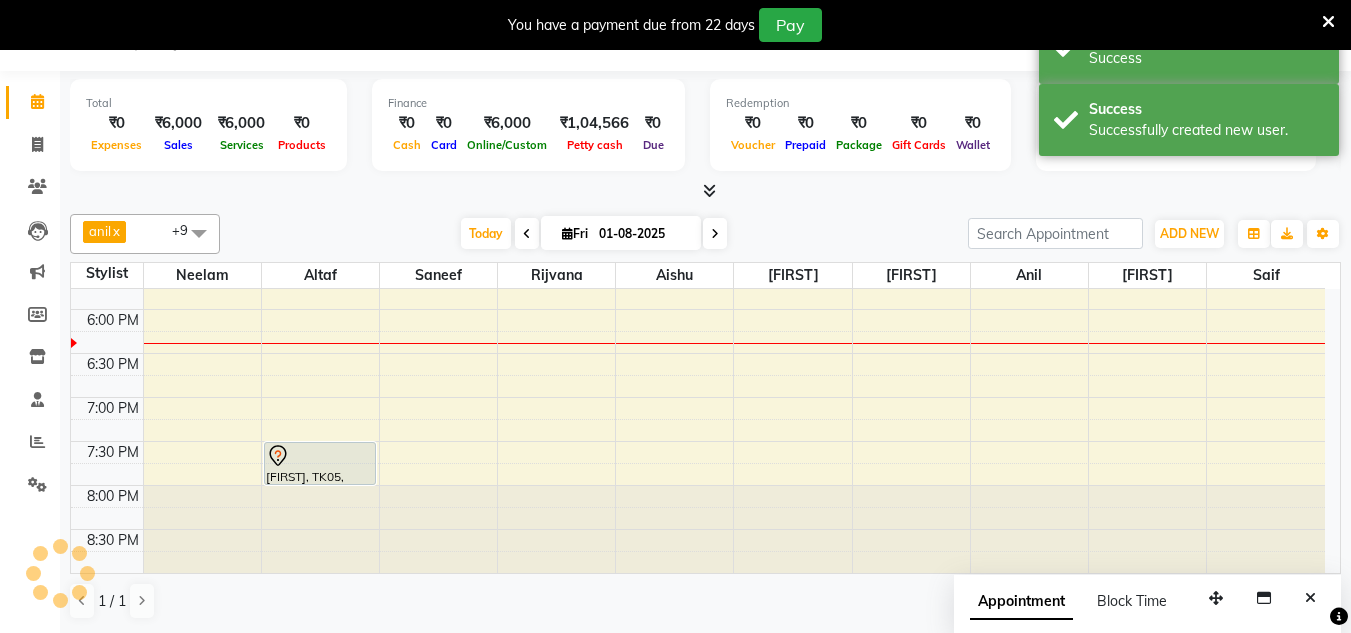 scroll, scrollTop: 0, scrollLeft: 0, axis: both 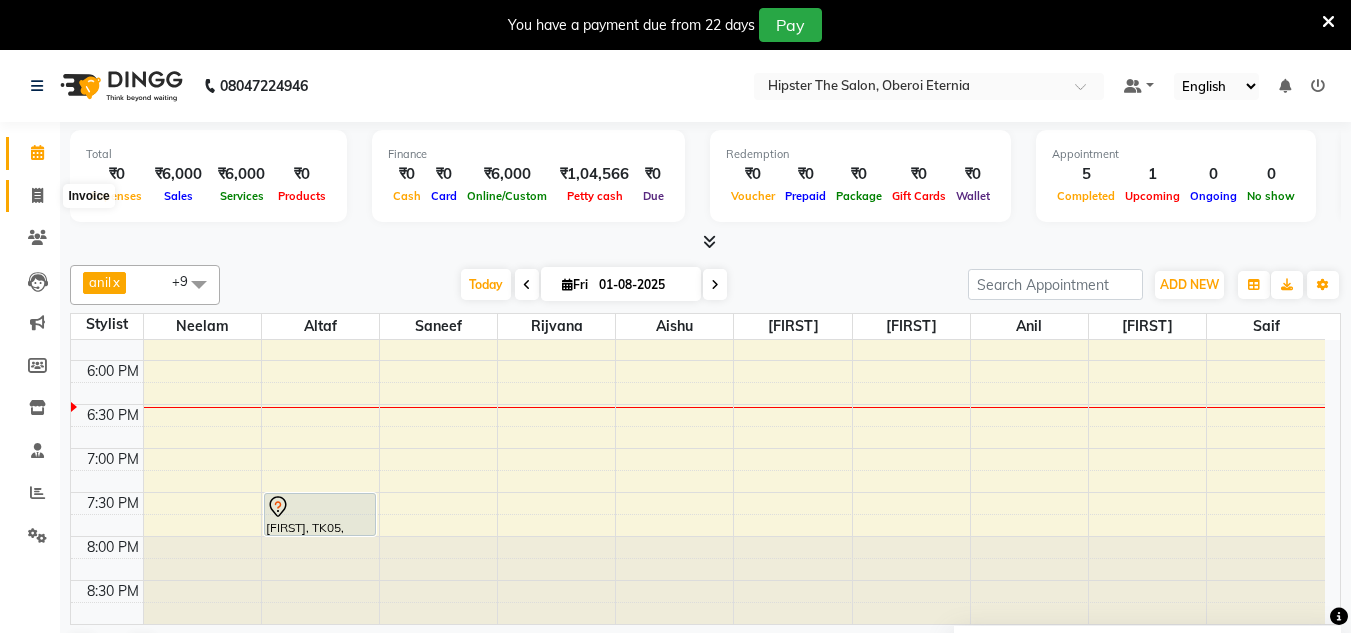 click 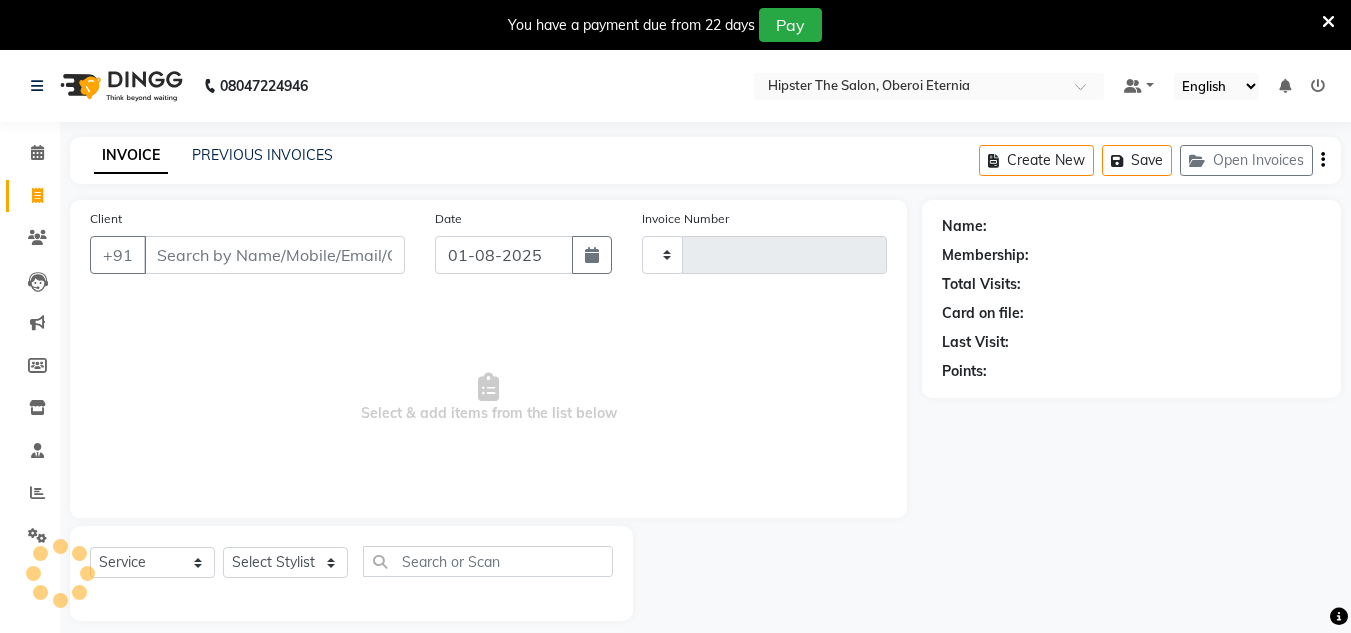 type on "0379" 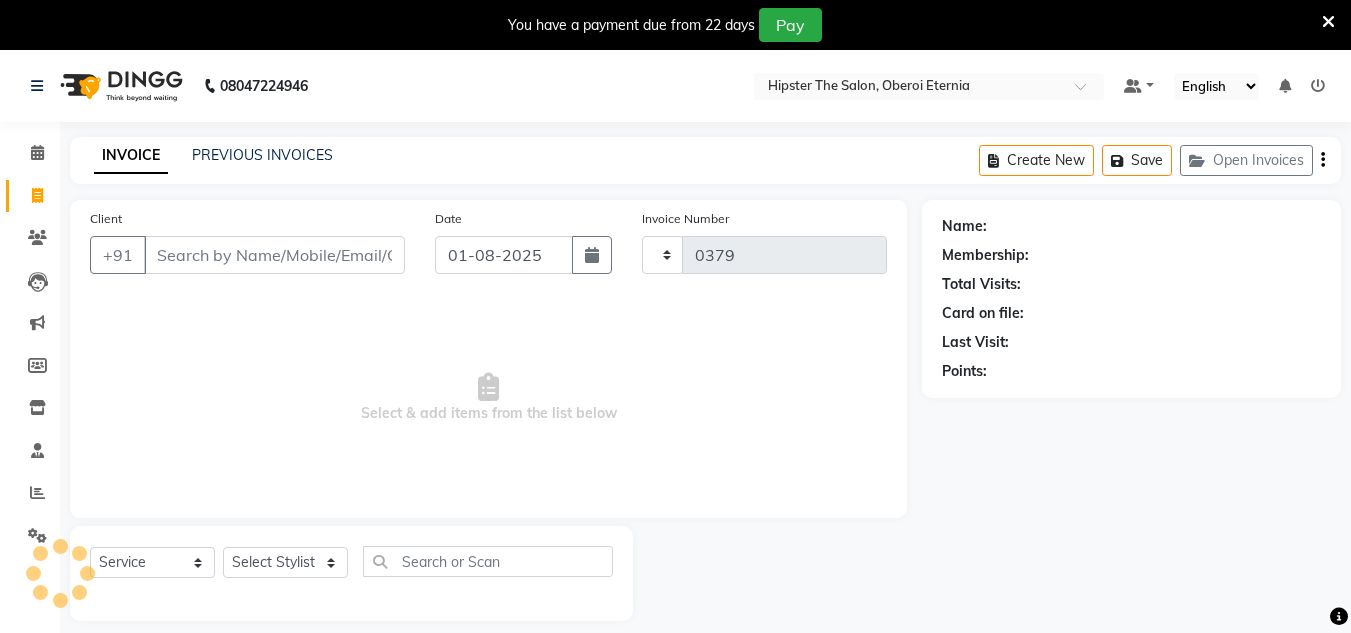 select on "8592" 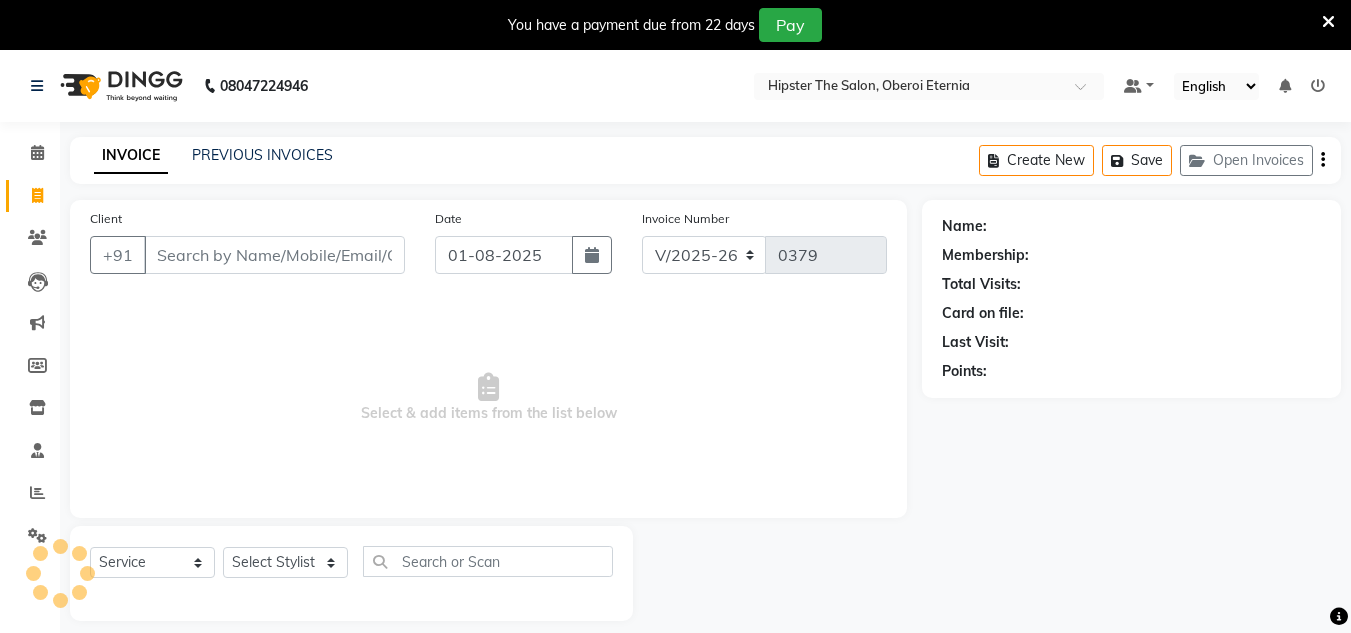 click on "Client" at bounding box center (274, 255) 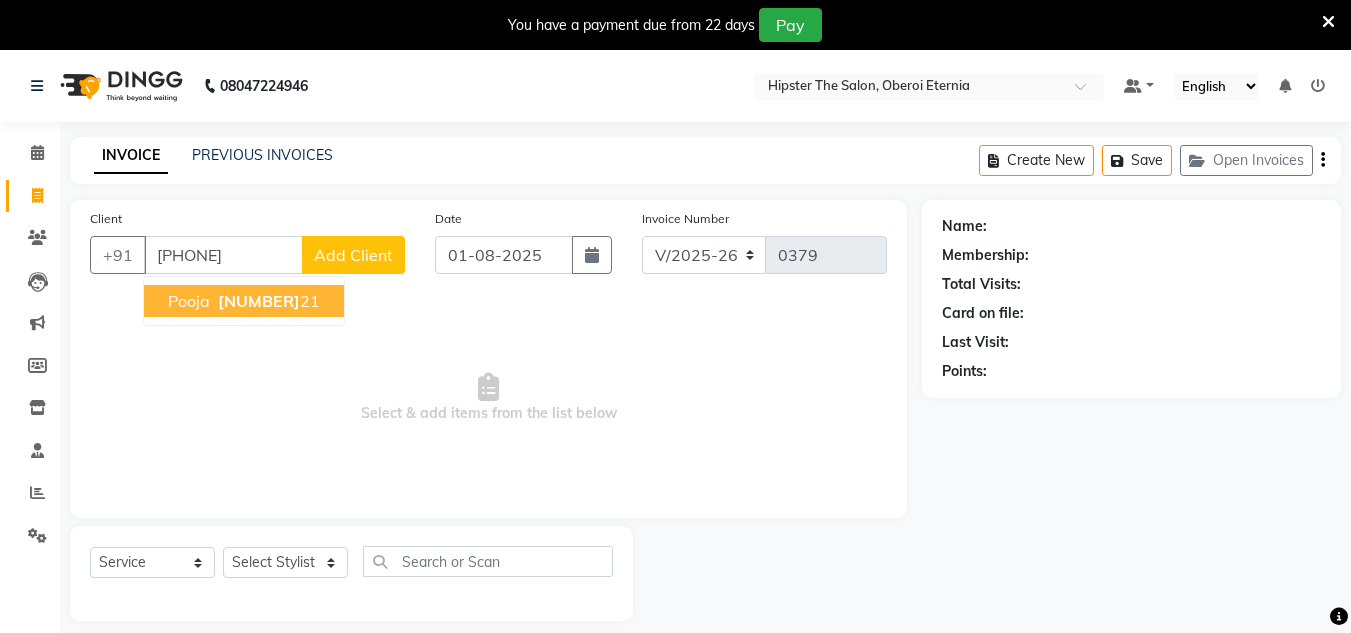 type on "[PHONE]" 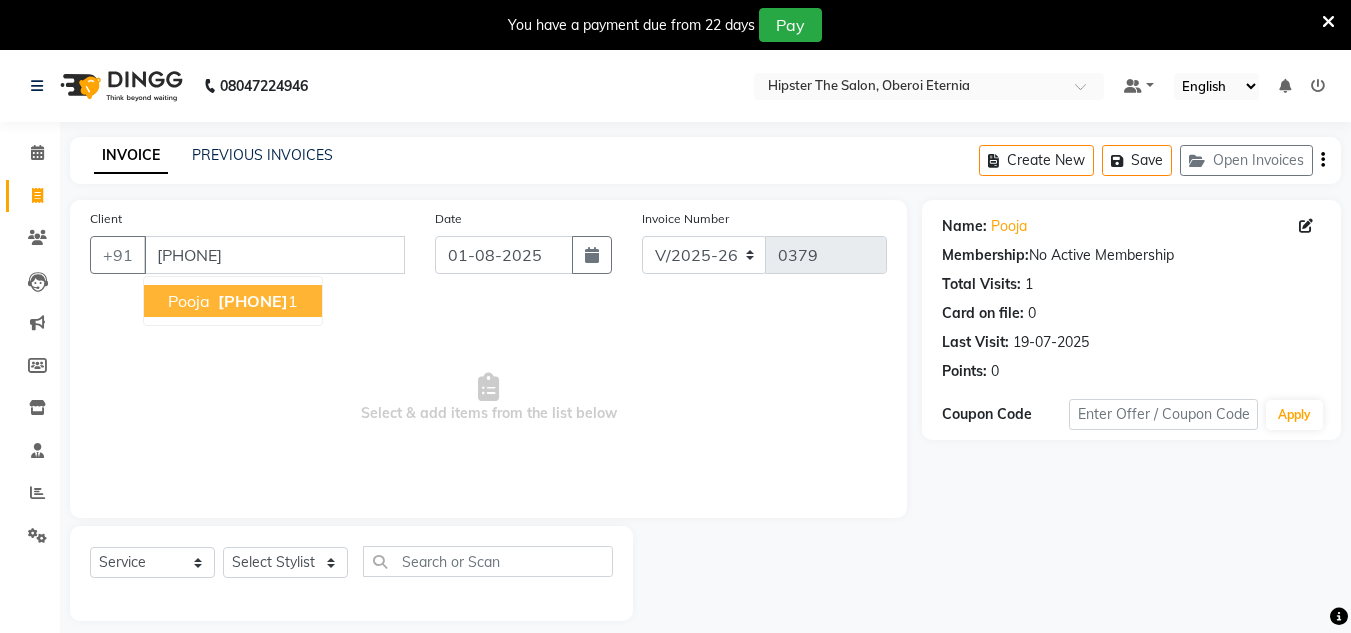click on "[FIRST]   [NUMBER] 1" at bounding box center [233, 301] 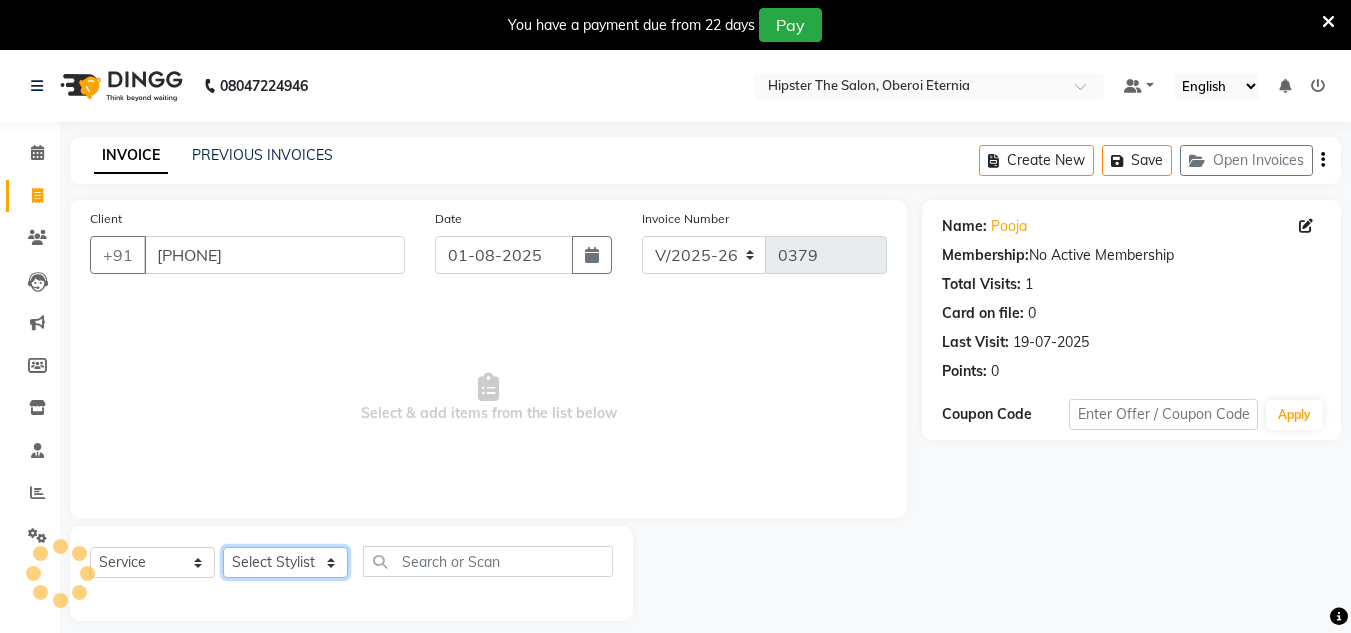 click on "Select Stylist [FIRST] [FIRST] [FIRST] [FIRST] [FIRST]  [FIRST] [FIRST] [FIRST] [FIRST] [FIRST] [FIRST] [FIRST] [FIRST] [FIRST]" 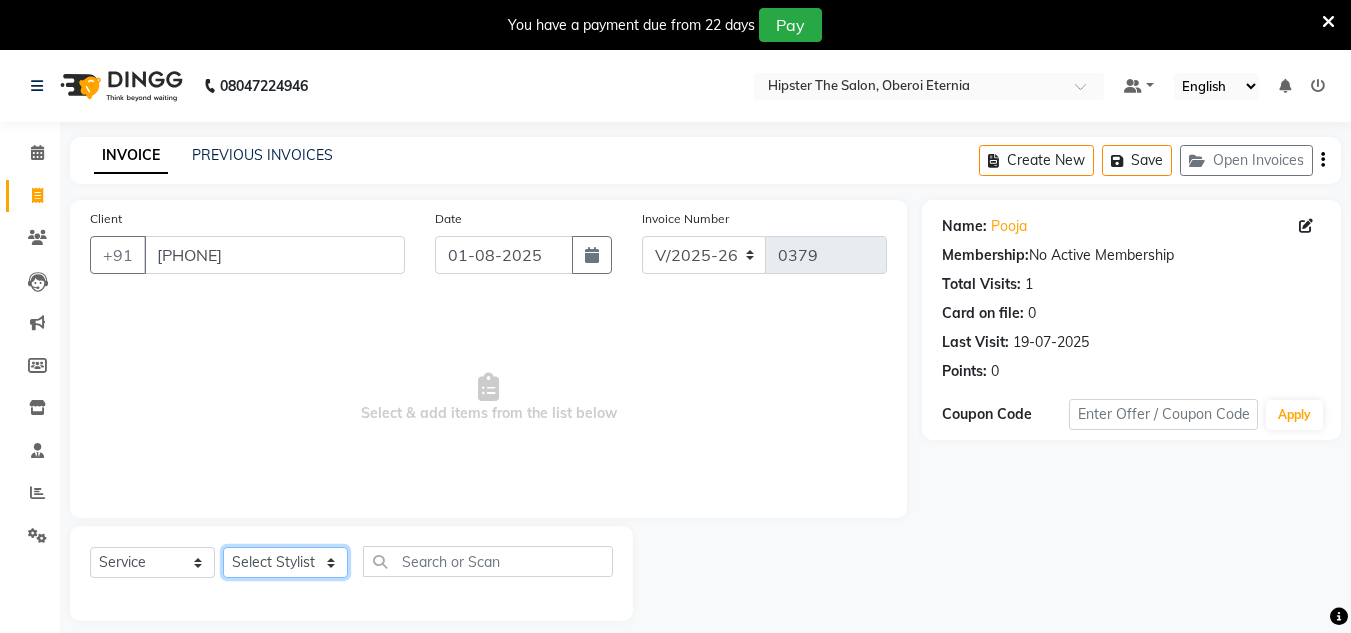 select on "85981" 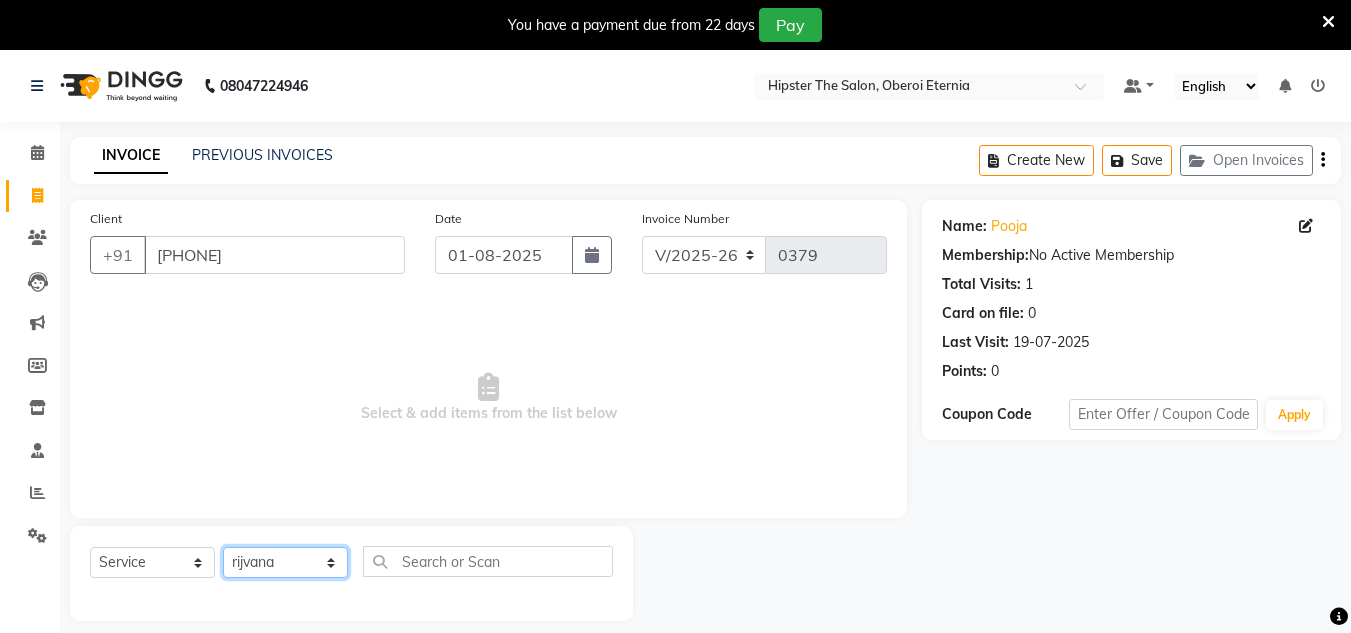 click on "Select Stylist [FIRST] [FIRST] [FIRST] [FIRST] [FIRST]  [FIRST] [FIRST] [FIRST] [FIRST] [FIRST] [FIRST] [FIRST] [FIRST] [FIRST]" 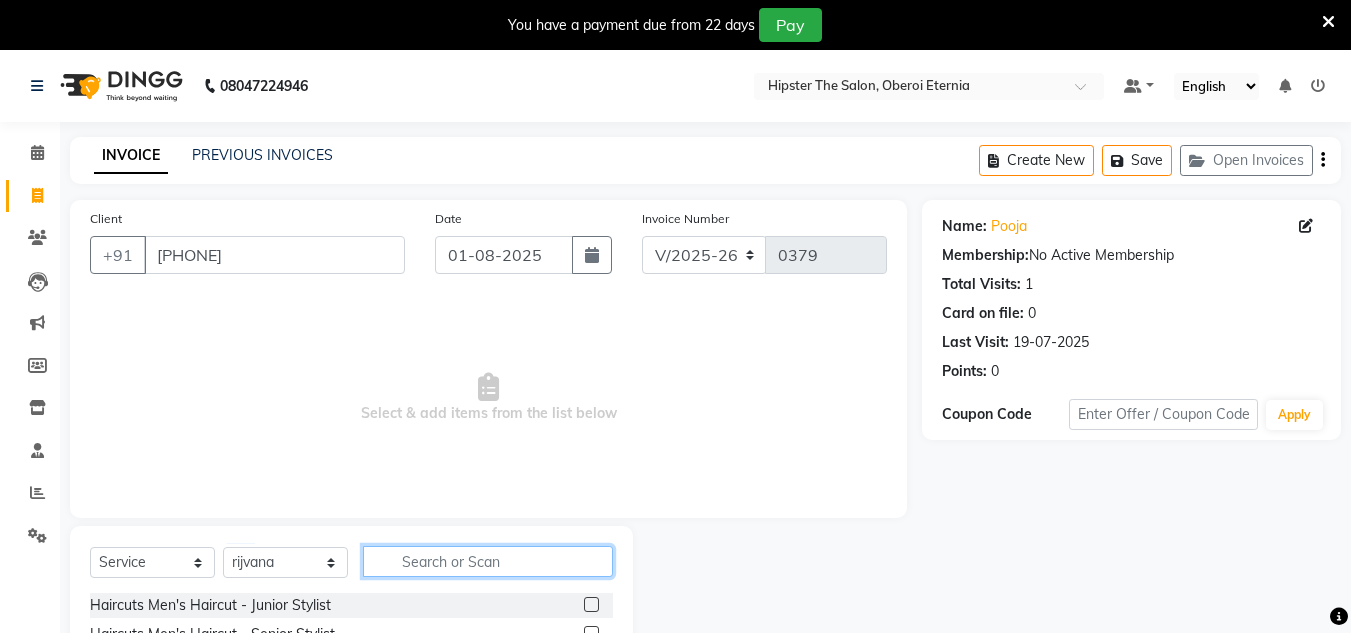 click 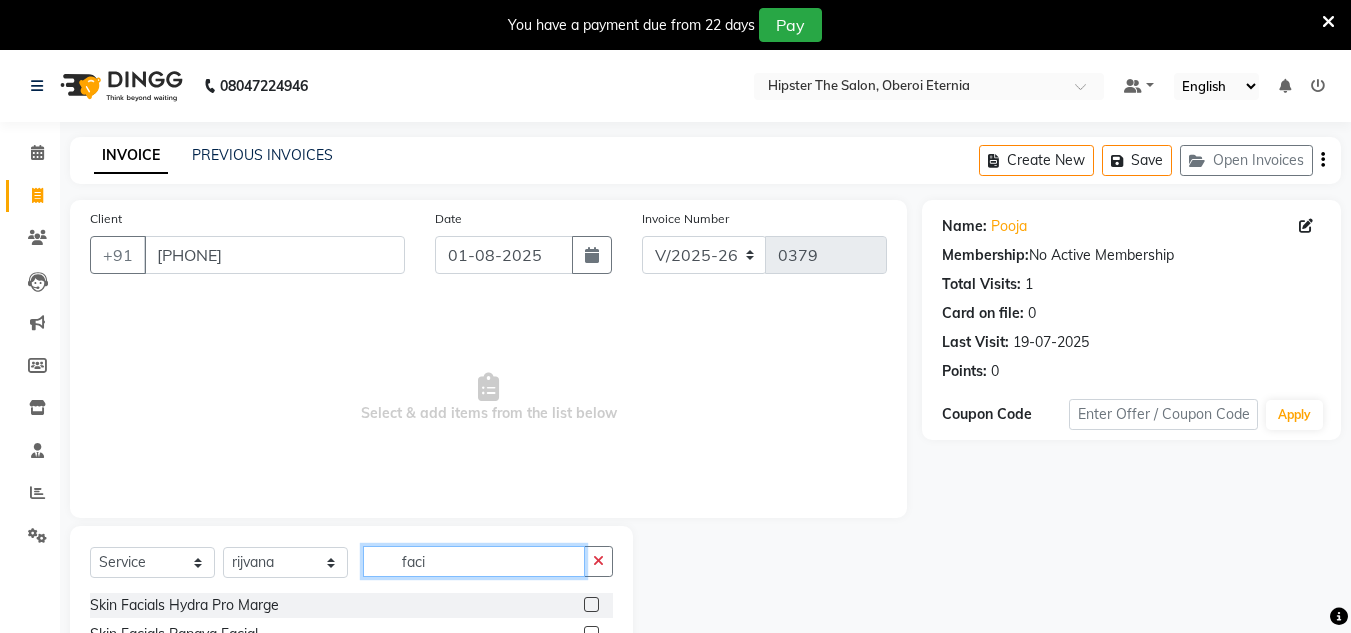 scroll, scrollTop: 3, scrollLeft: 0, axis: vertical 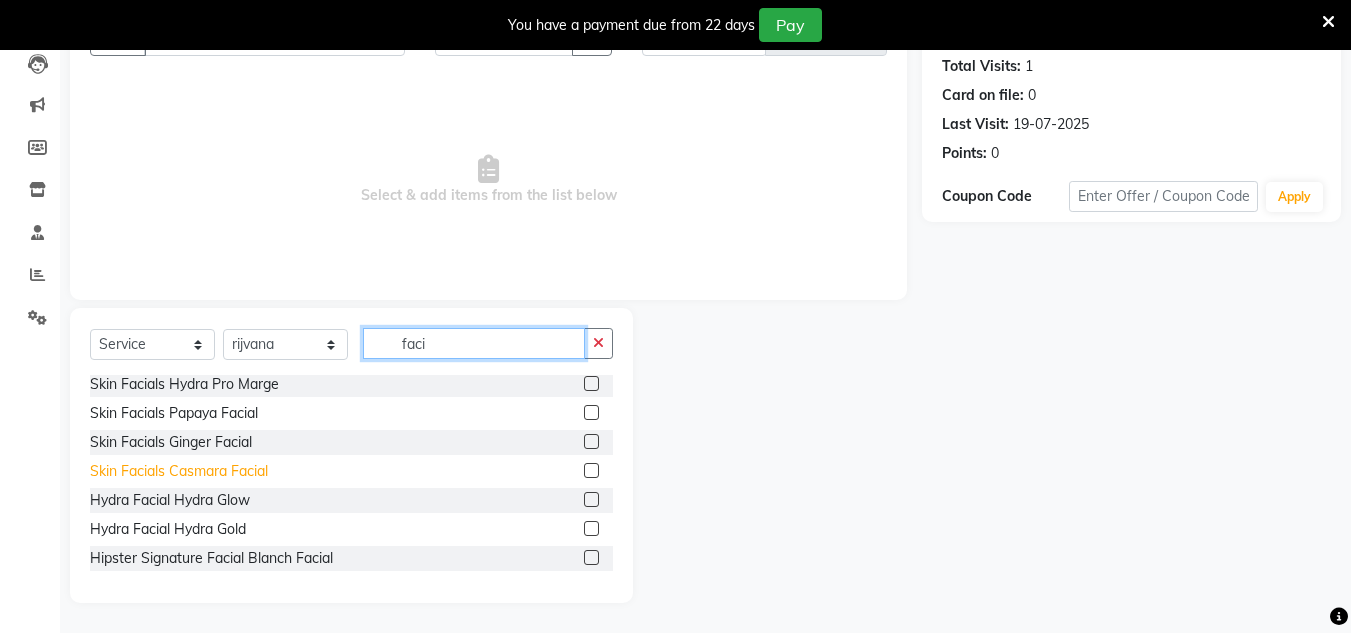 type on "faci" 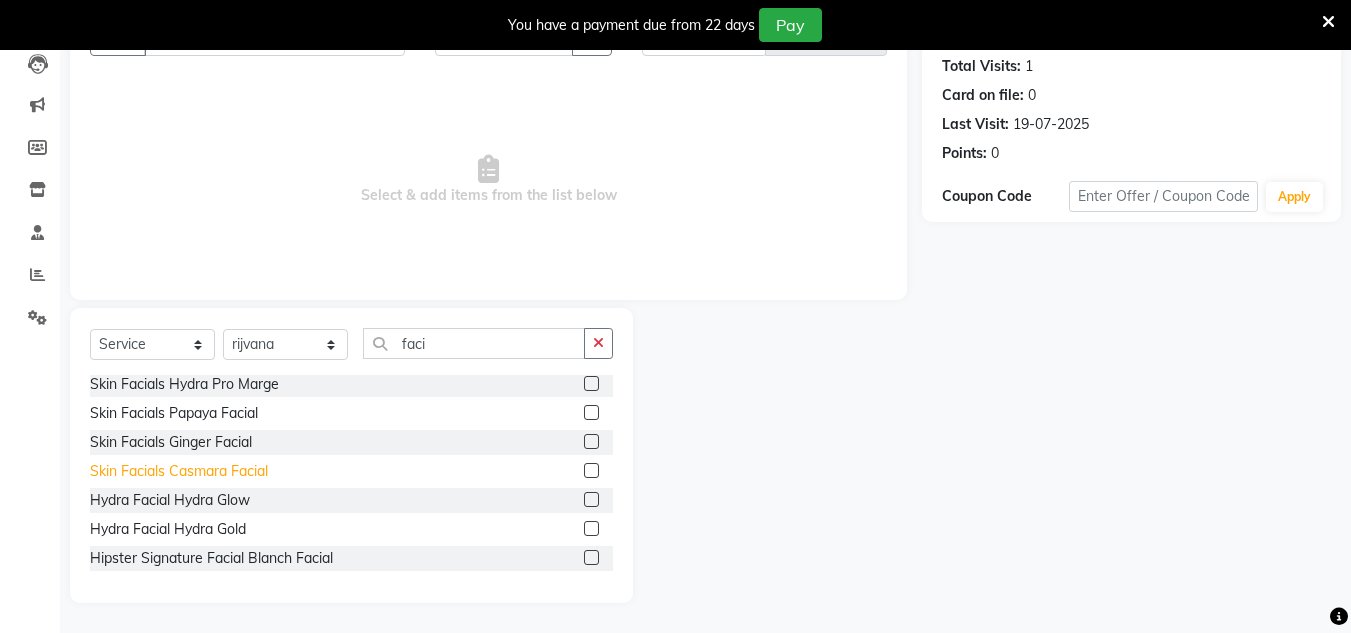 click on "Skin Facials Casmara Facial" 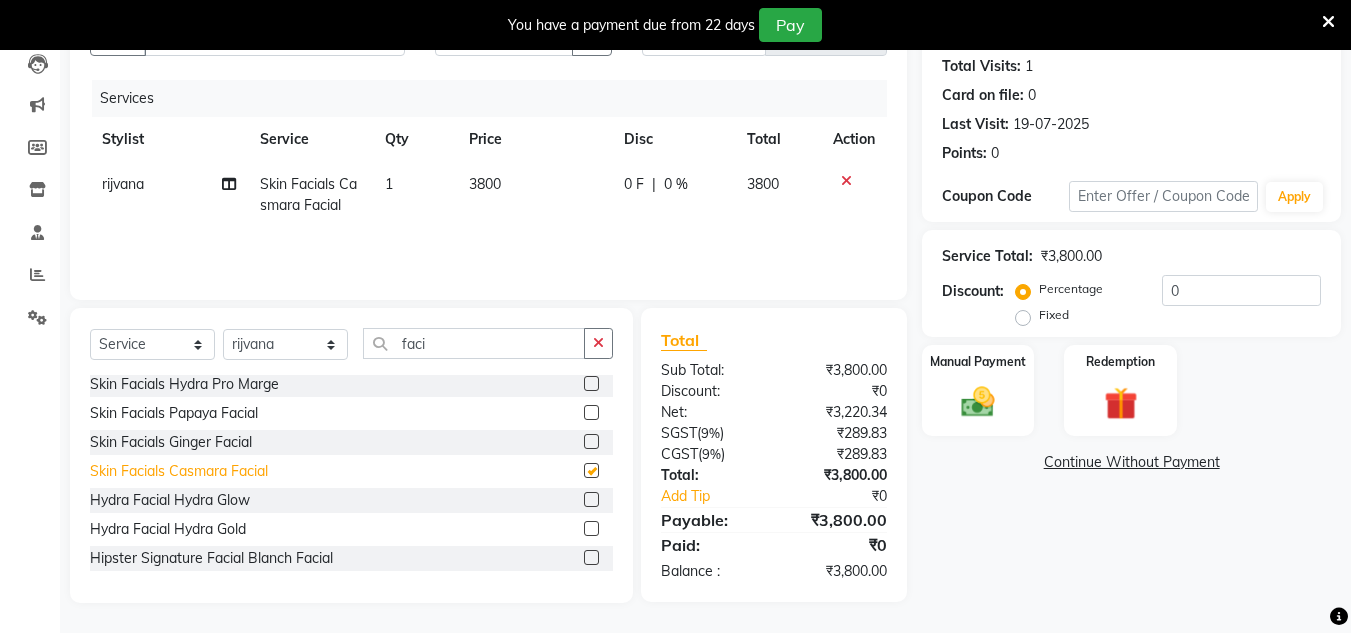 checkbox on "false" 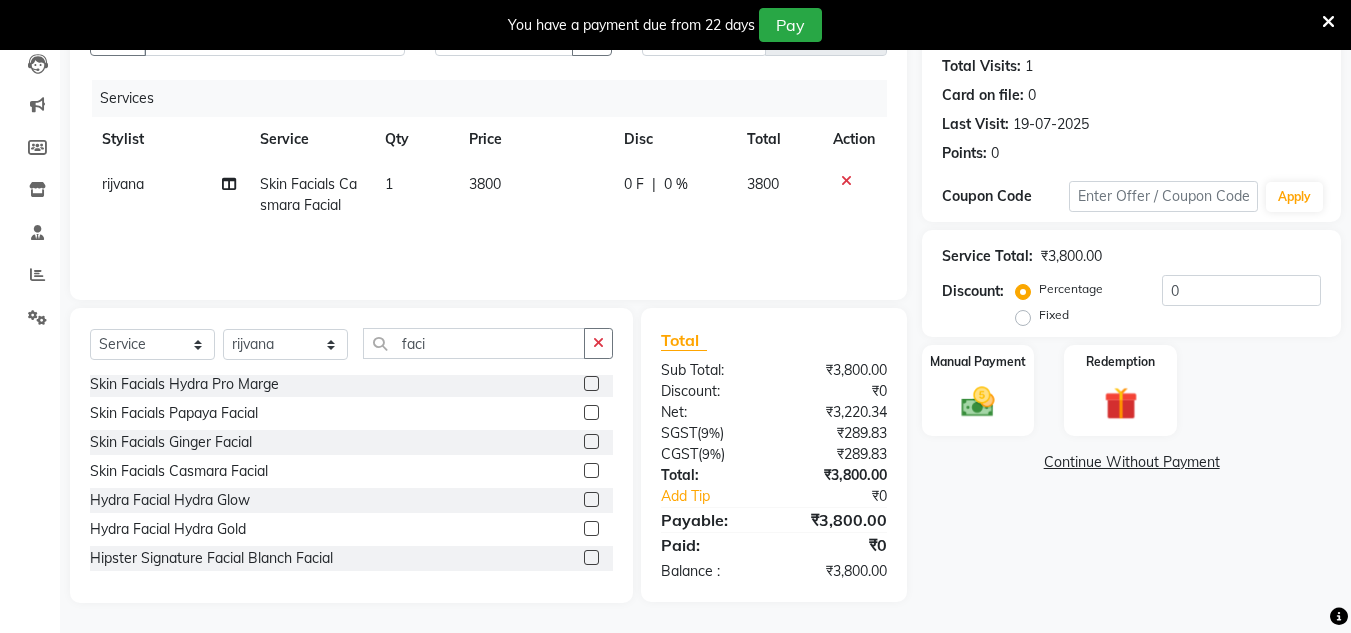 click on "0 %" 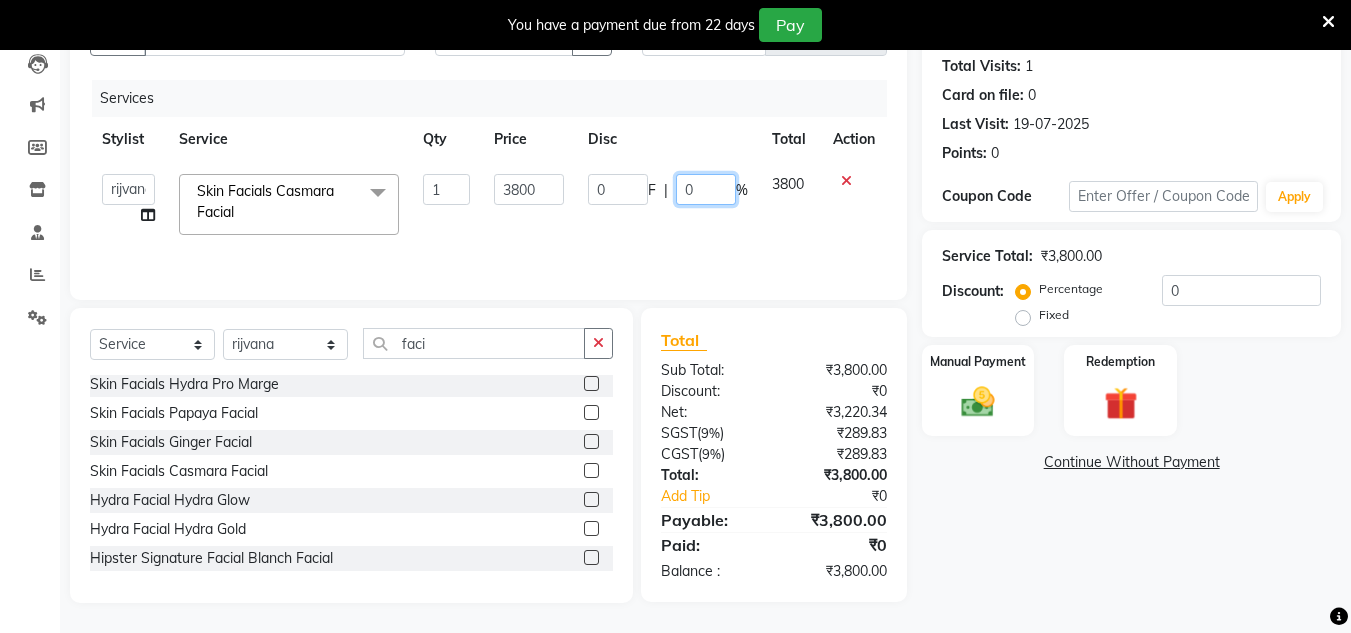 click on "0" 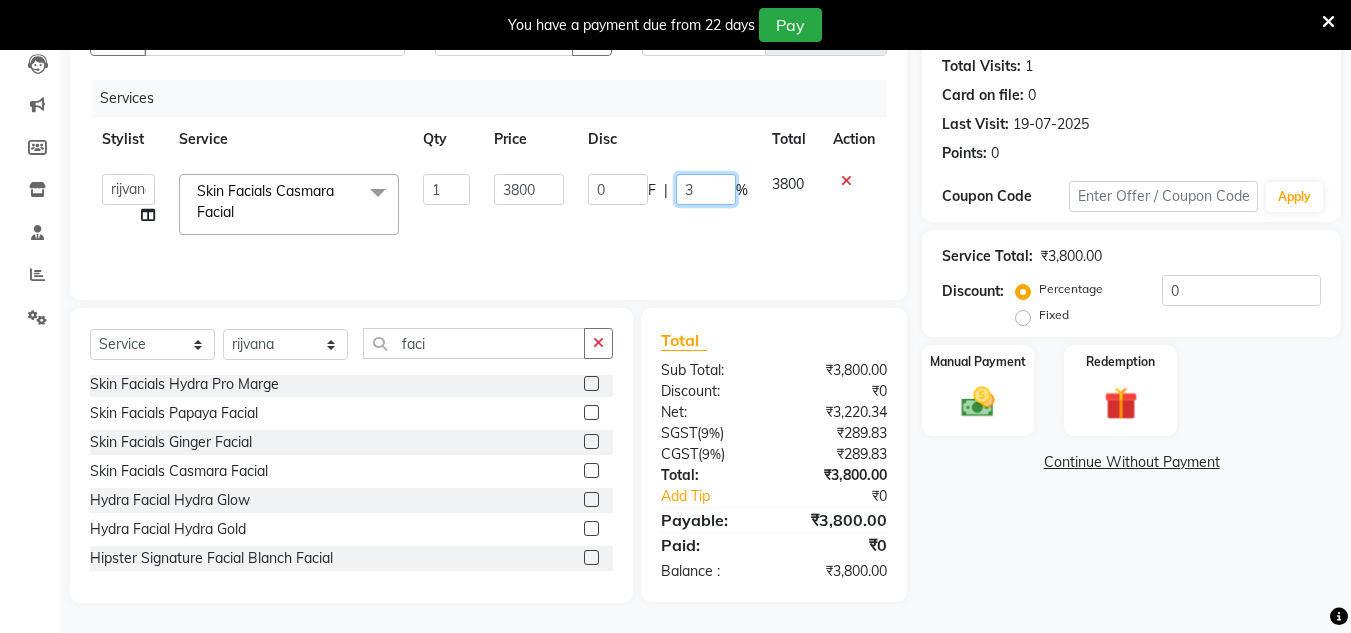 type on "30" 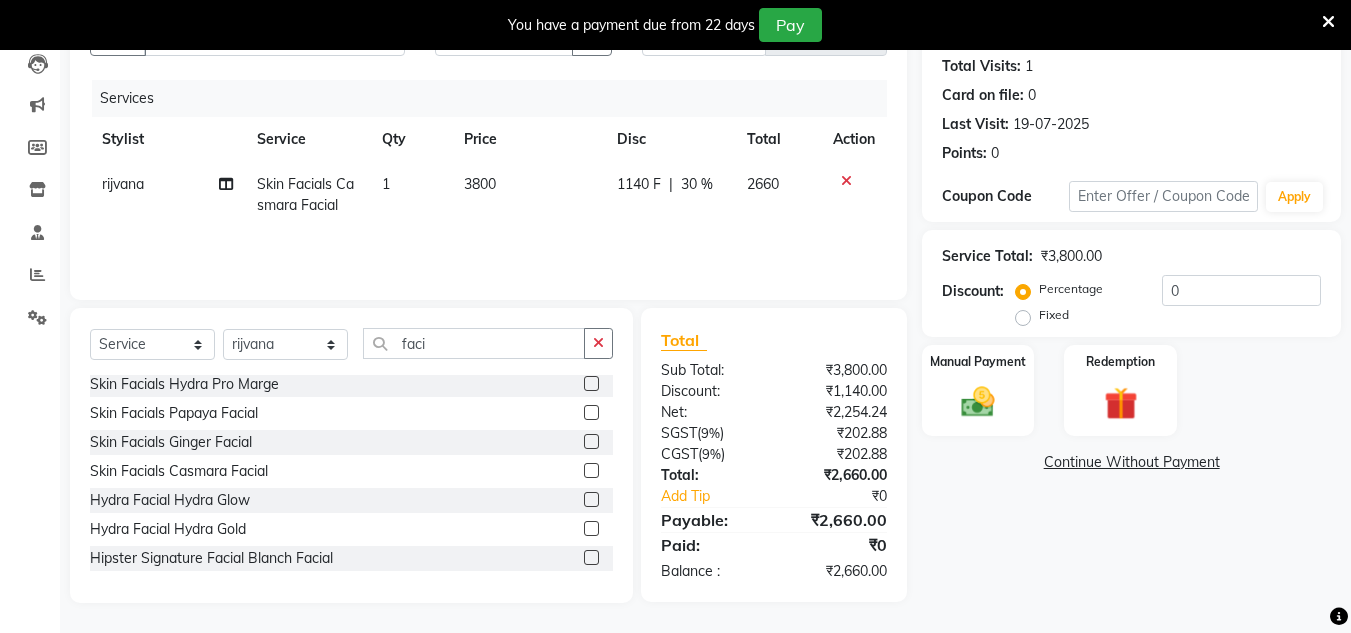 click on "2660" 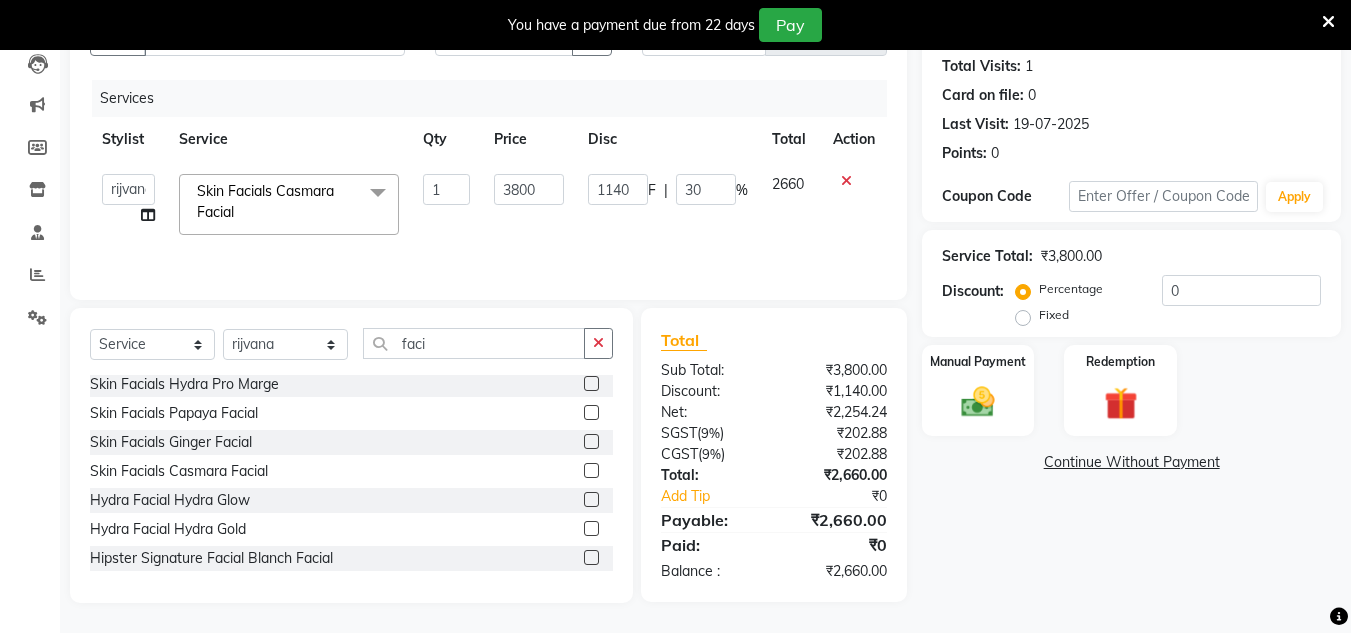 click on "2660" 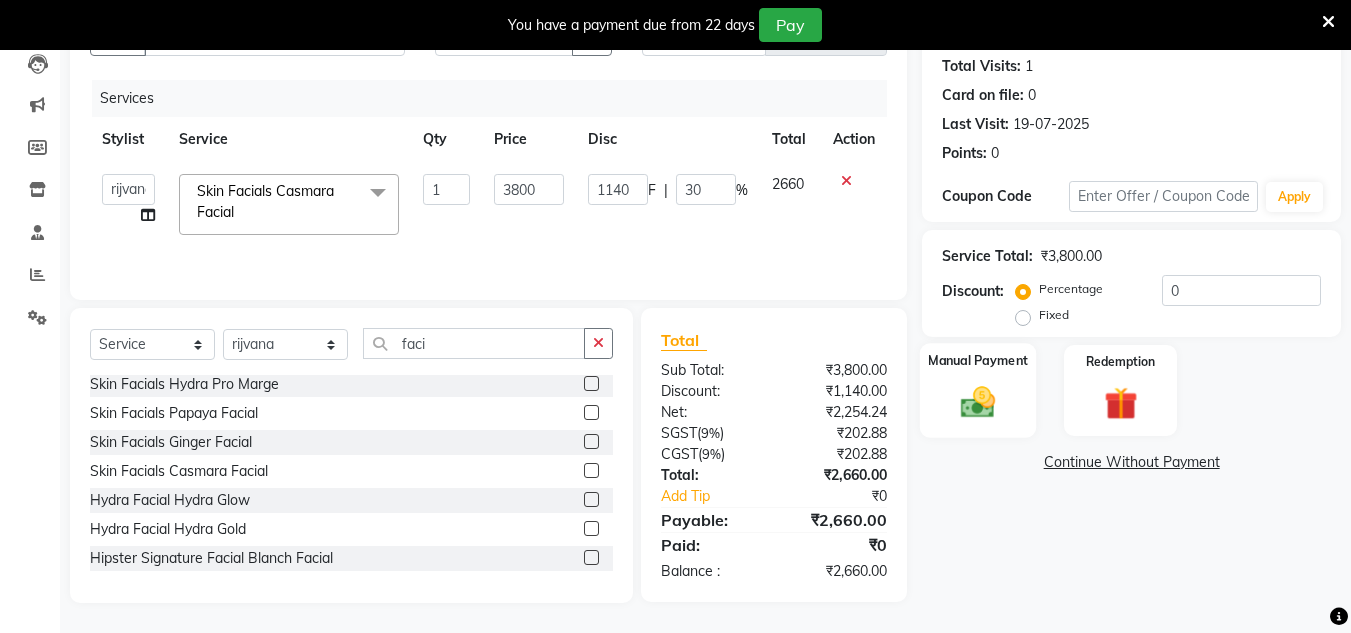 click 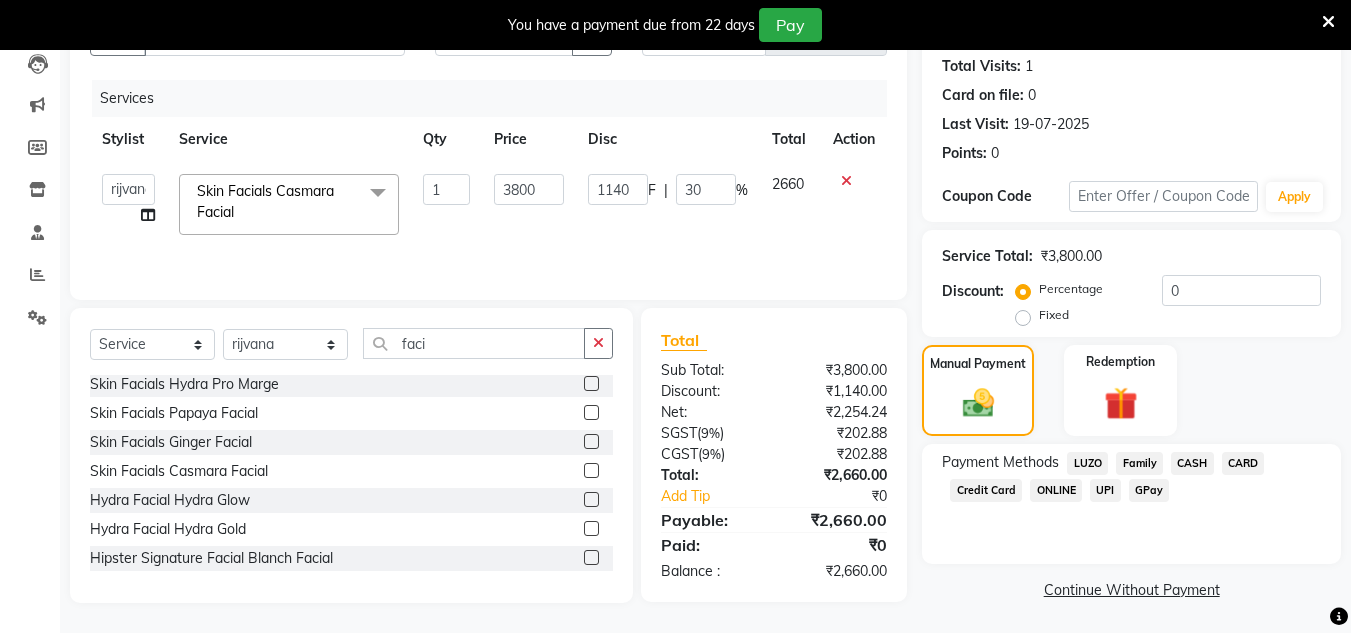 click on "GPay" 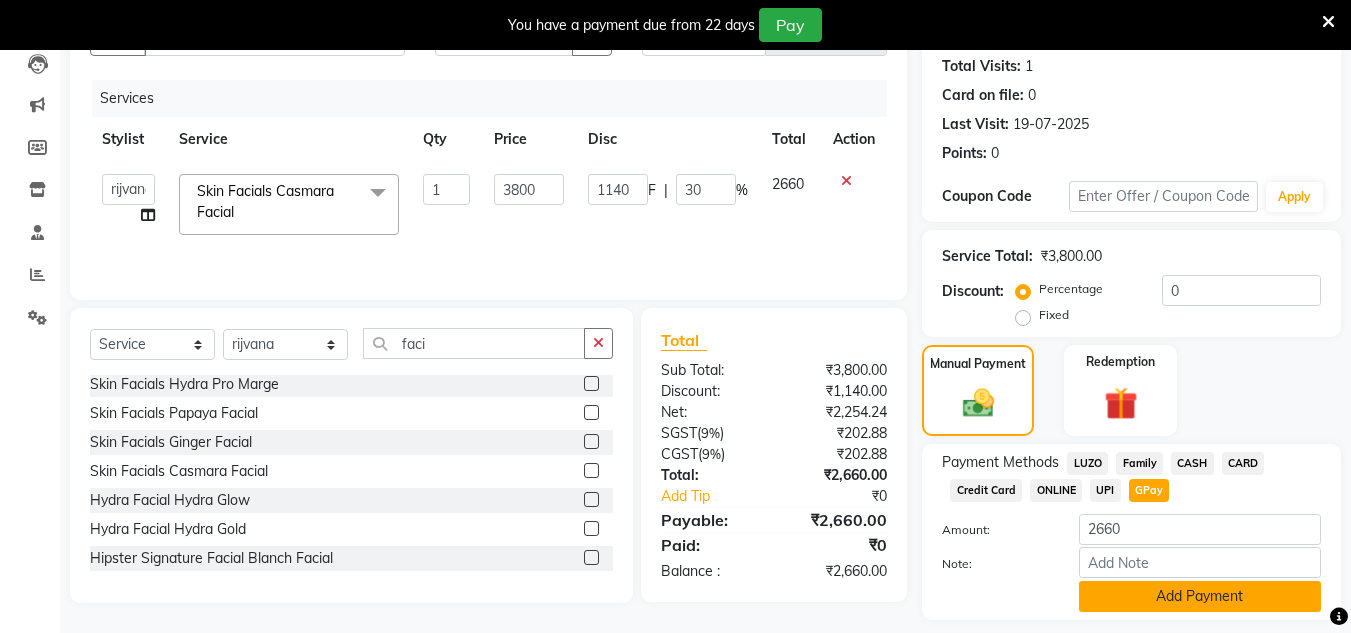 click on "Add Payment" 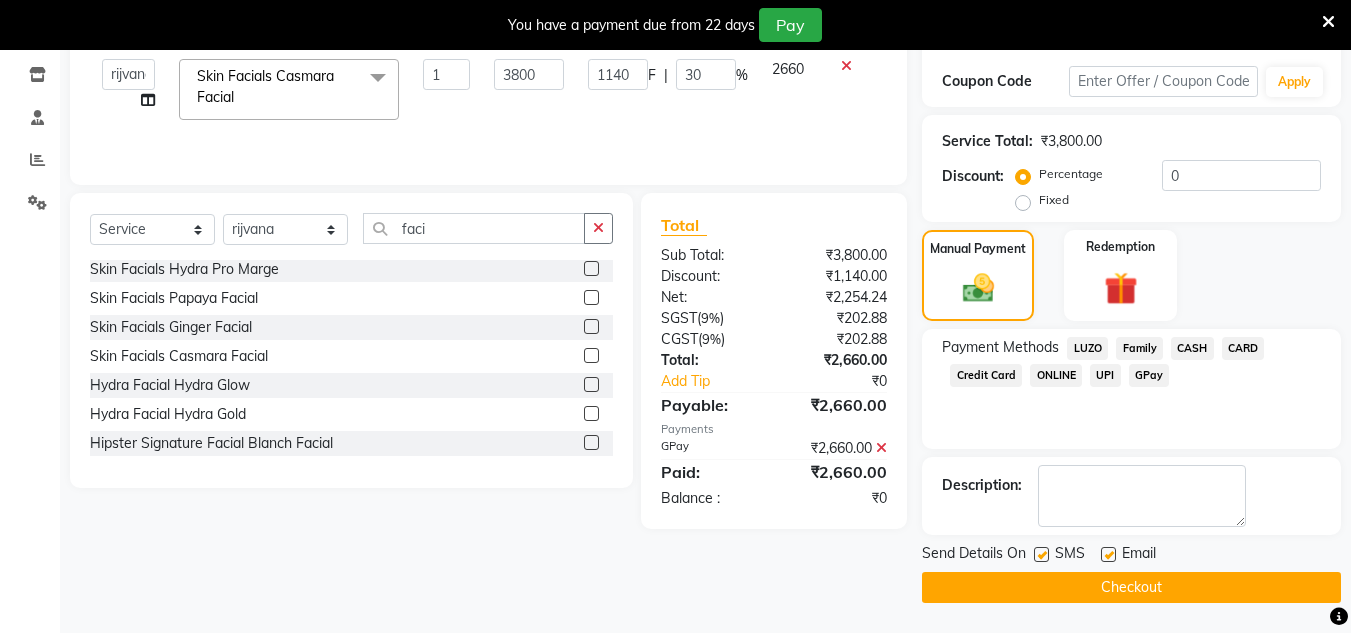scroll, scrollTop: 50, scrollLeft: 0, axis: vertical 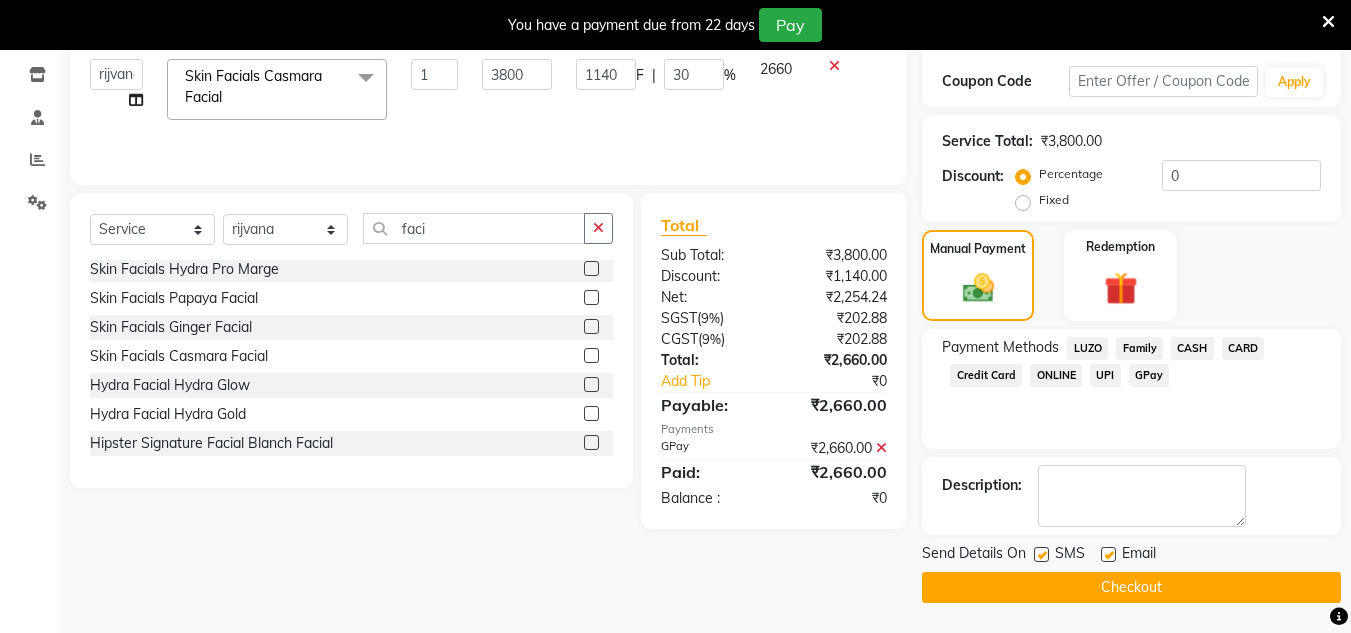 click on "Checkout" 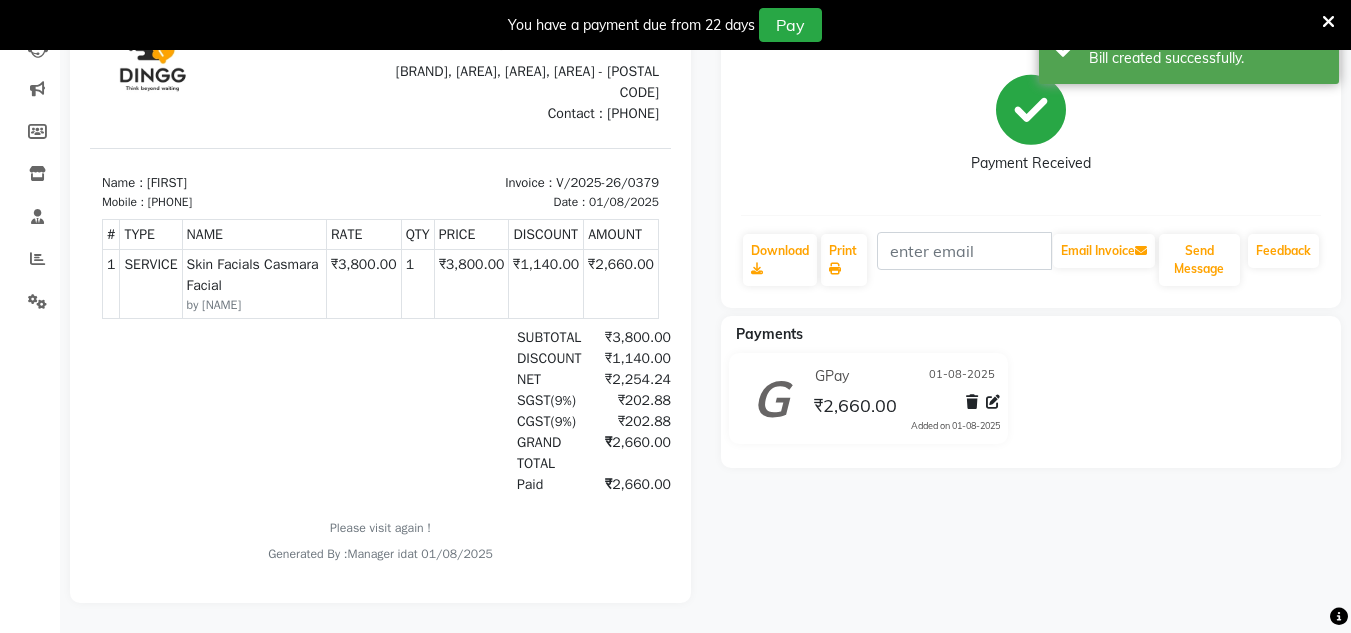 scroll, scrollTop: 0, scrollLeft: 0, axis: both 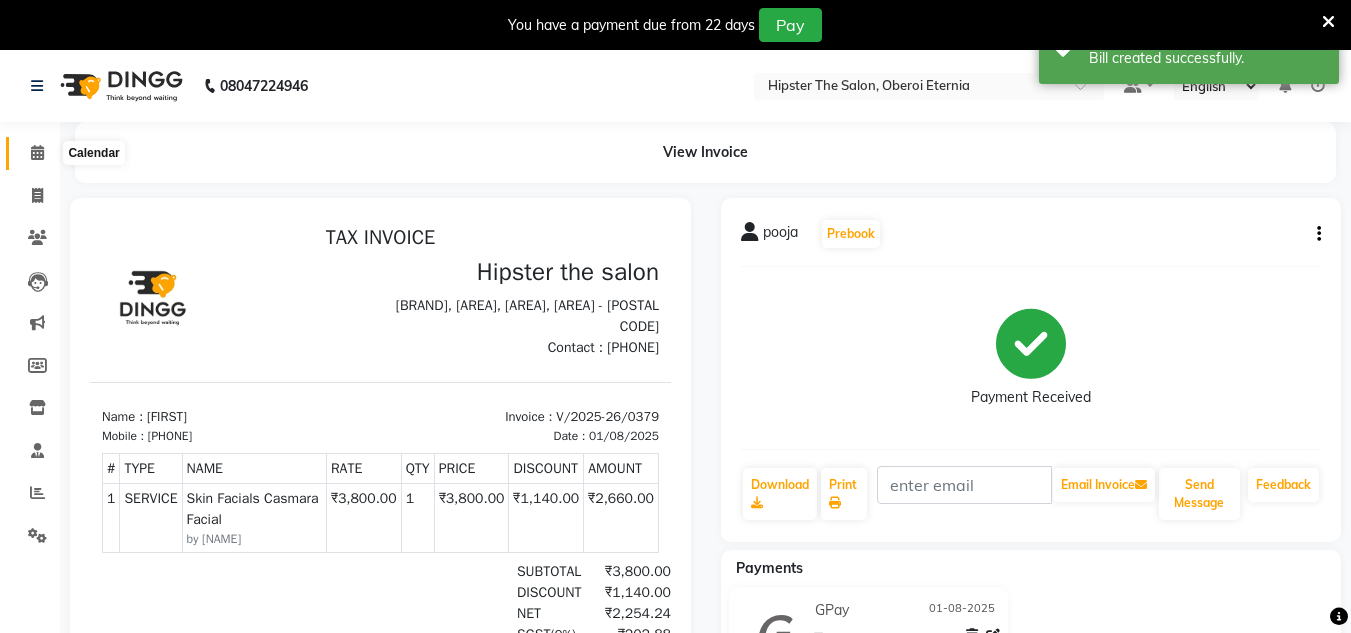 click 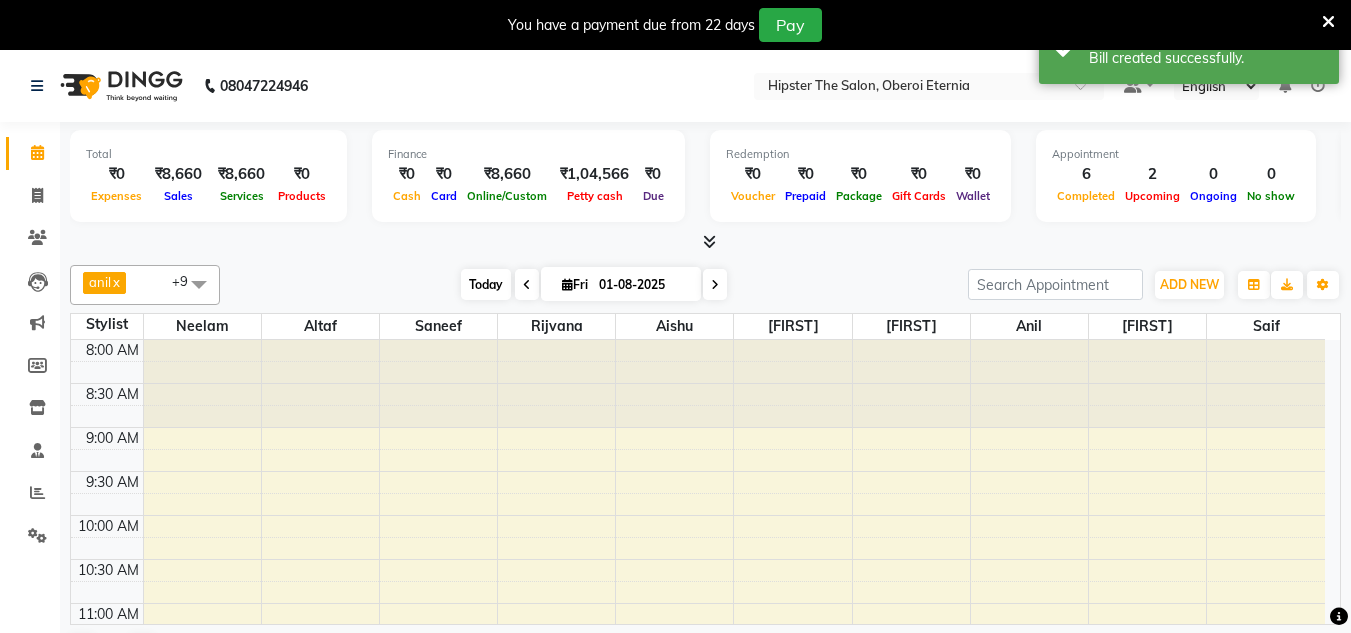 click on "Today" at bounding box center (486, 284) 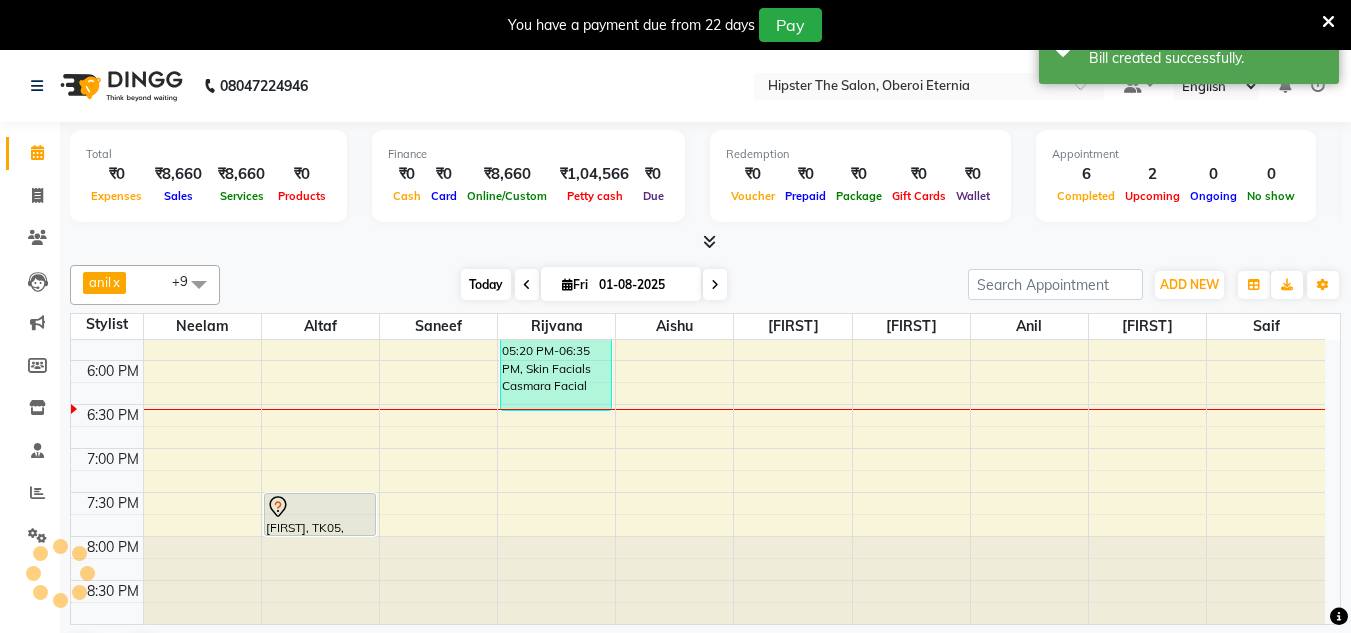 click on "Today" at bounding box center [486, 284] 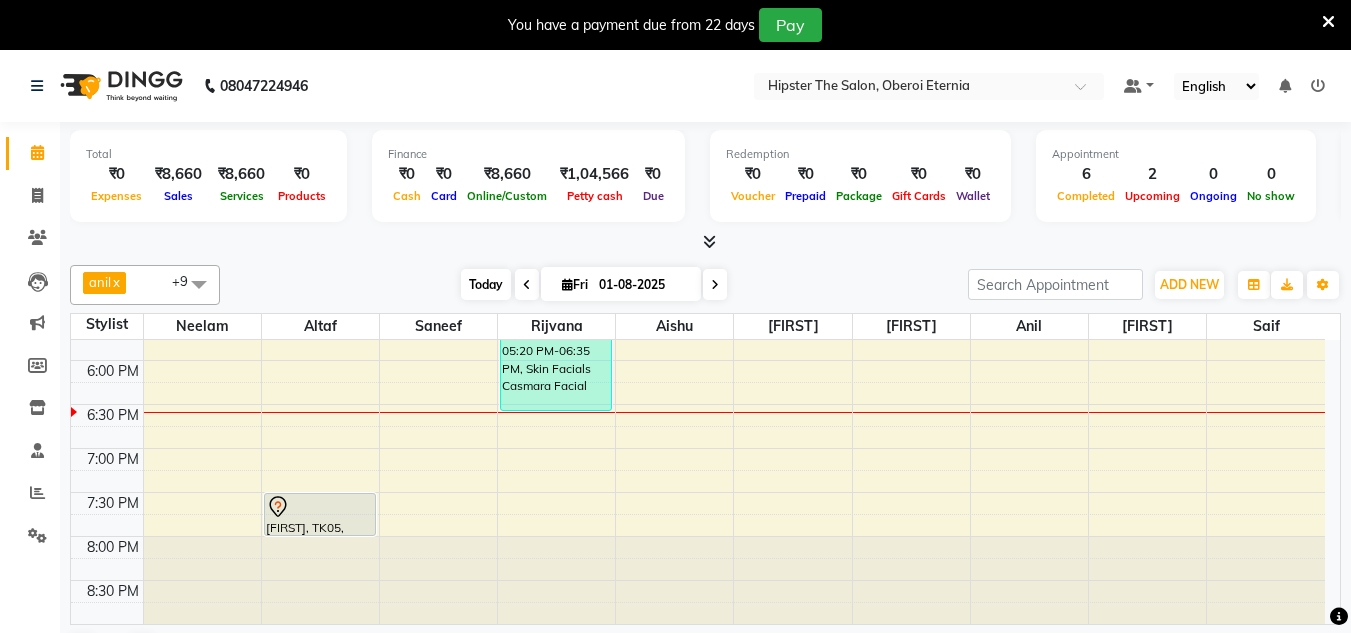 click on "Today" at bounding box center [486, 284] 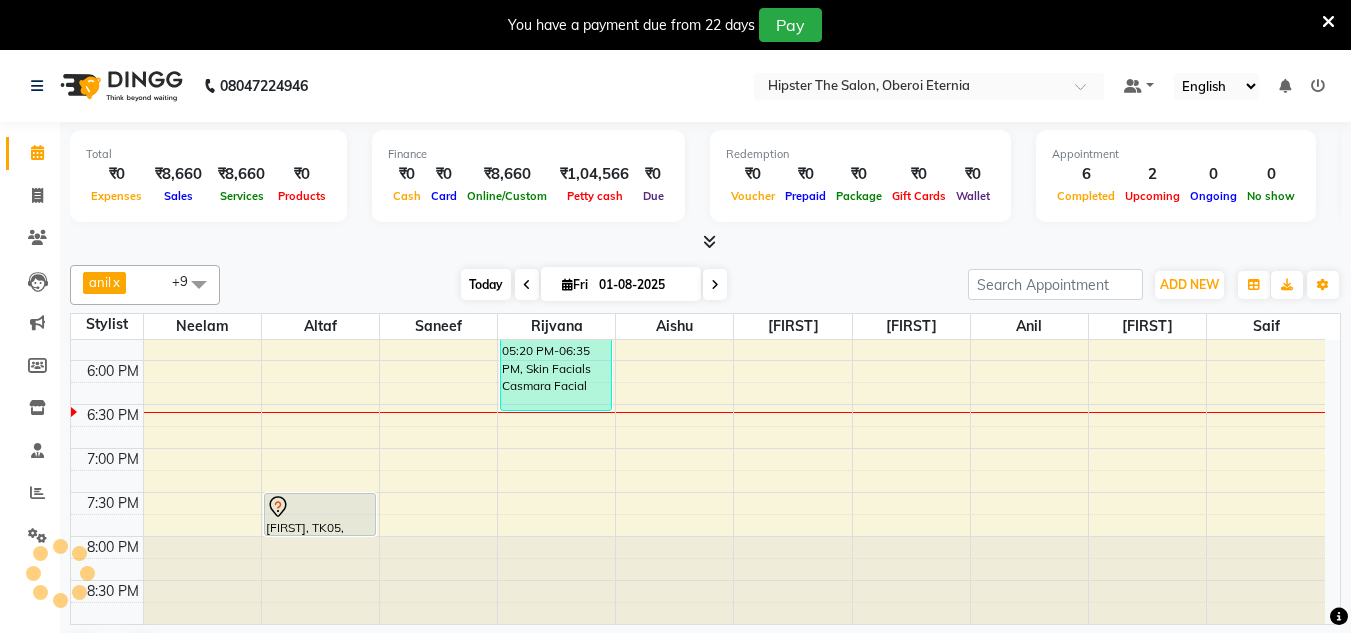 scroll, scrollTop: 859, scrollLeft: 0, axis: vertical 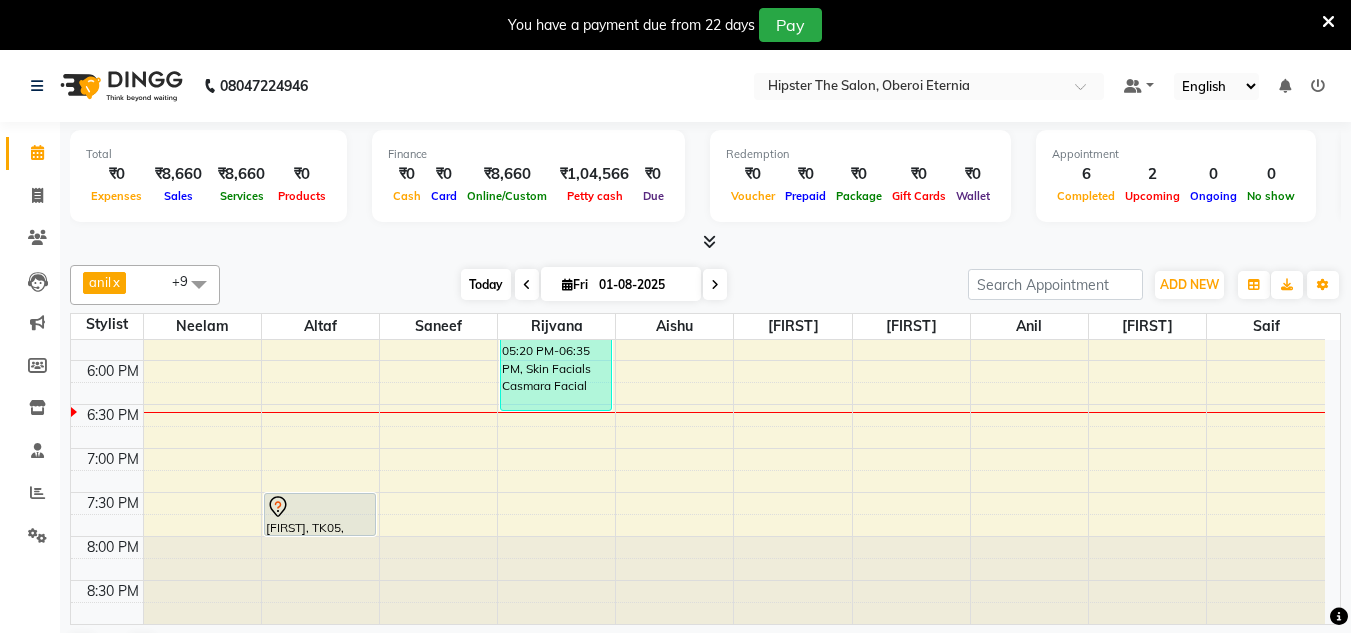 click on "Today" at bounding box center [486, 284] 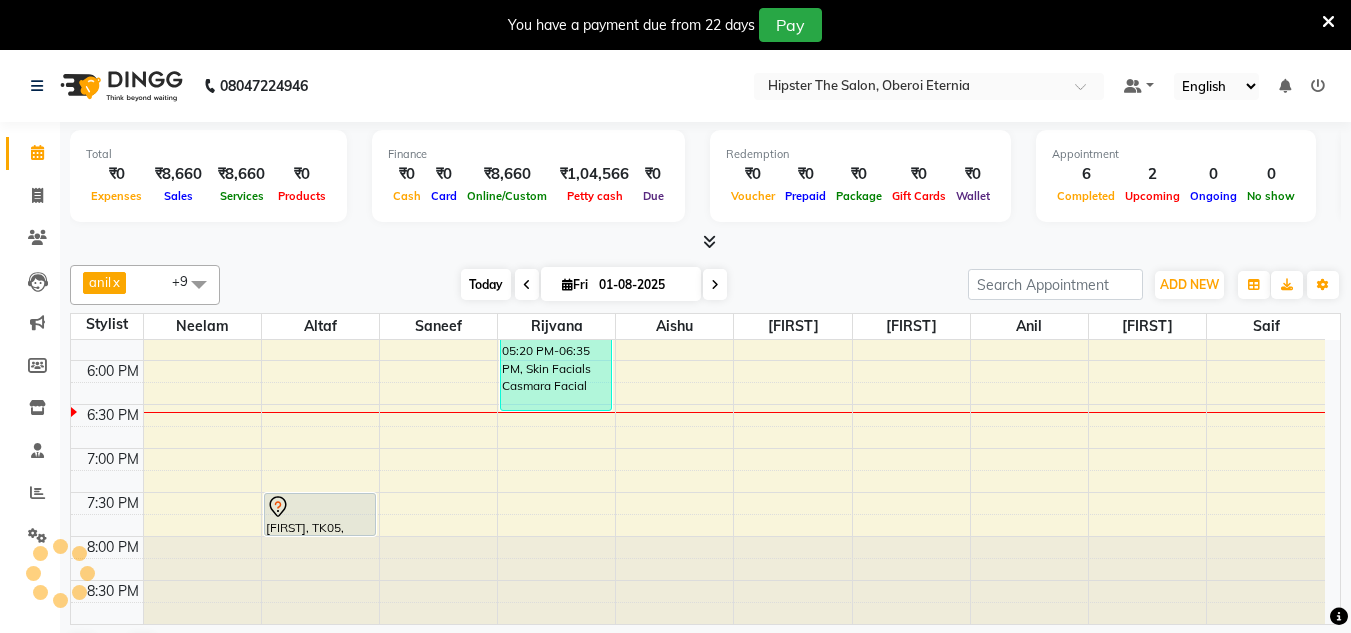 scroll, scrollTop: 859, scrollLeft: 0, axis: vertical 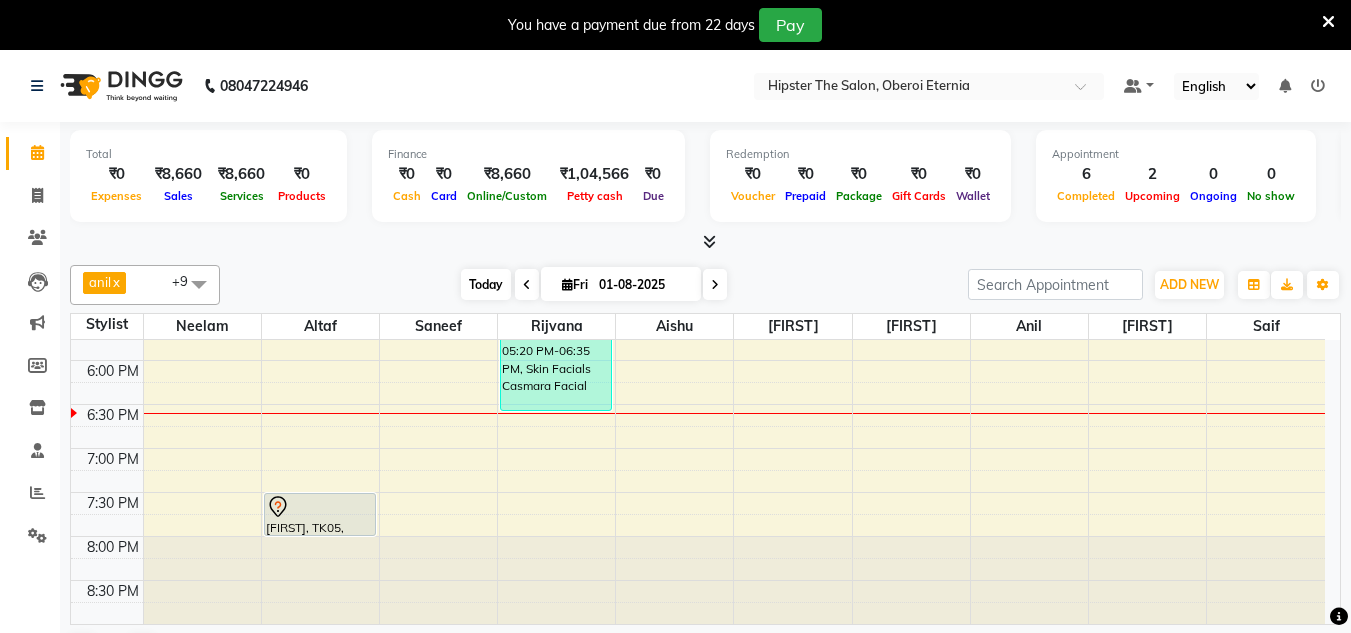 click on "Today" at bounding box center [486, 284] 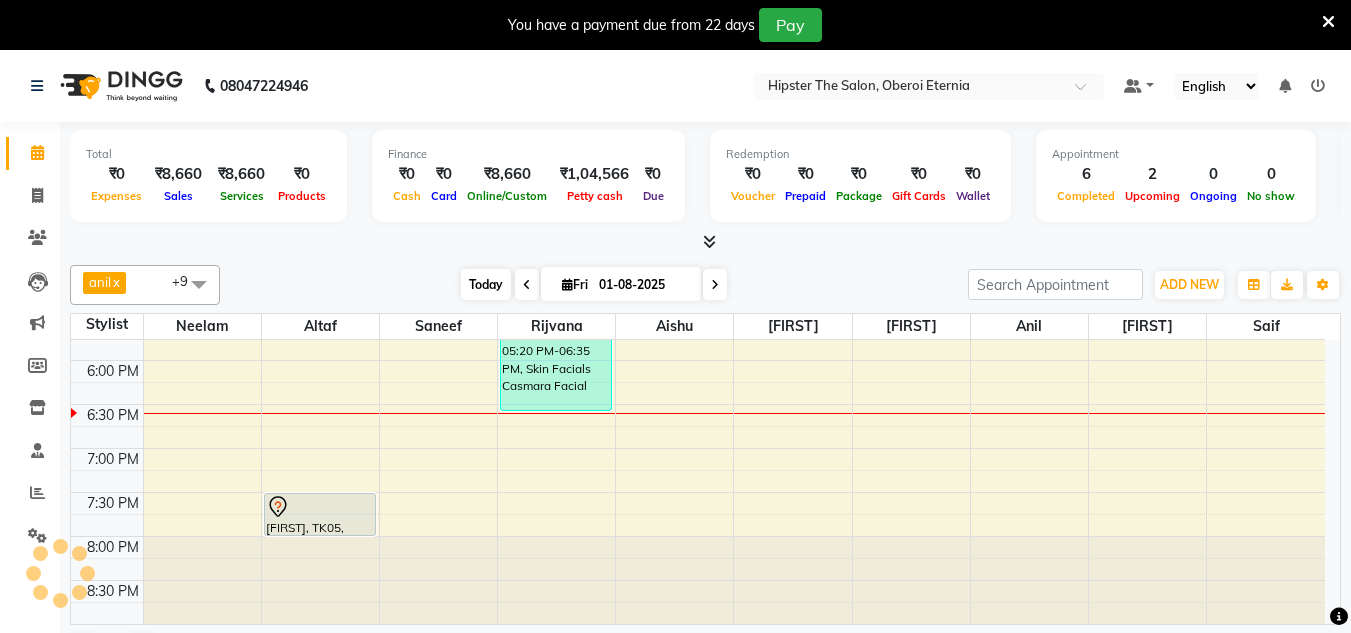 scroll, scrollTop: 859, scrollLeft: 0, axis: vertical 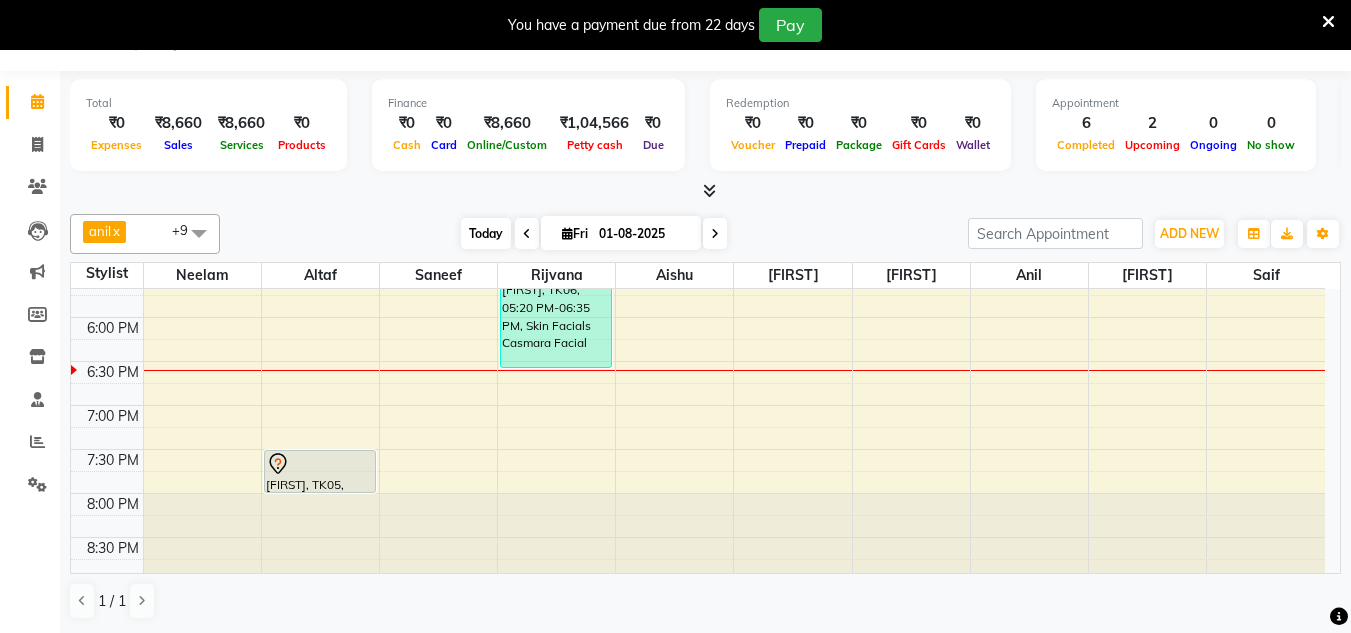 click on "Today" at bounding box center (486, 233) 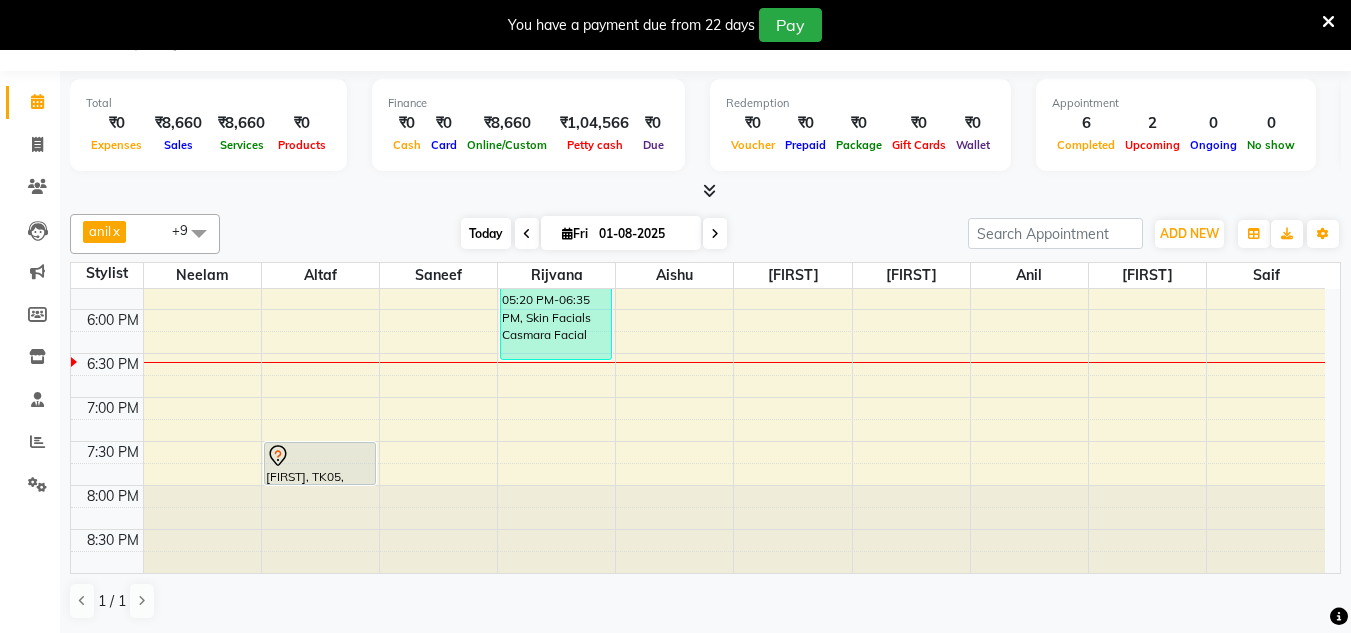 click on "Today" at bounding box center [486, 233] 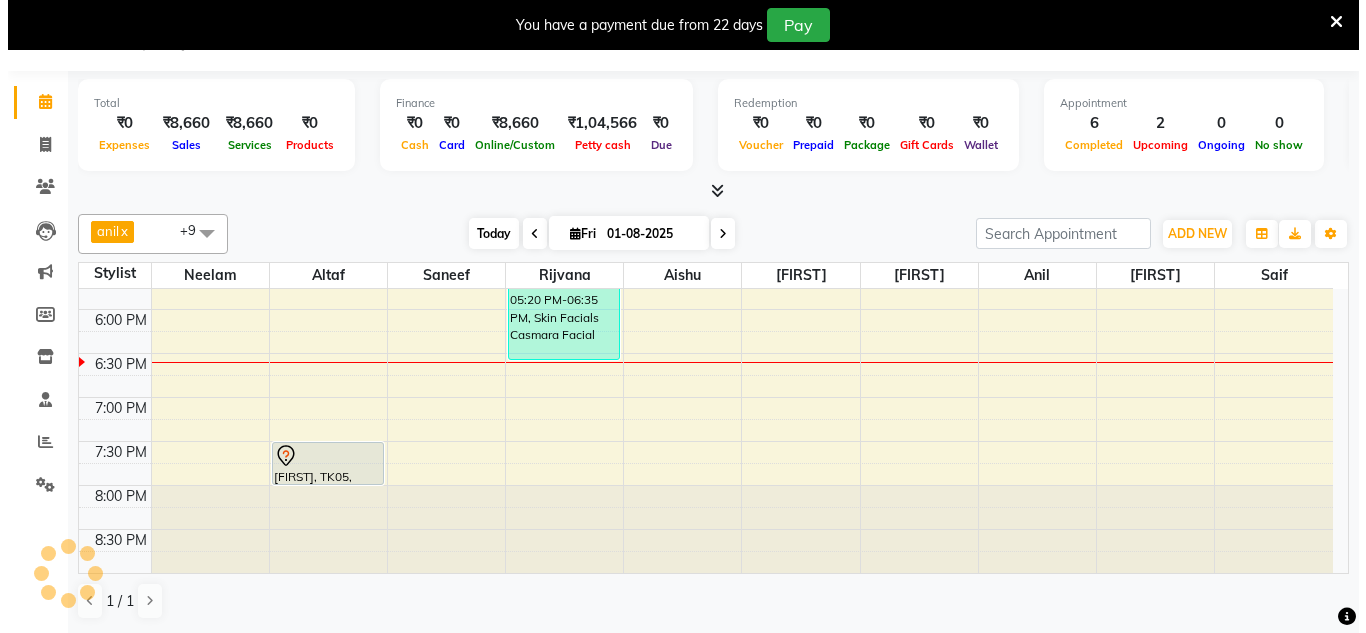 scroll, scrollTop: 859, scrollLeft: 0, axis: vertical 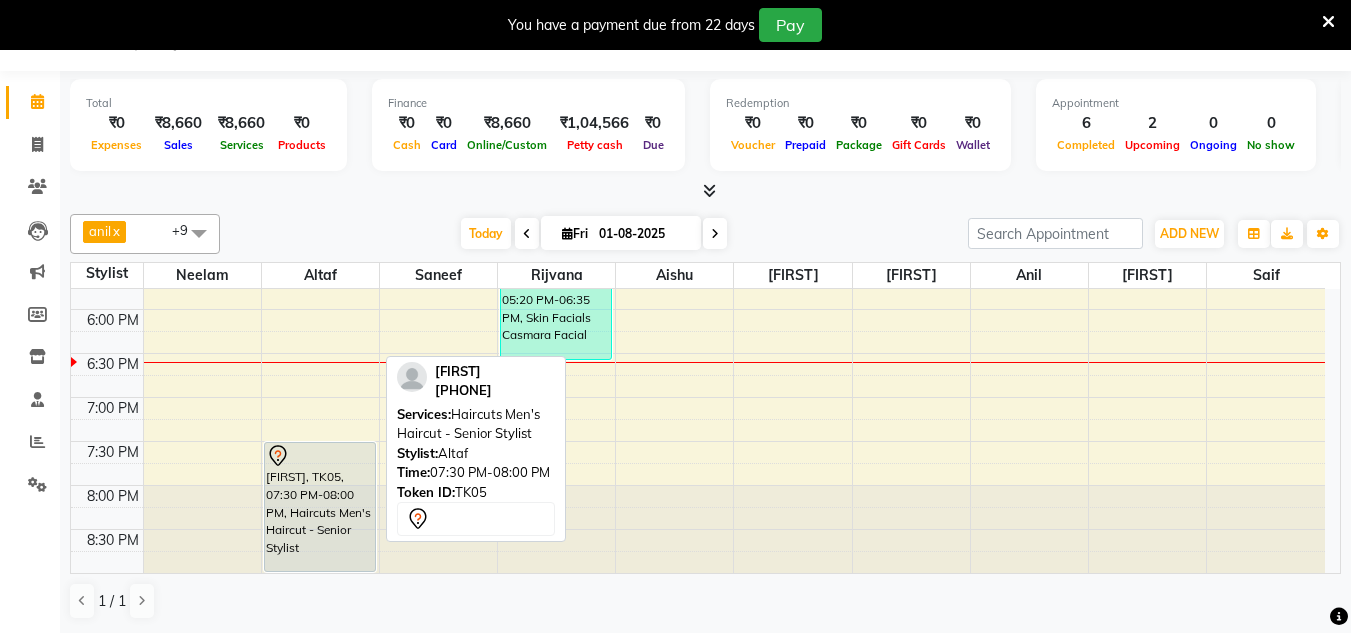 drag, startPoint x: 358, startPoint y: 480, endPoint x: 358, endPoint y: 582, distance: 102 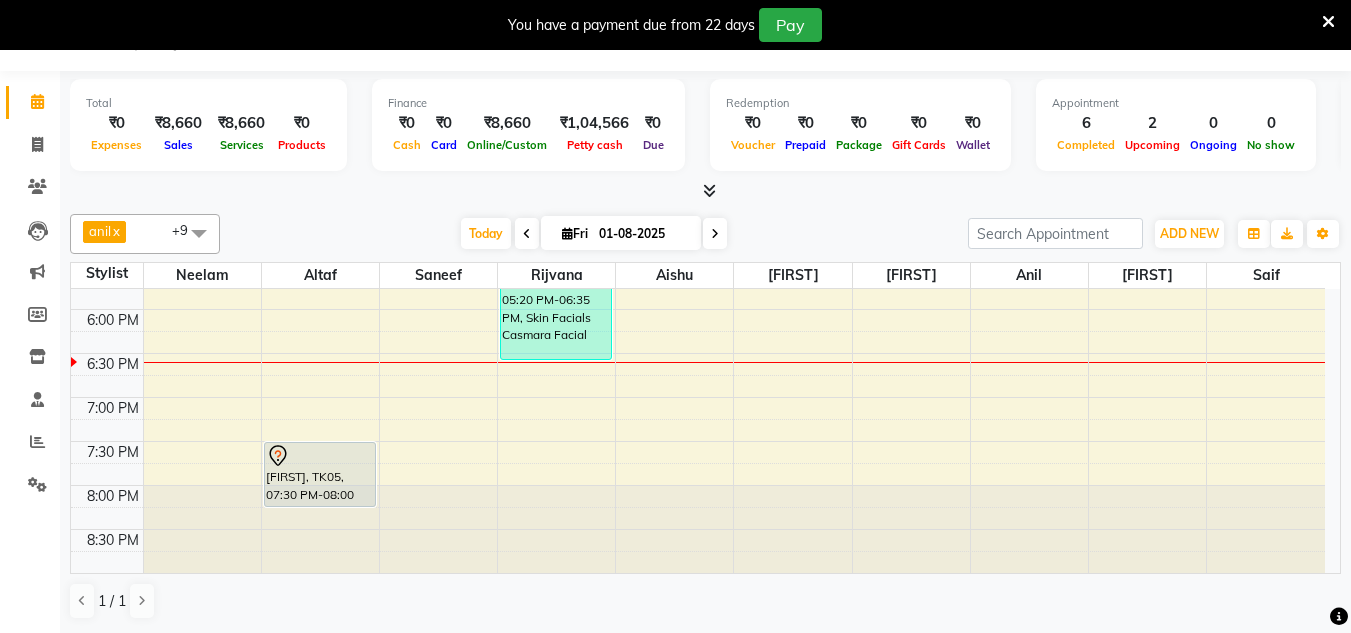 drag, startPoint x: 353, startPoint y: 484, endPoint x: 349, endPoint y: 503, distance: 19.416489 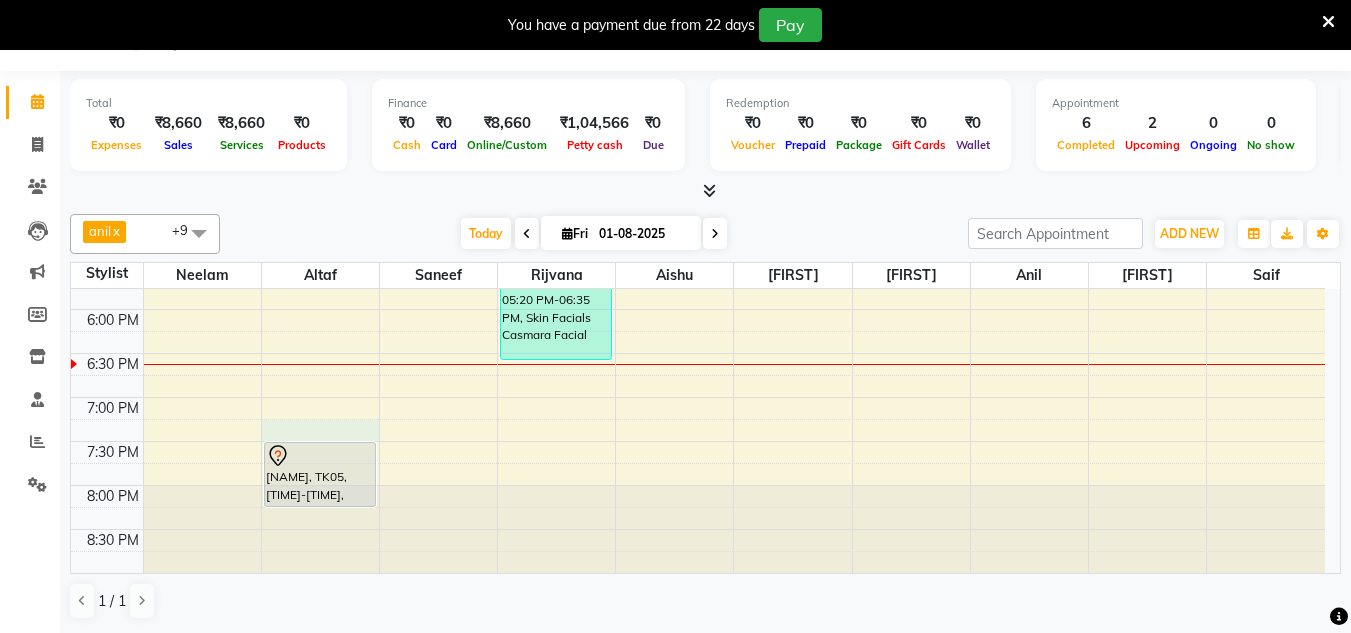 click on "[NAME], TK01, [TIME]-[TIME], [SERVICE] [SERVICE] [SERVICE]             [NAME], TK02, [TIME]-[TIME], [SERVICE] [SERVICE] [SERVICE]             [NAME], TK05, [TIME]-[TIME], [SERVICE] [SERVICE] - [BRAND]     [NAME], TK03, [TIME]-[TIME], [SERVICE] [SERVICE], [SERVICE] [SERVICE]     [NAME], TK04, [TIME]-[TIME], [SERVICE] [SERVICE], [SERVICE] [SERVICE]     [NAME], TK04, [TIME]-[TIME], [SERVICE], [SERVICE]     [NAME], TK06, [TIME]-[TIME], [SERVICE] [SERVICE]     [NAME], TK01, [TIME]-[TIME], [SERVICE] [SERVICE] [SERVICE]" at bounding box center [698, 1] 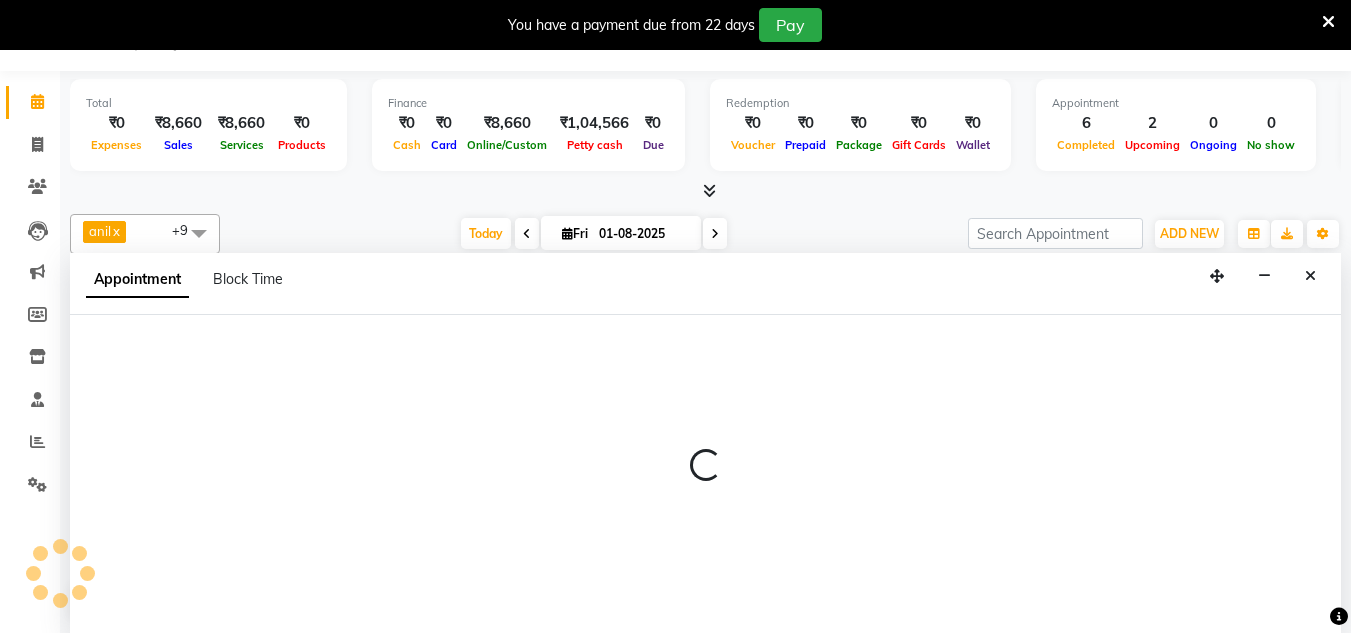 select on "85979" 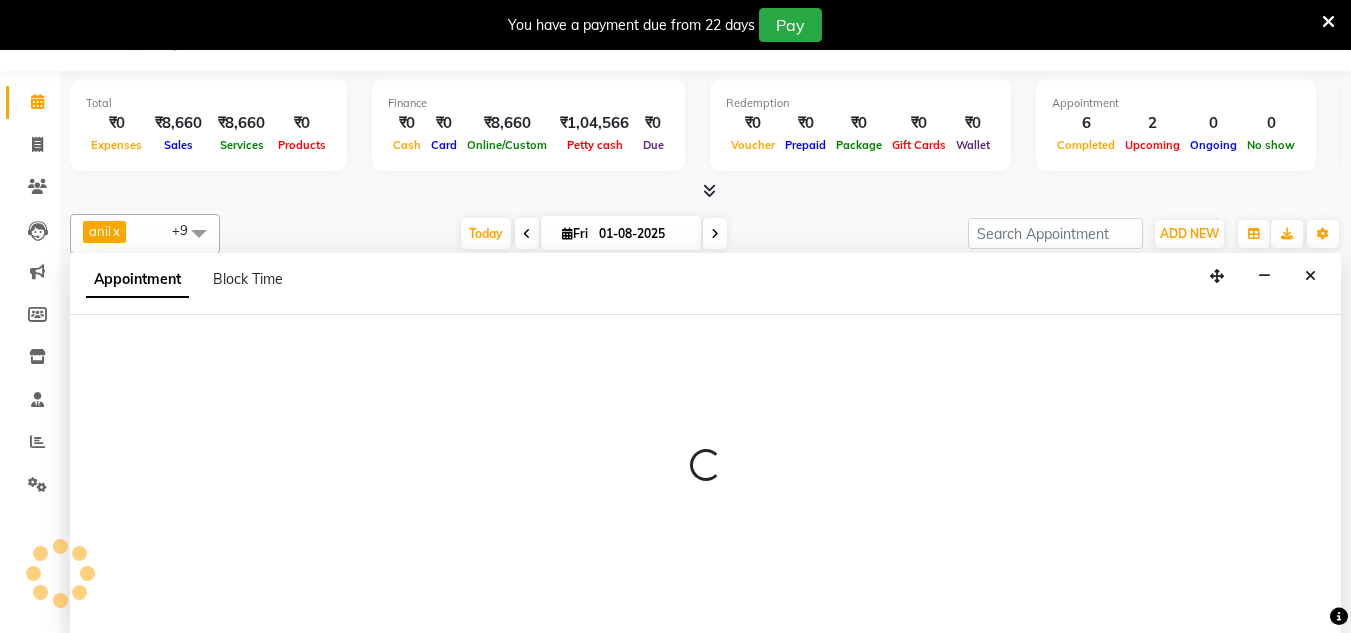 select on "tentative" 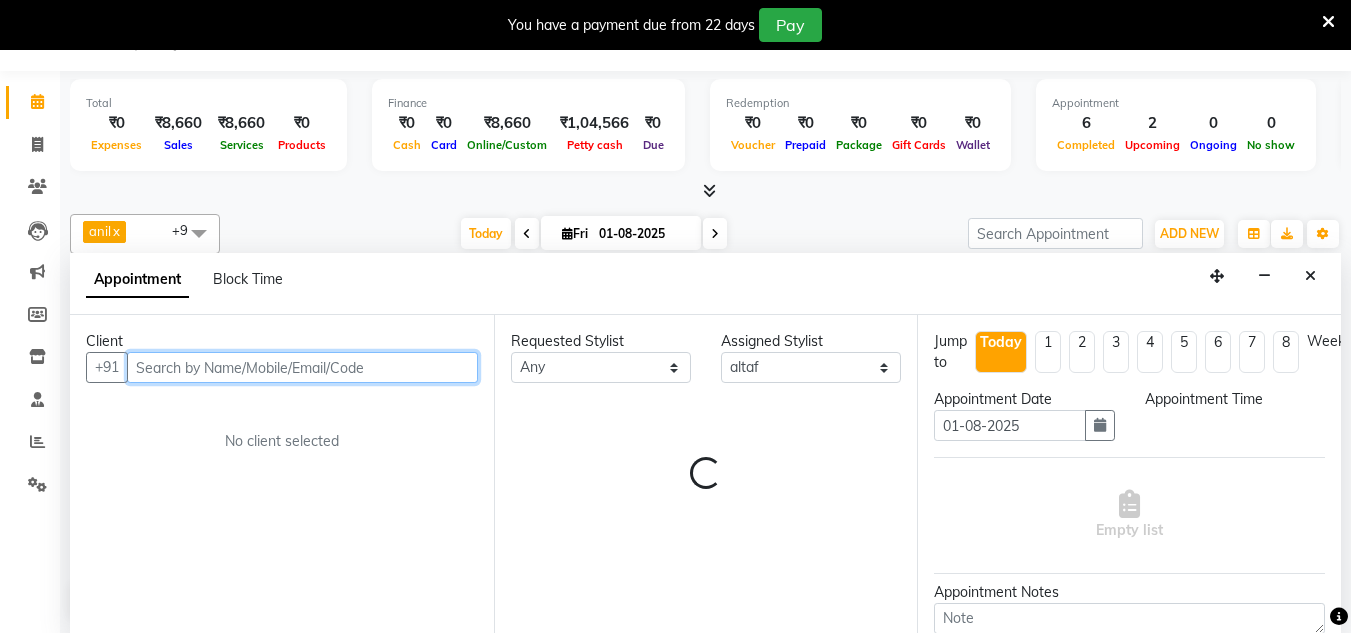 select on "1155" 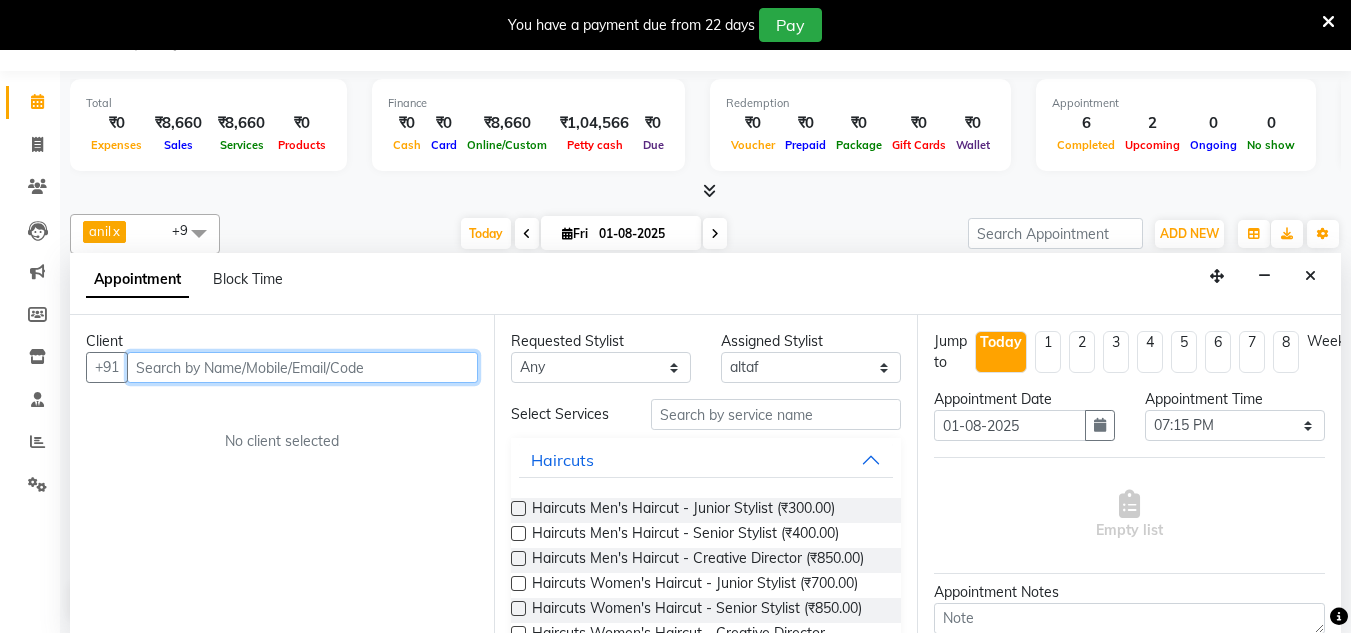 click at bounding box center [302, 367] 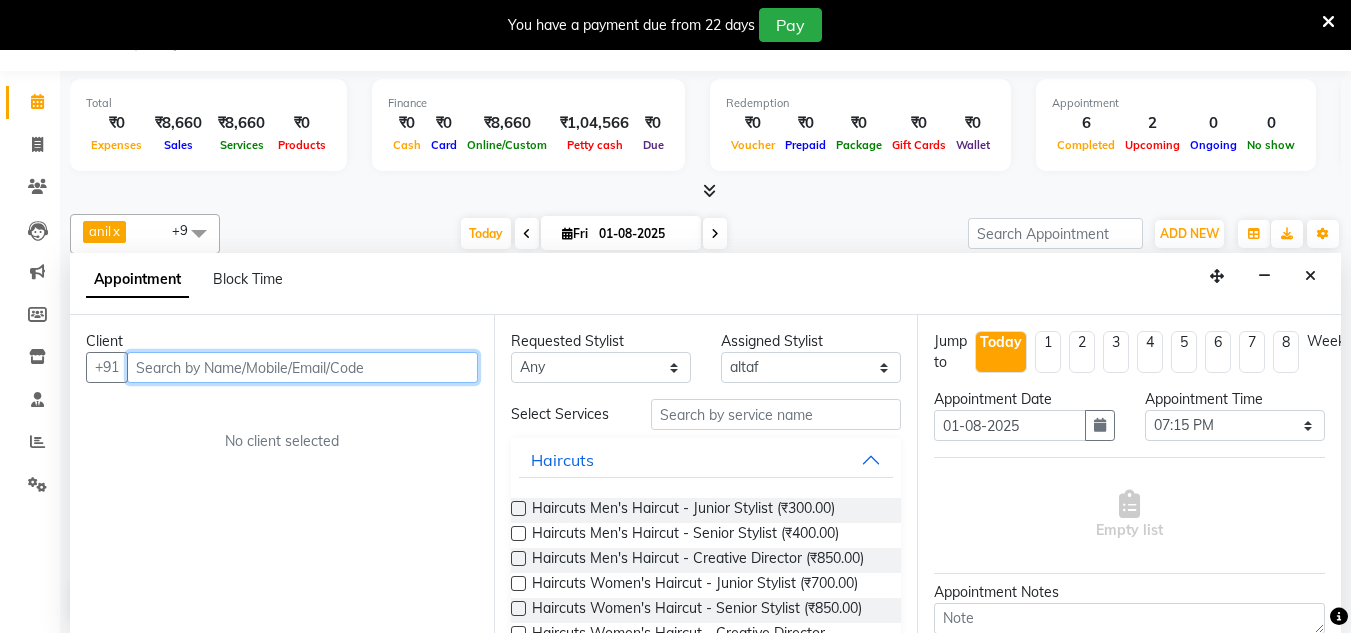 click at bounding box center (302, 367) 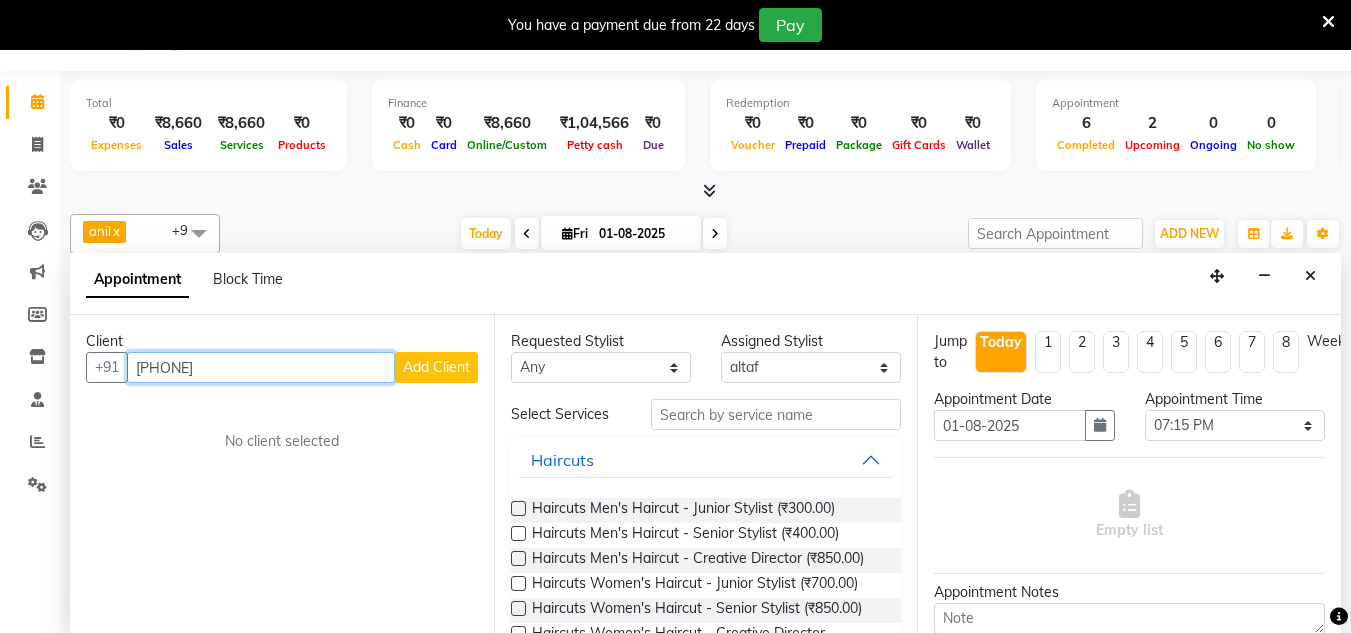 type on "[PHONE]" 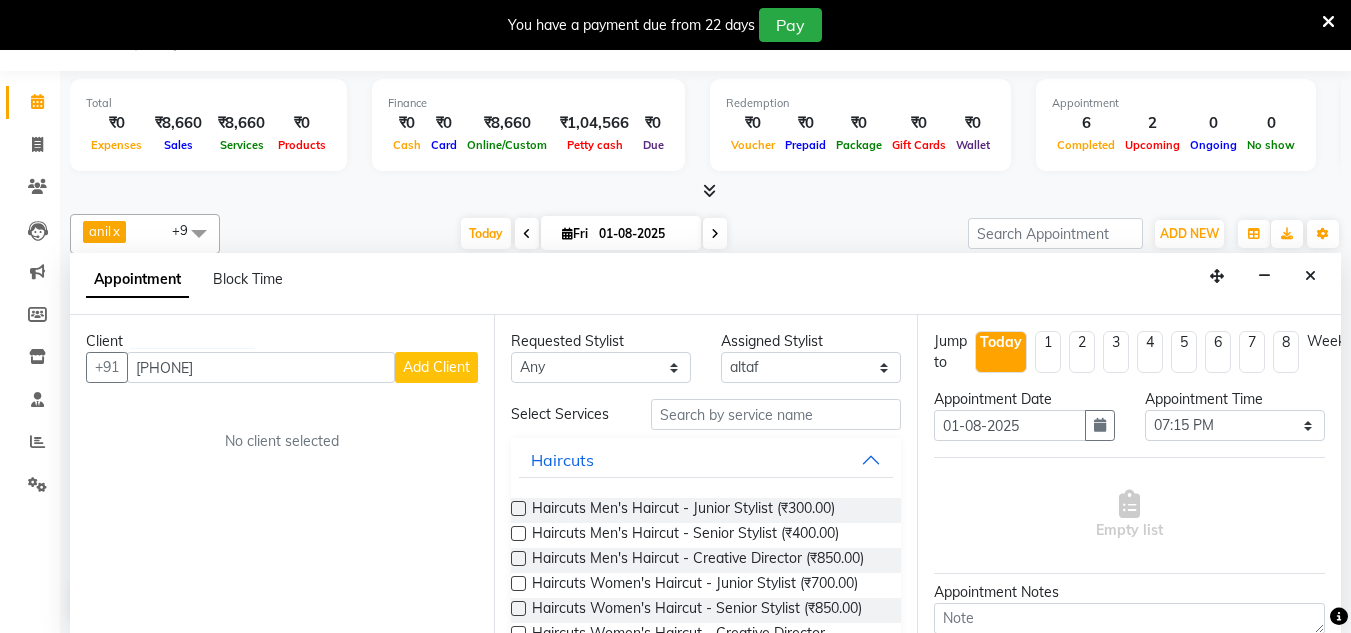 click on "Add Client" at bounding box center (436, 367) 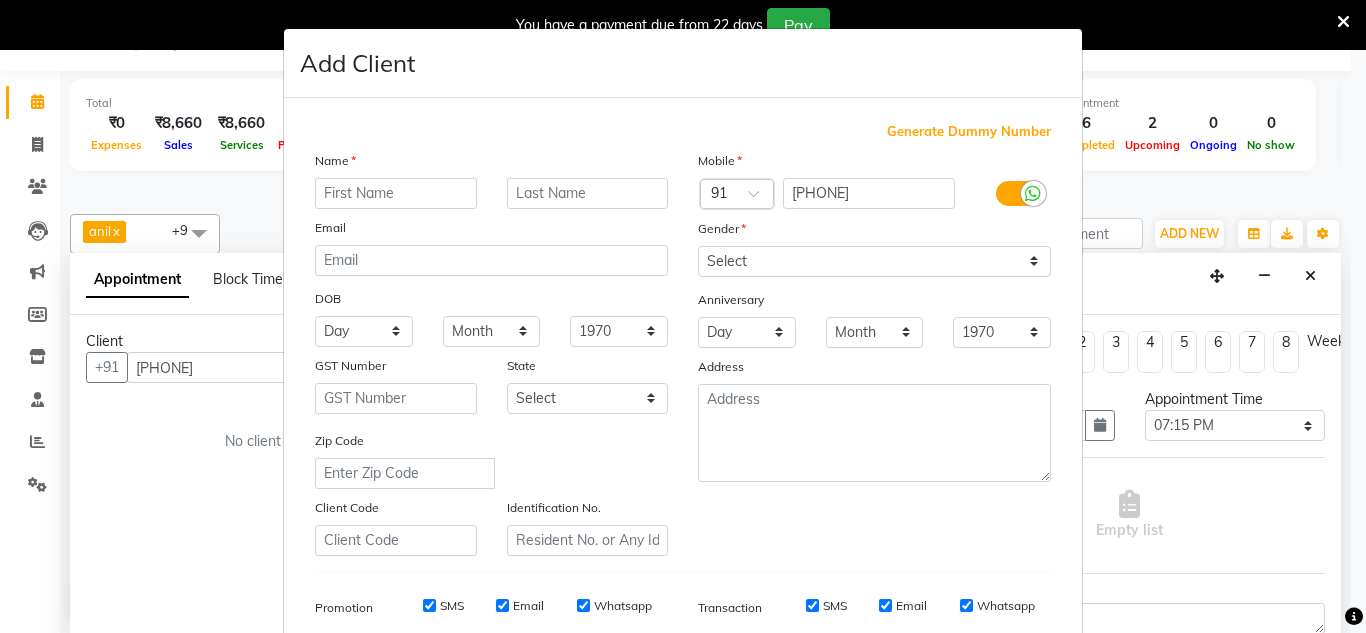 click at bounding box center (396, 193) 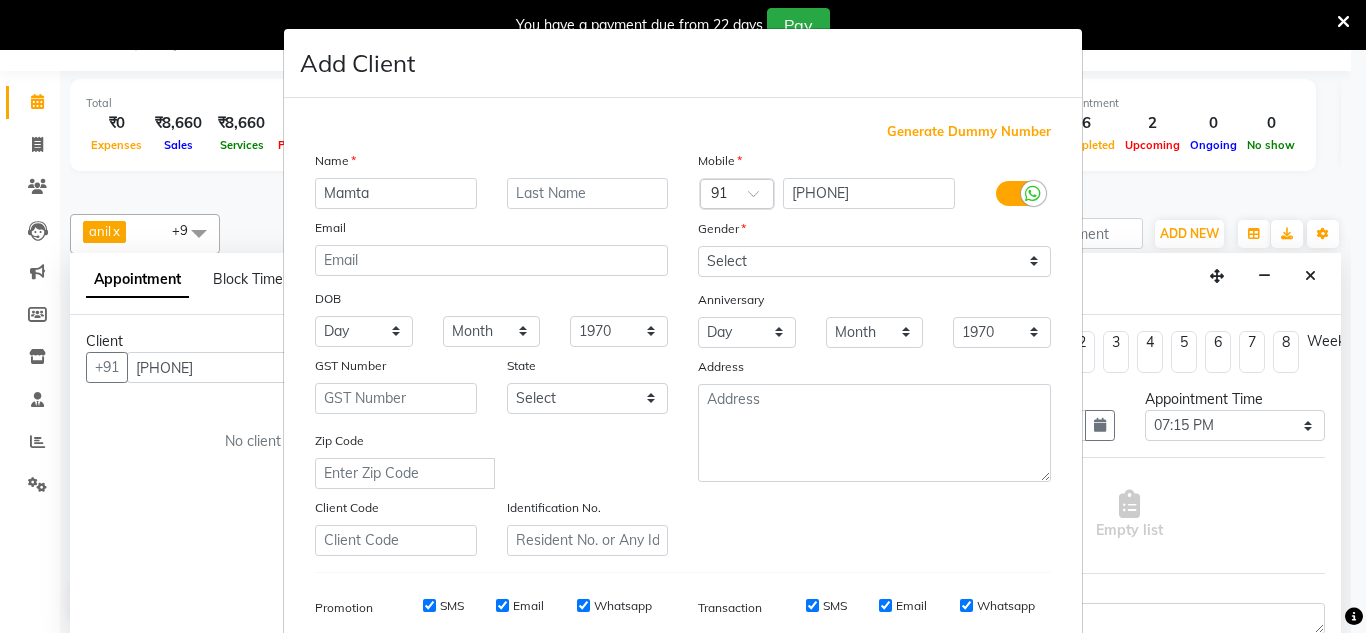 type on "Mamta" 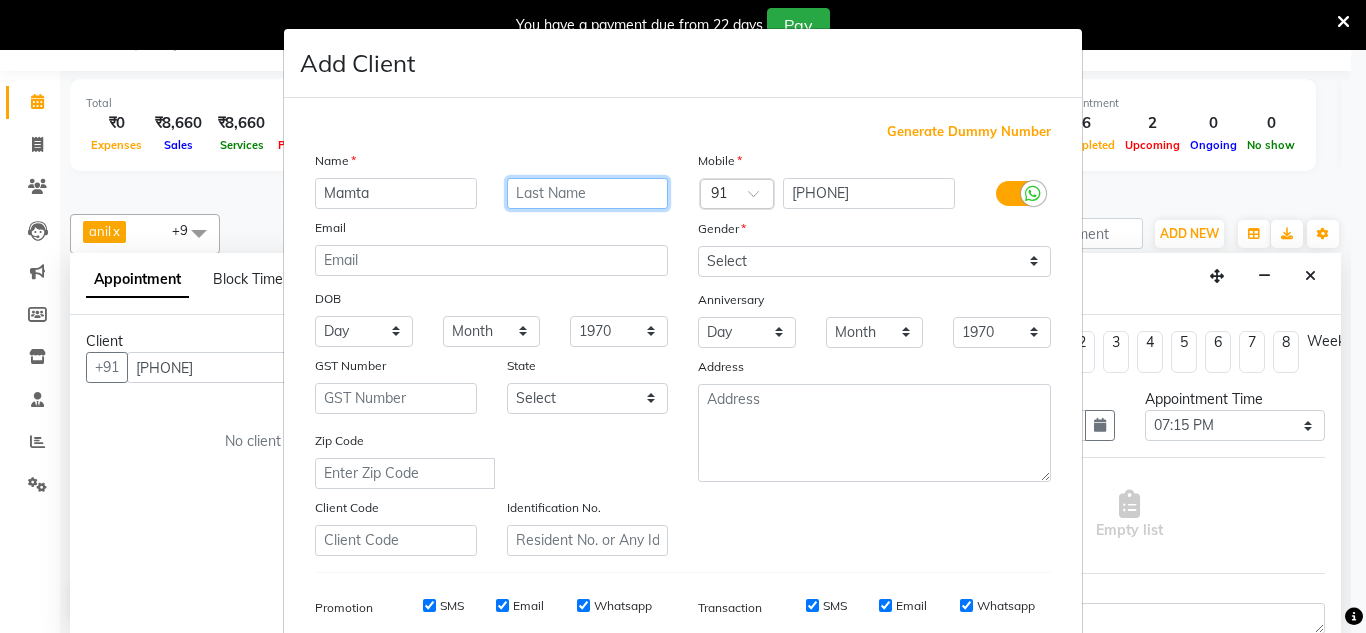 click at bounding box center [588, 193] 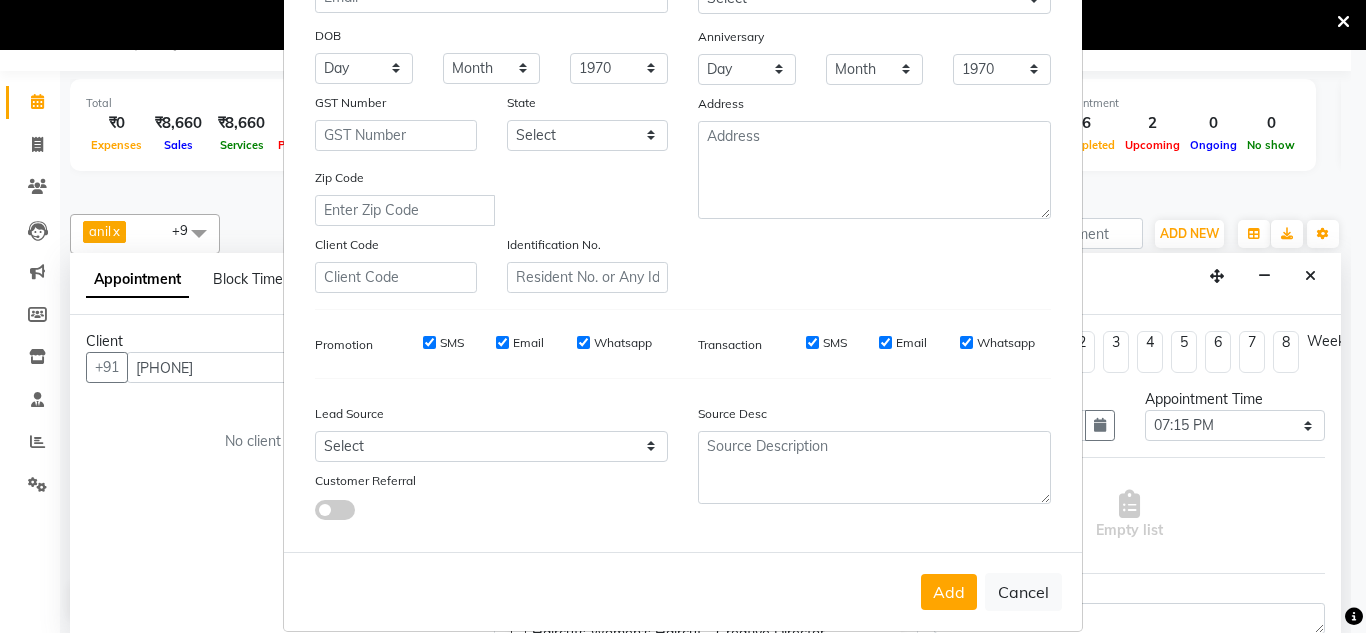 scroll, scrollTop: 270, scrollLeft: 0, axis: vertical 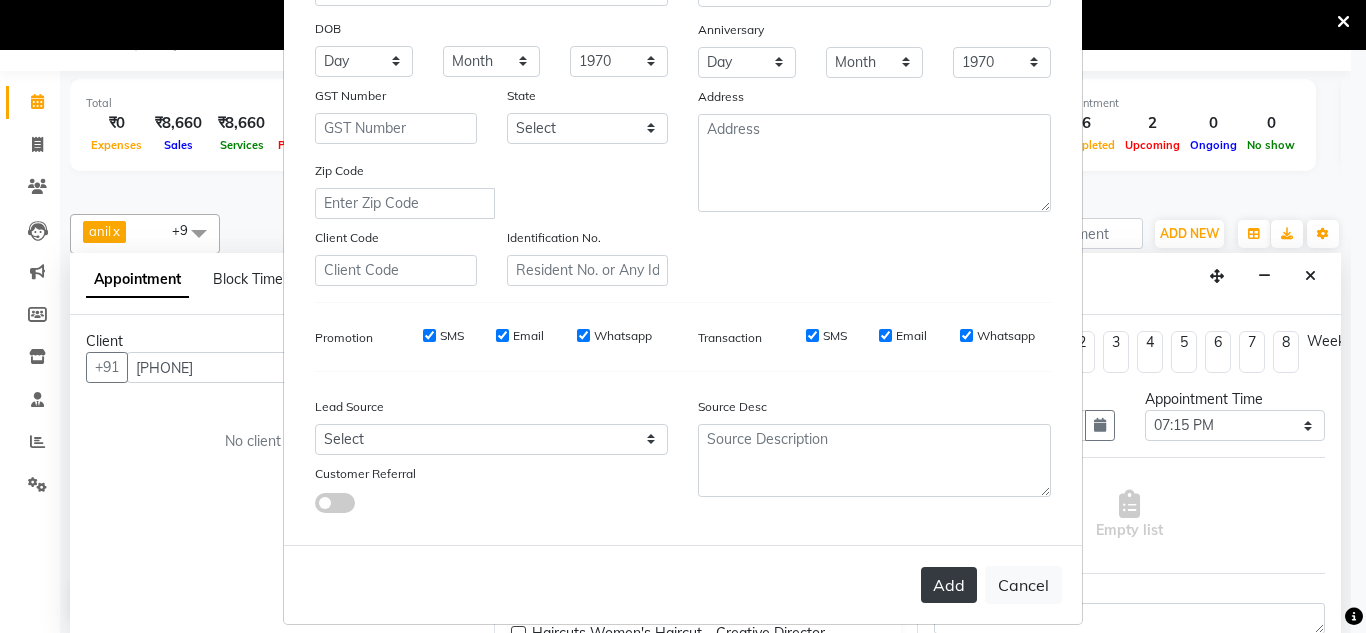 type on "[LAST]" 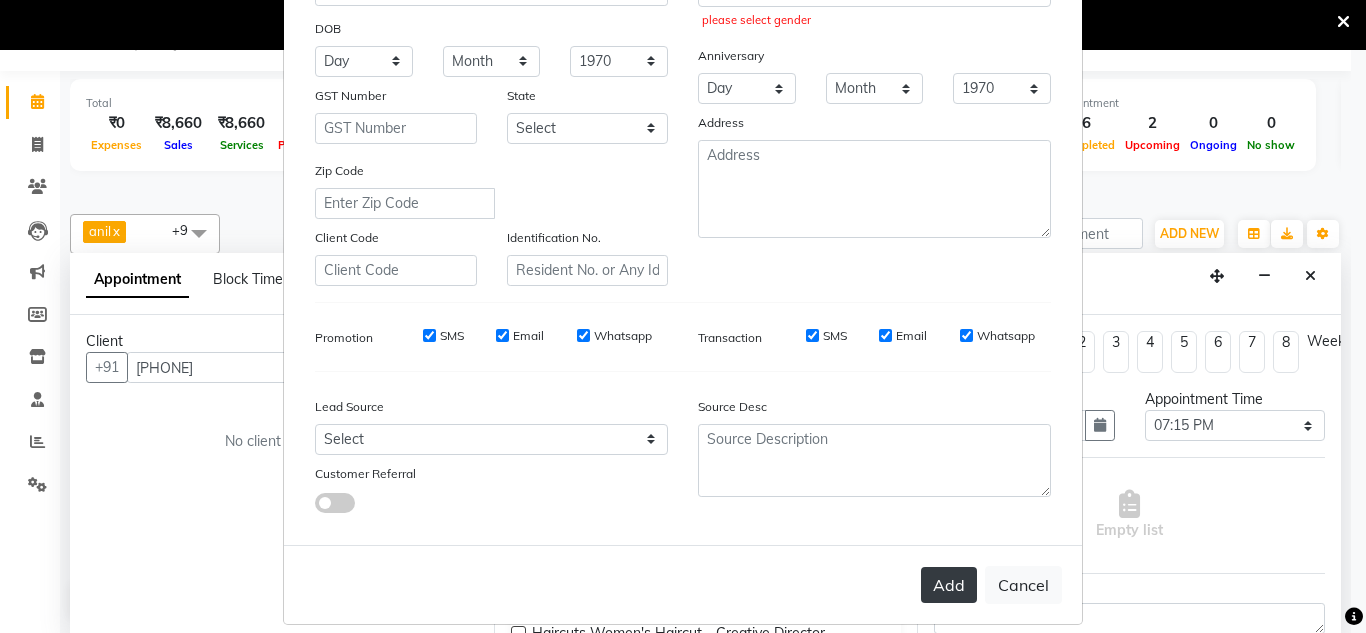 scroll, scrollTop: 290, scrollLeft: 0, axis: vertical 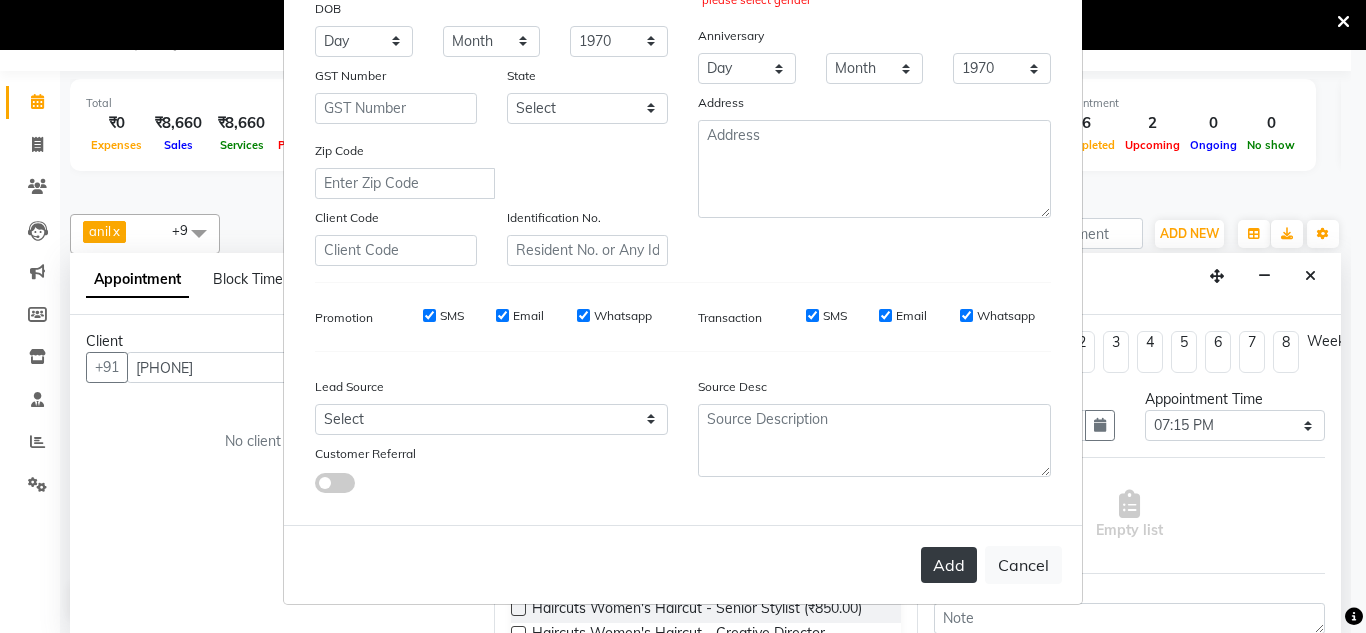 click on "Add" at bounding box center (949, 565) 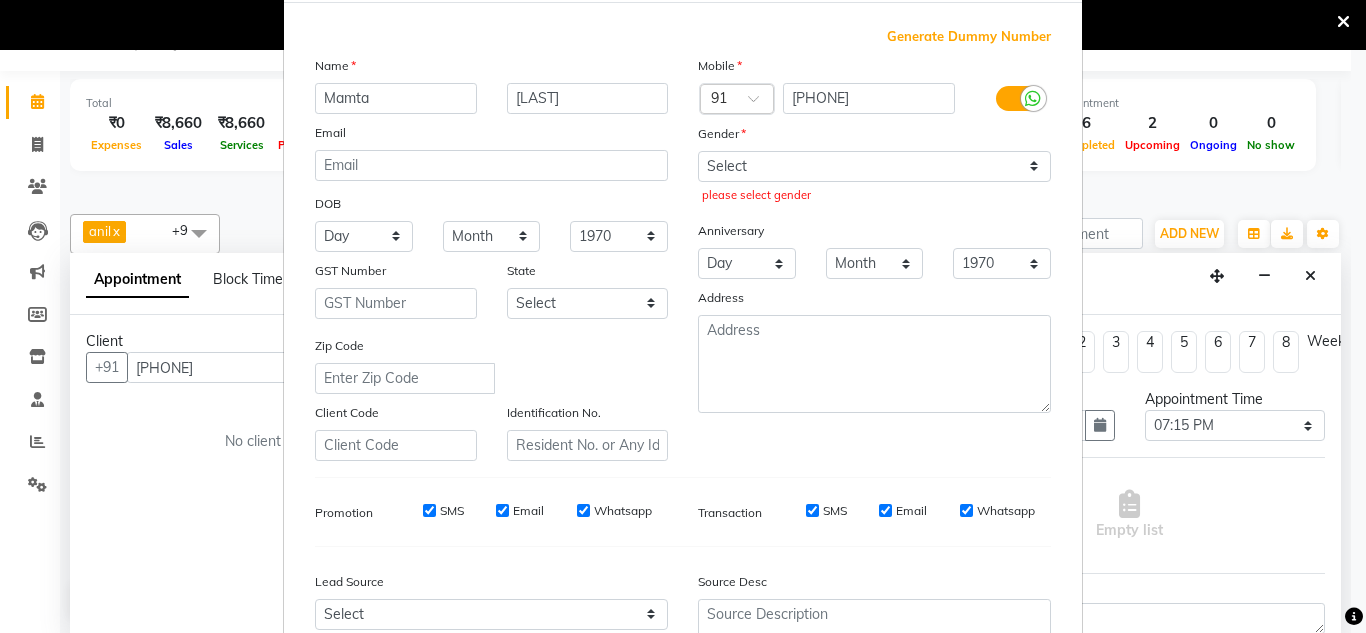 scroll, scrollTop: 94, scrollLeft: 0, axis: vertical 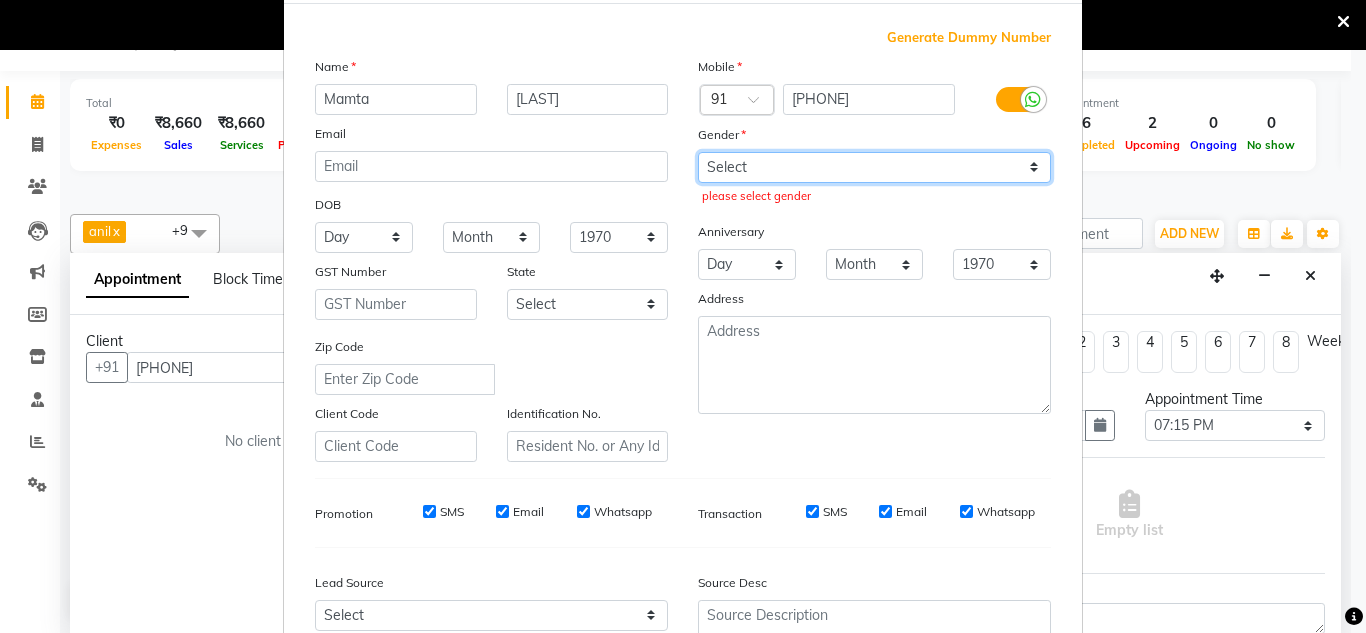 click on "Select Male Female Other Prefer Not To Say" at bounding box center [874, 167] 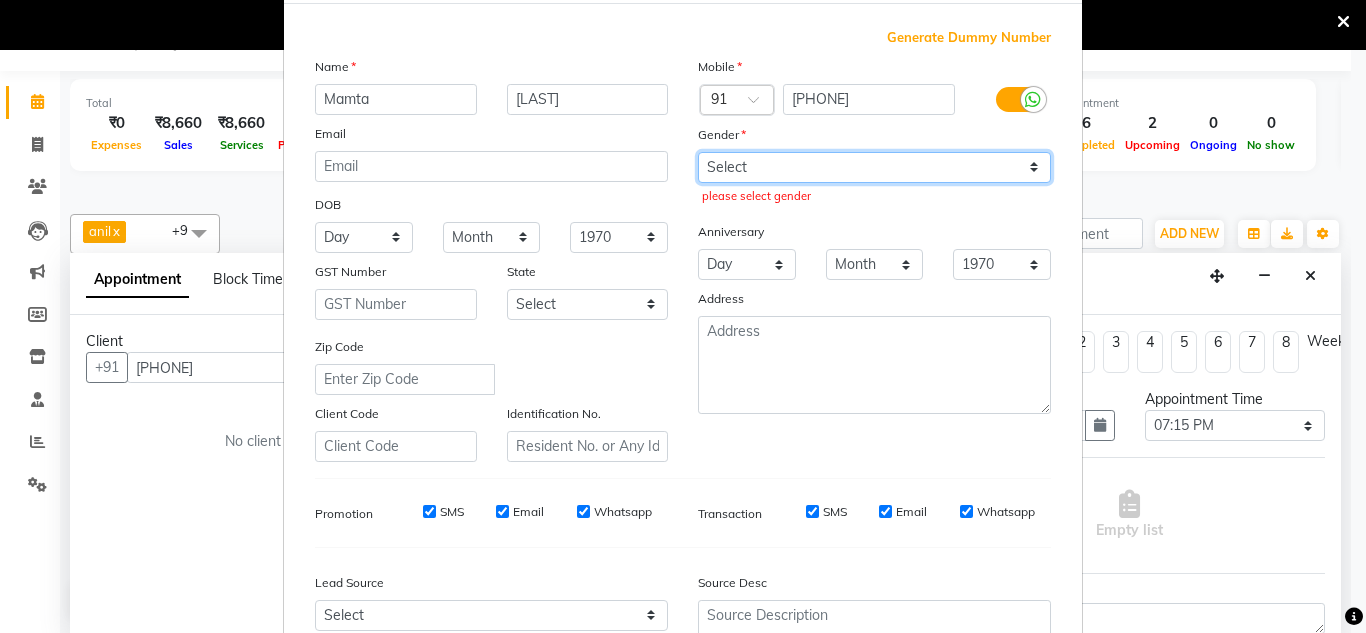 select on "female" 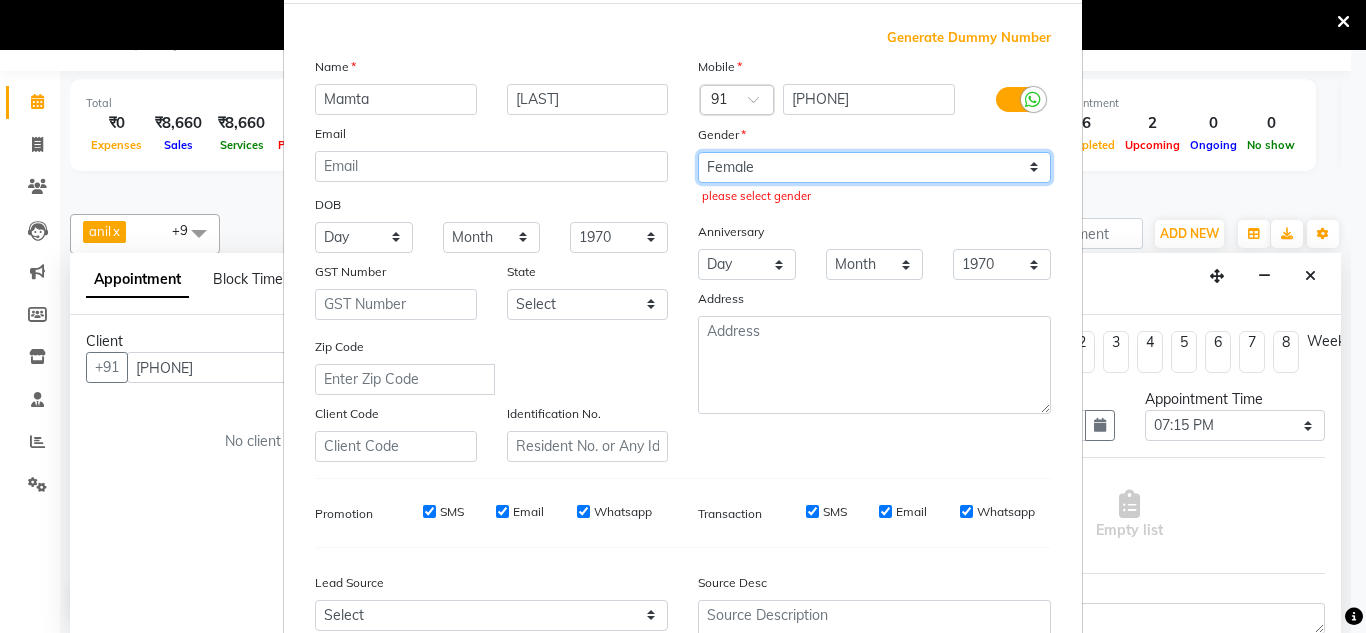 click on "Select Male Female Other Prefer Not To Say" at bounding box center (874, 167) 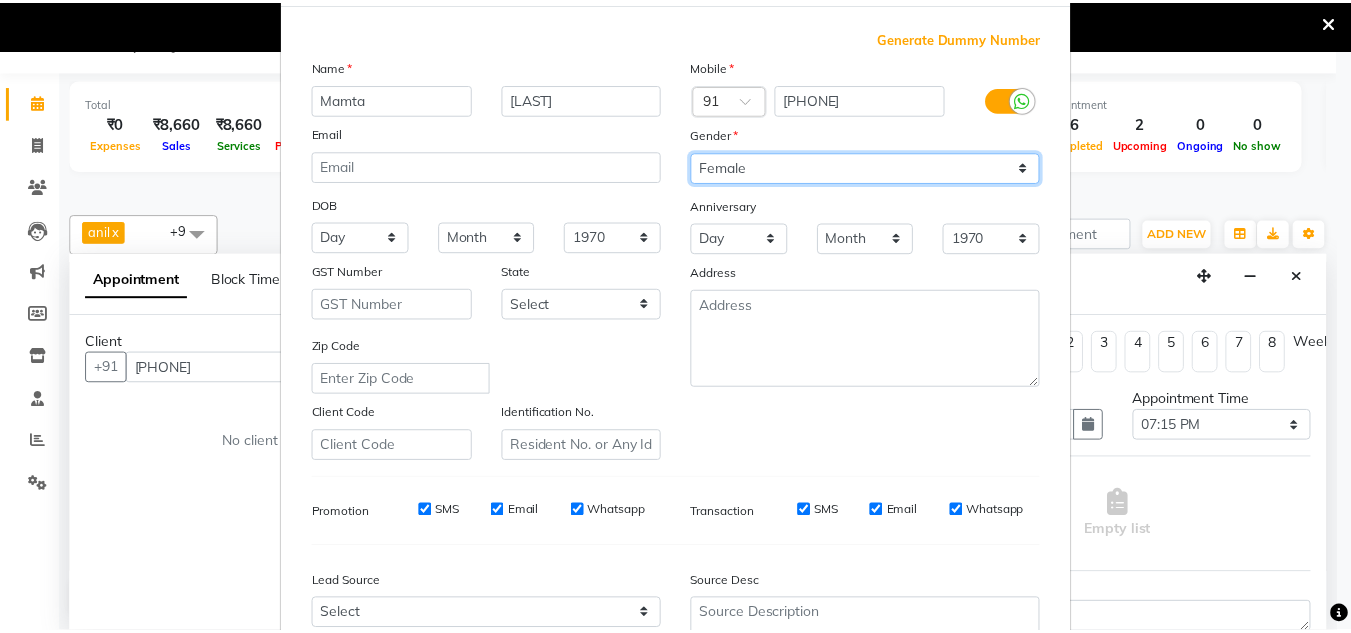 scroll, scrollTop: 290, scrollLeft: 0, axis: vertical 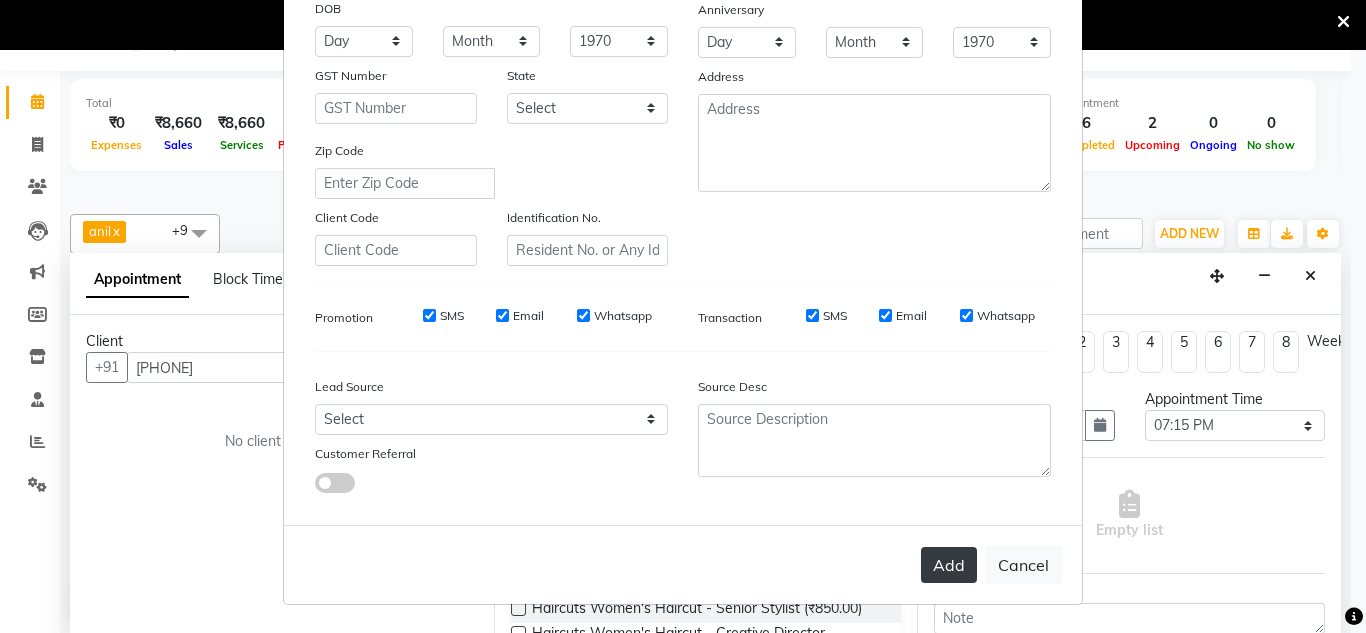 click on "Add" at bounding box center [949, 565] 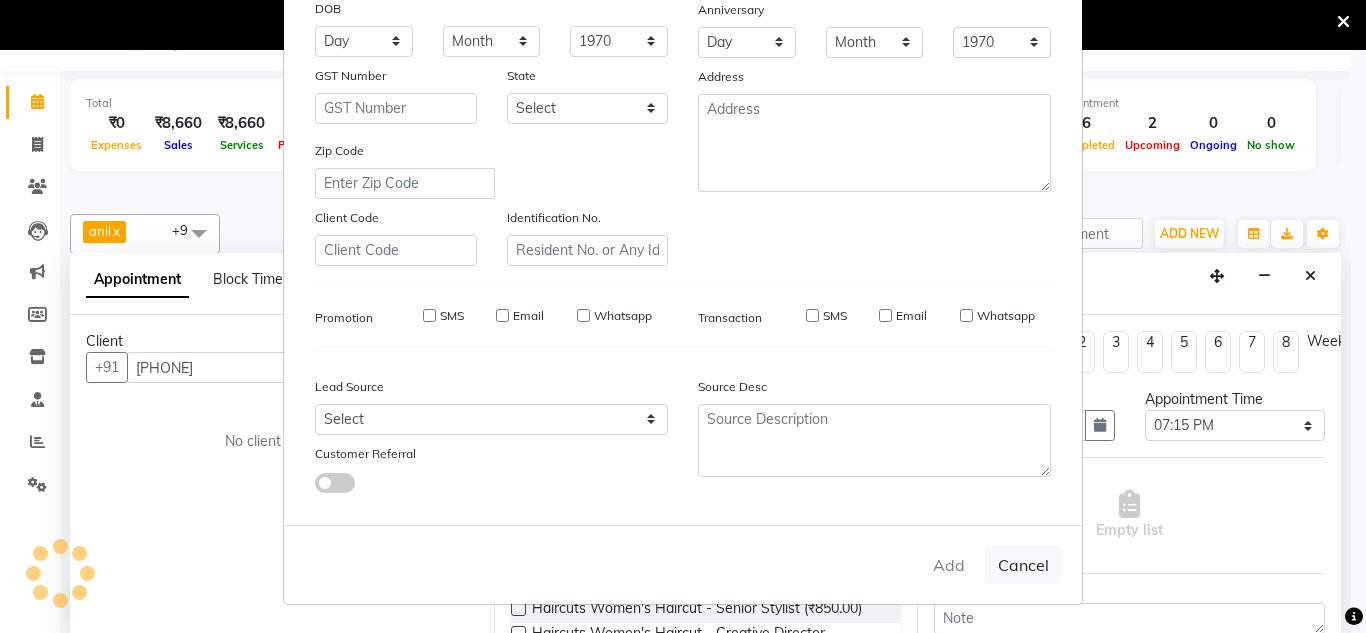 type 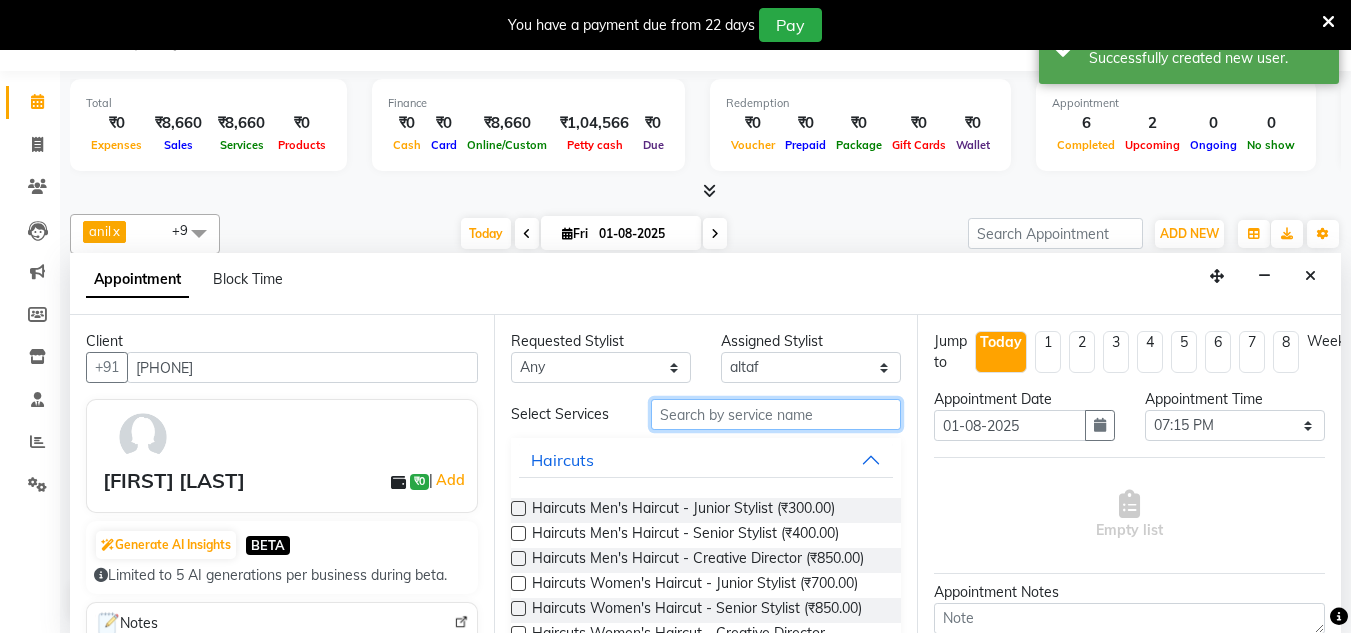 click at bounding box center (776, 414) 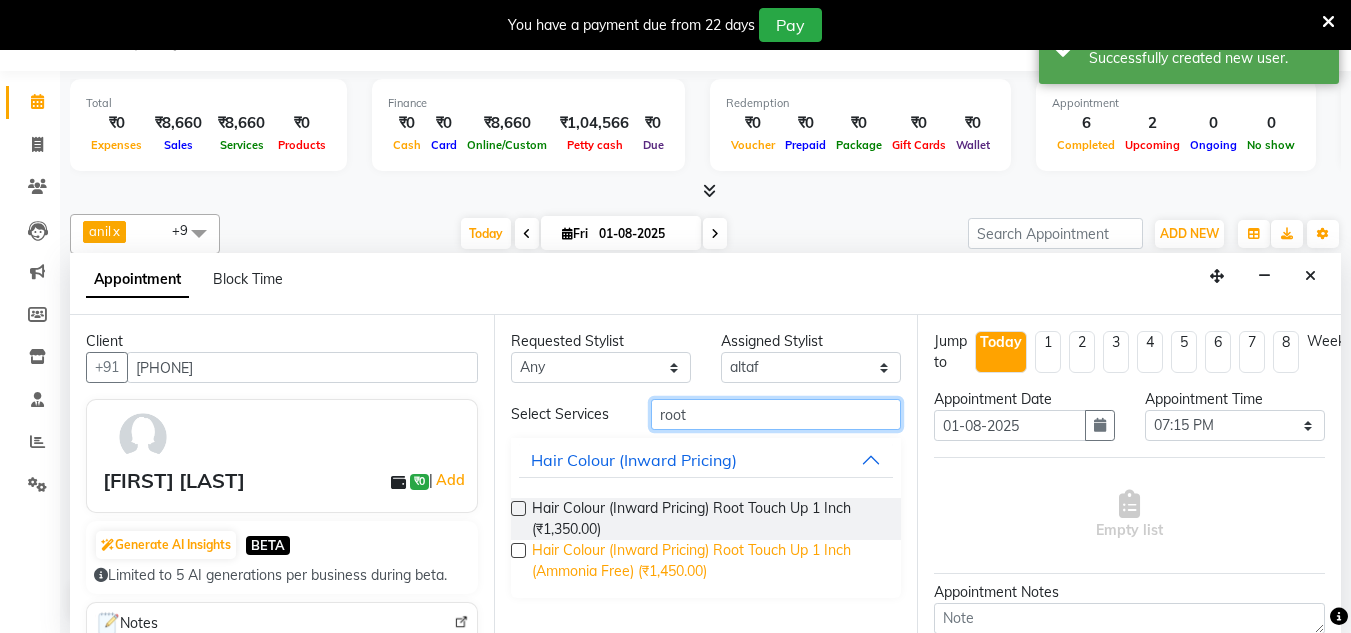 type on "root" 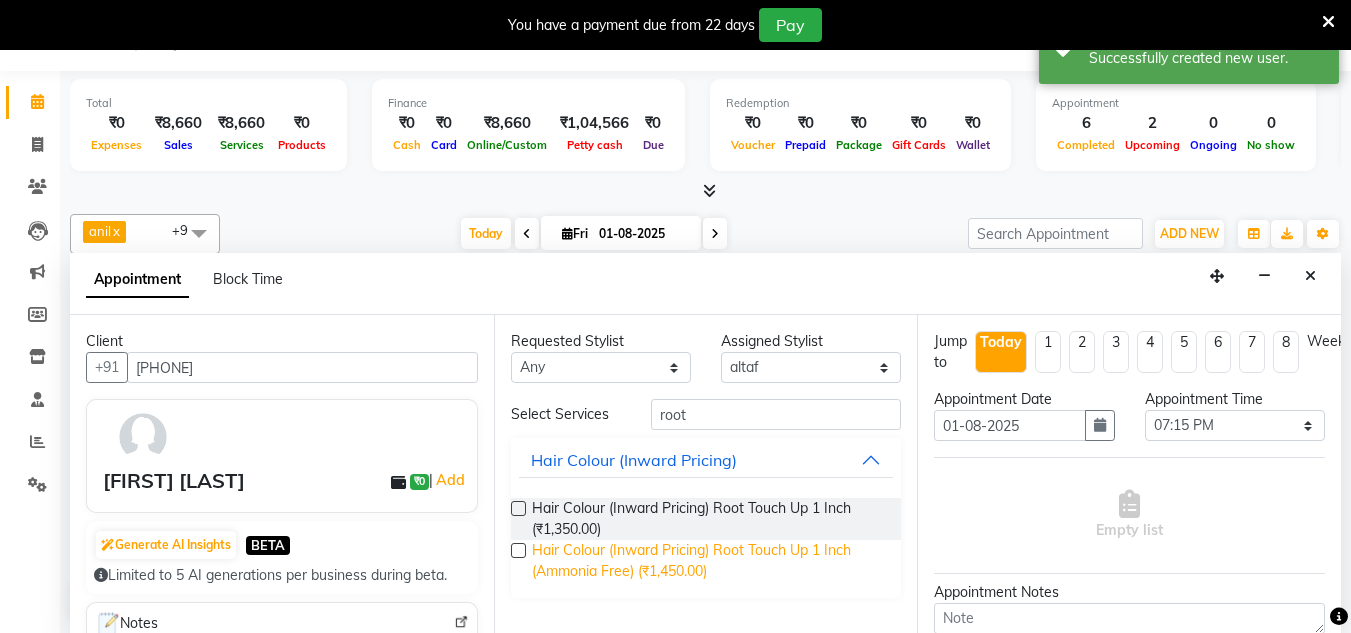 click on "Hair Colour (Inward Pricing) Root Touch Up 1 Inch (Ammonia Free) (₹1,450.00)" at bounding box center (709, 561) 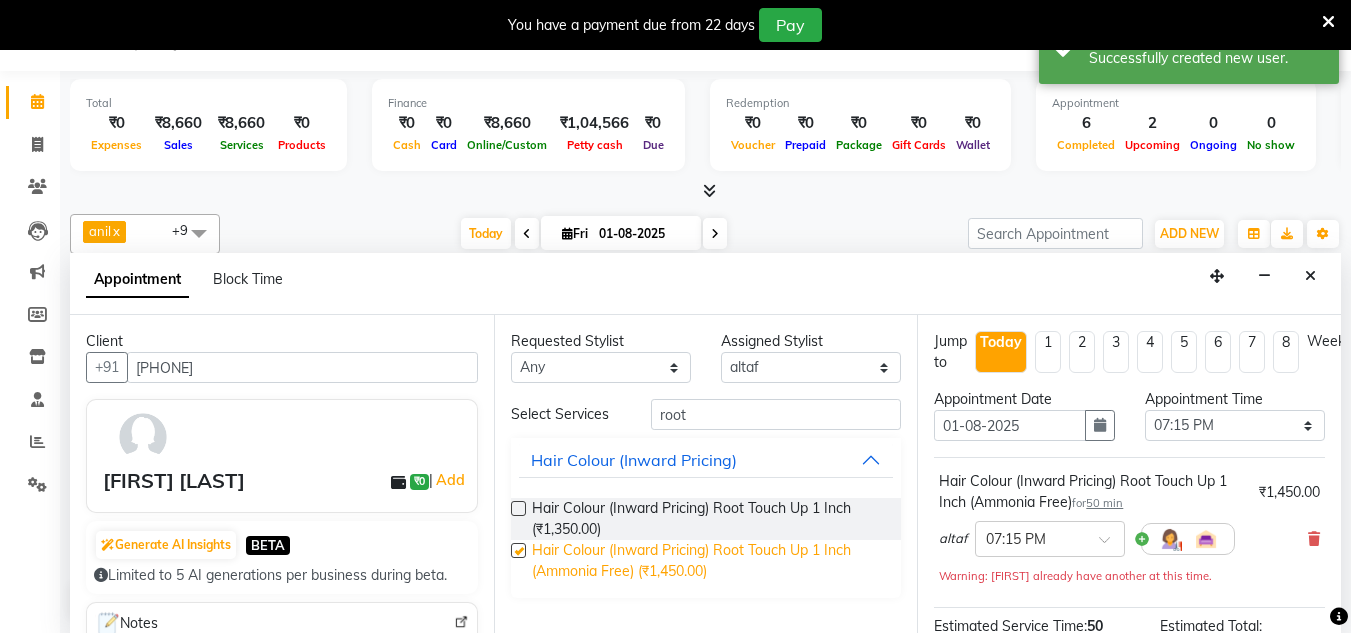 checkbox on "false" 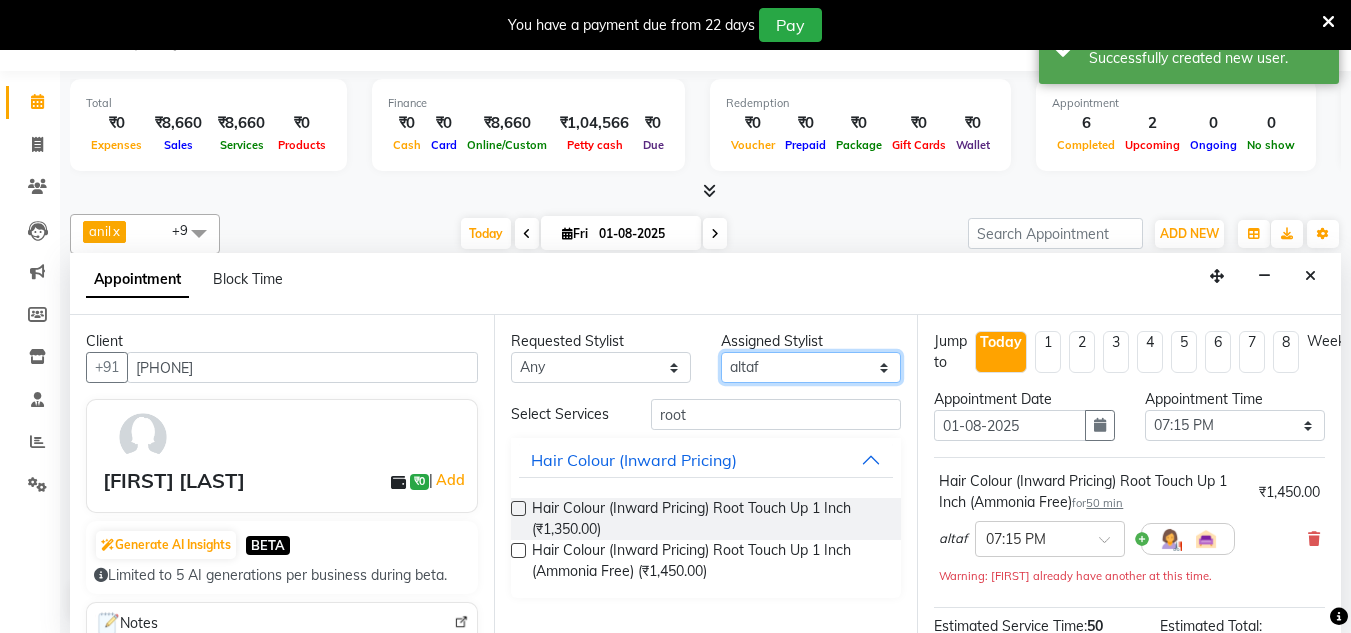 click on "Select All [FIRST] [FIRST] [FIRST] [FIRST] [FIRST]  [FIRST] [FIRST] [FIRST] [FIRST] [FIRST] [FIRST] [FIRST] [FIRST] [FIRST]" at bounding box center (811, 367) 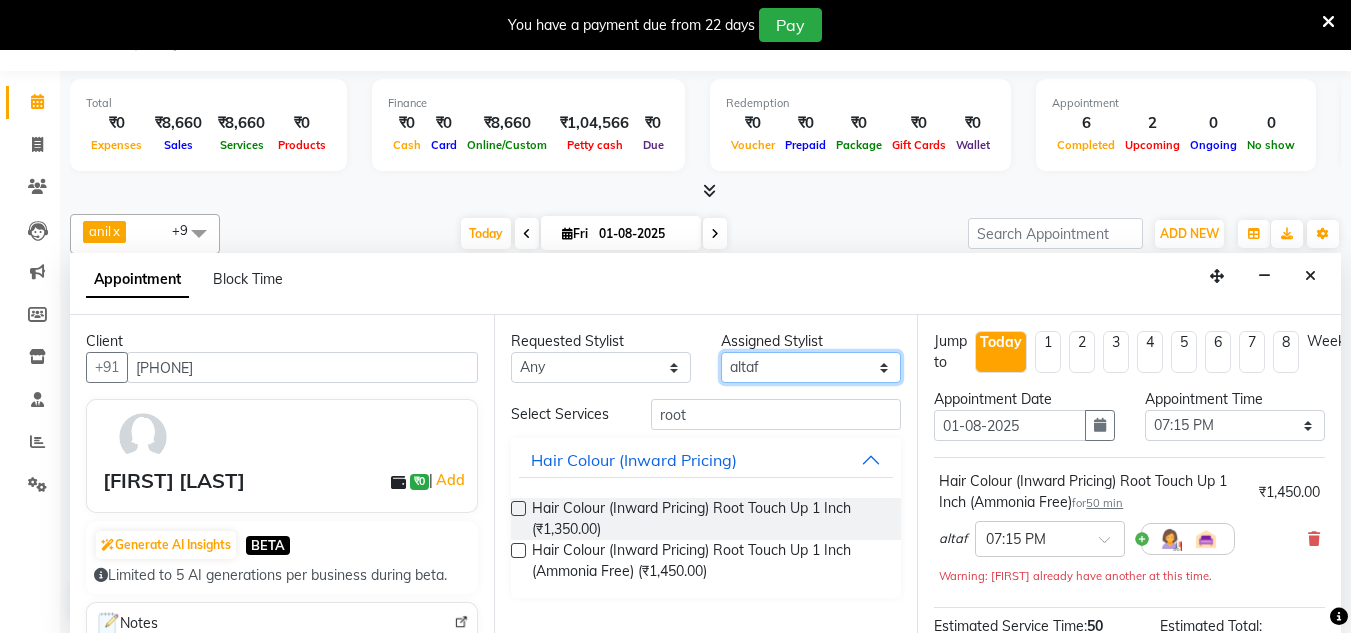 select on "85981" 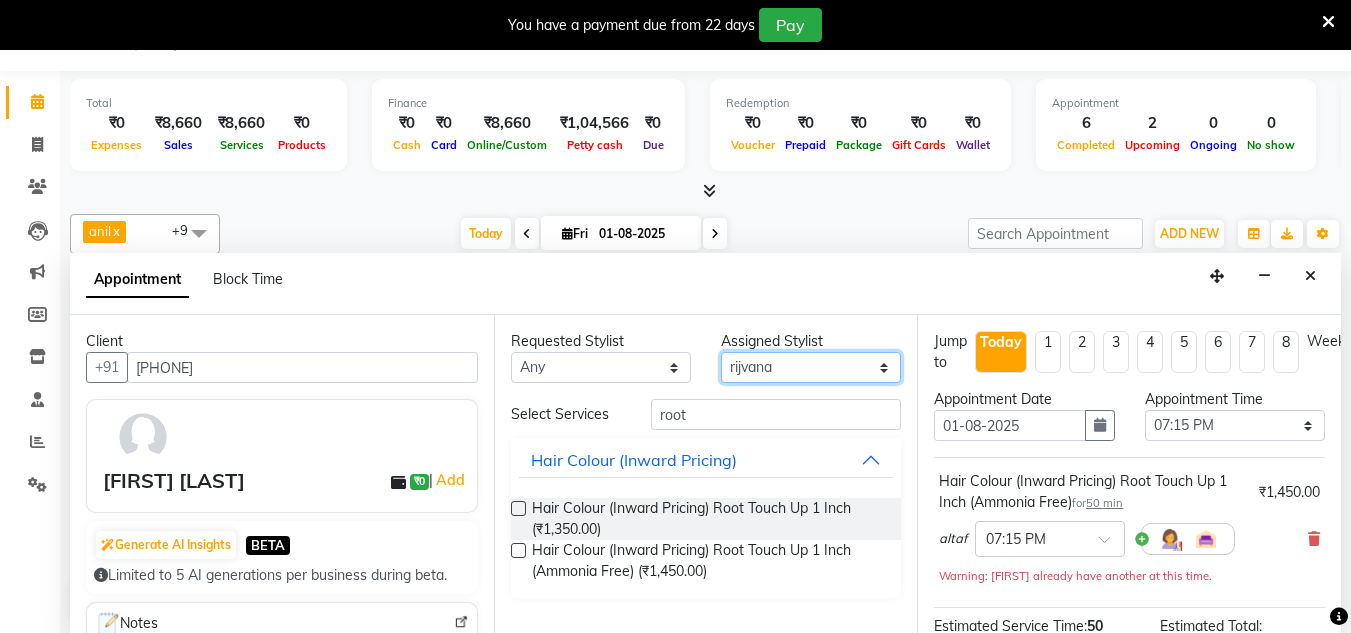 click on "Select All [FIRST] [FIRST] [FIRST] [FIRST] [FIRST]  [FIRST] [FIRST] [FIRST] [FIRST] [FIRST] [FIRST] [FIRST] [FIRST] [FIRST]" at bounding box center [811, 367] 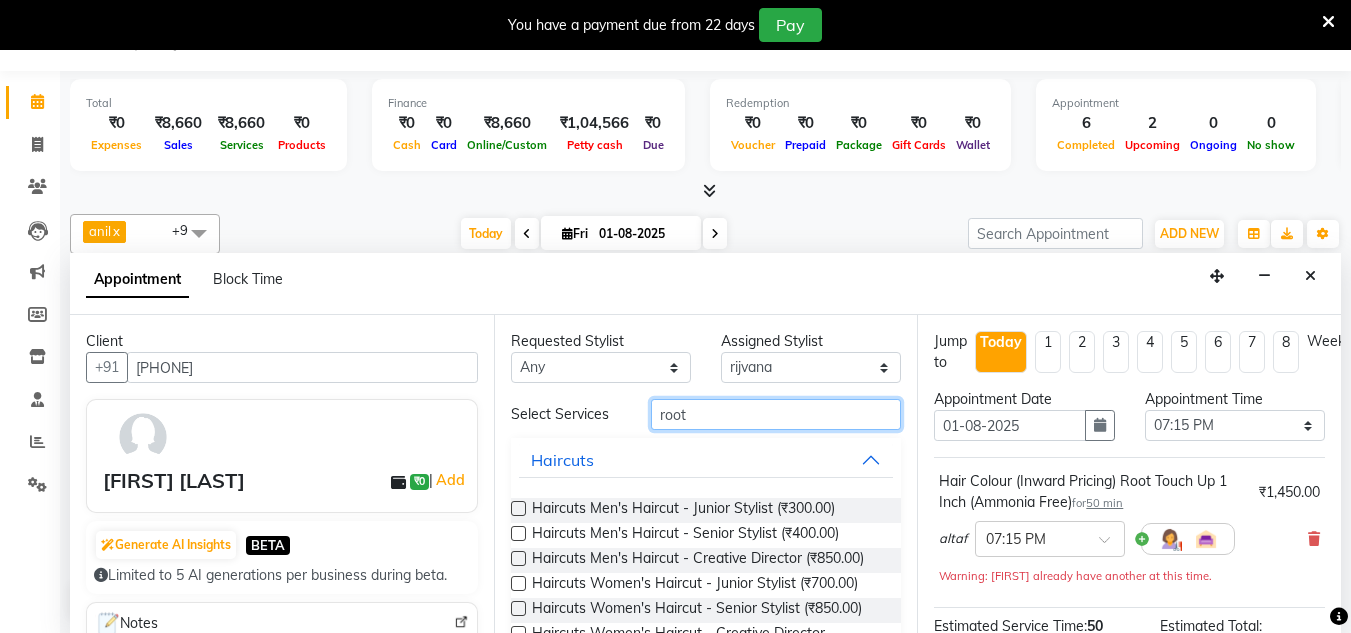 click on "root" at bounding box center [776, 414] 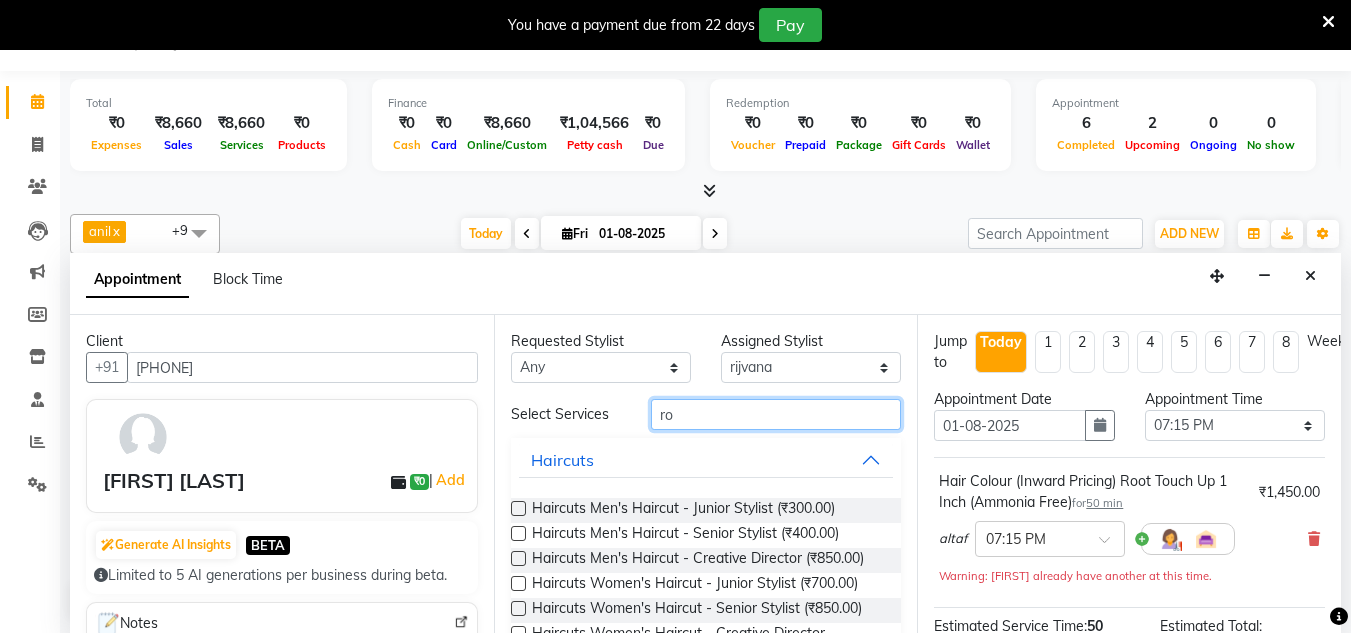 type on "r" 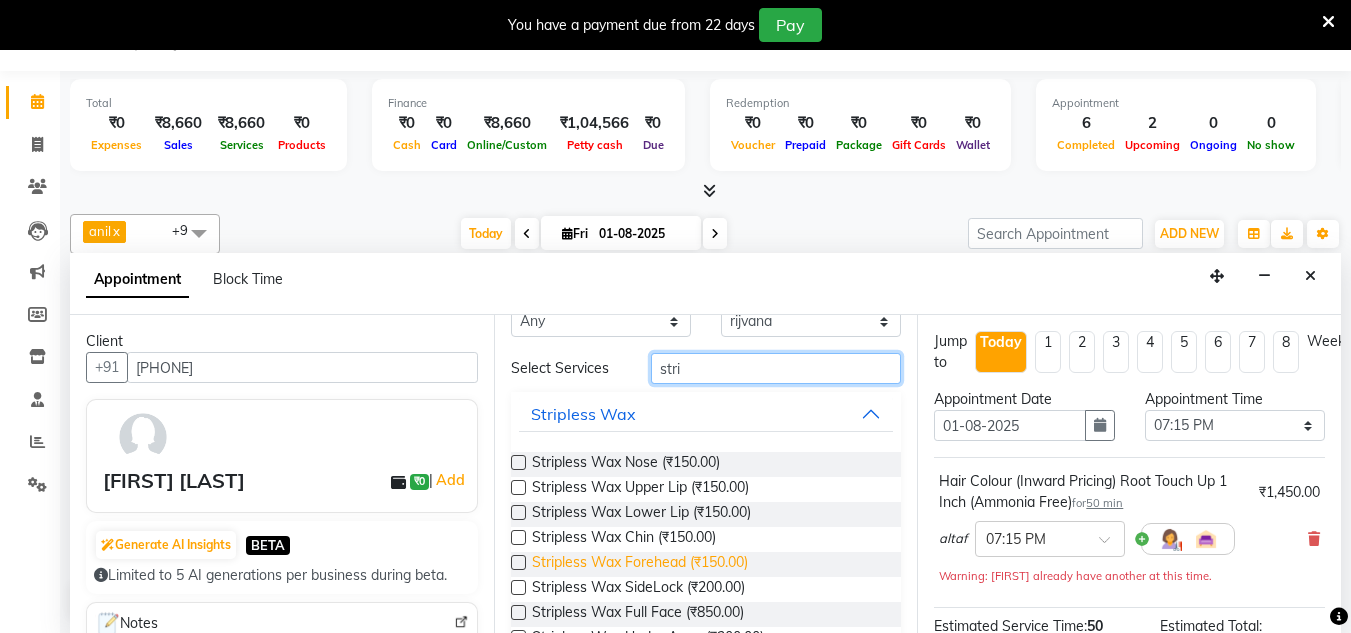 scroll, scrollTop: 47, scrollLeft: 0, axis: vertical 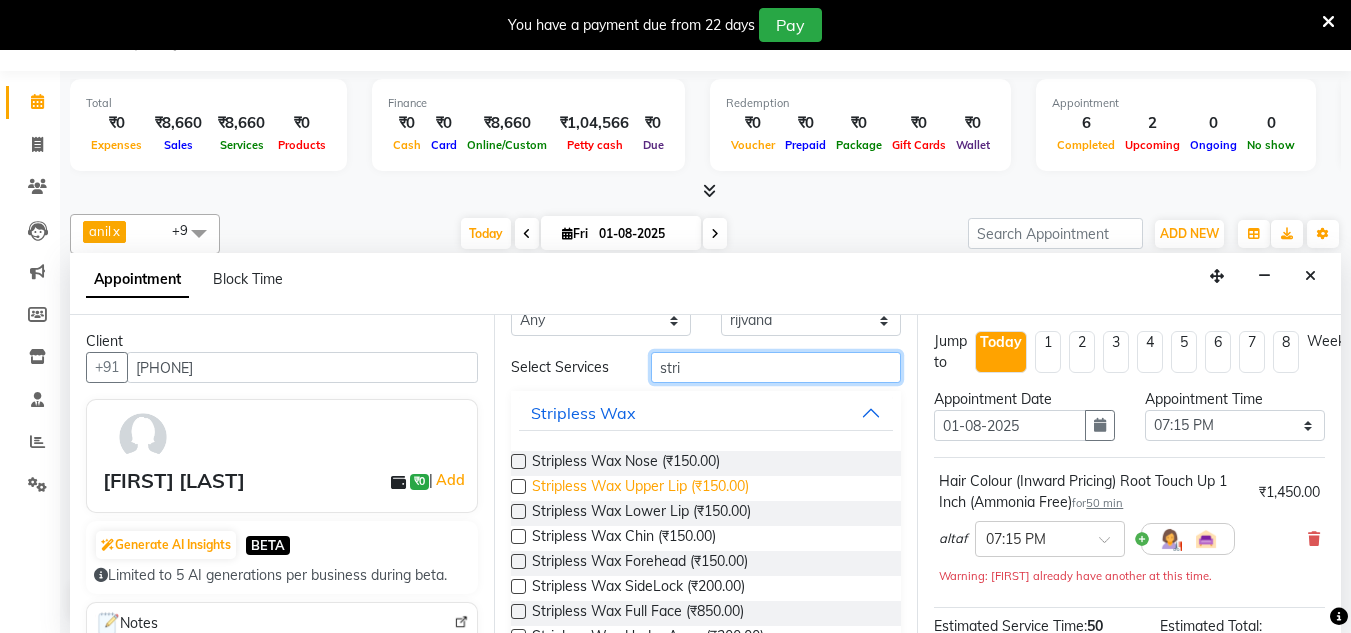 type on "stri" 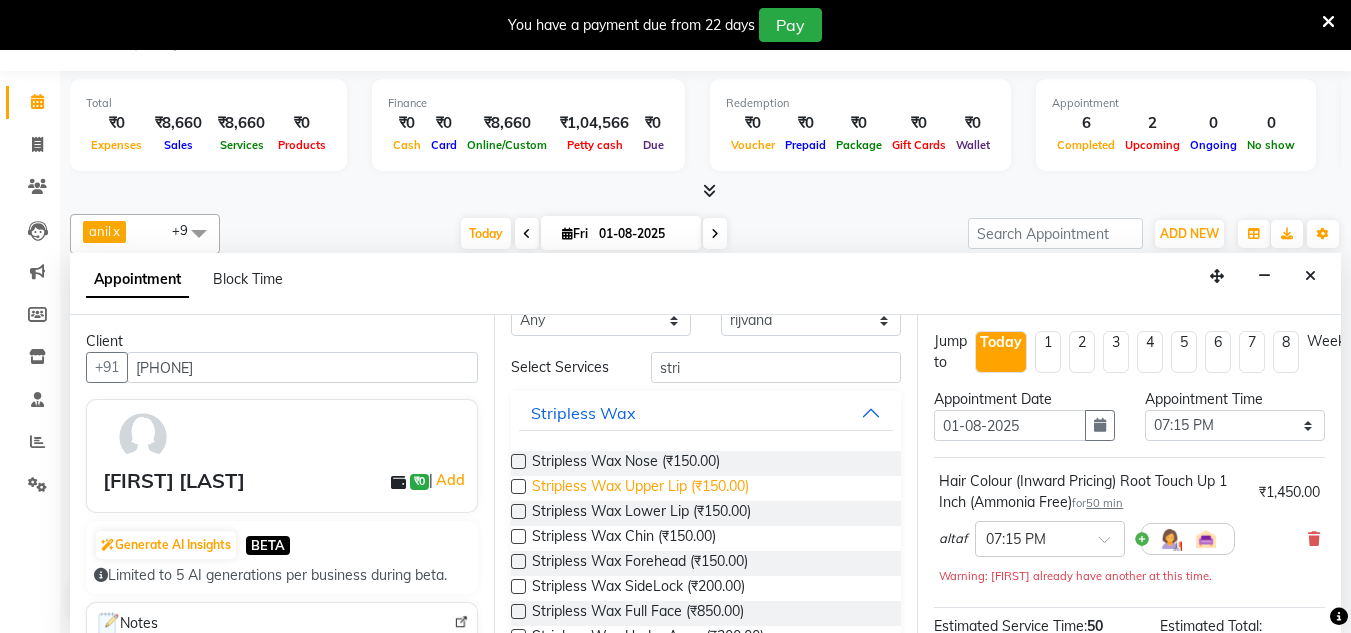 click on "Stripless Wax Upper Lip (₹150.00)" at bounding box center (640, 488) 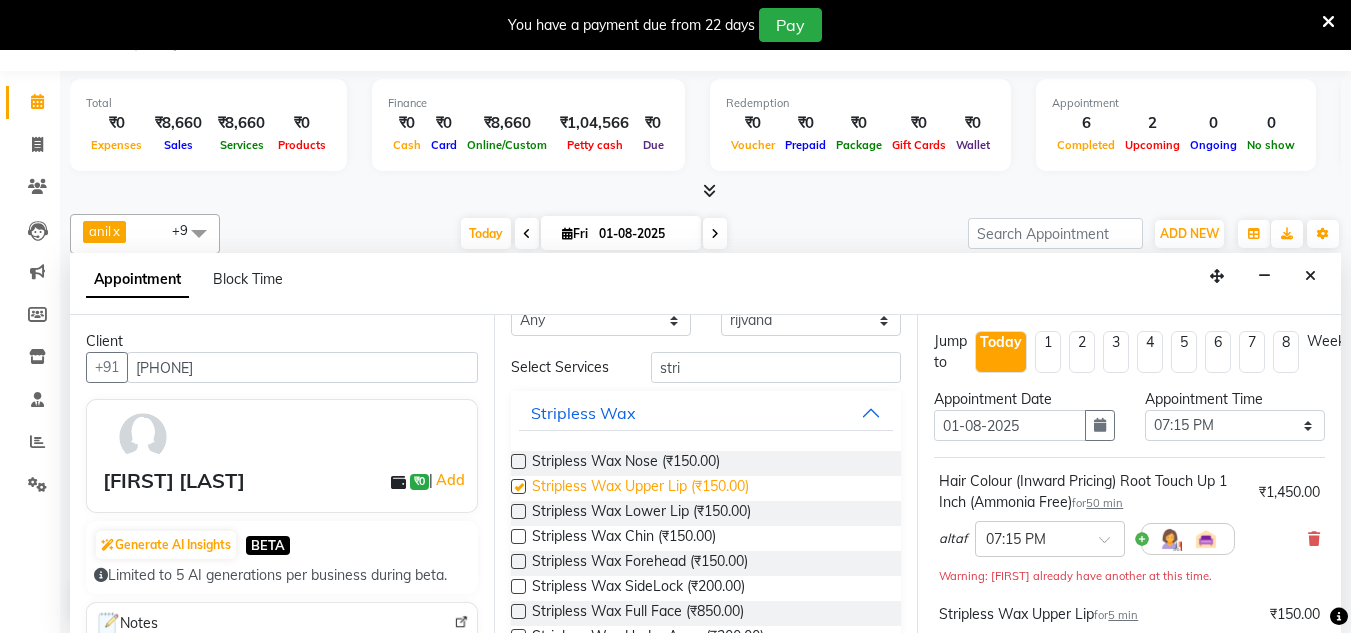 checkbox on "false" 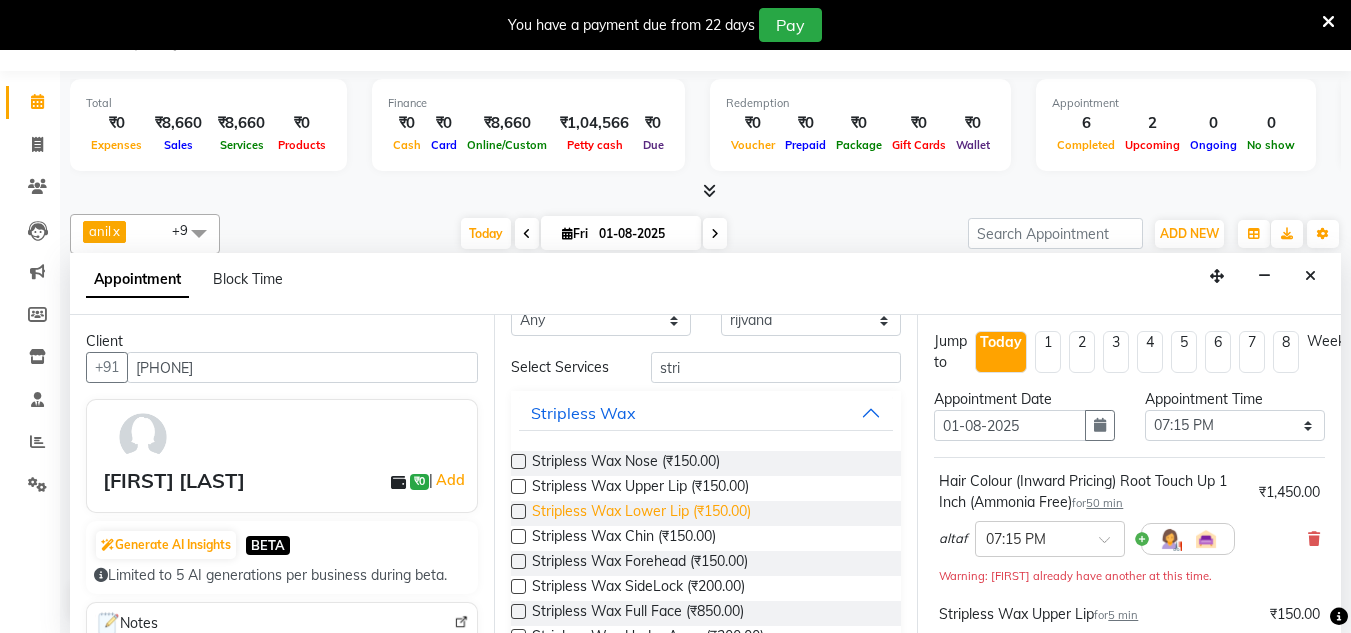 click on "Stripless Wax Lower Lip (₹150.00)" at bounding box center [641, 513] 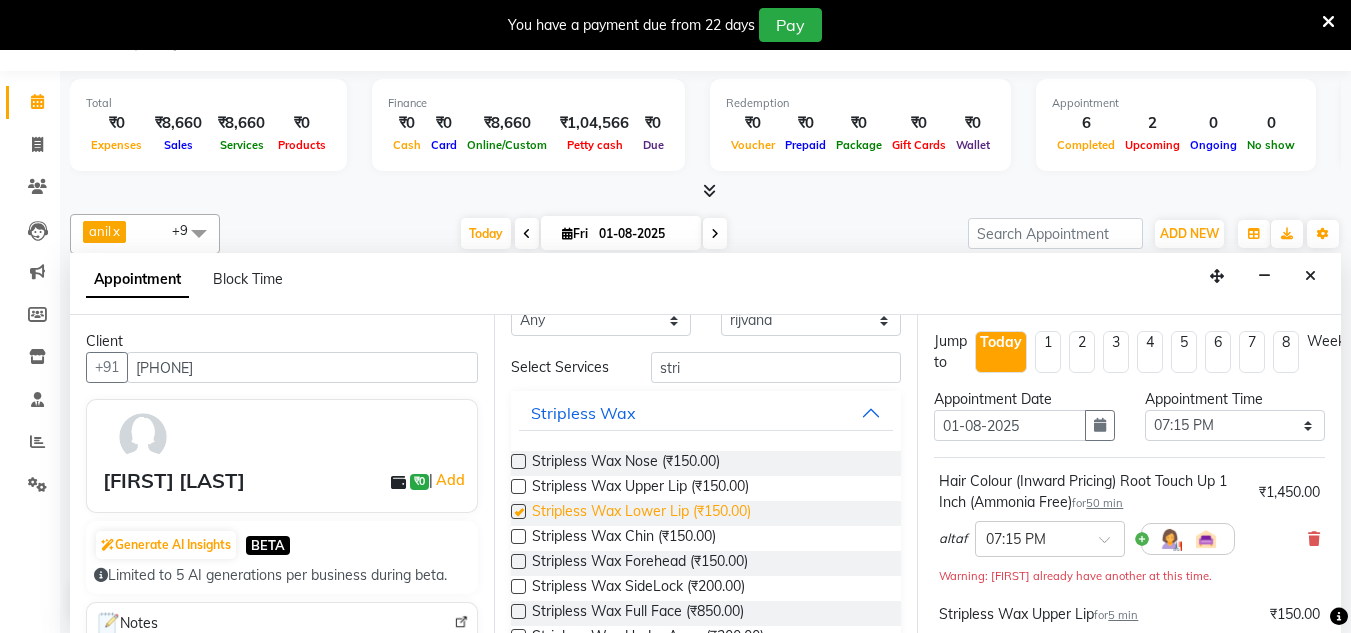 checkbox on "false" 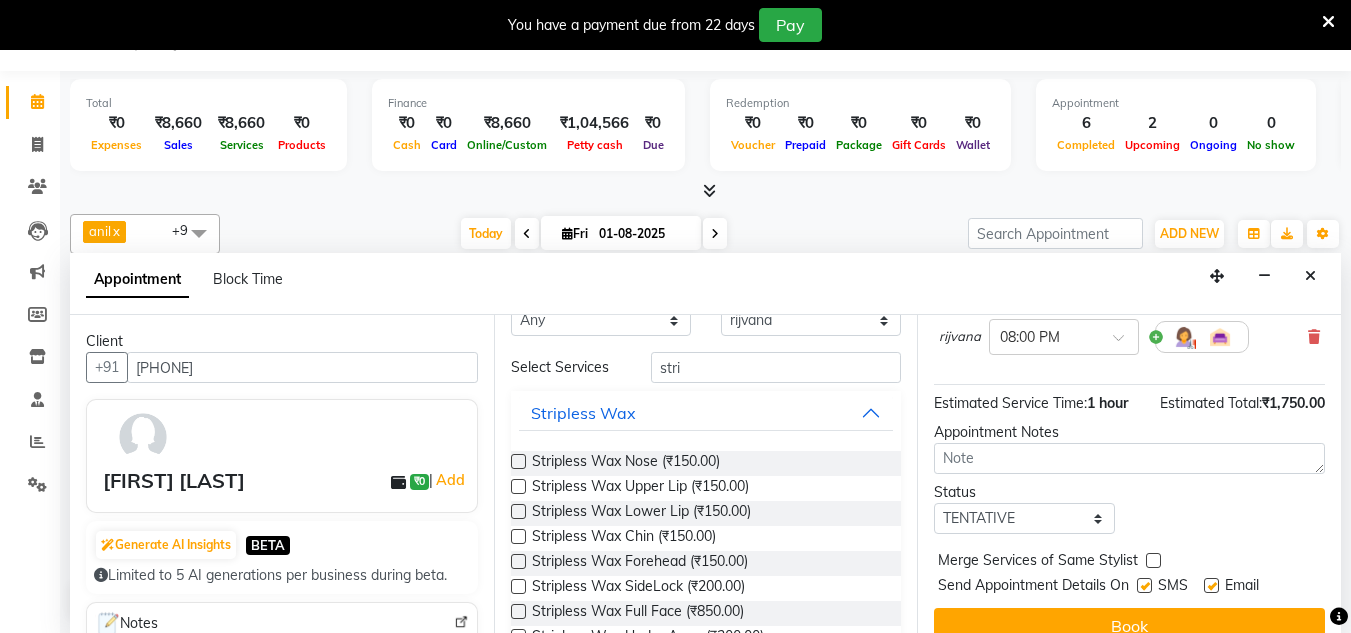 scroll, scrollTop: 468, scrollLeft: 0, axis: vertical 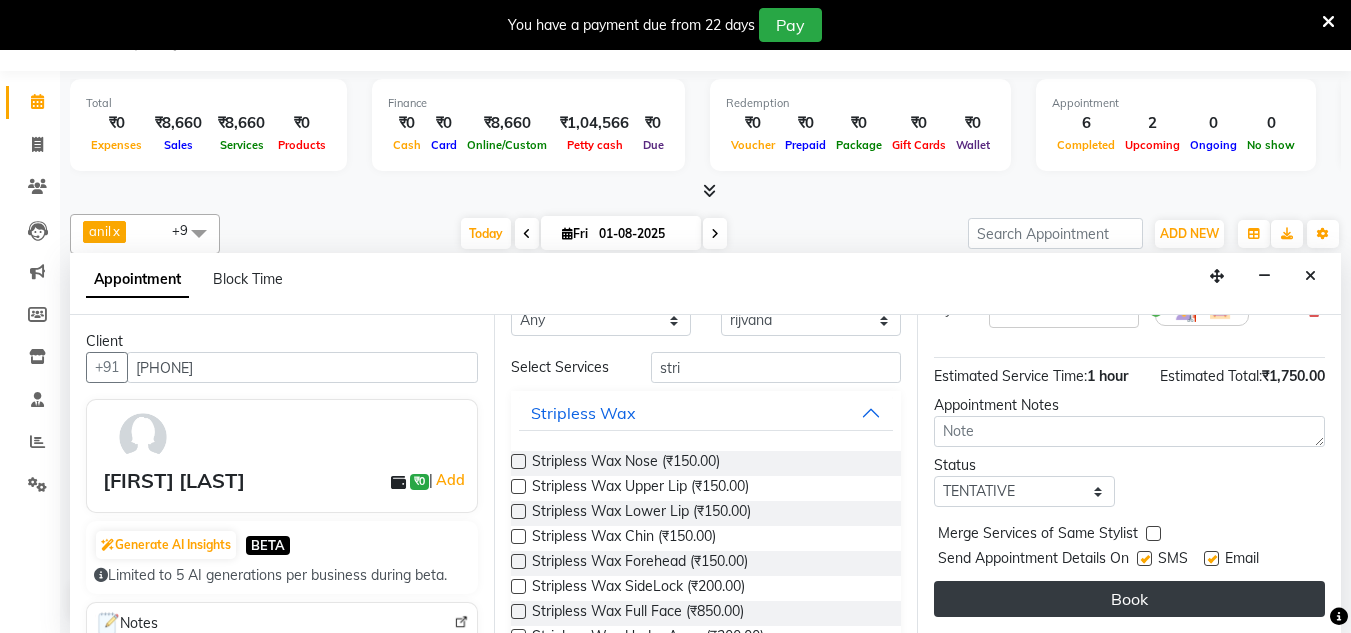 click on "Book" at bounding box center [1129, 599] 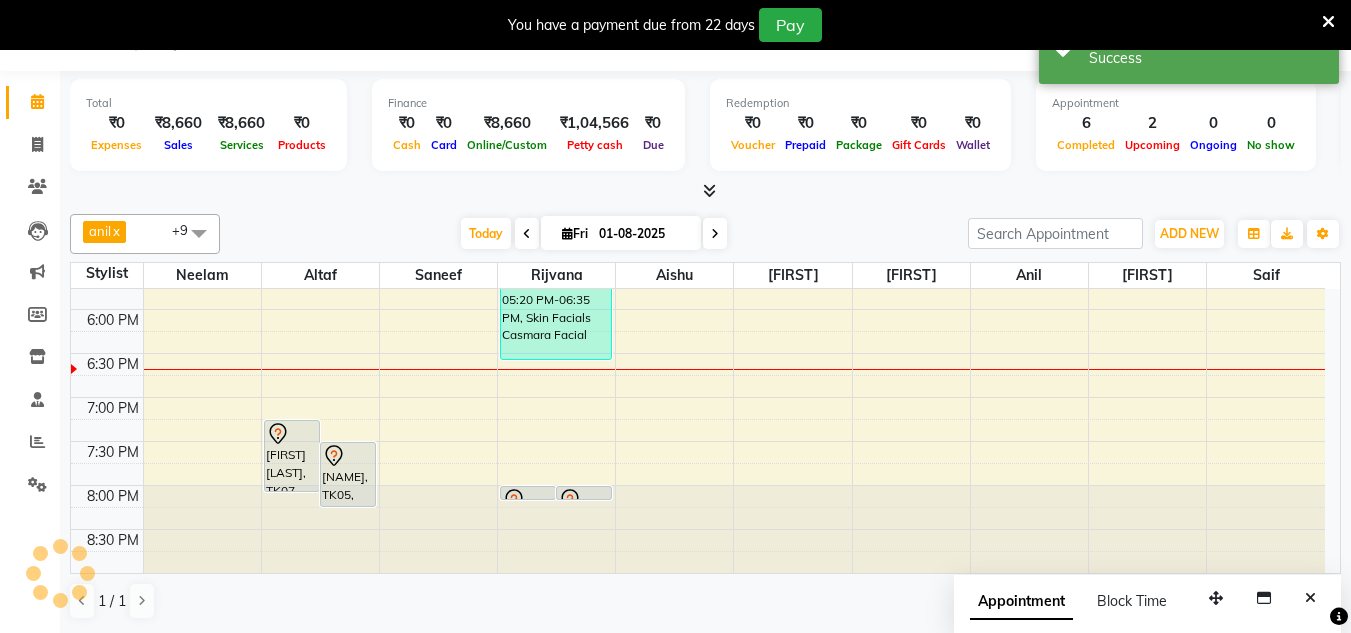 scroll, scrollTop: 0, scrollLeft: 0, axis: both 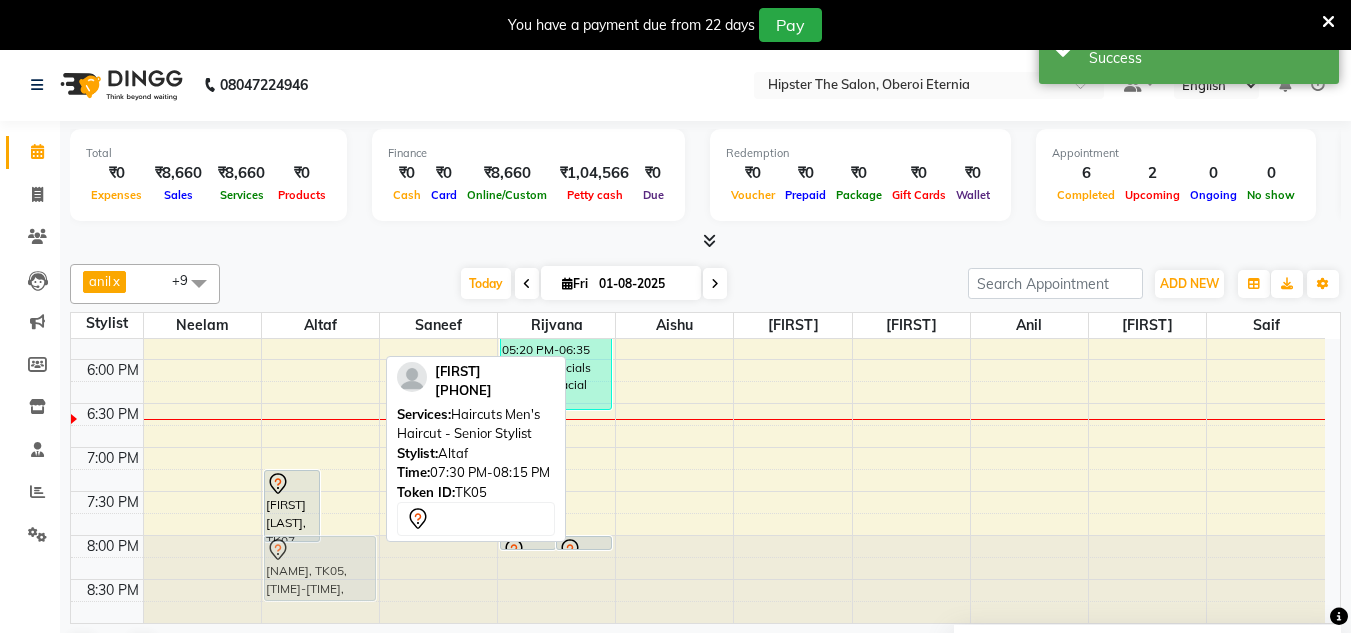 drag, startPoint x: 361, startPoint y: 537, endPoint x: 333, endPoint y: 578, distance: 49.648766 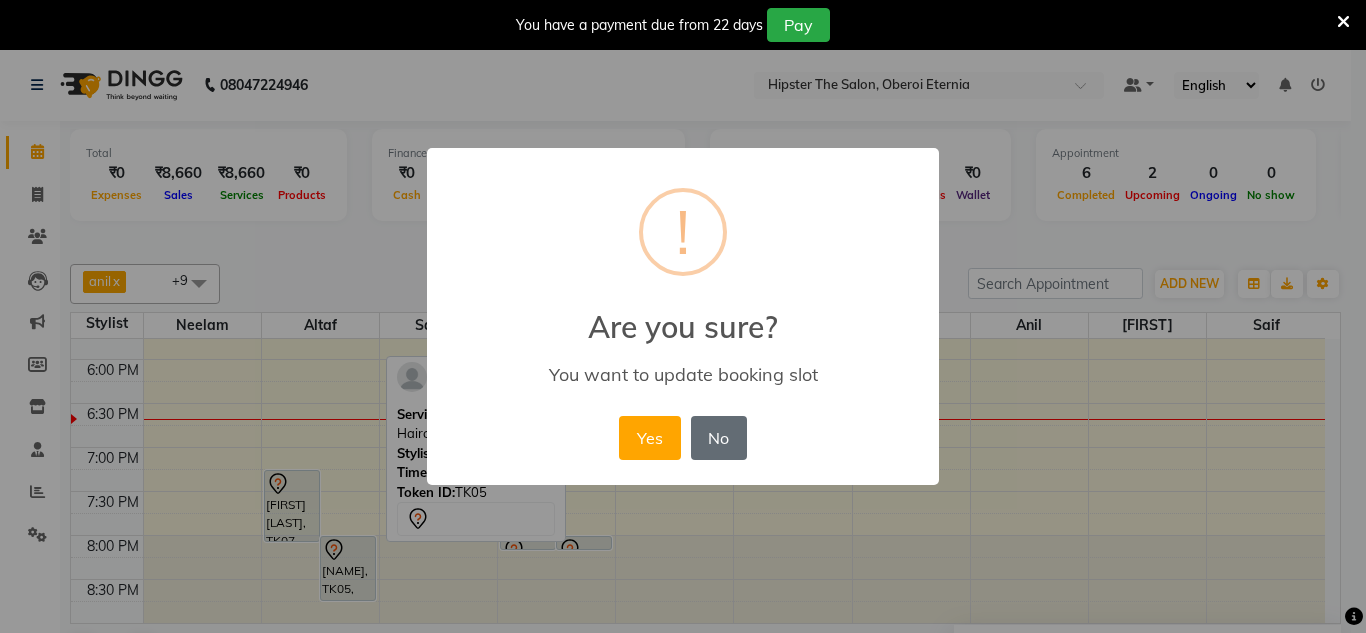 click on "No" at bounding box center (719, 438) 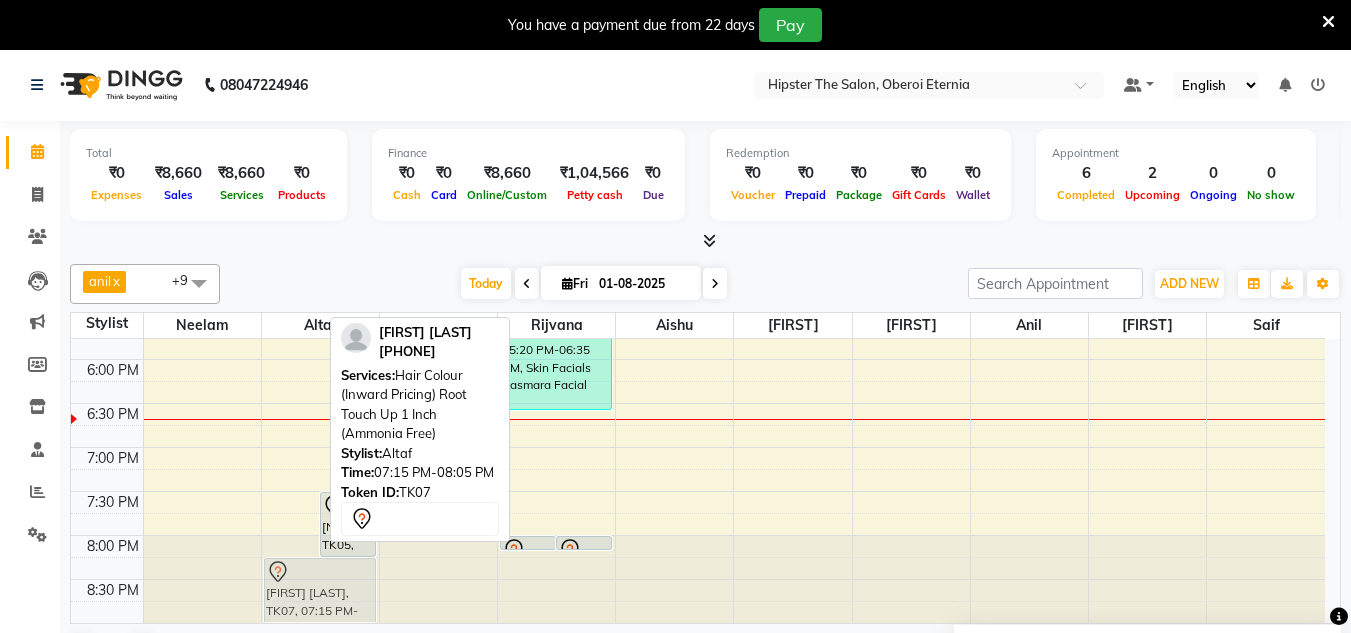 drag, startPoint x: 284, startPoint y: 499, endPoint x: 345, endPoint y: 579, distance: 100.60318 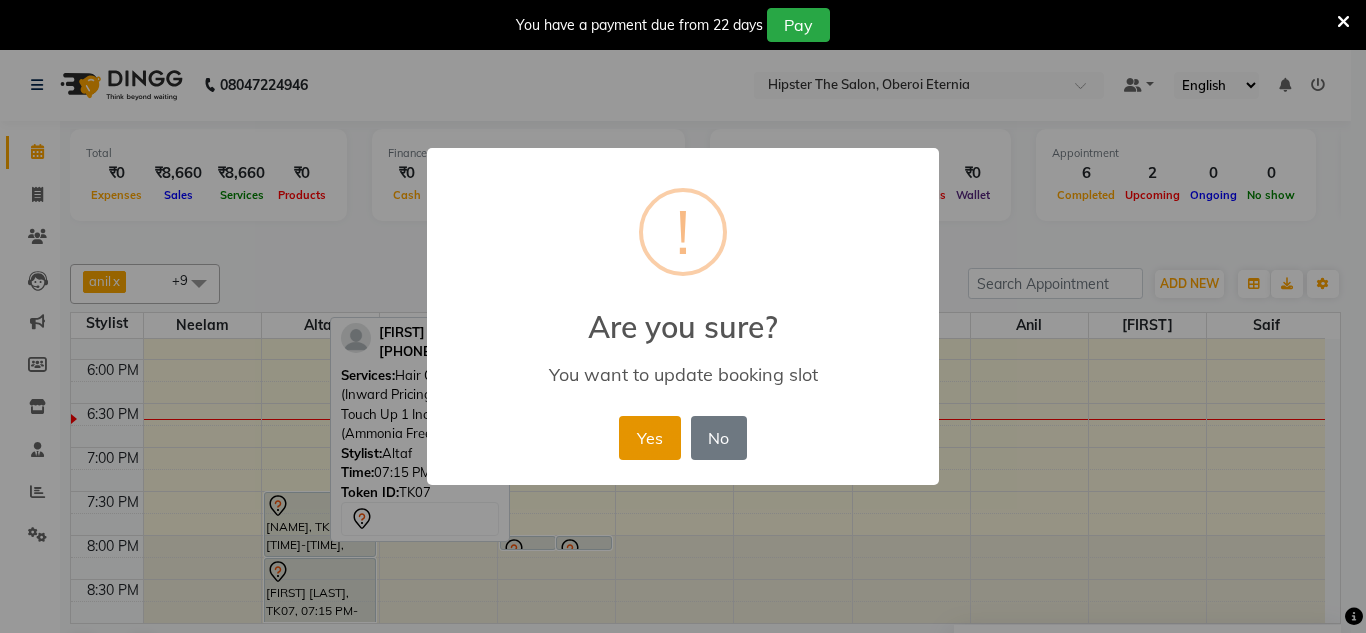 click on "Yes" at bounding box center (649, 438) 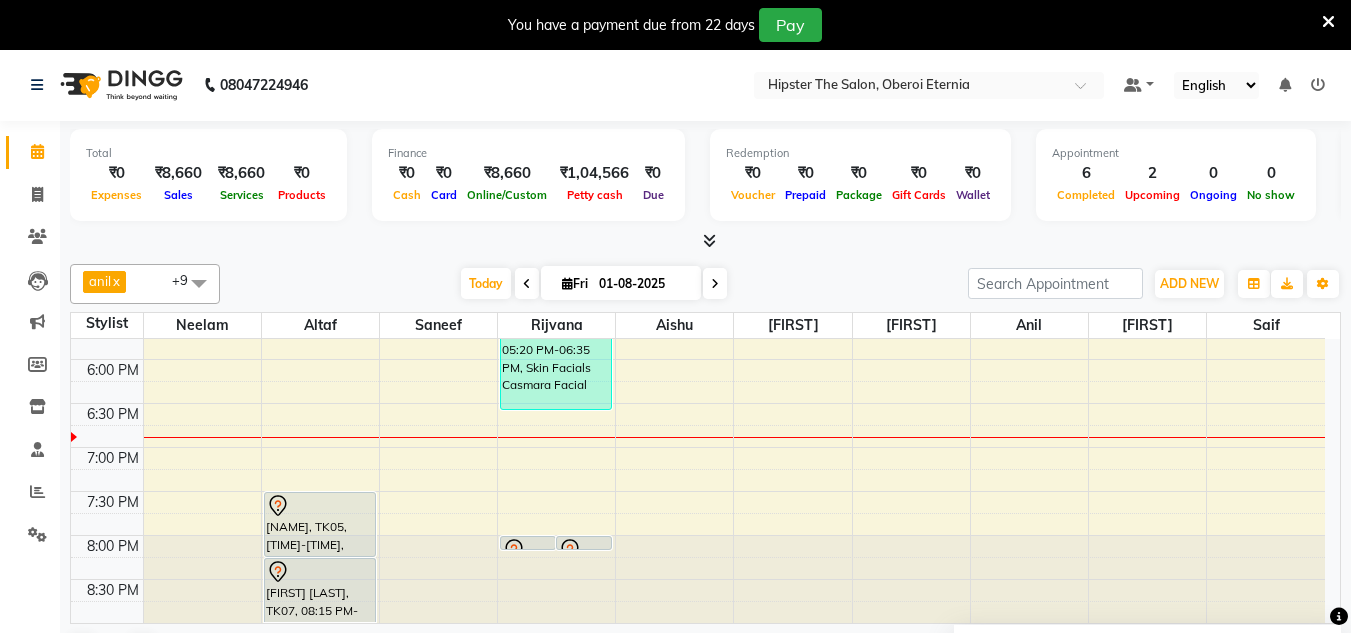 scroll, scrollTop: 51, scrollLeft: 0, axis: vertical 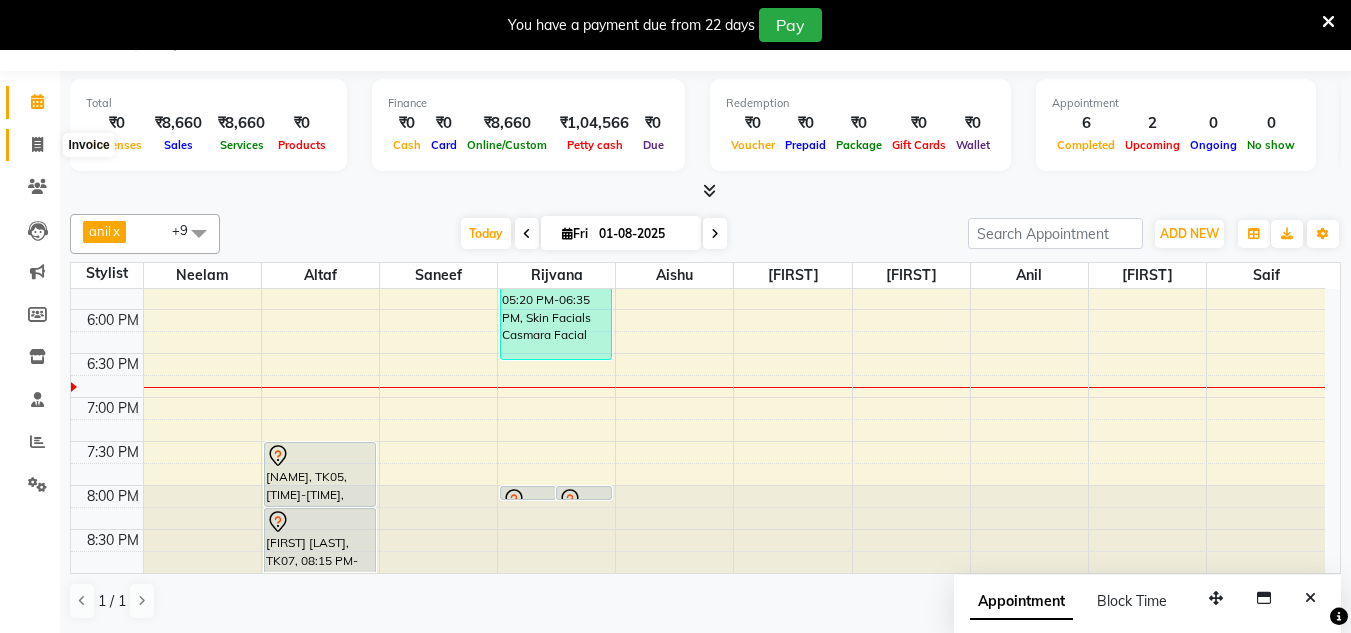 click 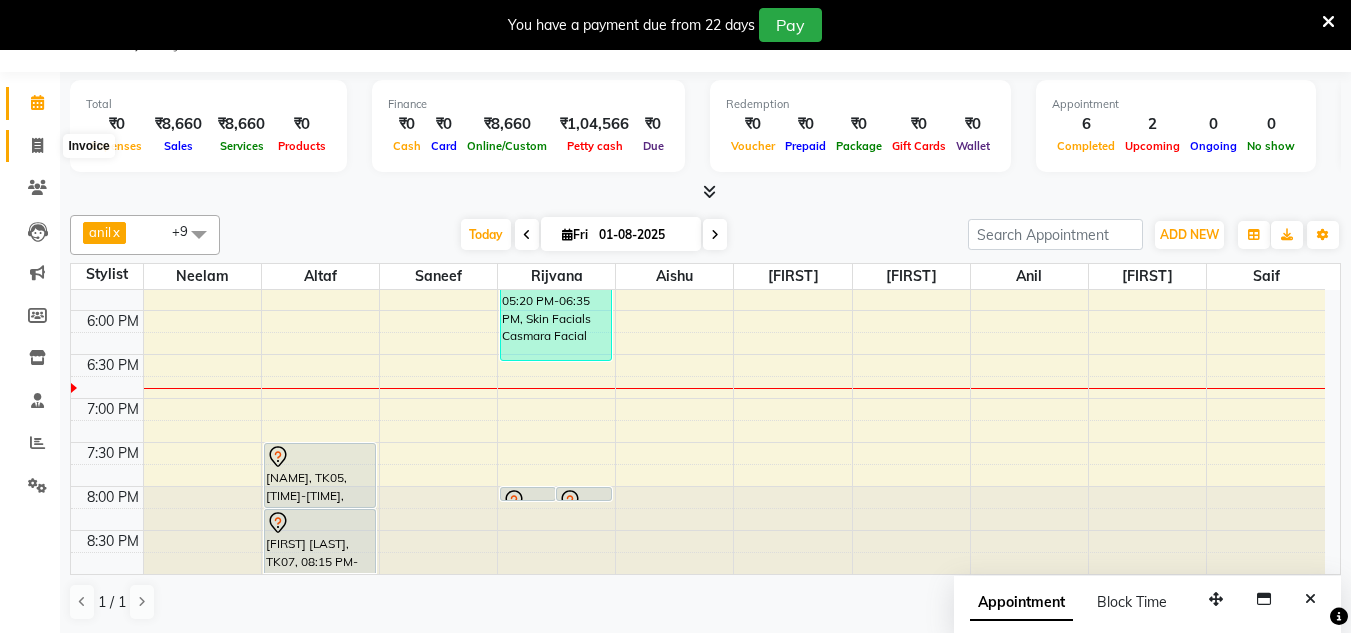 select on "8592" 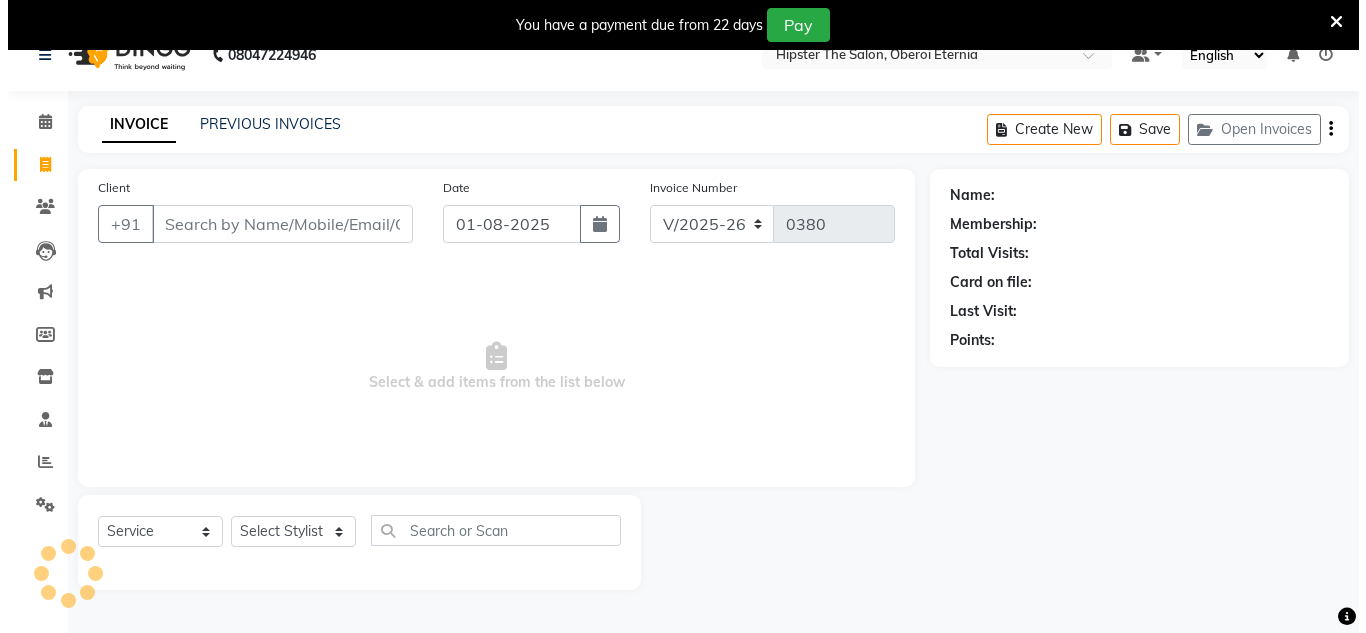 scroll, scrollTop: 0, scrollLeft: 0, axis: both 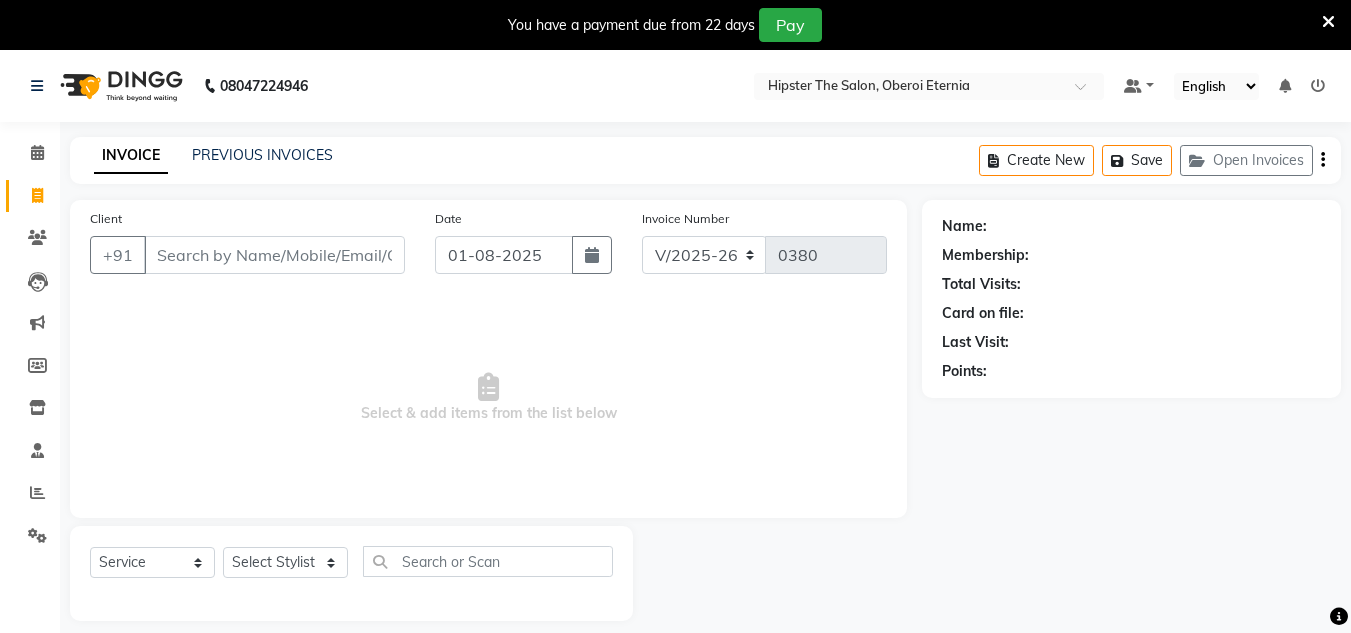 click on "Client" at bounding box center [274, 255] 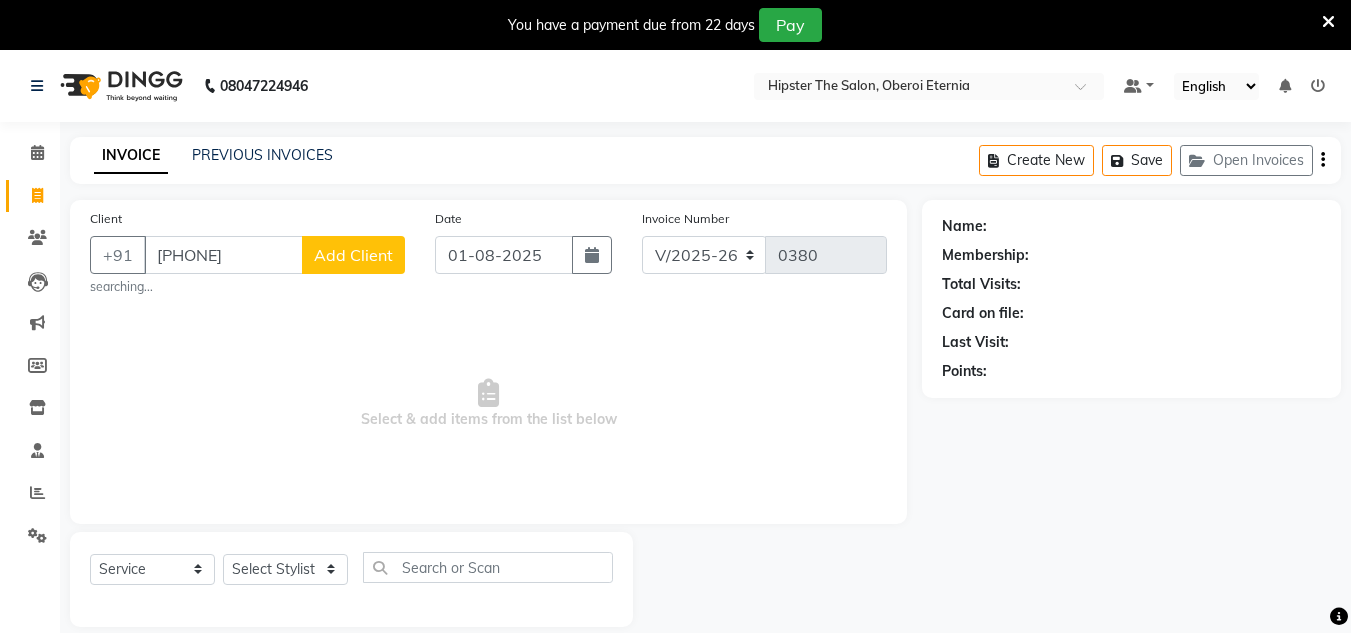 type on "[PHONE]" 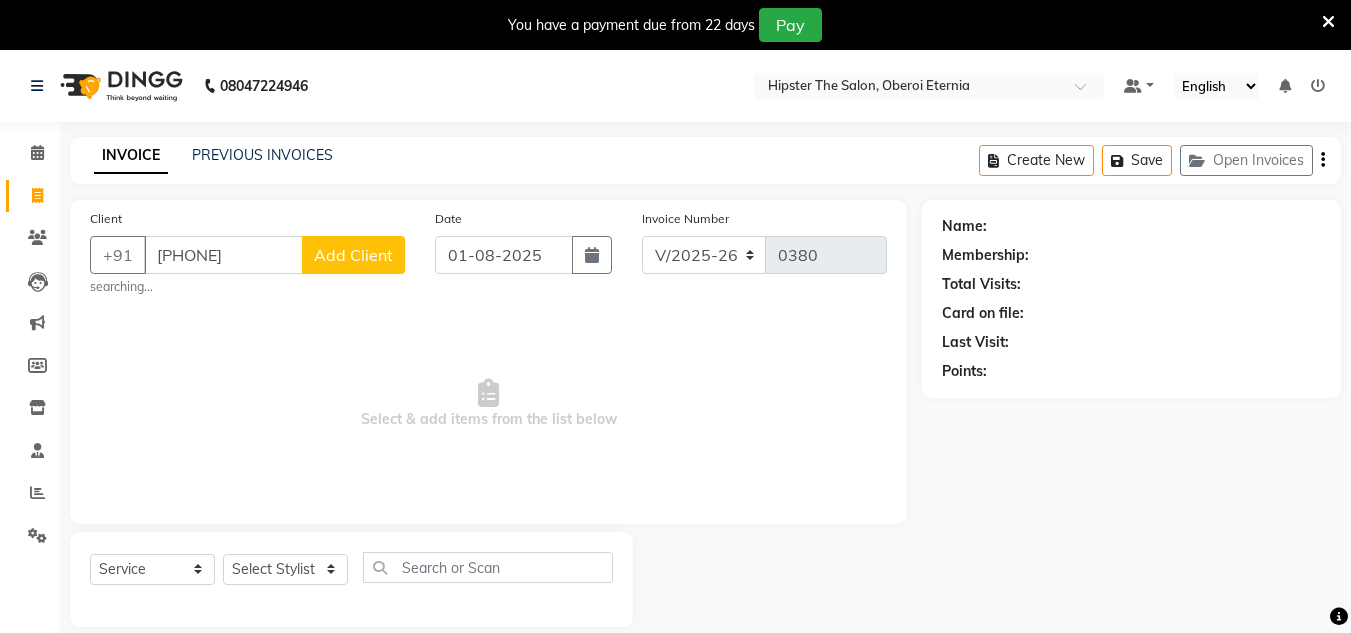 click on "Add Client" 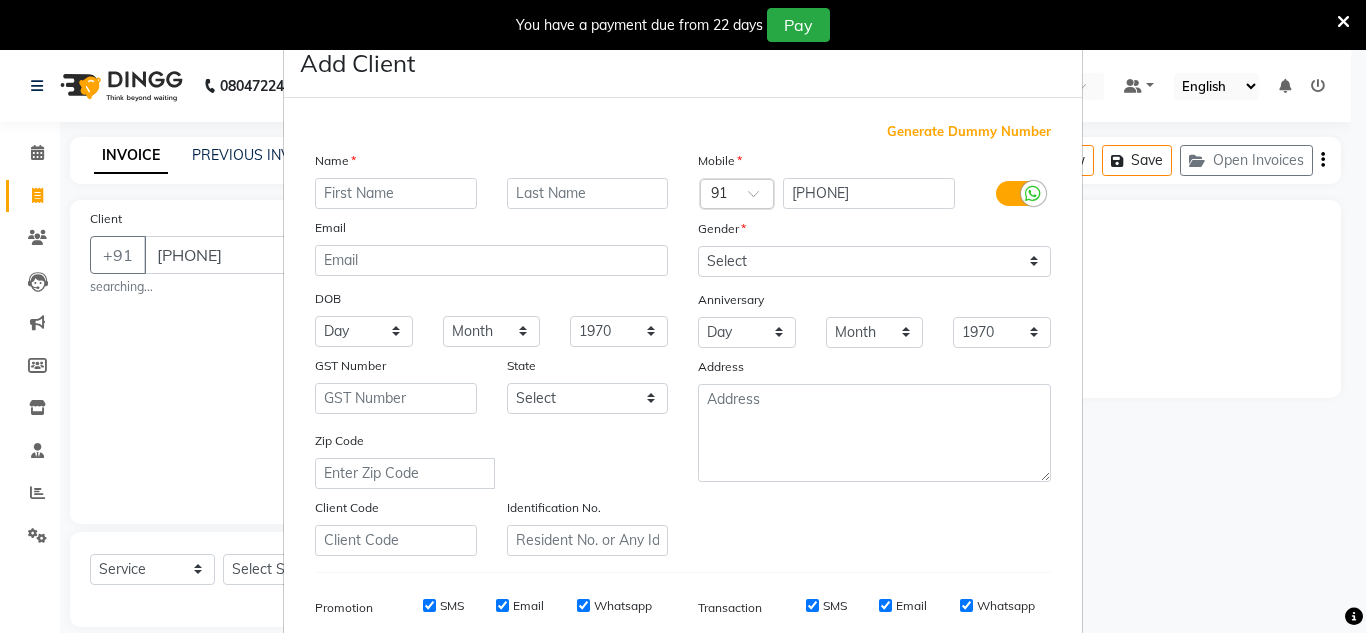 click at bounding box center [396, 193] 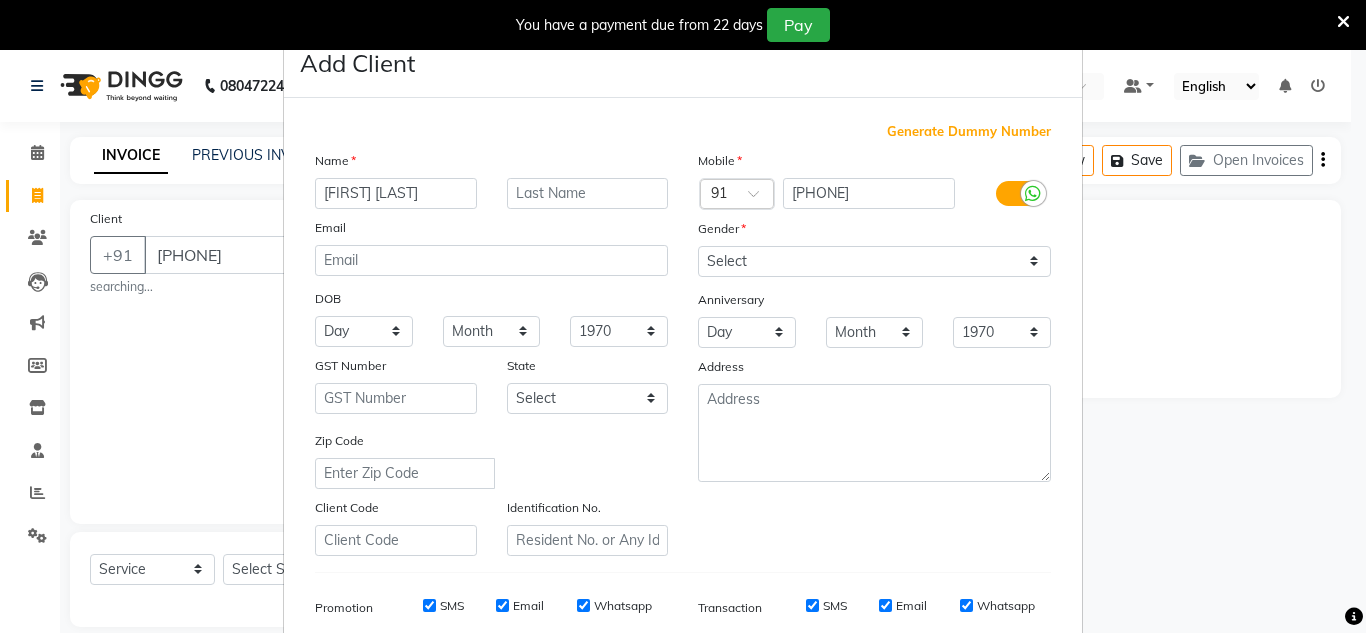 click on "[FIRST] [LAST]" at bounding box center [396, 193] 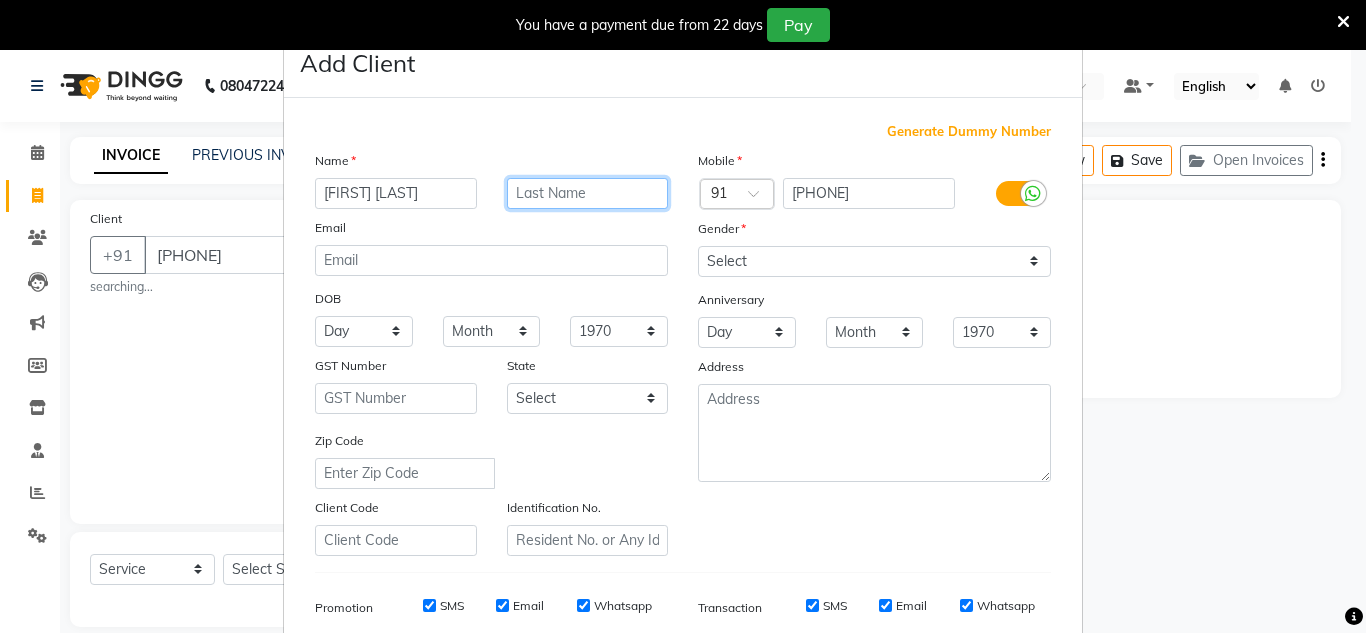 click at bounding box center [588, 193] 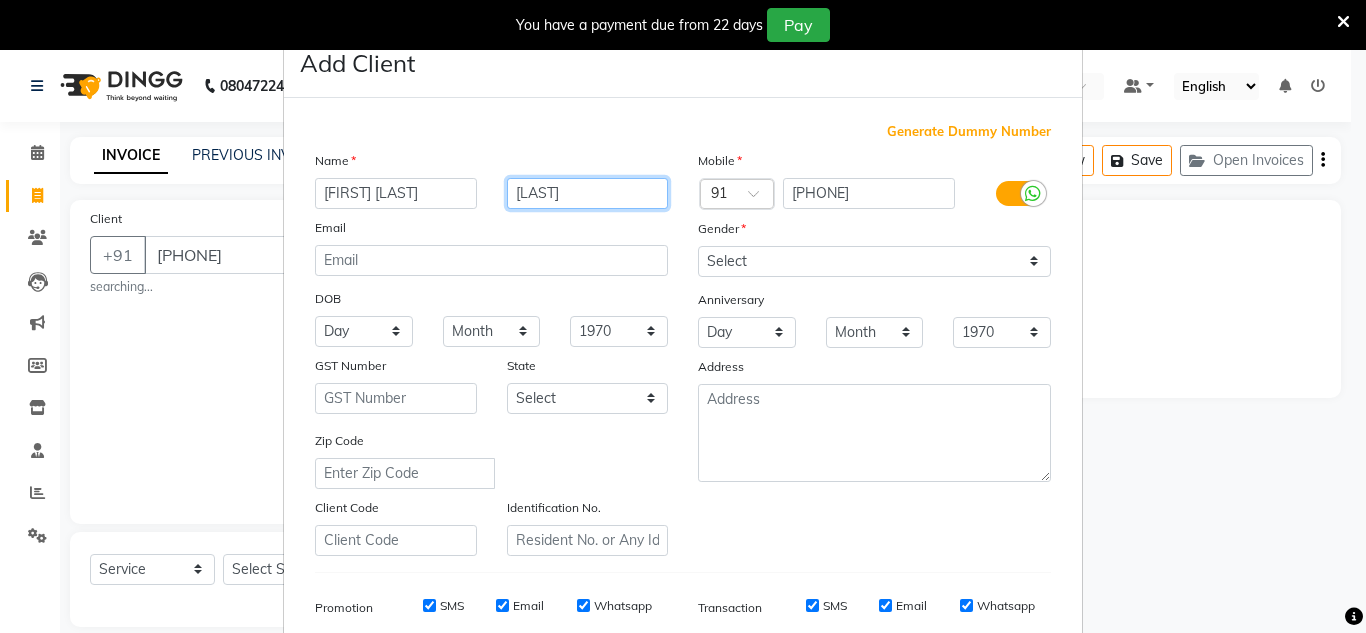 type on "[LAST]" 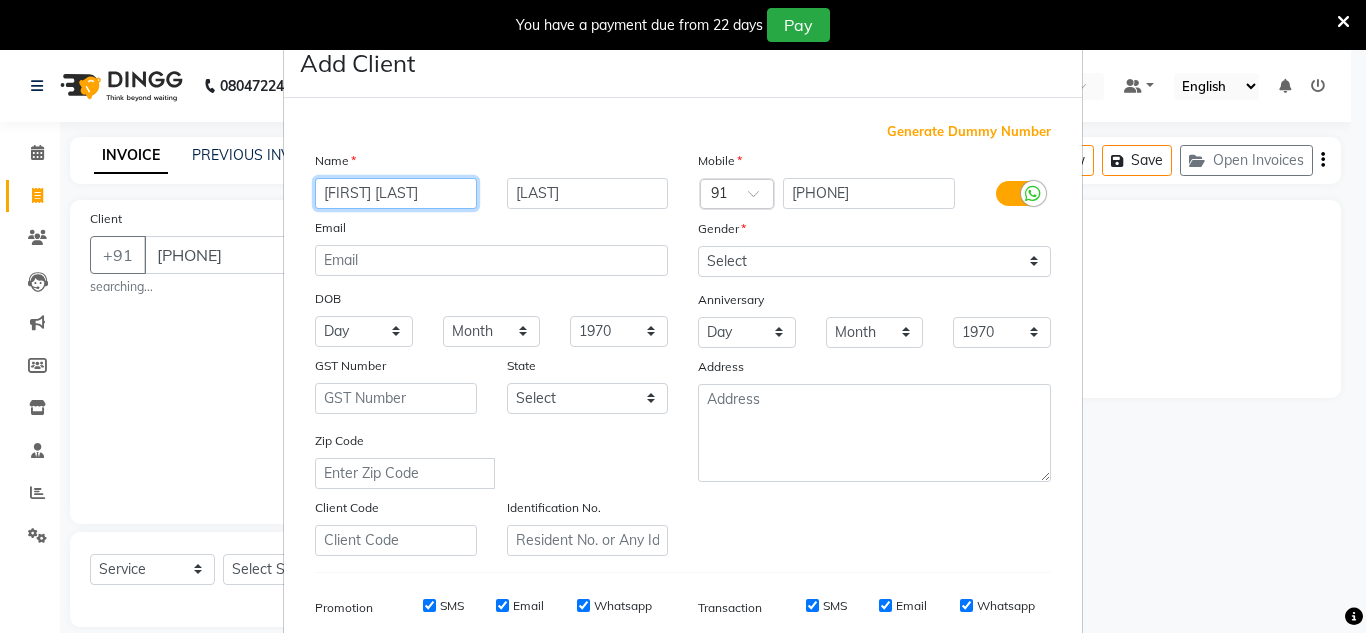 click on "[FIRST] [LAST]" at bounding box center (396, 193) 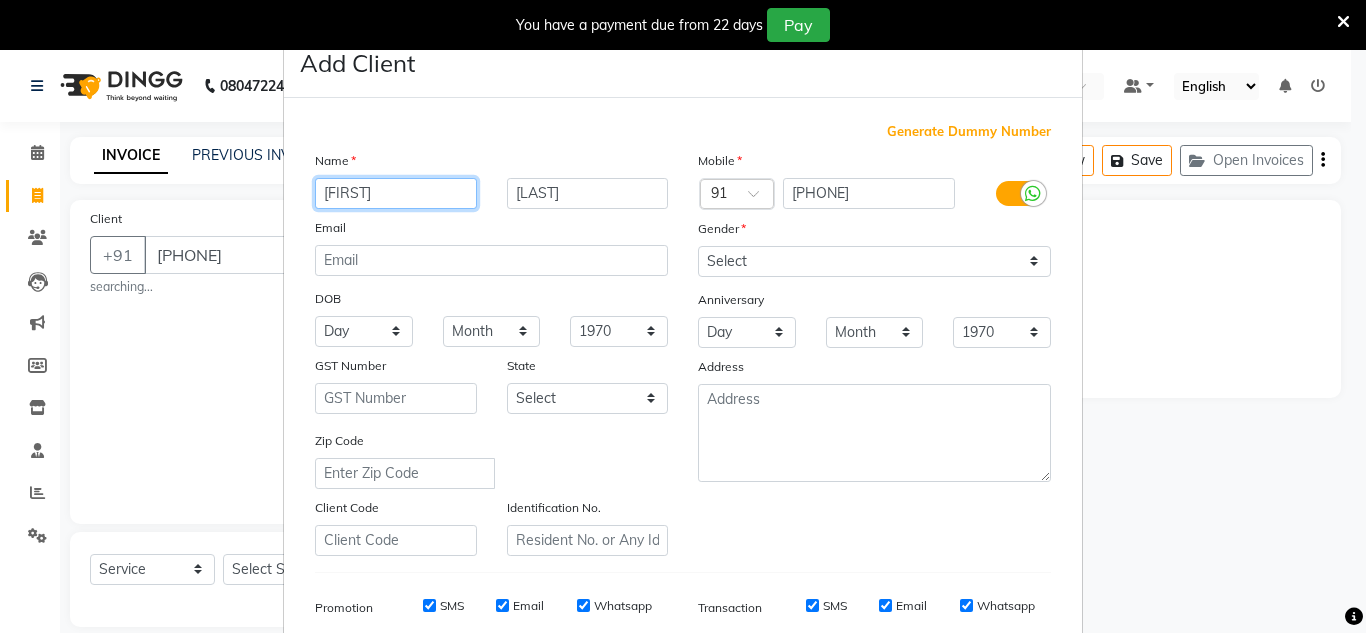 type on "[FIRST]" 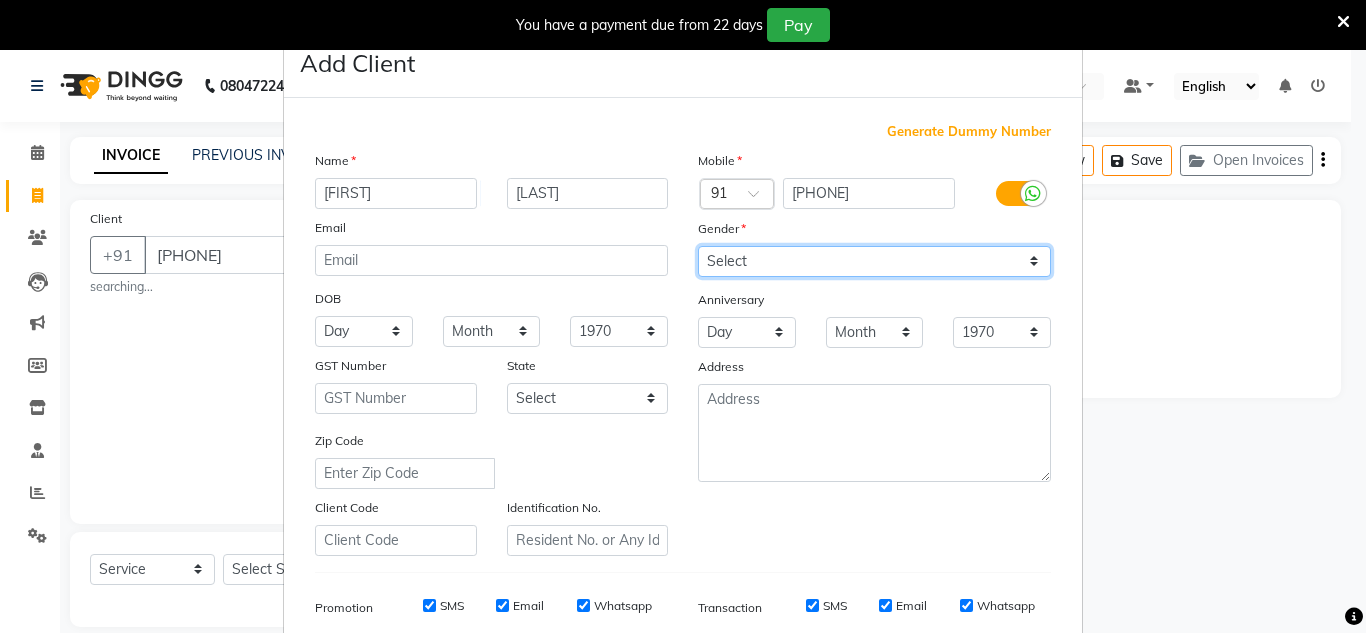 click on "Select Male Female Other Prefer Not To Say" at bounding box center (874, 261) 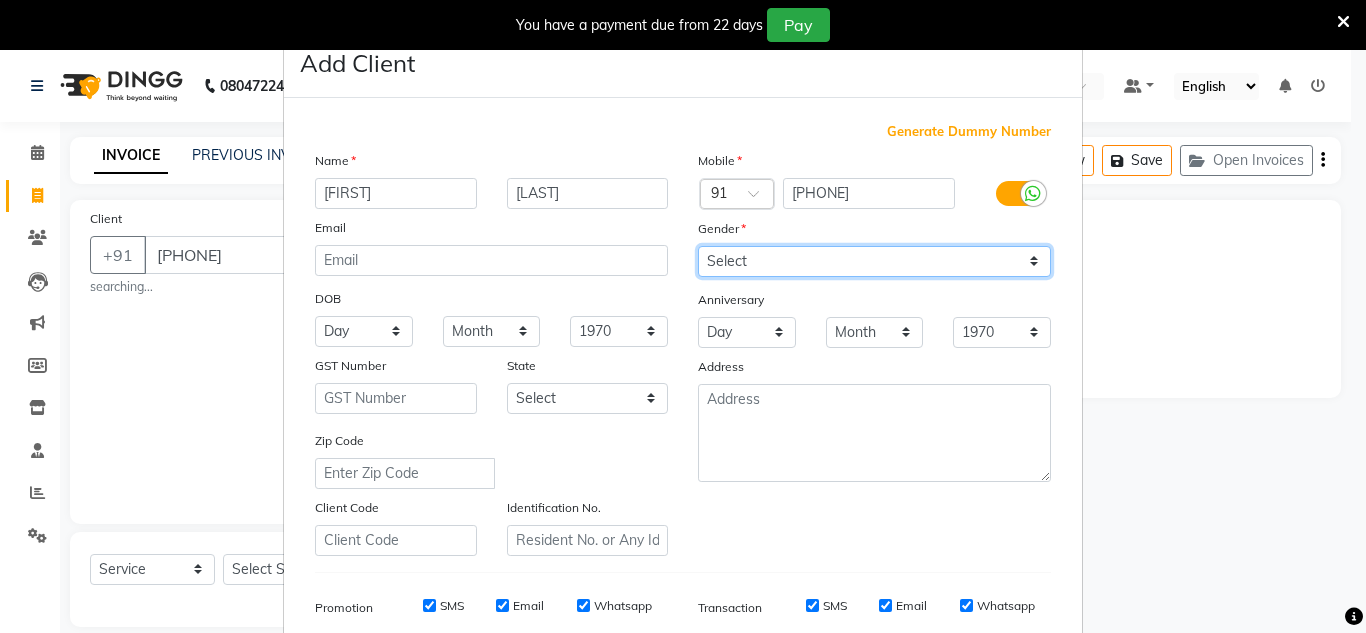 select on "female" 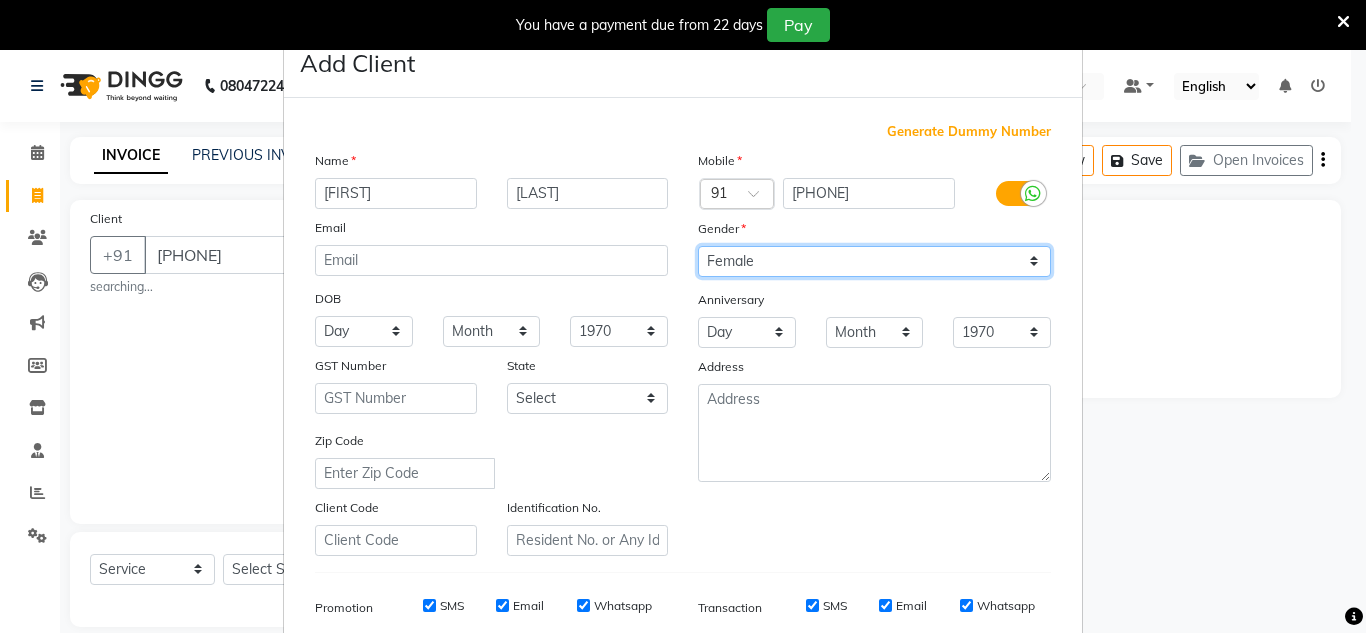 click on "Select Male Female Other Prefer Not To Say" at bounding box center [874, 261] 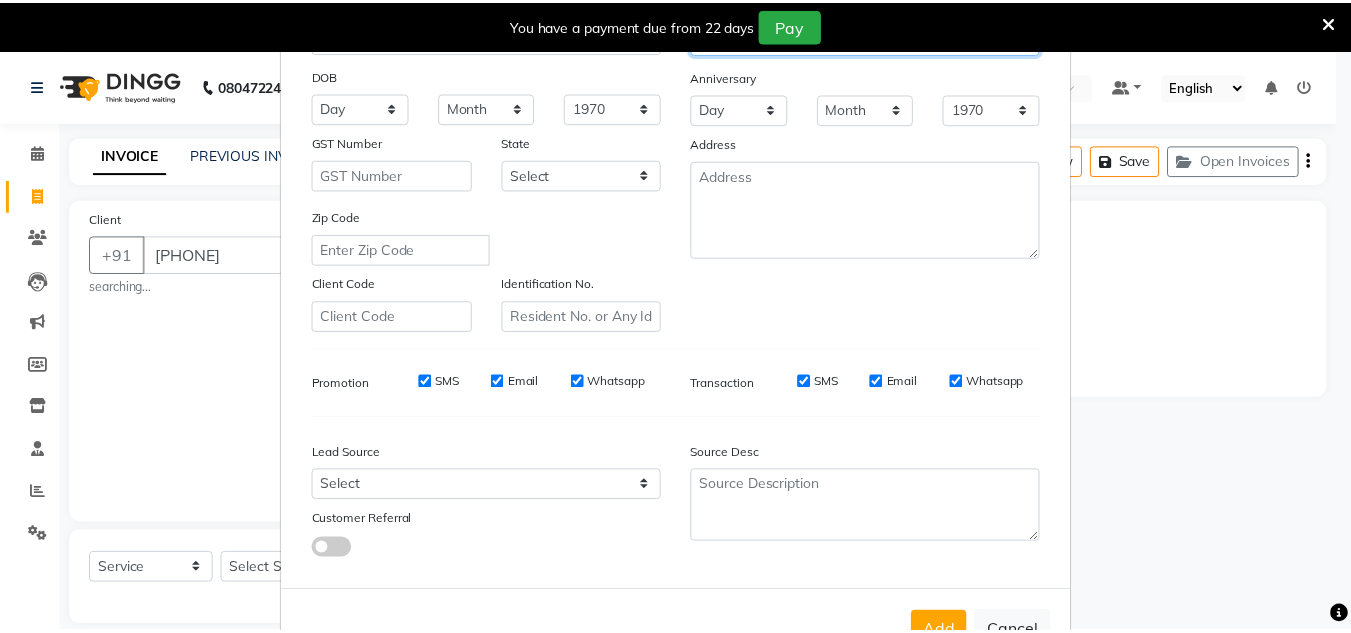 scroll, scrollTop: 290, scrollLeft: 0, axis: vertical 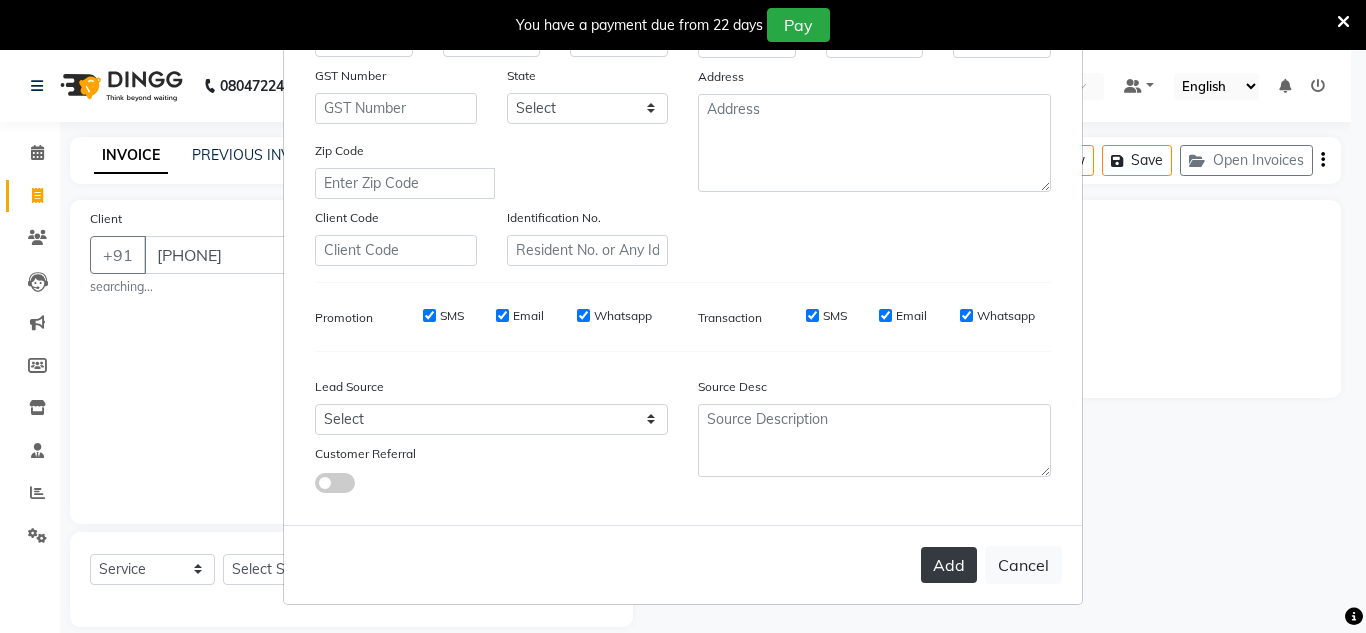 click on "Add" at bounding box center (949, 565) 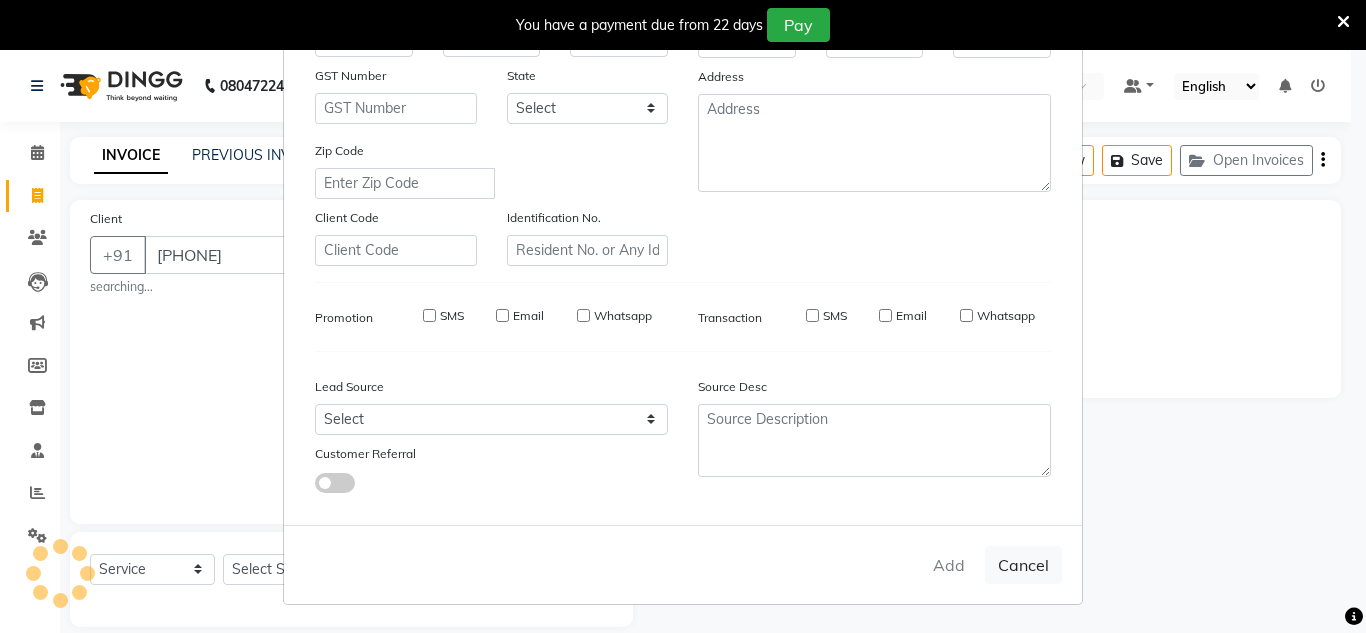 type 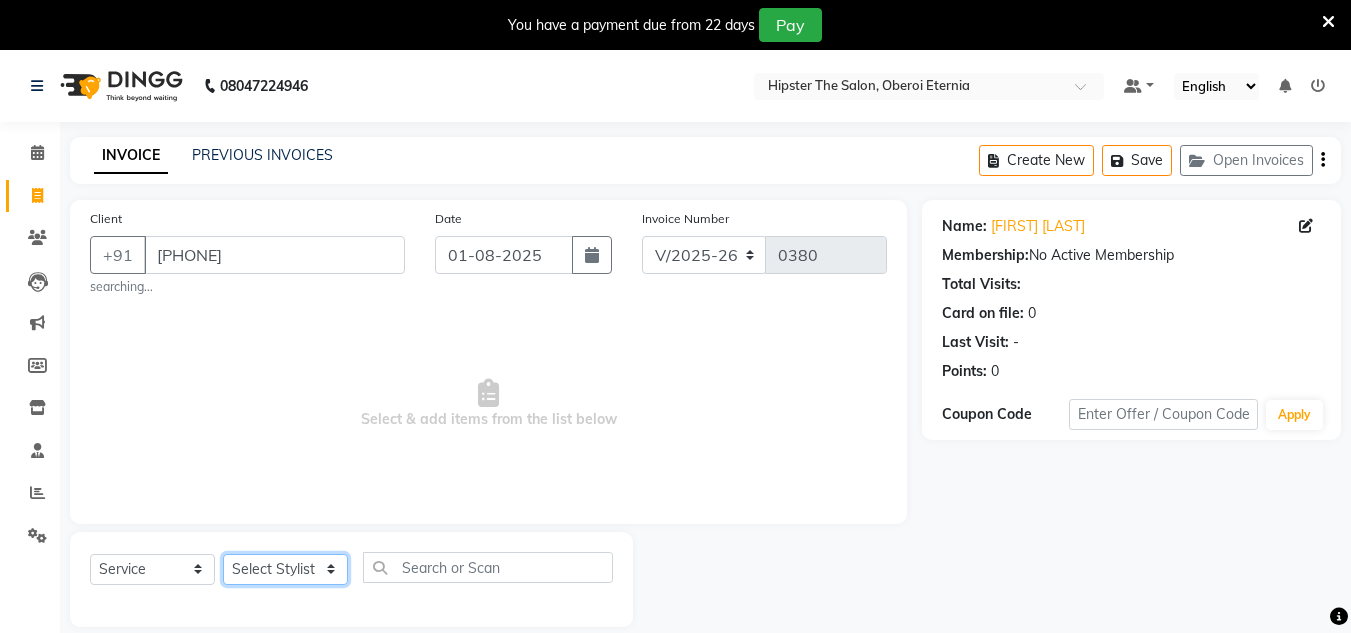click on "Select Stylist [FIRST] [FIRST] [FIRST] [FIRST] [FIRST]  [FIRST] [FIRST] [FIRST] [FIRST] [FIRST] [FIRST] [FIRST] [FIRST] [FIRST]" 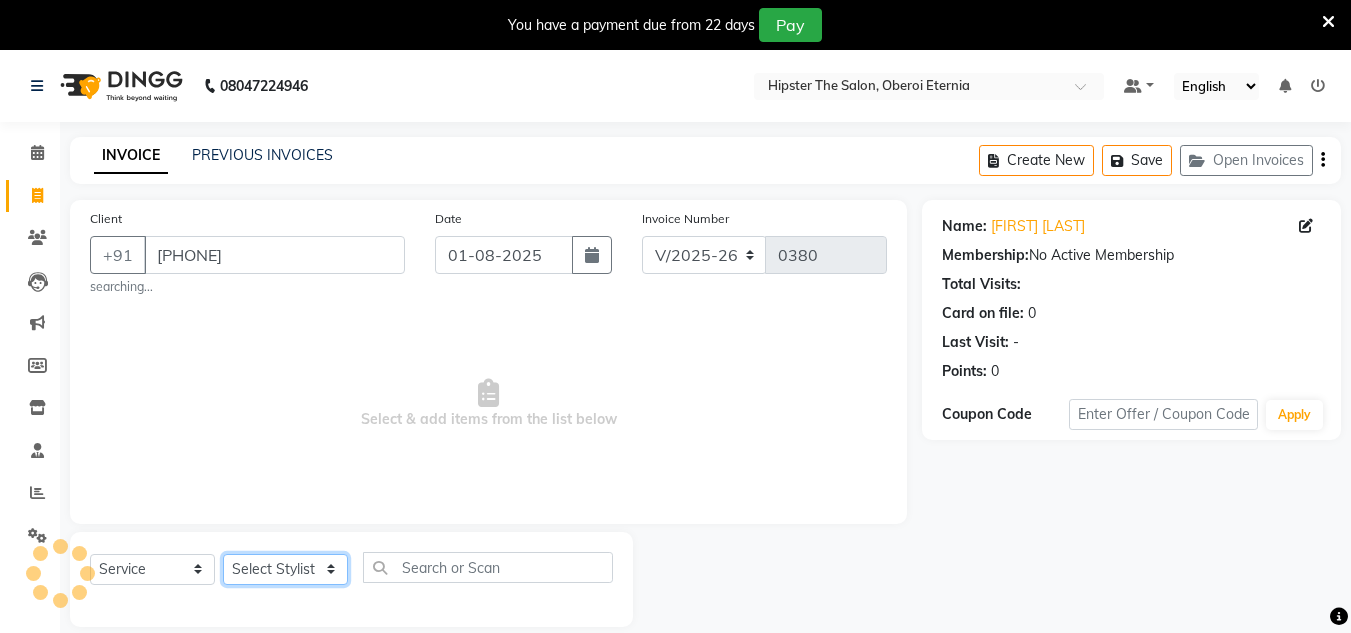 select on "85980" 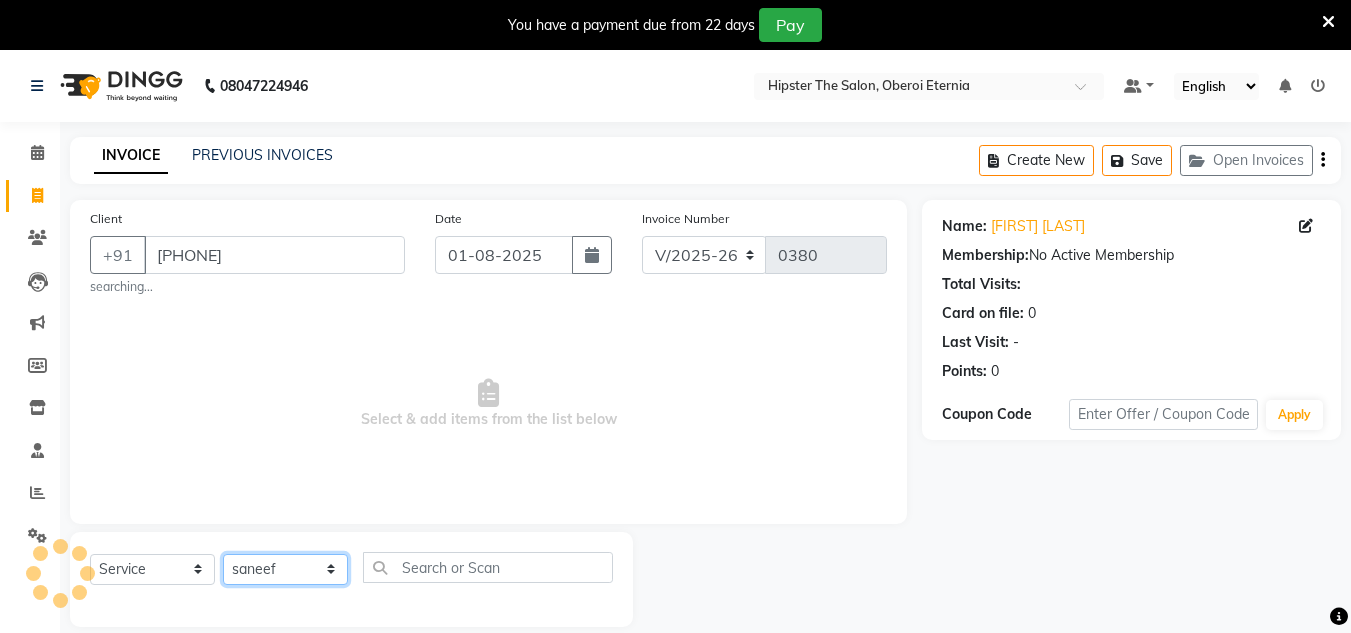 click on "Select Stylist [FIRST] [FIRST] [FIRST] [FIRST] [FIRST]  [FIRST] [FIRST] [FIRST] [FIRST] [FIRST] [FIRST] [FIRST] [FIRST] [FIRST]" 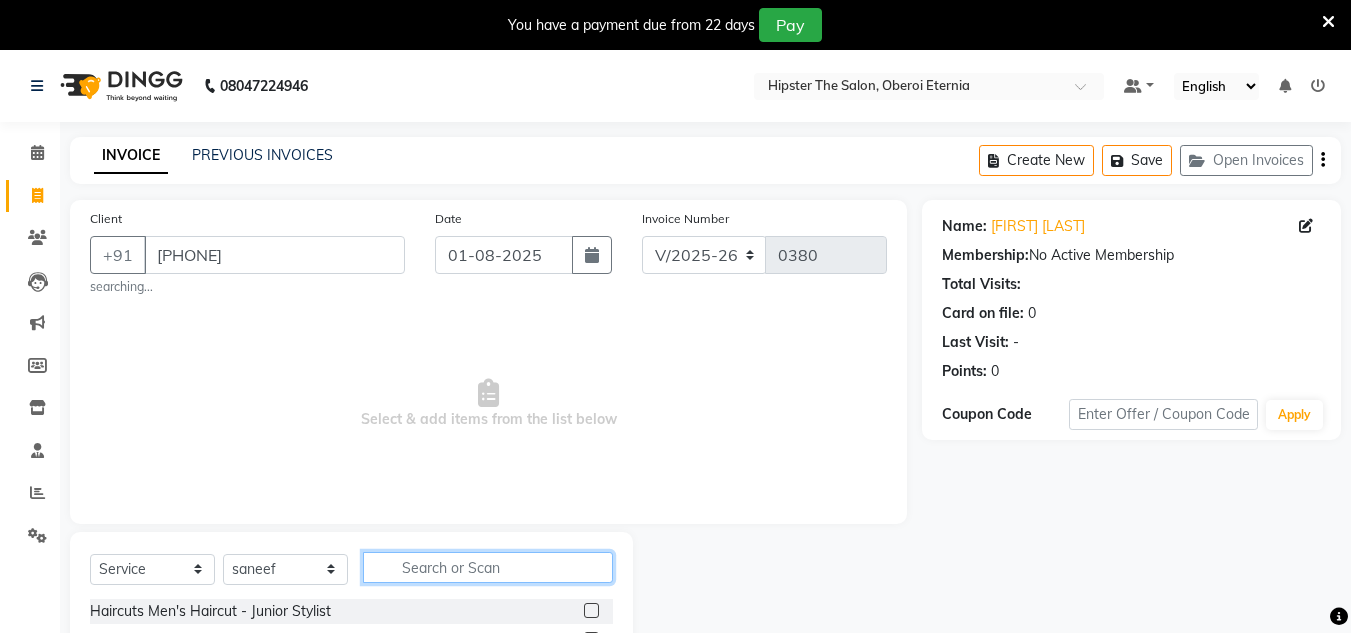 click 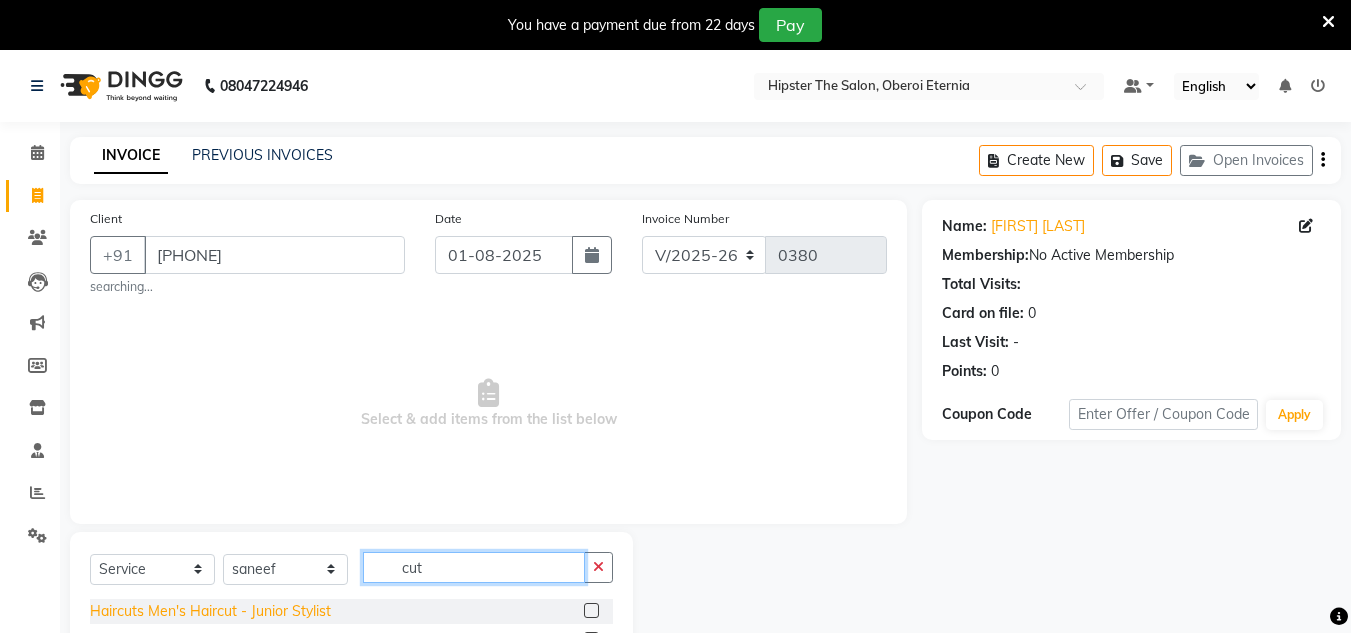 type on "cut" 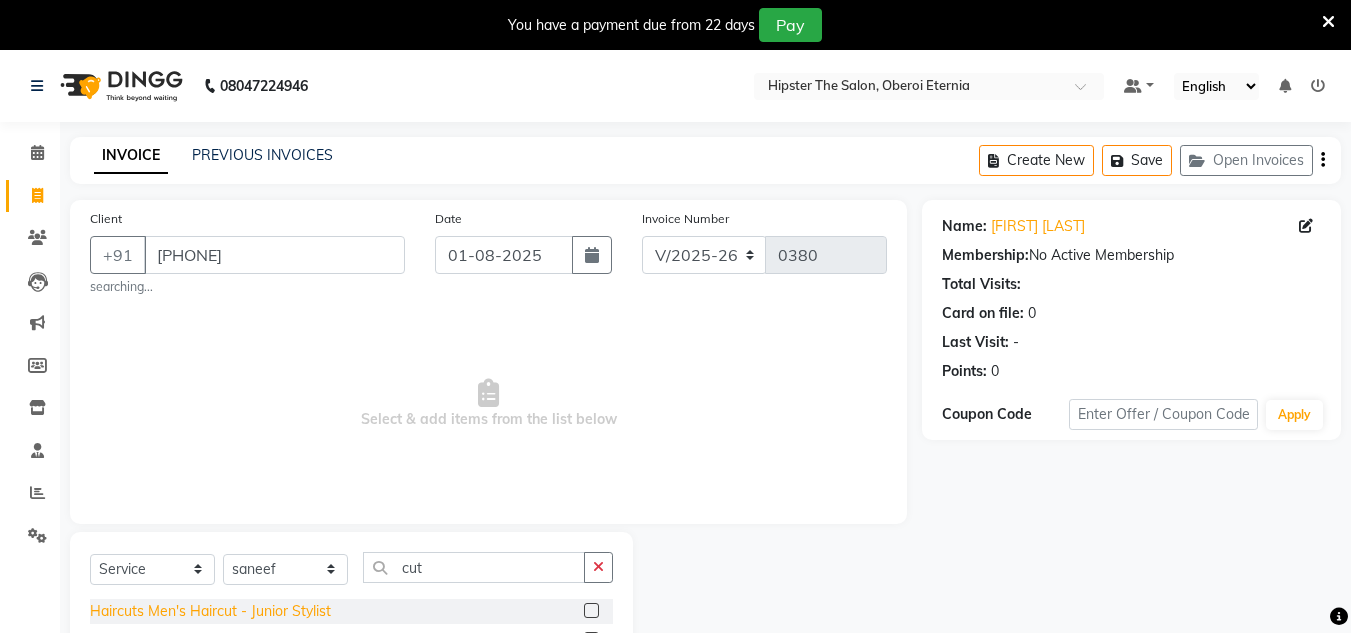 click on "Haircuts Men's Haircut - Junior Stylist" 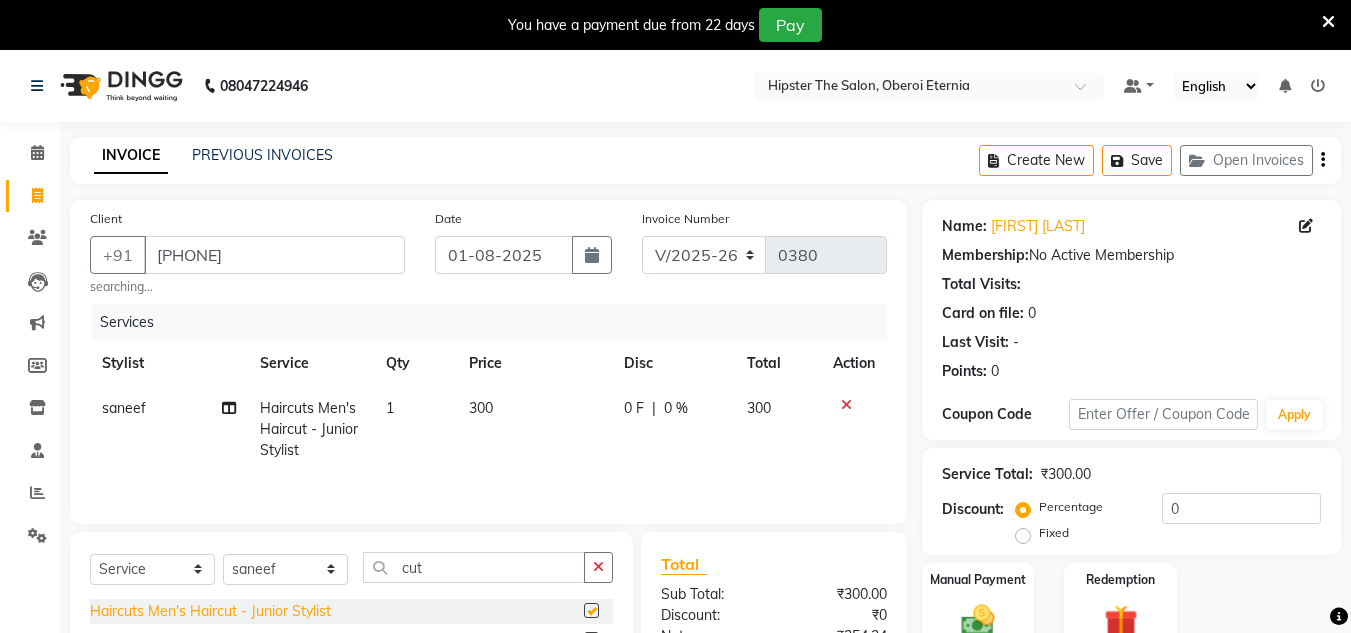 checkbox on "false" 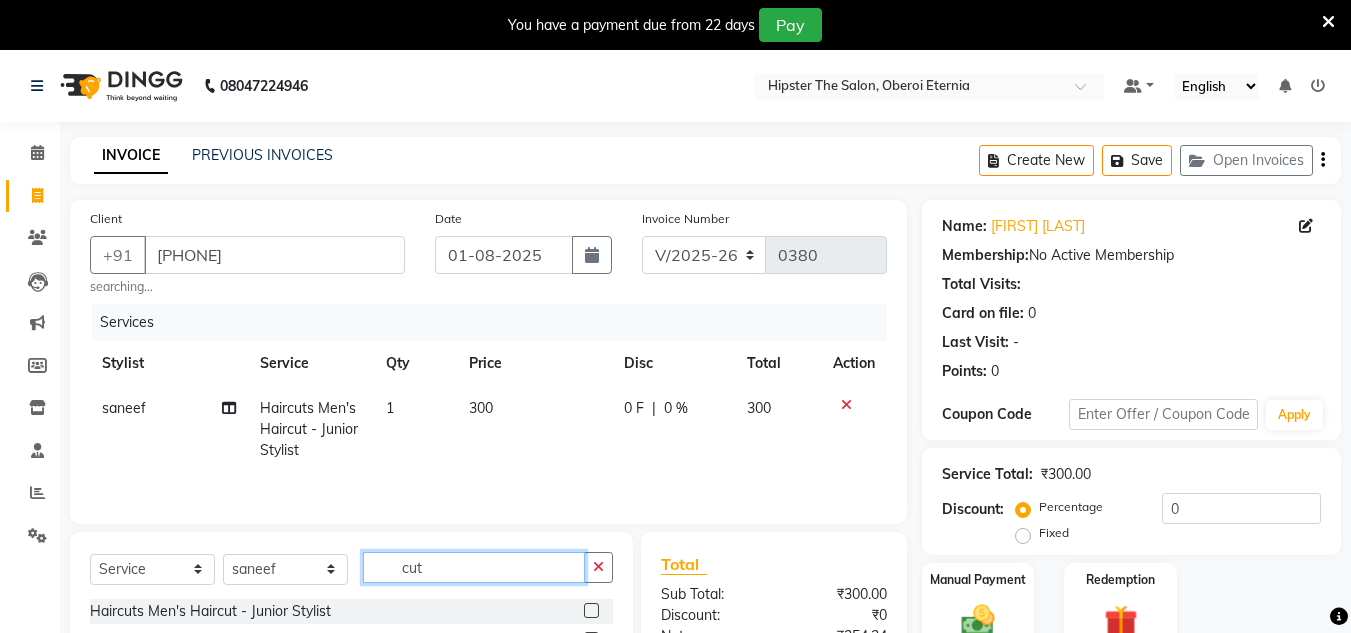 click on "cut" 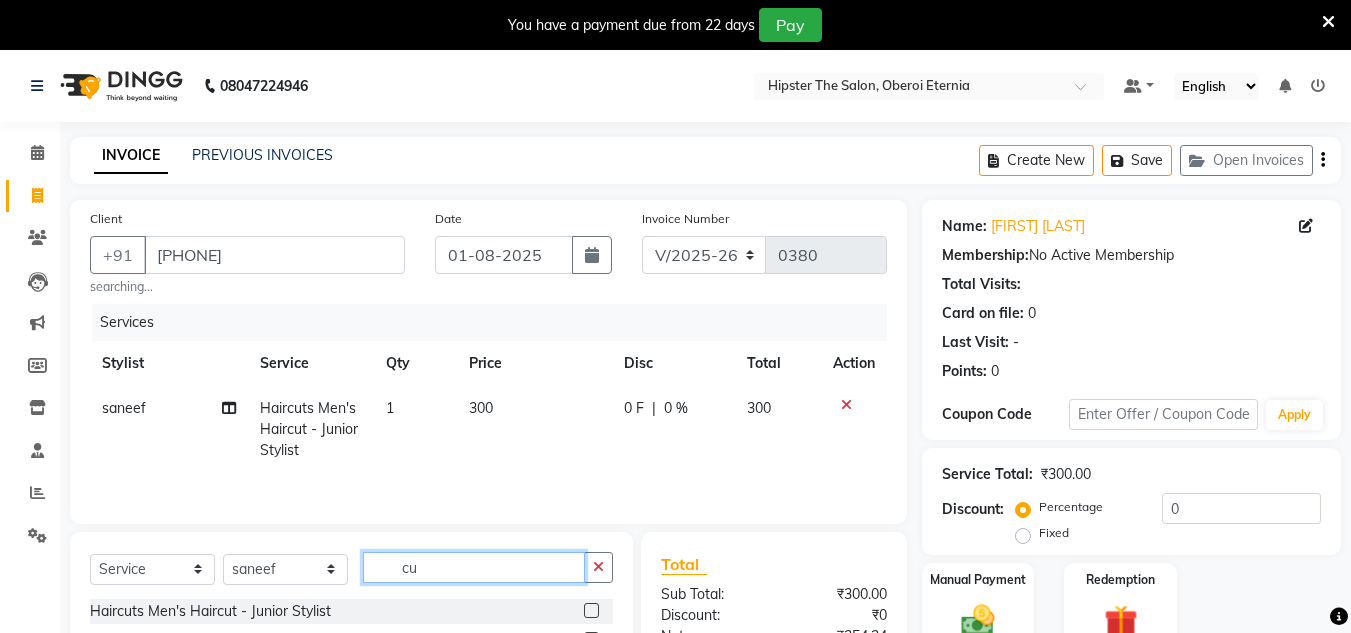 type on "c" 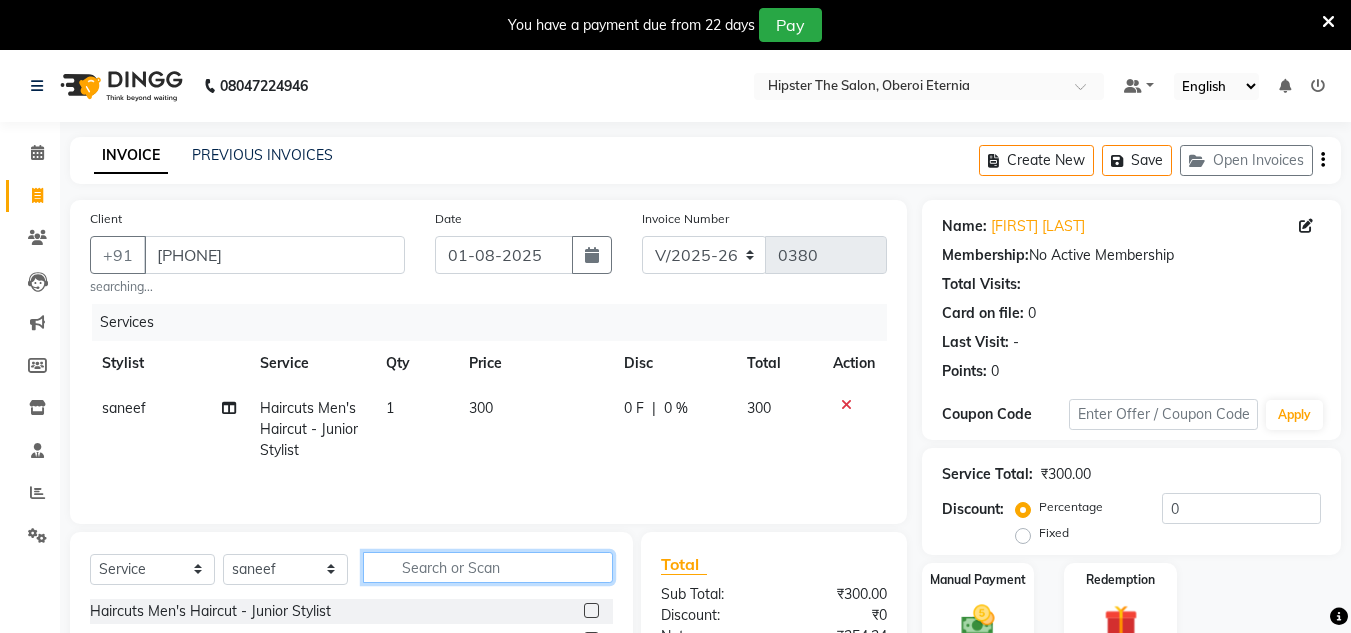 type 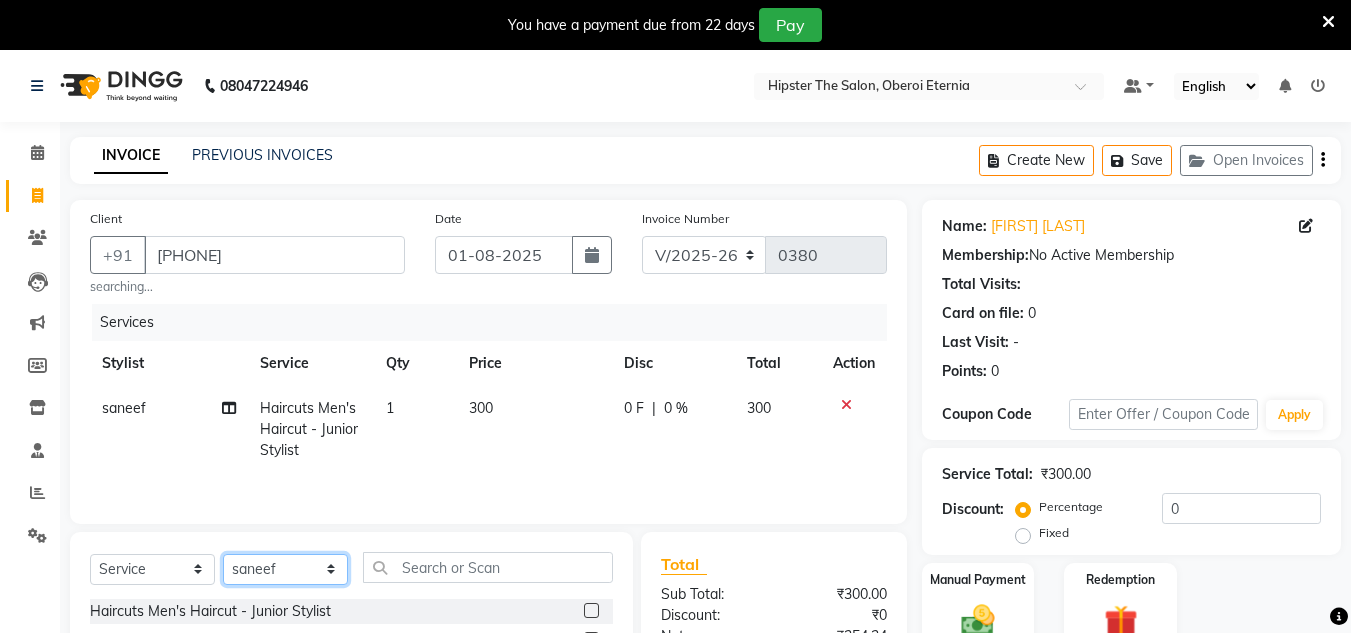 click on "Select Stylist [FIRST] [FIRST] [FIRST] [FIRST] [FIRST]  [FIRST] [FIRST] [FIRST] [FIRST] [FIRST] [FIRST] [FIRST] [FIRST] [FIRST]" 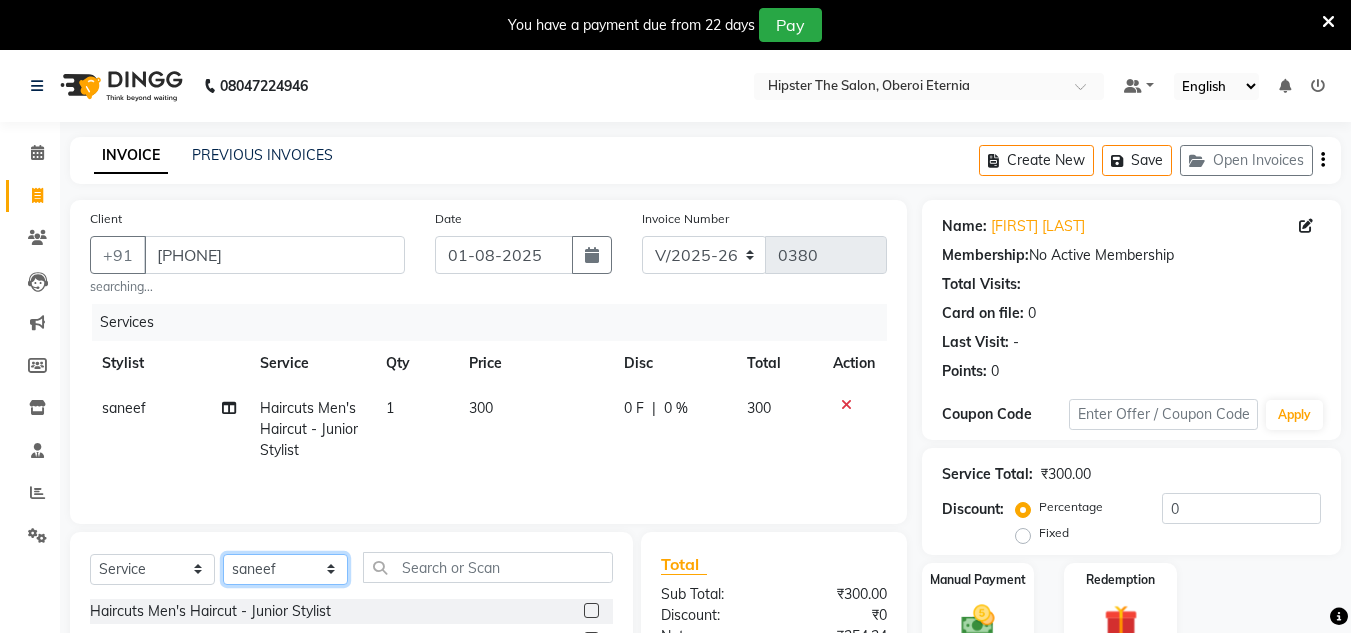 select on "85981" 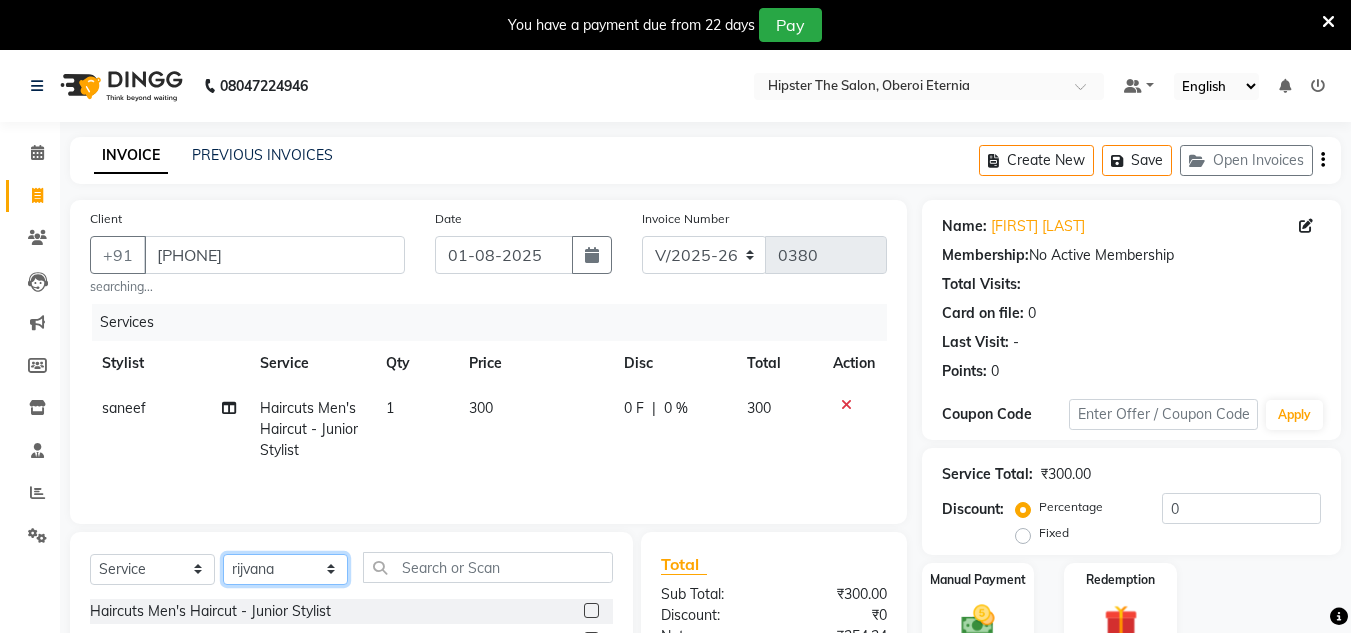 click on "Select Stylist [FIRST] [FIRST] [FIRST] [FIRST] [FIRST]  [FIRST] [FIRST] [FIRST] [FIRST] [FIRST] [FIRST] [FIRST] [FIRST] [FIRST]" 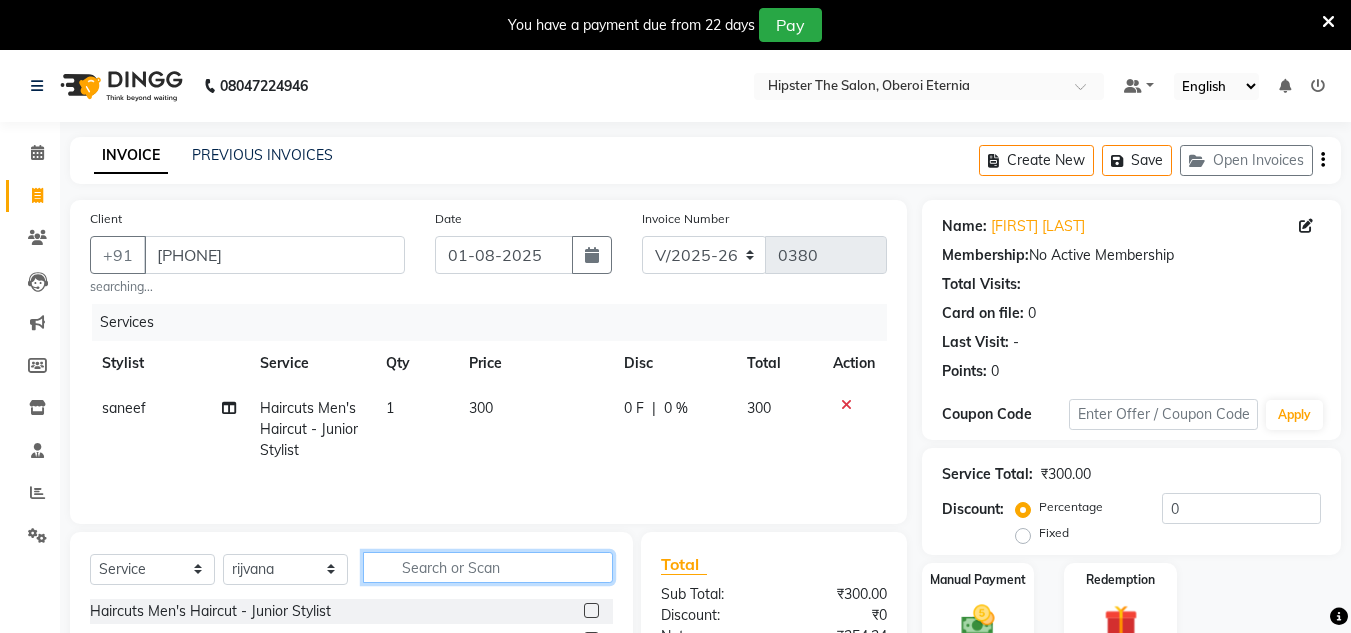 click 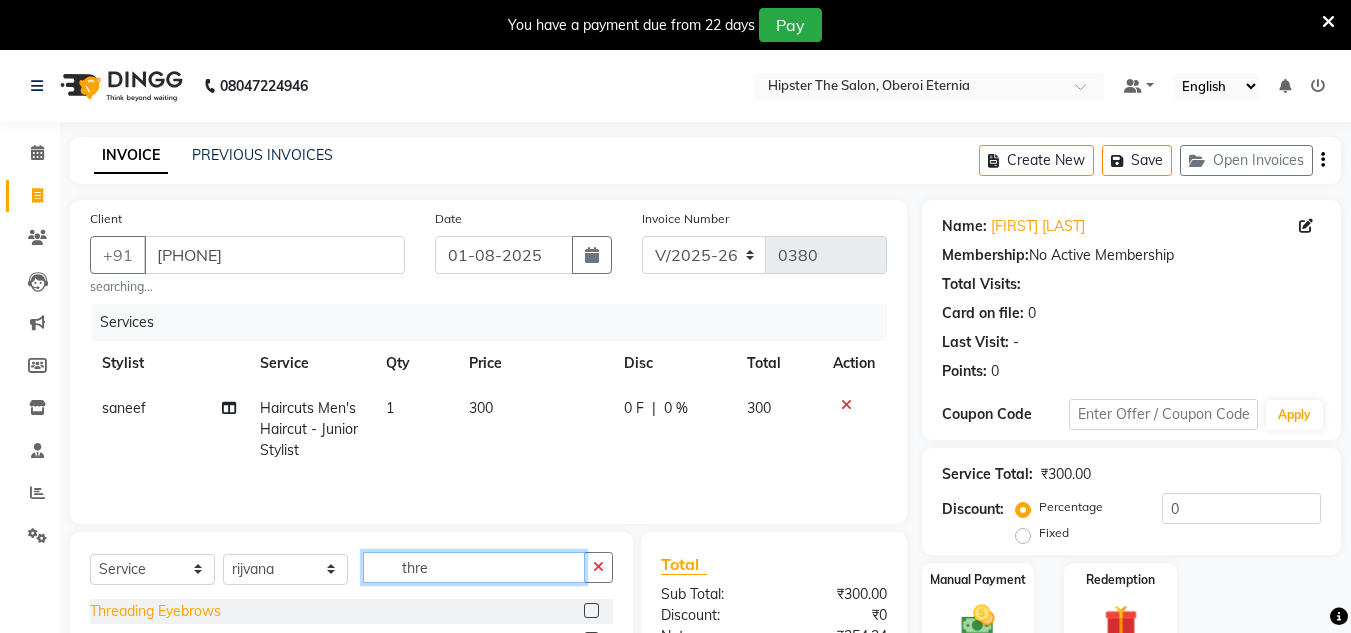 type on "thre" 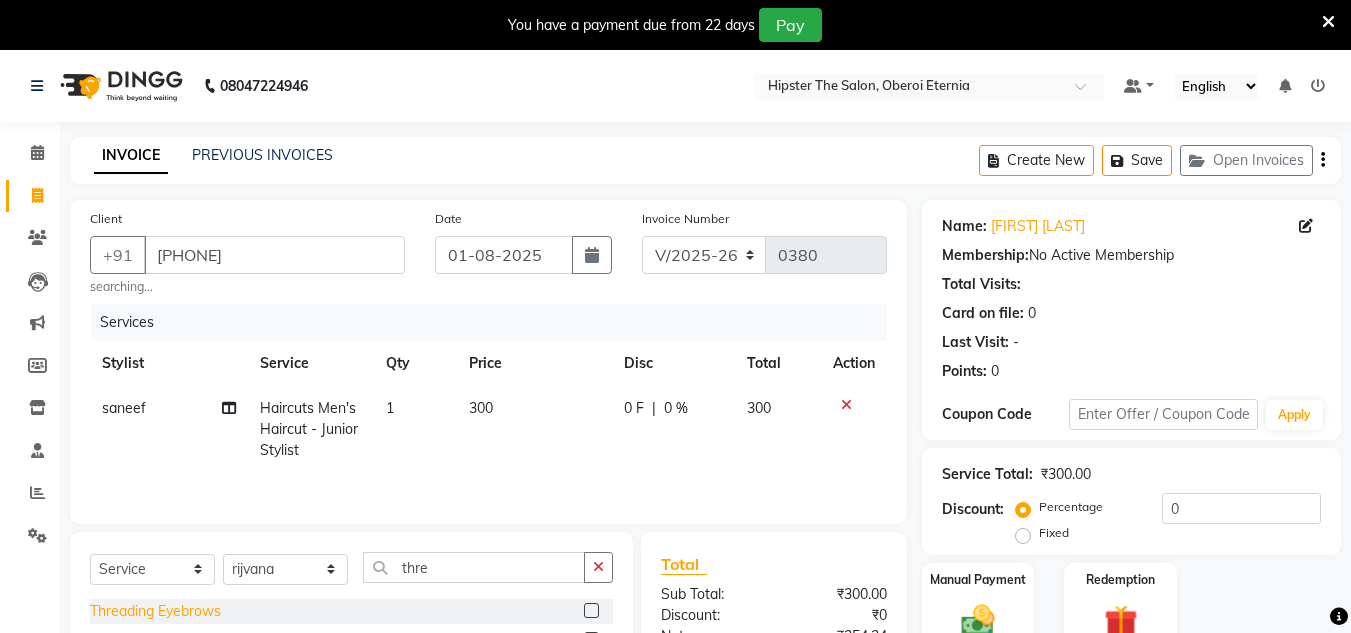 click on "Threading Eyebrows" 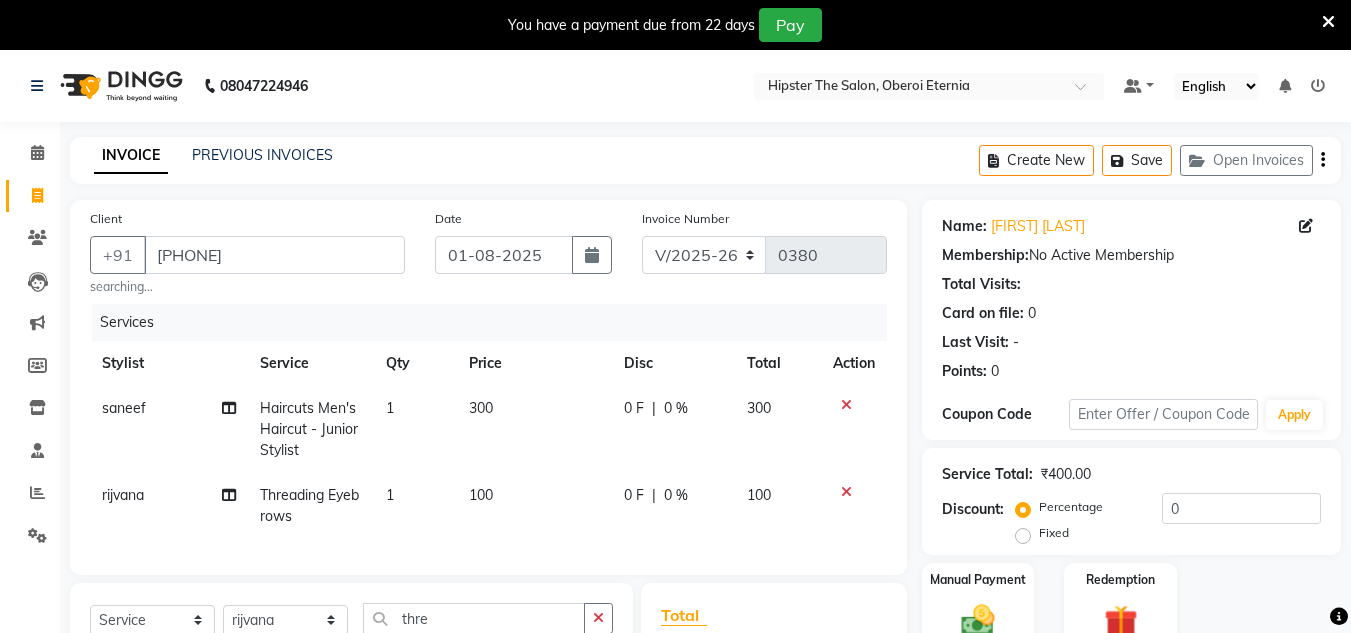 checkbox on "false" 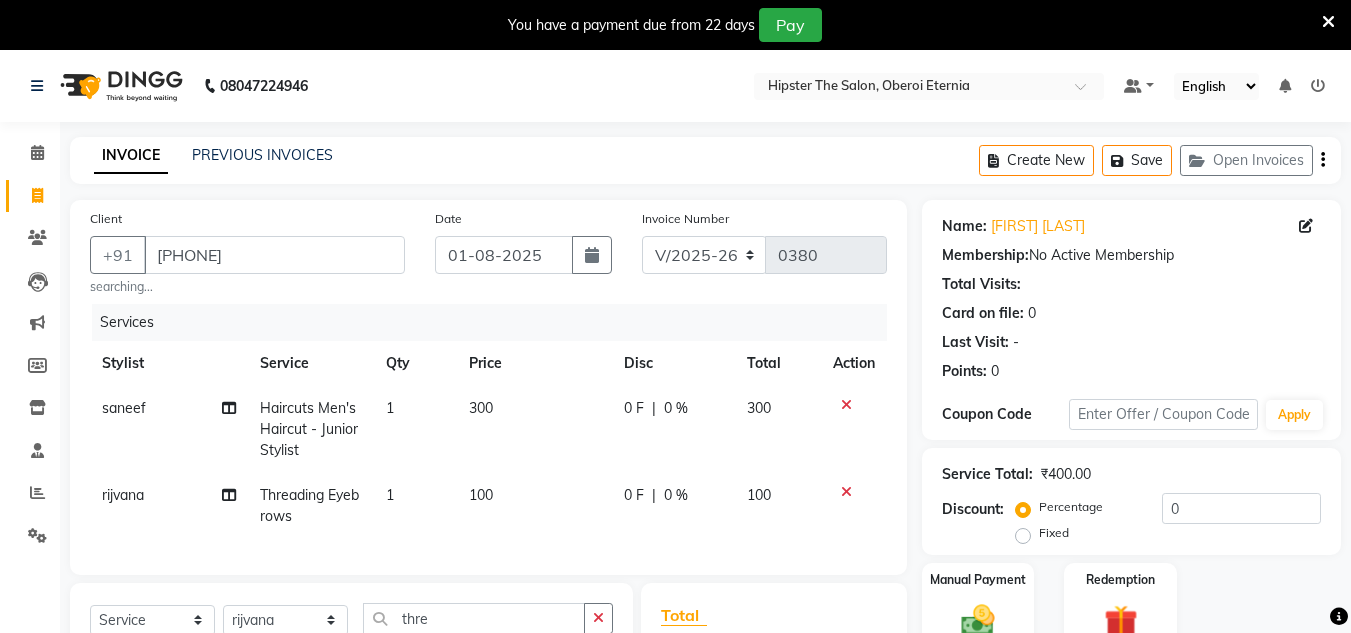 scroll, scrollTop: 126, scrollLeft: 0, axis: vertical 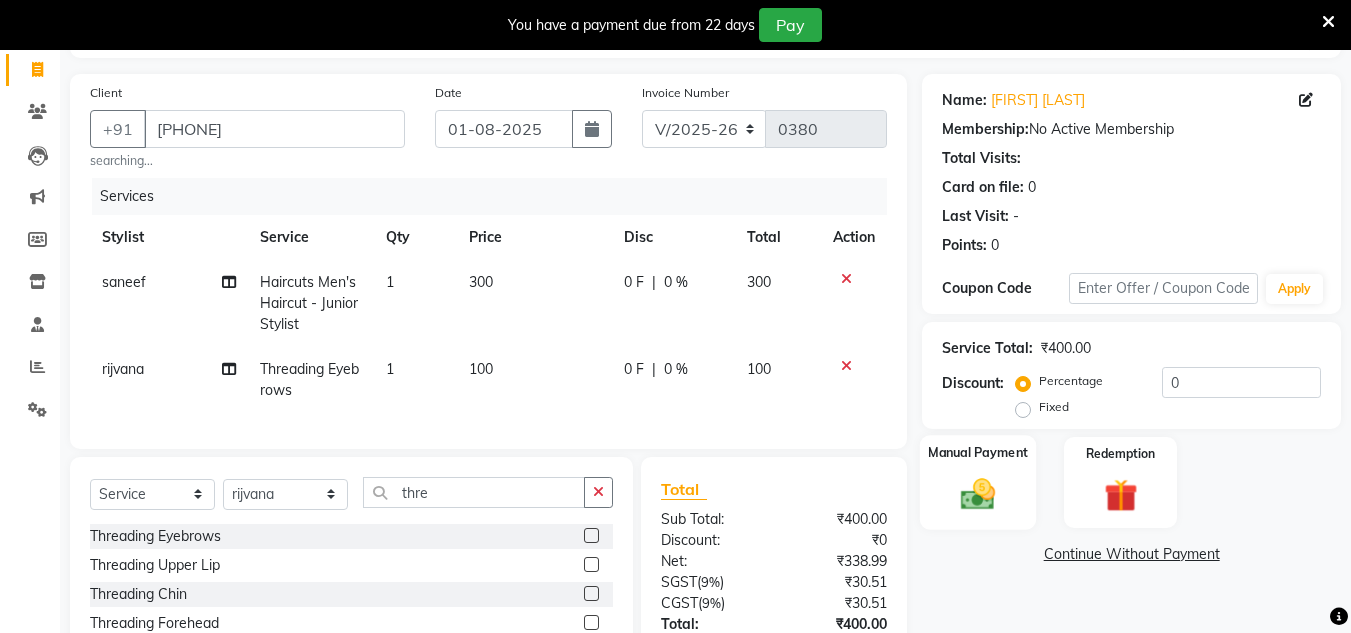 click on "Manual Payment" 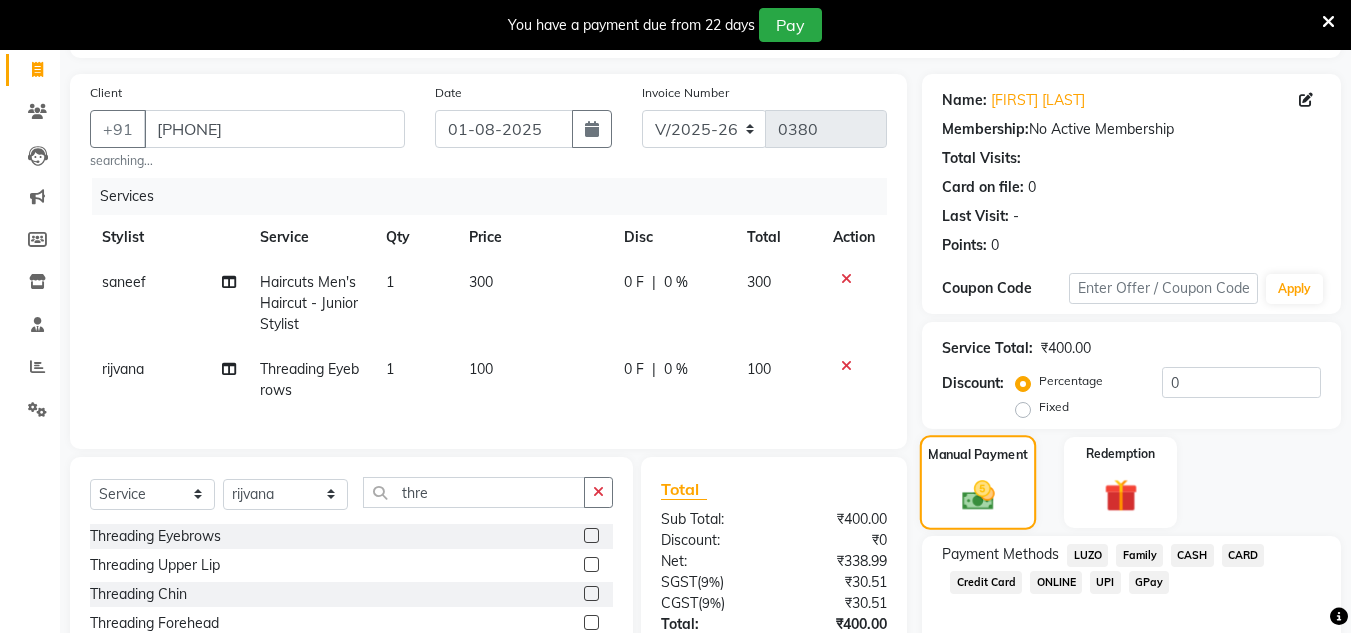 scroll, scrollTop: 290, scrollLeft: 0, axis: vertical 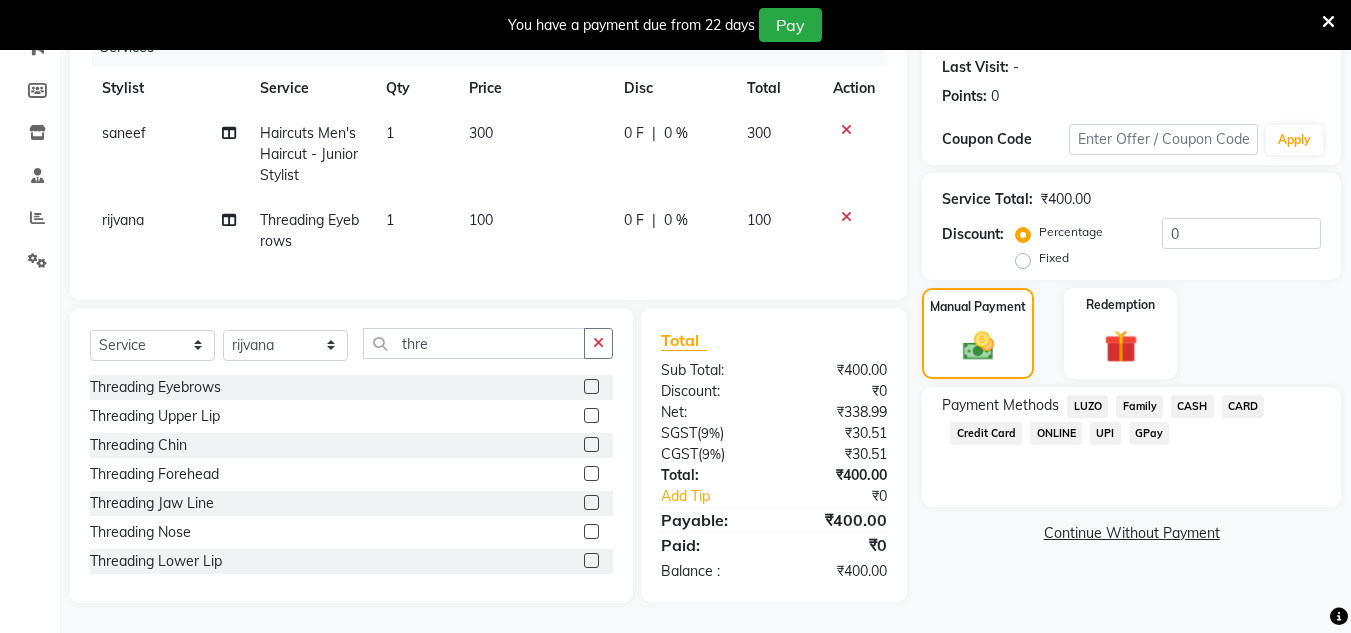click on "GPay" 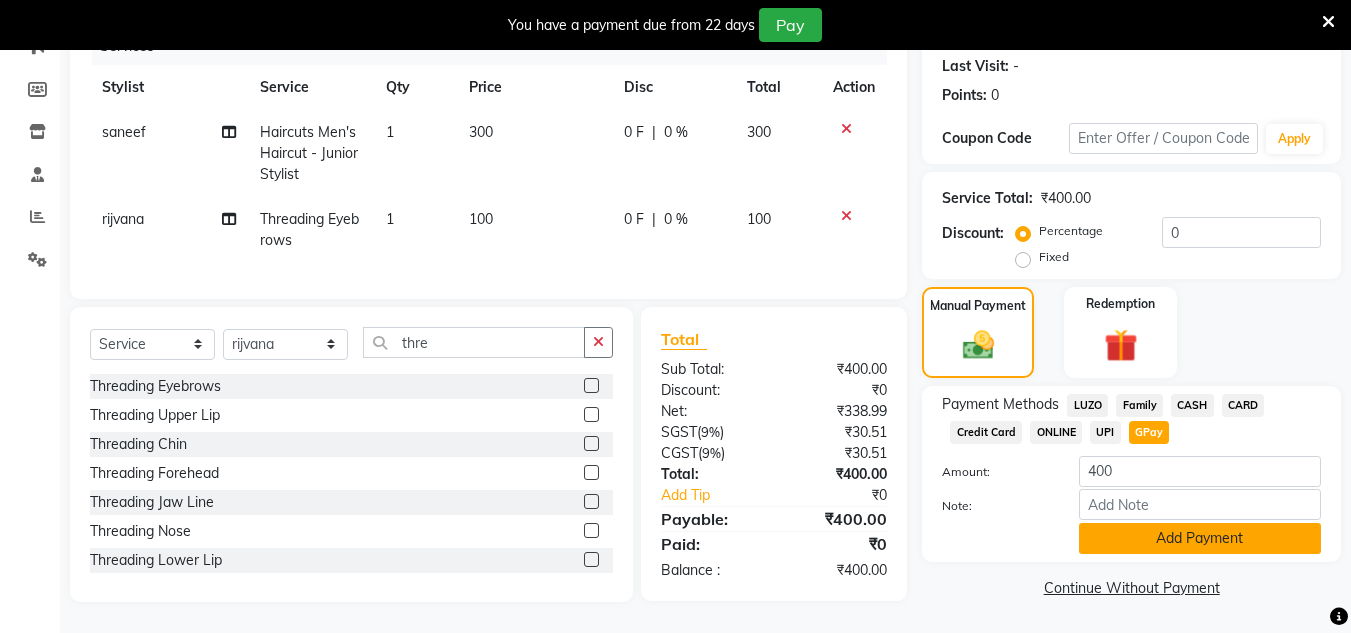 click on "Add Payment" 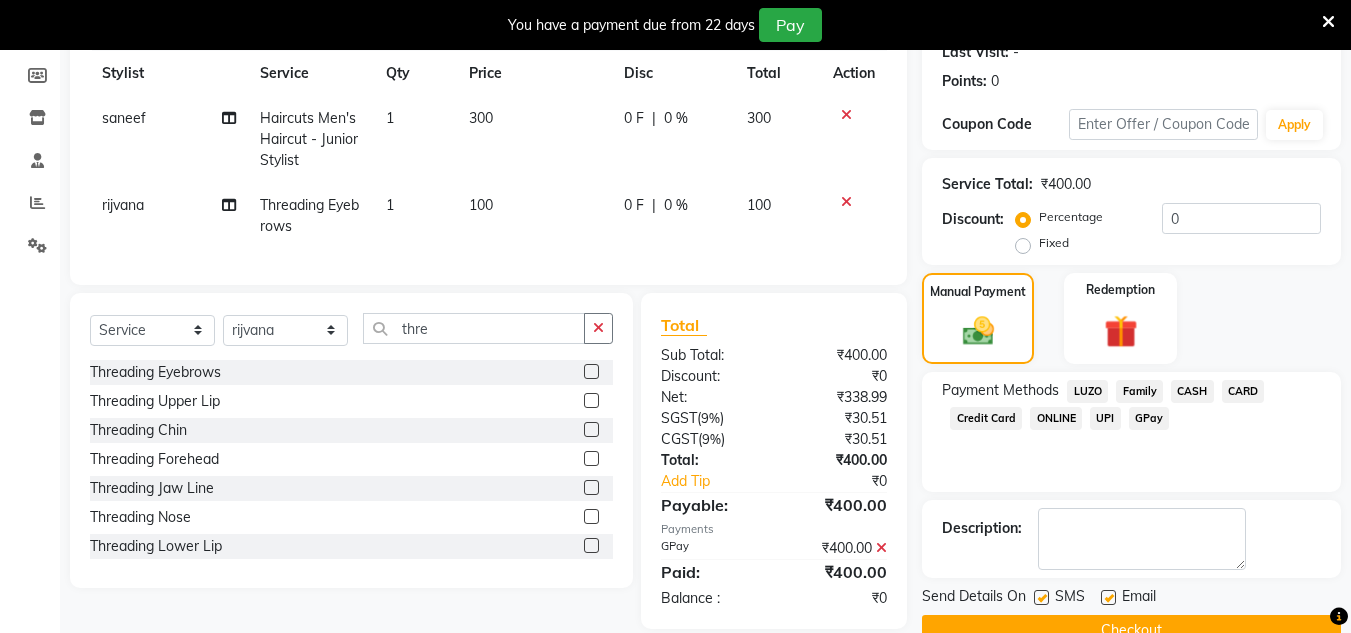 scroll, scrollTop: 333, scrollLeft: 0, axis: vertical 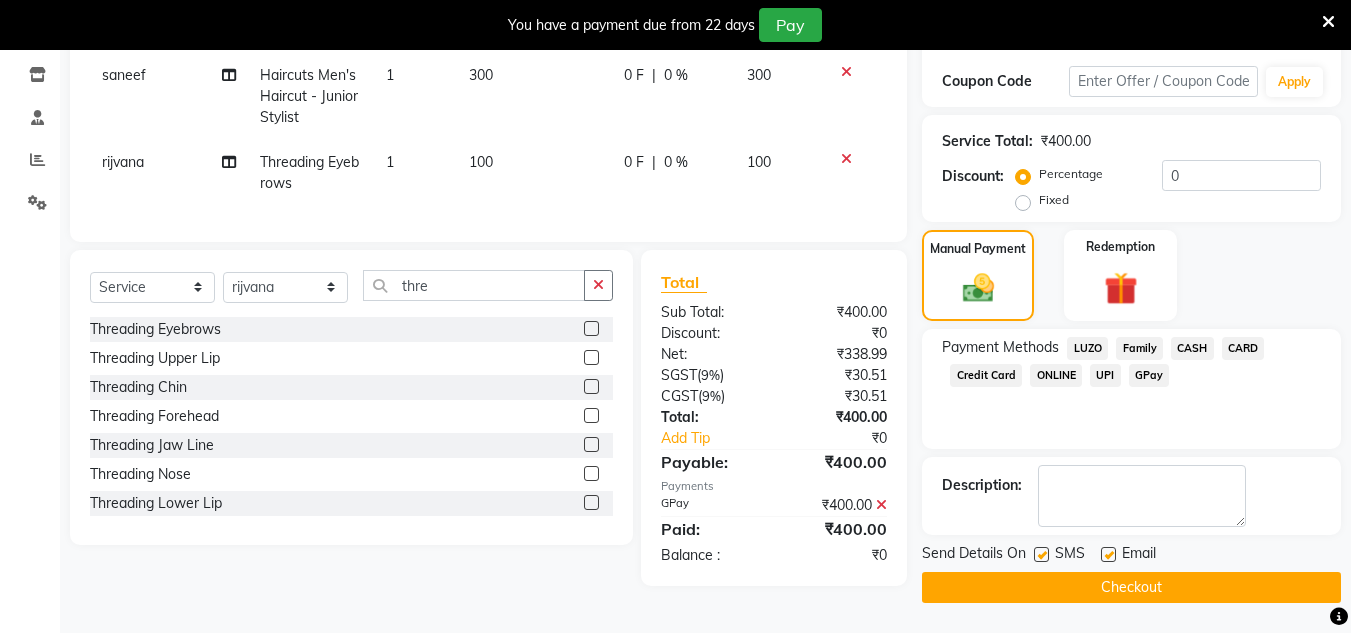 click on "Checkout" 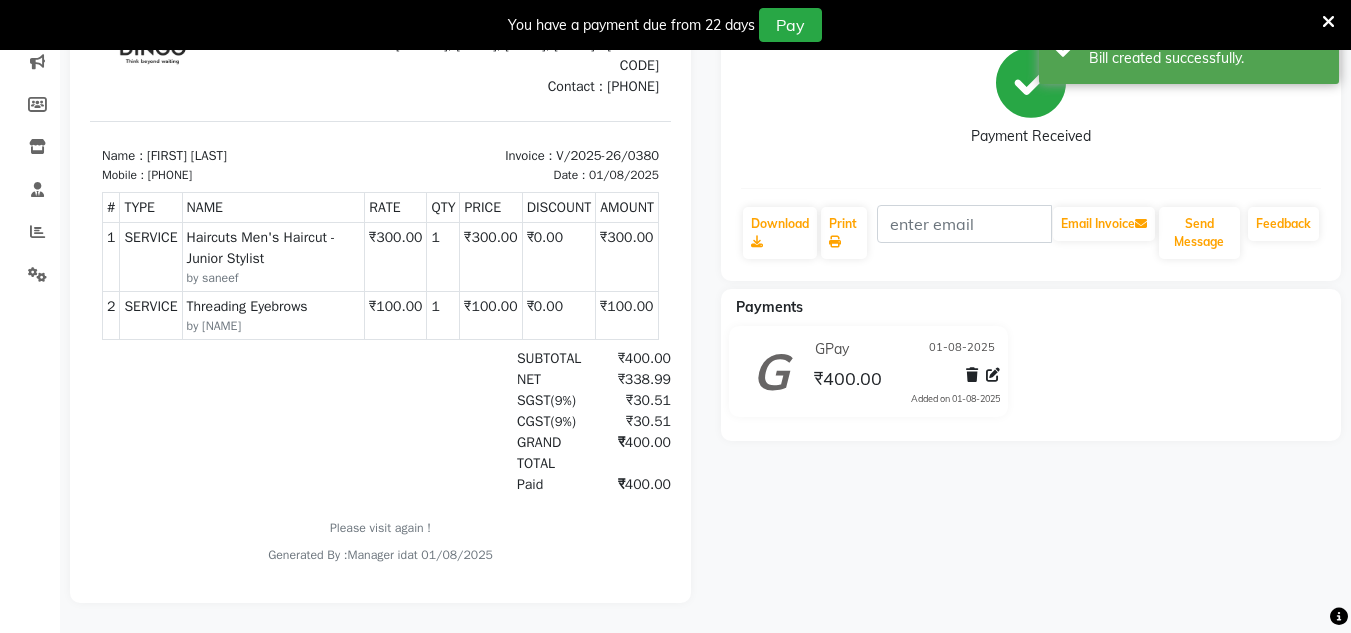 scroll, scrollTop: 0, scrollLeft: 0, axis: both 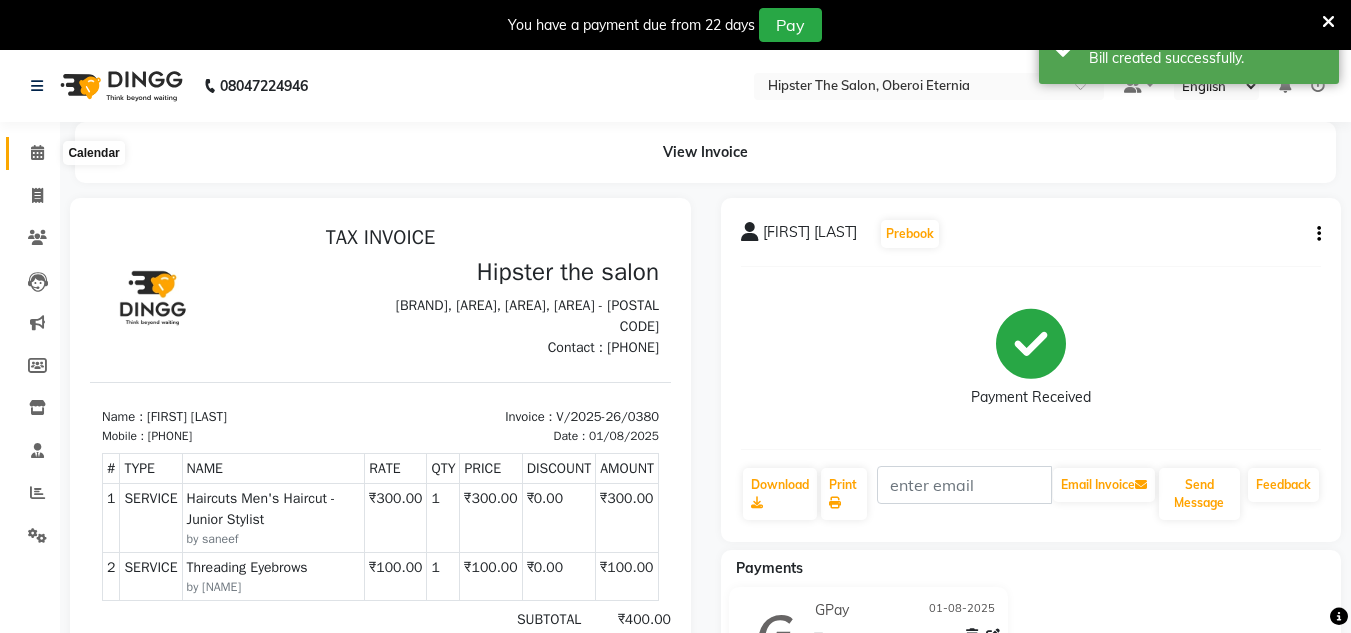 click 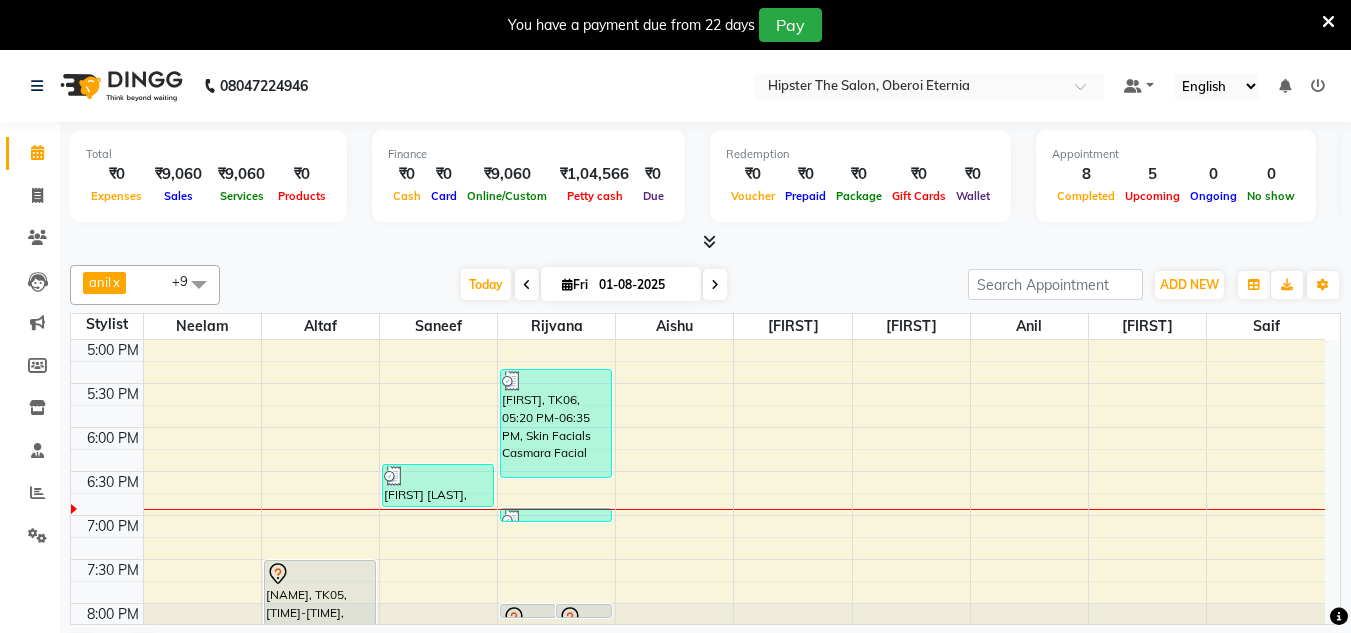 scroll, scrollTop: 859, scrollLeft: 0, axis: vertical 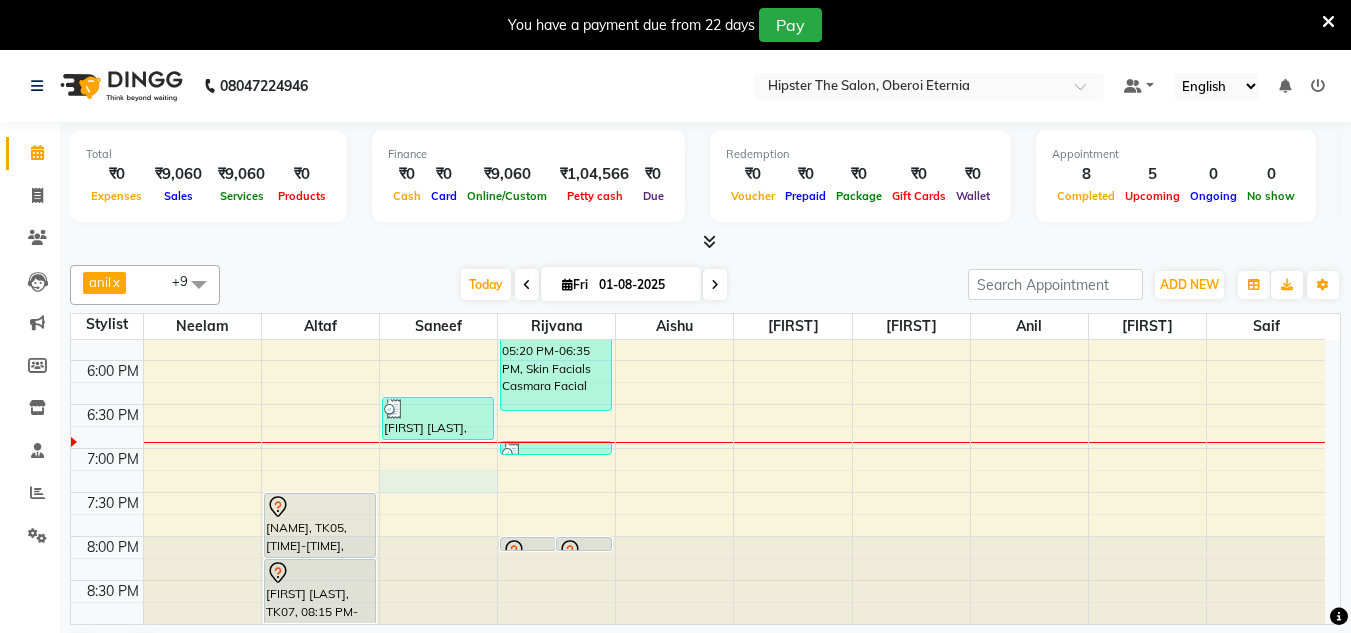 click on "8:00 AM 8:30 AM 9:00 AM 9:30 AM 10:00 AM 10:30 AM 11:00 AM 11:30 AM 12:00 PM 12:30 PM 1:00 PM 1:30 PM 2:00 PM 2:30 PM 3:00 PM 3:30 PM 4:00 PM 4:30 PM 5:00 PM 5:30 PM 6:00 PM 6:30 PM 7:00 PM 7:30 PM 8:00 PM 8:30 PM     [FIRST] [LAST], TK01, 01:45 PM-02:05 PM, Hair Wash & Blast Dry Hair Wash & Blast Dry - Women's             [FIRST], TK02, 02:30 PM-05:00 PM, Hair Technical (Inward Pricing) Botox Treatment             [FIRST], TK05, 07:30 PM-08:15 PM, Haircuts Men's Haircut - Senior Stylist             [FIRST] [LAST], TK07, 08:15 PM-09:05 PM, Hair Colour (Inward Pricing) Root Touch Up 1 Inch (Ammonia Free)     [FIRST], TK03, 01:50 PM-02:30 PM, Men's Grooming Men's Shave - Junior Stylist,Men's Grooming Beard & Moustache Coloring     [FIRST] [LAST], TK04, 01:55 PM-02:35 PM, Men's Grooming Beard & Moustache Coloring,Men's Grooming Men's Shave - Junior Stylist     [FIRST] [LAST], TK08, 06:25 PM-06:55 PM, Haircuts Men's Haircut - Junior Stylist             [FIRST] [LAST], TK07, 08:00 PM-08:05 PM, Stripless Wax Lower Lip" at bounding box center [698, 52] 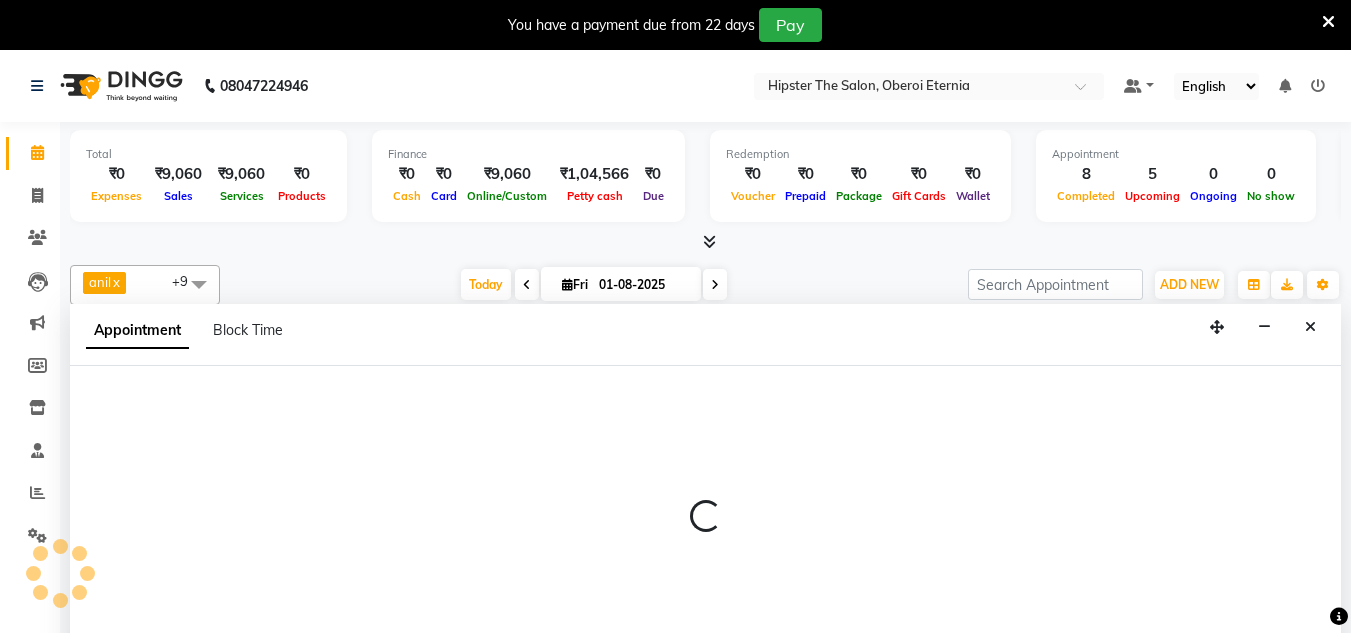 scroll, scrollTop: 51, scrollLeft: 0, axis: vertical 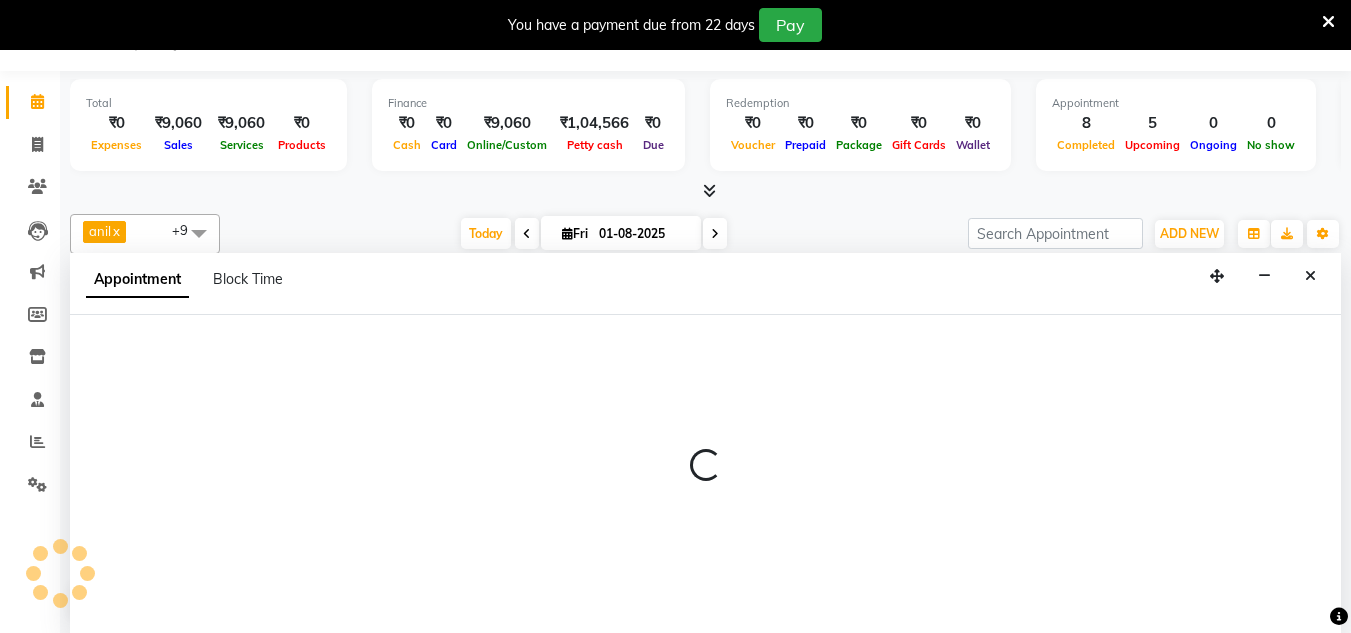 select on "85980" 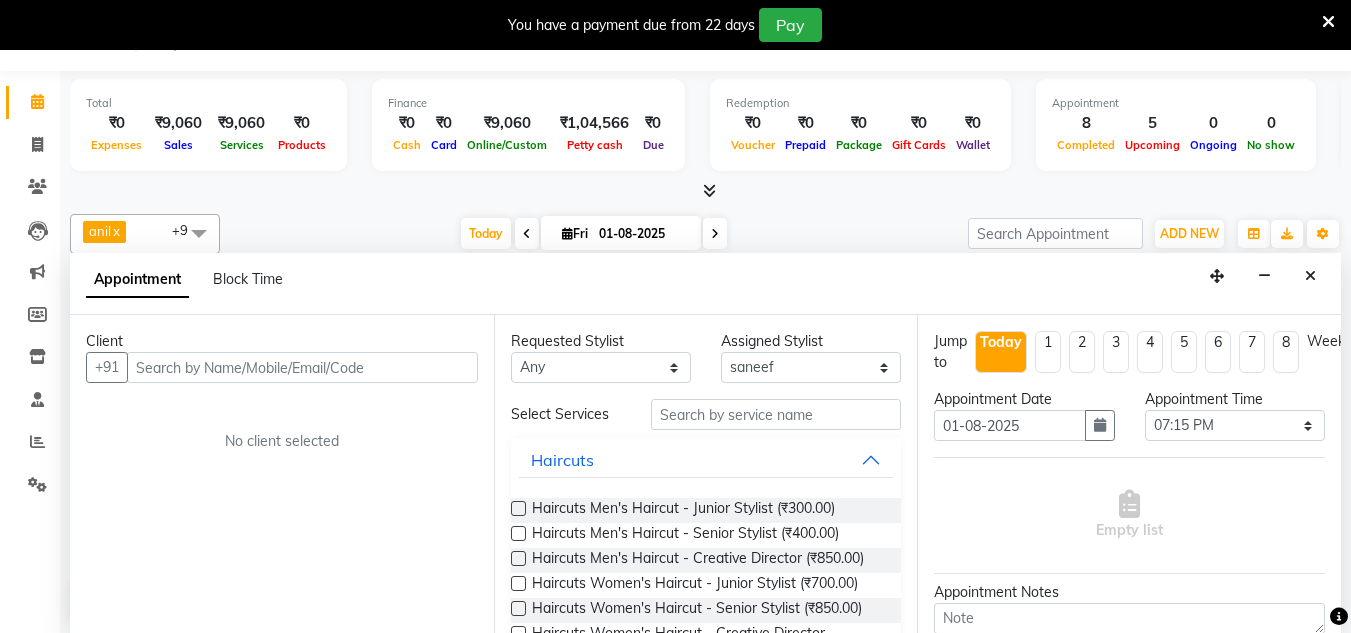 click at bounding box center [302, 367] 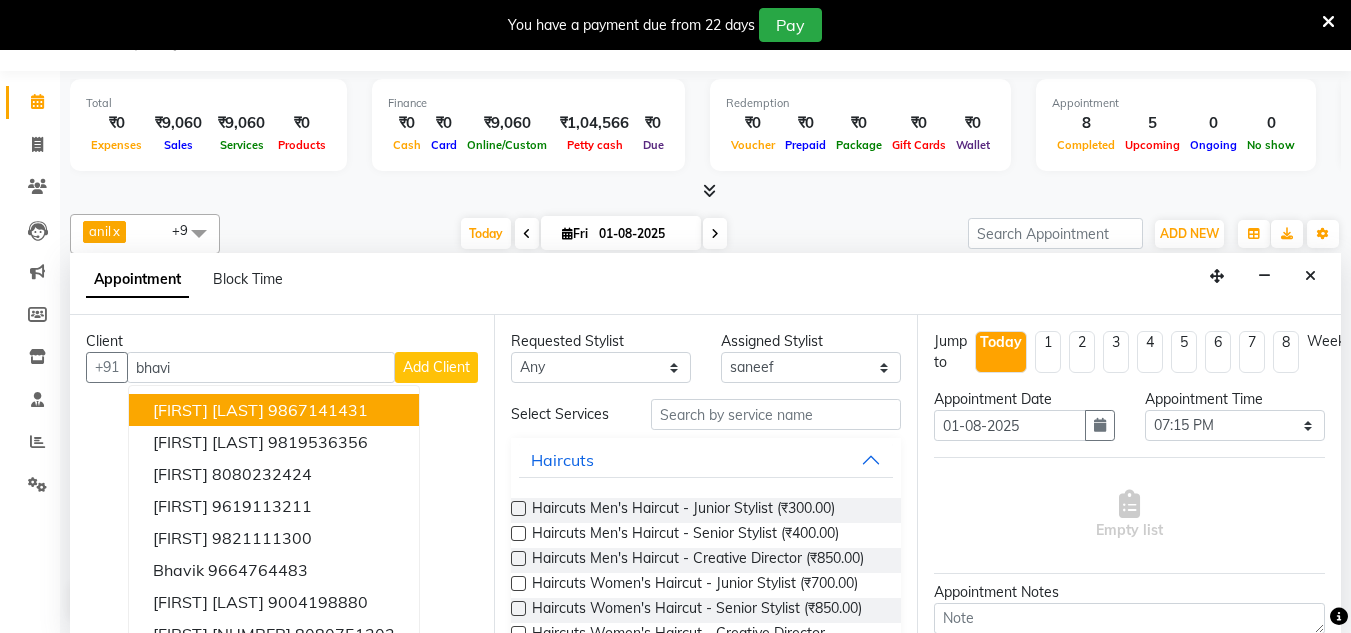 click on "[FIRST] [LAST]" at bounding box center (208, 410) 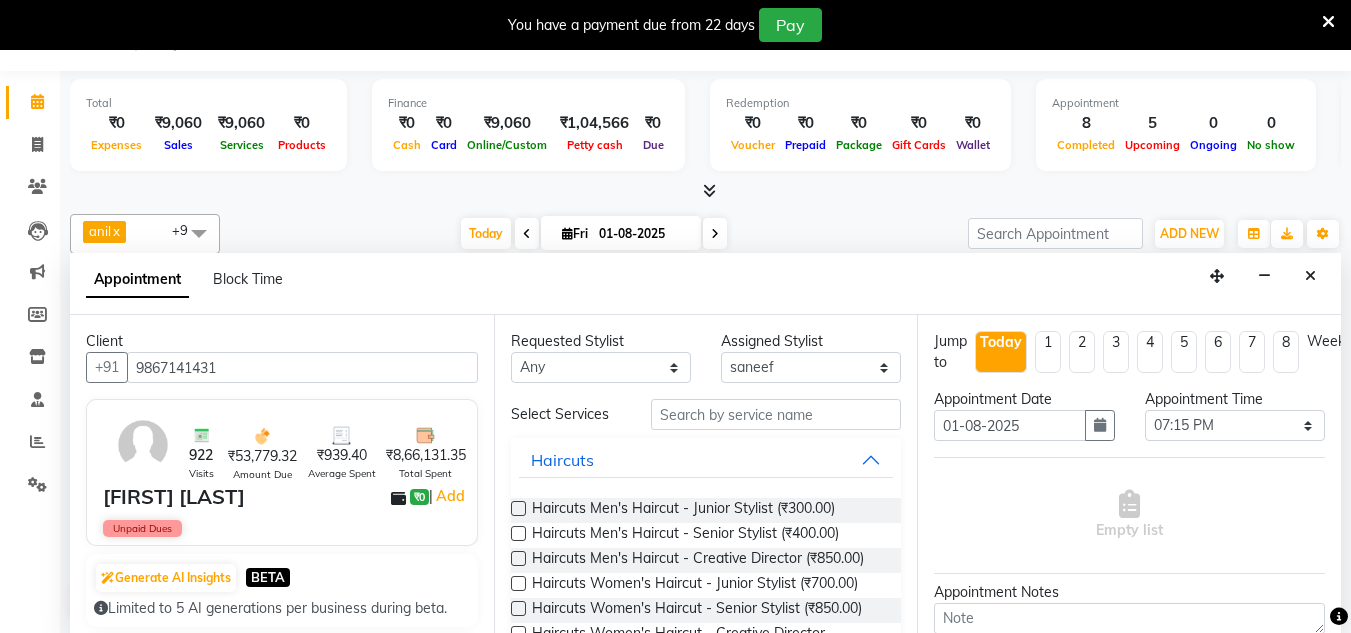 type on "9867141431" 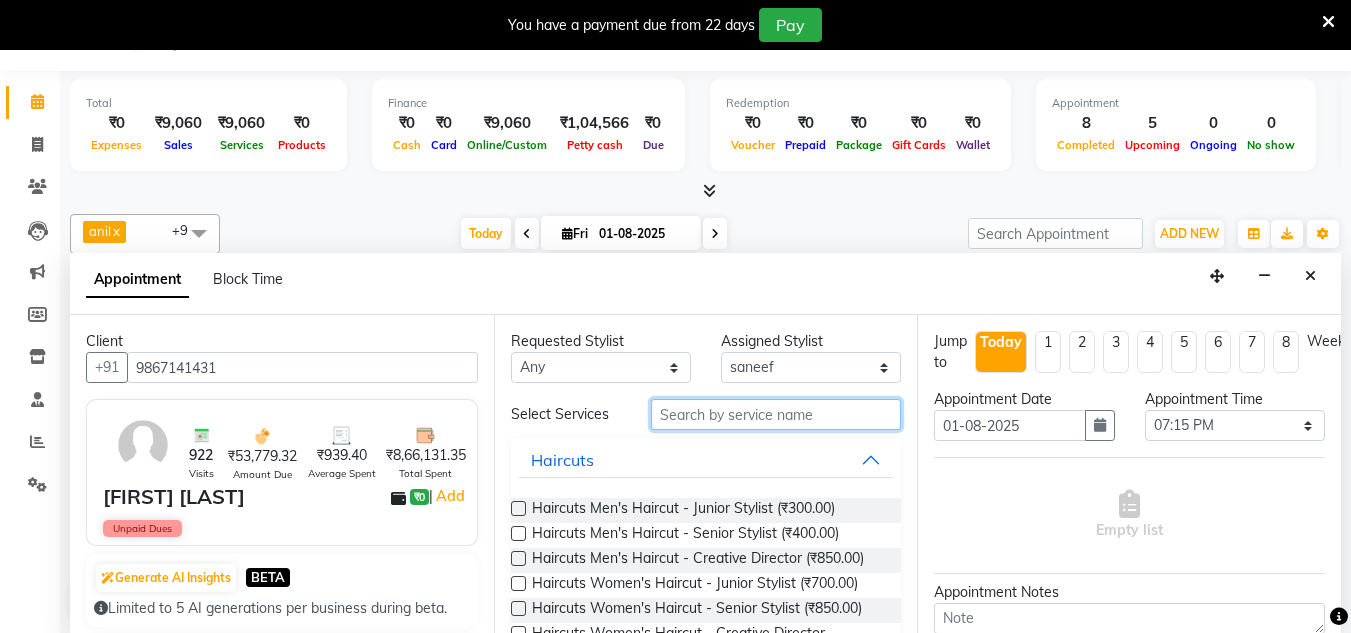 click at bounding box center [776, 414] 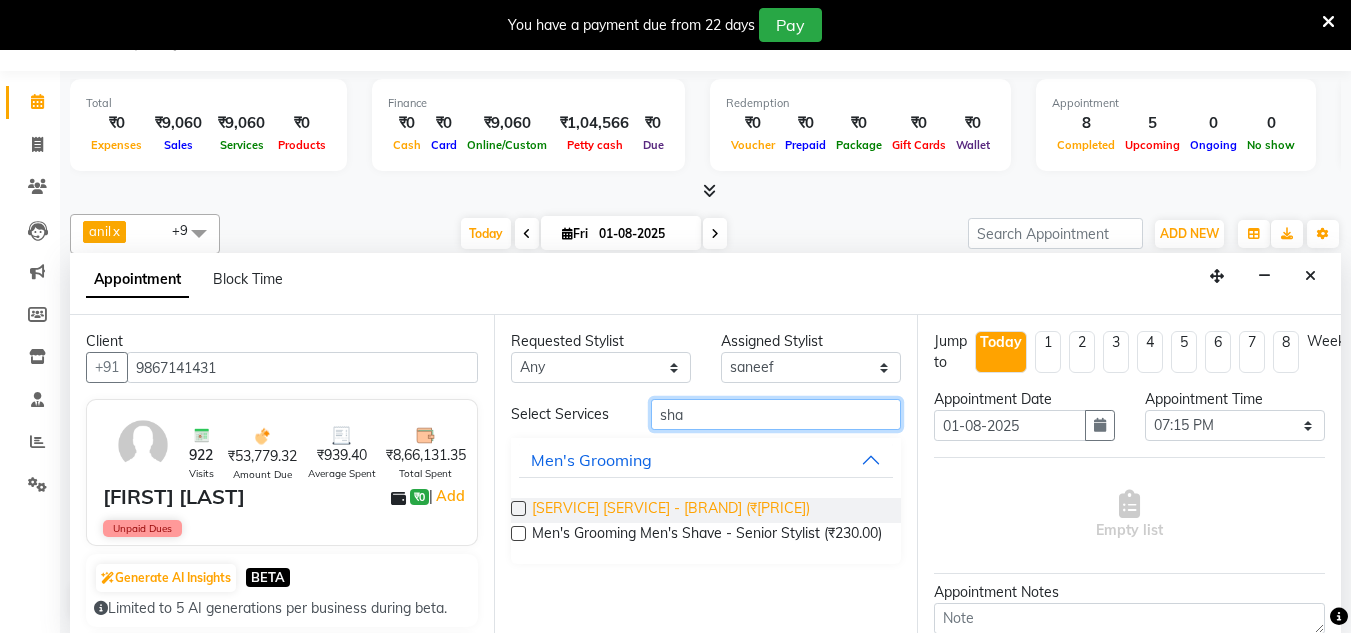 type on "sha" 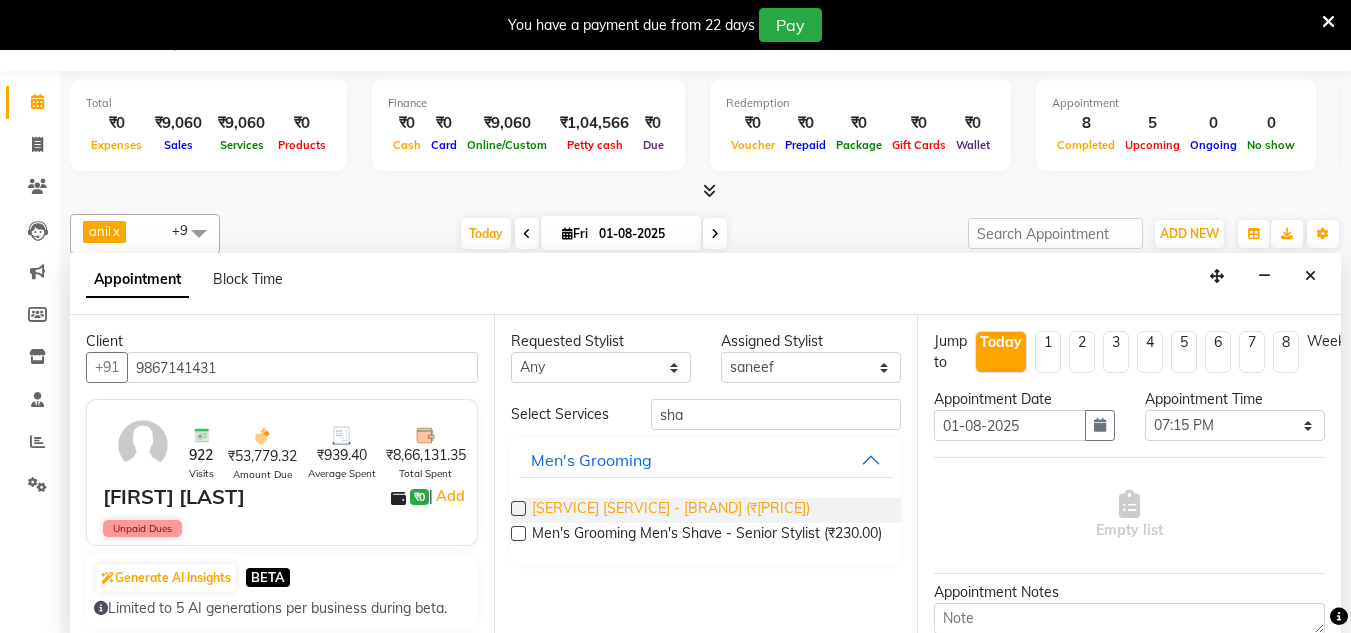 click on "[SERVICE] [SERVICE] - [BRAND] (₹[PRICE])" at bounding box center (671, 510) 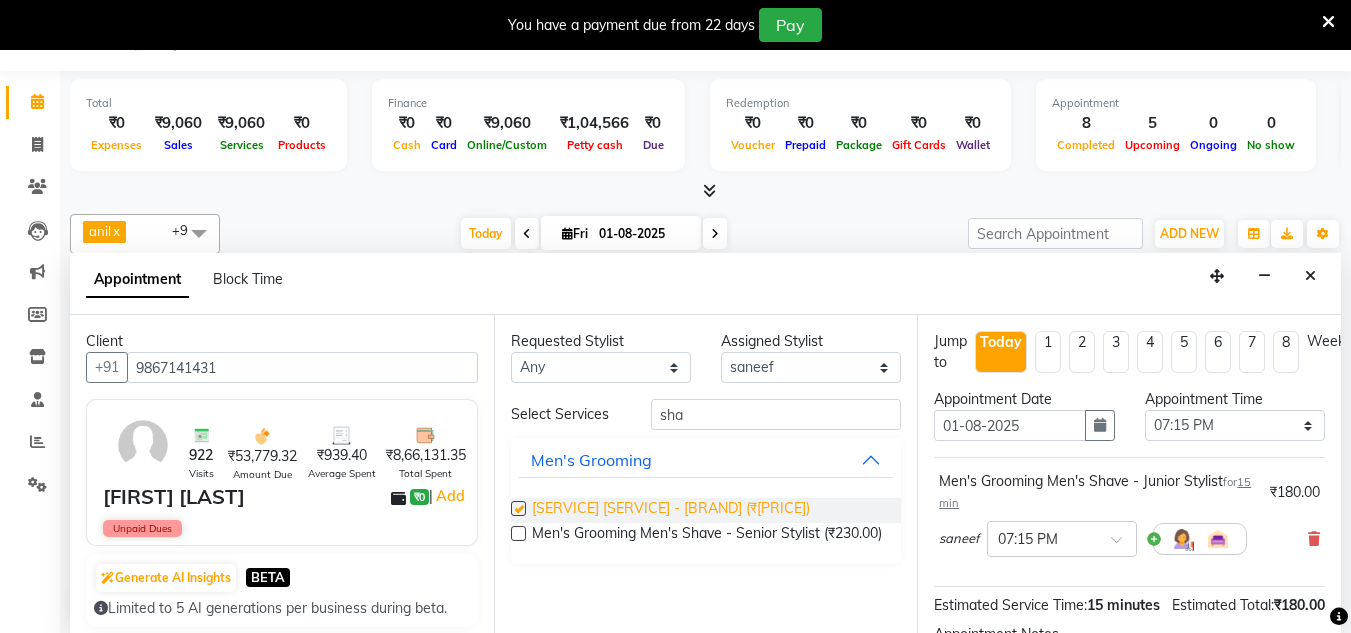 checkbox on "false" 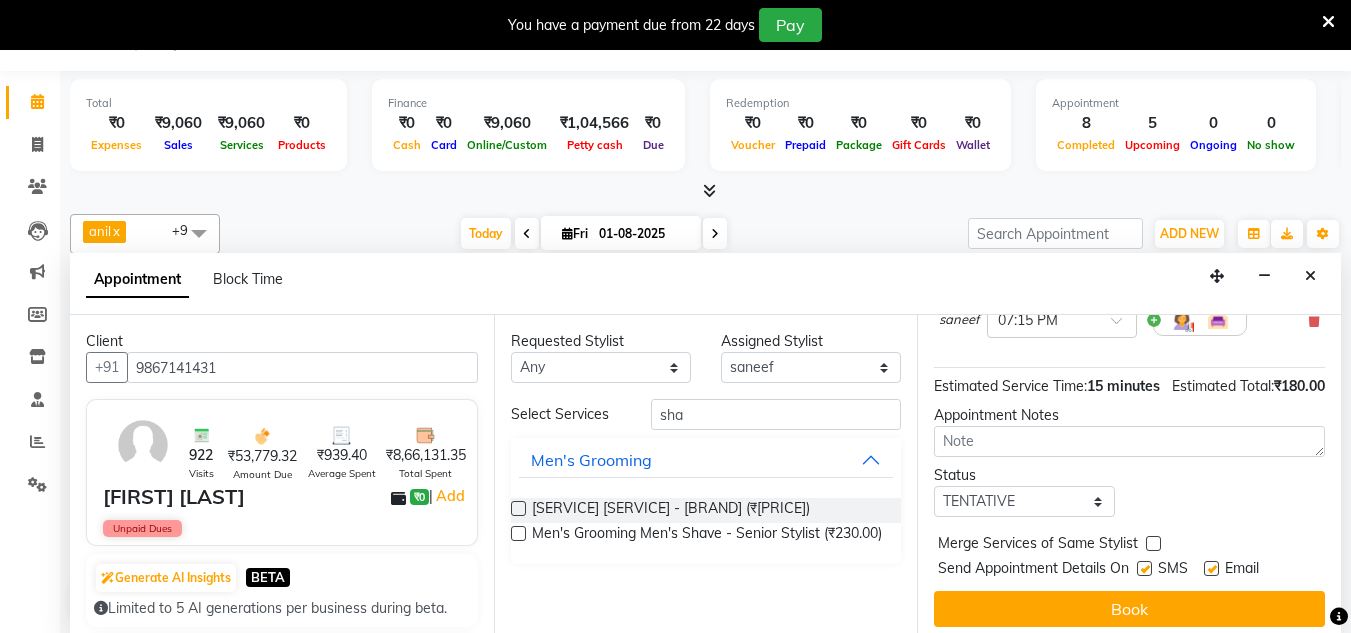 scroll, scrollTop: 265, scrollLeft: 0, axis: vertical 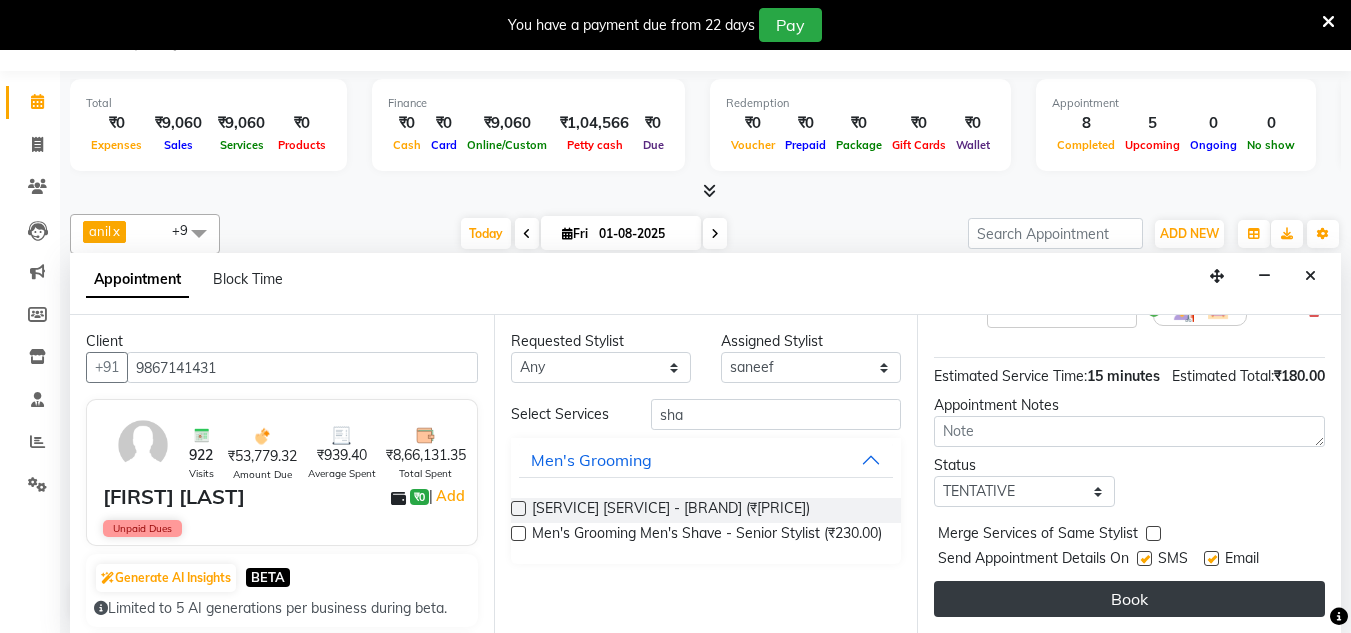 drag, startPoint x: 1352, startPoint y: 498, endPoint x: 1204, endPoint y: 575, distance: 166.83224 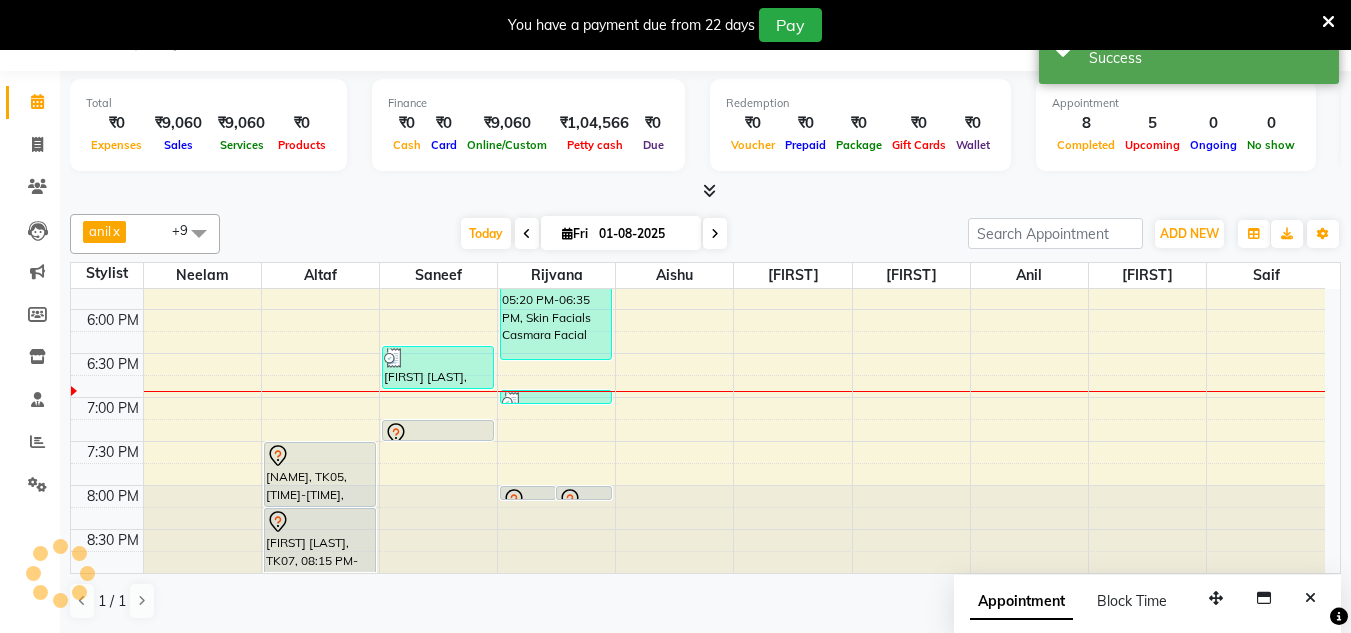 scroll, scrollTop: 0, scrollLeft: 0, axis: both 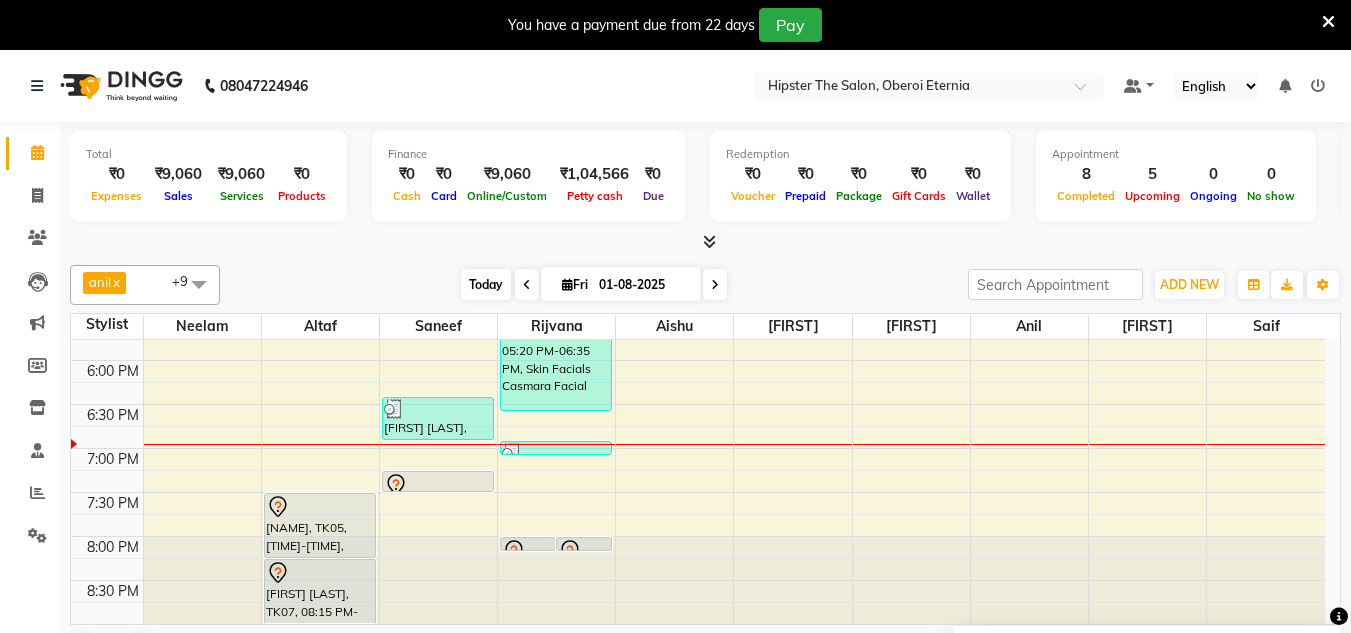 click on "Today" at bounding box center [486, 284] 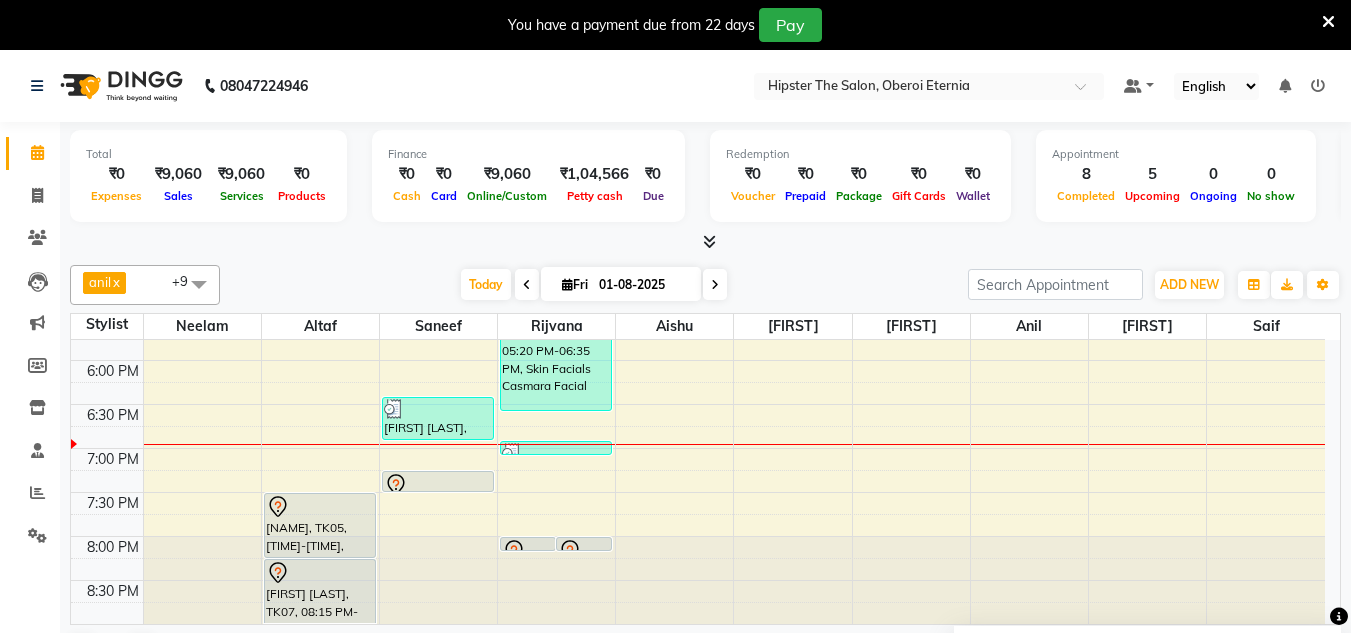 scroll, scrollTop: 51, scrollLeft: 0, axis: vertical 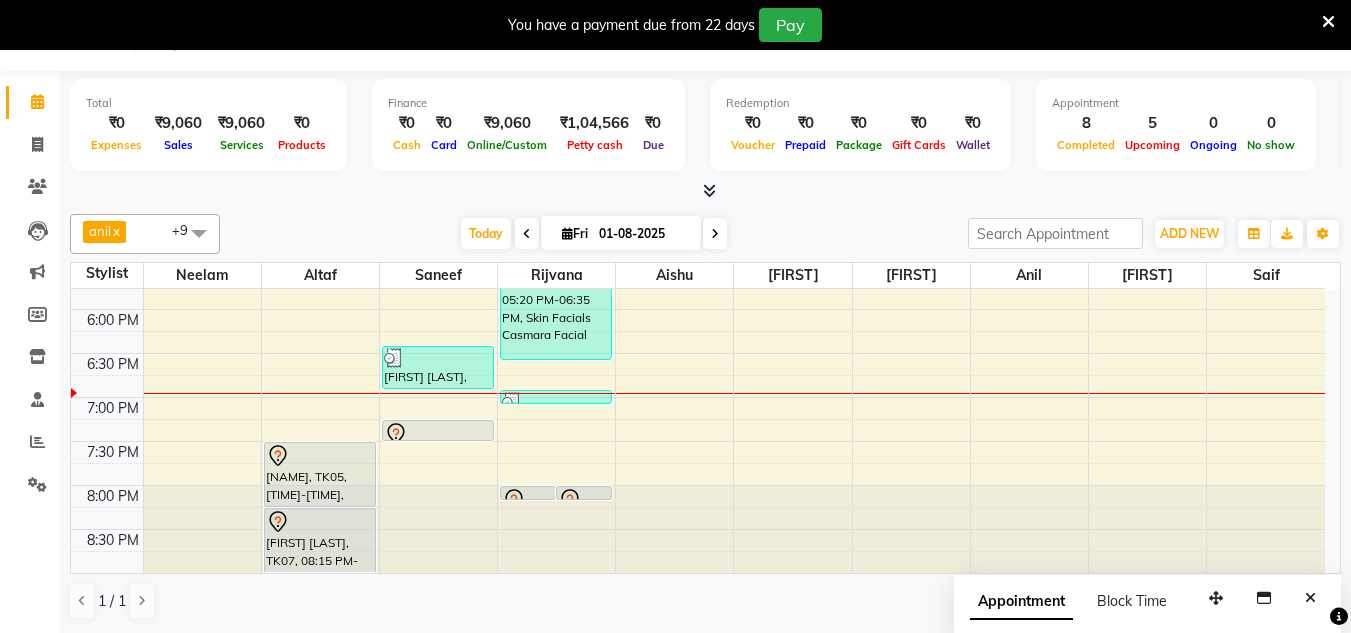 click at bounding box center (715, 234) 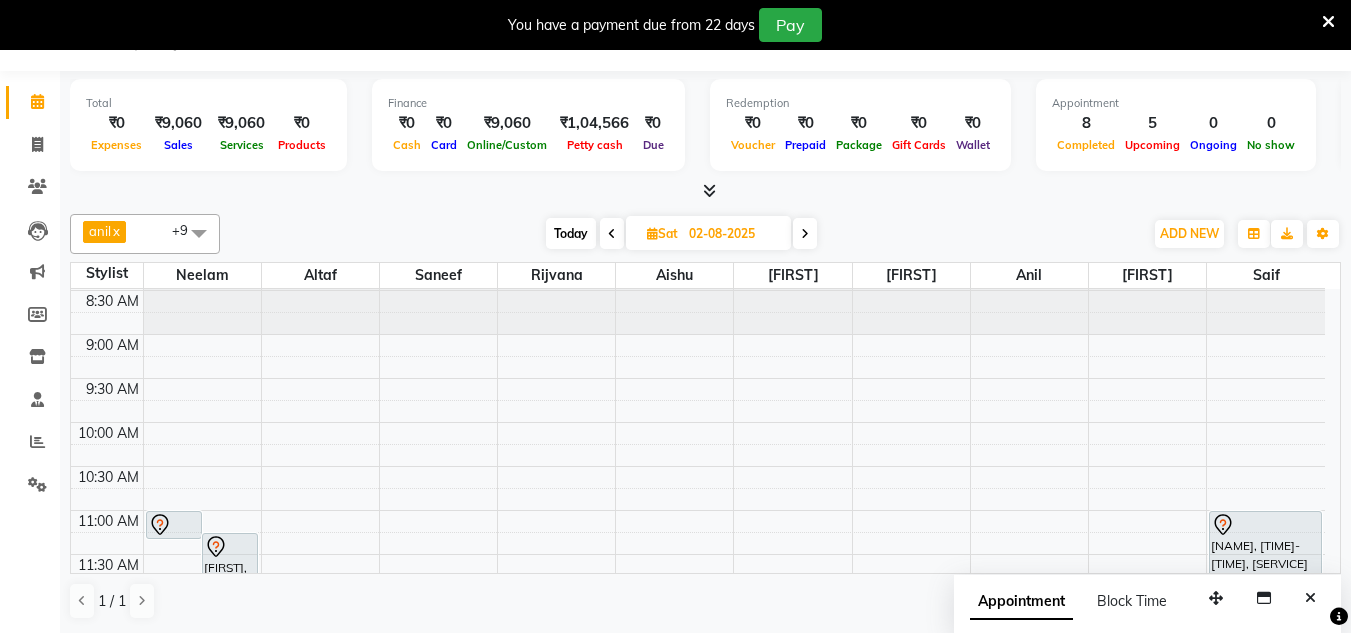scroll, scrollTop: 0, scrollLeft: 0, axis: both 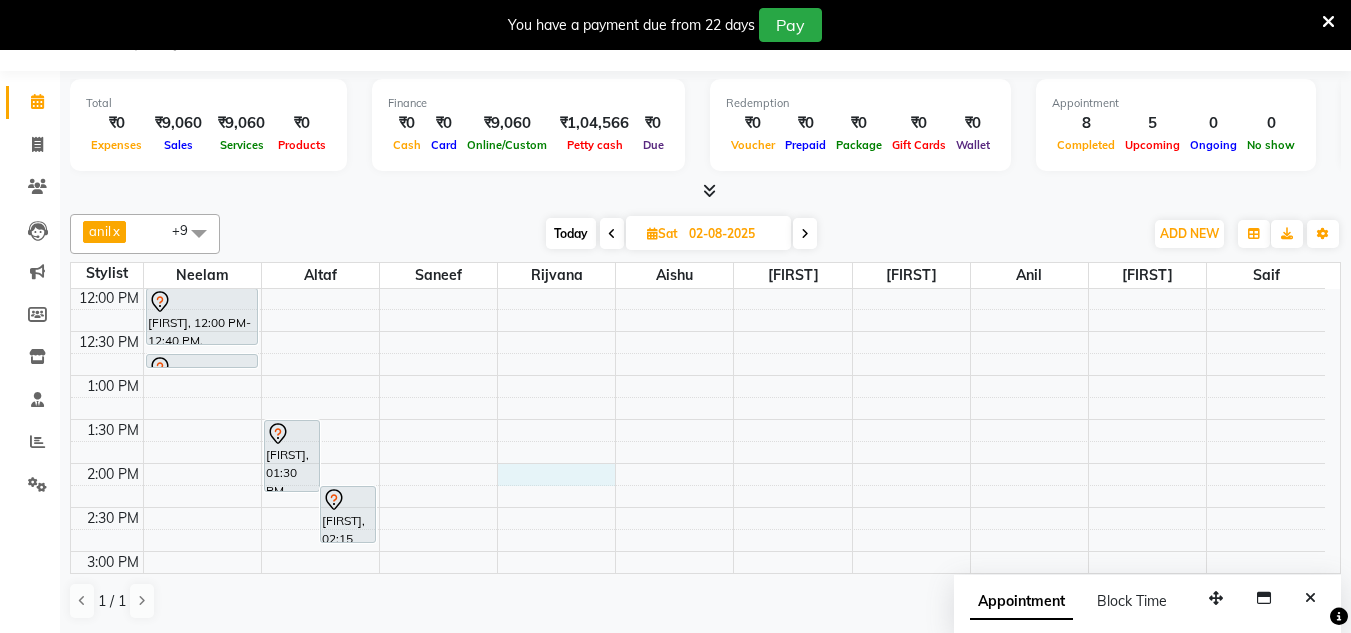 click on "8:00 AM 8:30 AM 9:00 AM 9:30 AM 10:00 AM 10:30 AM 11:00 AM 11:30 AM 12:00 PM 12:30 PM 1:00 PM 1:30 PM 2:00 PM 2:30 PM 3:00 PM 3:30 PM 4:00 PM 4:30 PM 5:00 PM 5:30 PM 6:00 PM 6:30 PM 7:00 PM 7:30 PM 8:00 PM 8:30 PM             [FIRST], 11:00 AM-11:20 AM, Manicure Cut, File & Polish             [FIRST], 11:15 AM-12:00 PM, Pedicure Aroma Pedicure             [FIRST], 12:00 PM-12:40 PM, Threading Eyebrows             [FIRST], 12:45 PM-12:50 PM, Stripless Wax Upper Lip             [FIRST], 01:30 PM-02:20 PM, Hair Colour (Inward Pricing) Root Touch Up 1 Inch (Ammonia Free)             [FIRST], 02:15 PM-02:55 PM, Haircuts Men's Haircut - Creative Director             [FIRST], 11:00 AM-11:50 AM, Hair Colour (Inward Pricing) Root Touch Up 1 Inch (Ammonia Free)" at bounding box center [698, 507] 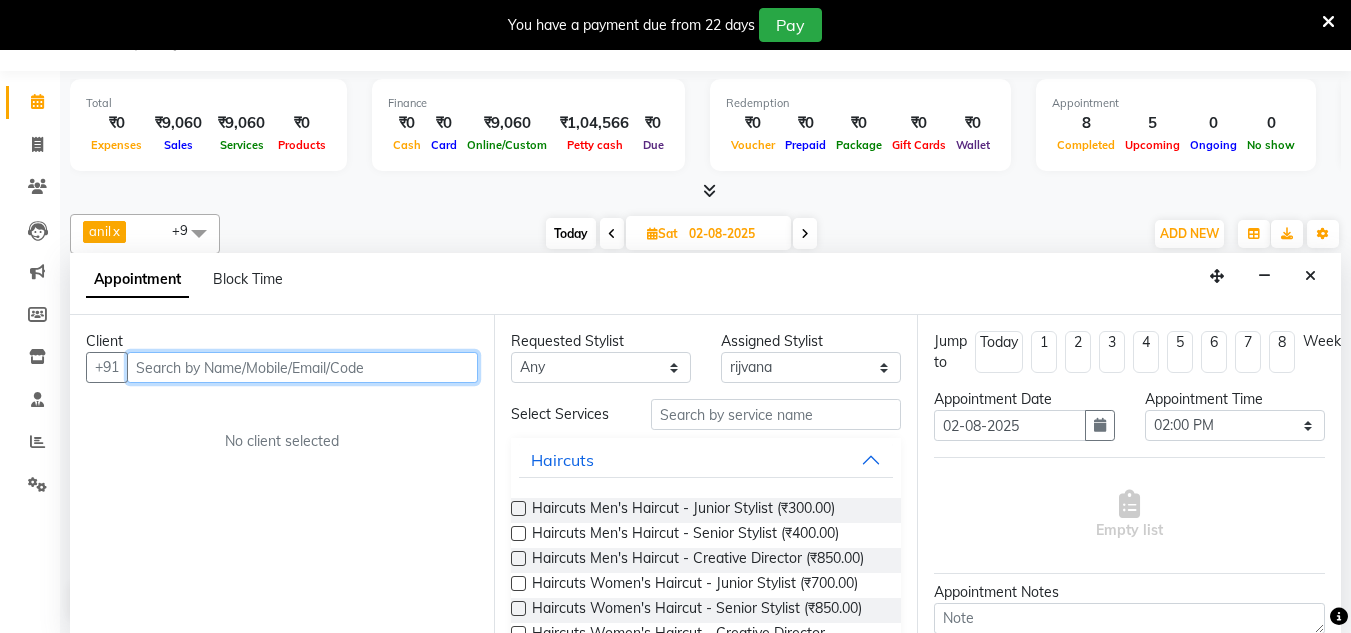 click at bounding box center [302, 367] 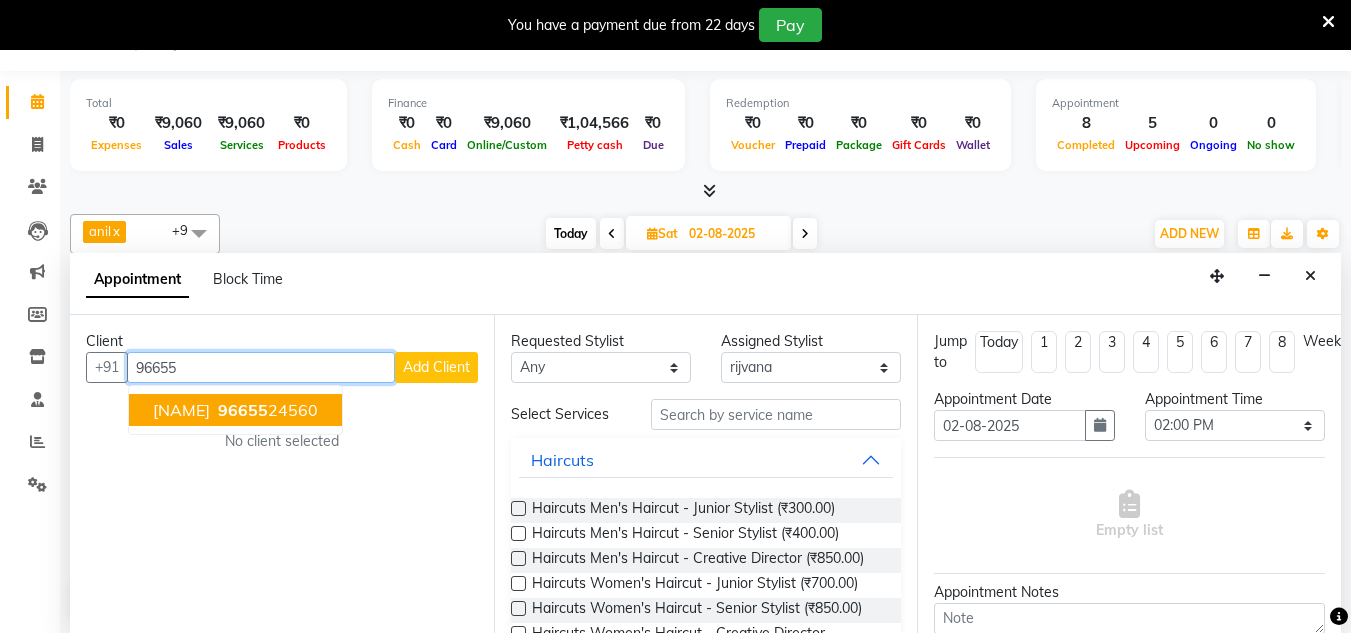 click on "[FIRST]   [PHONE]" at bounding box center [235, 410] 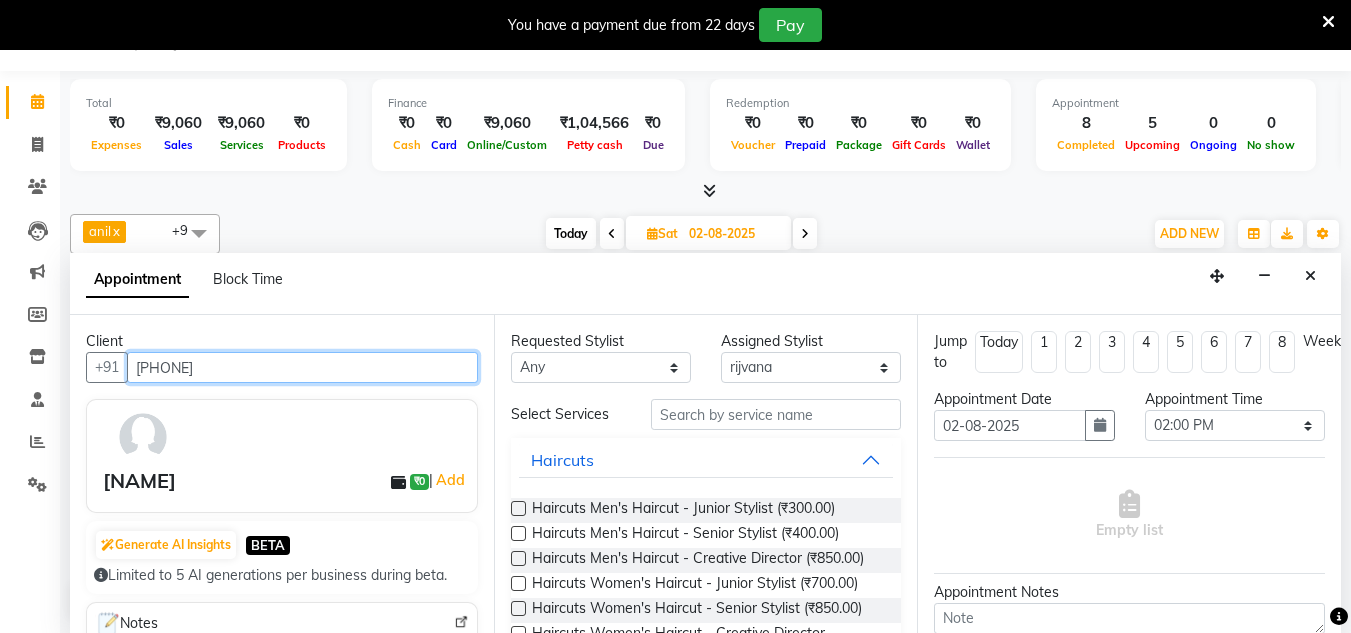 type on "[PHONE]" 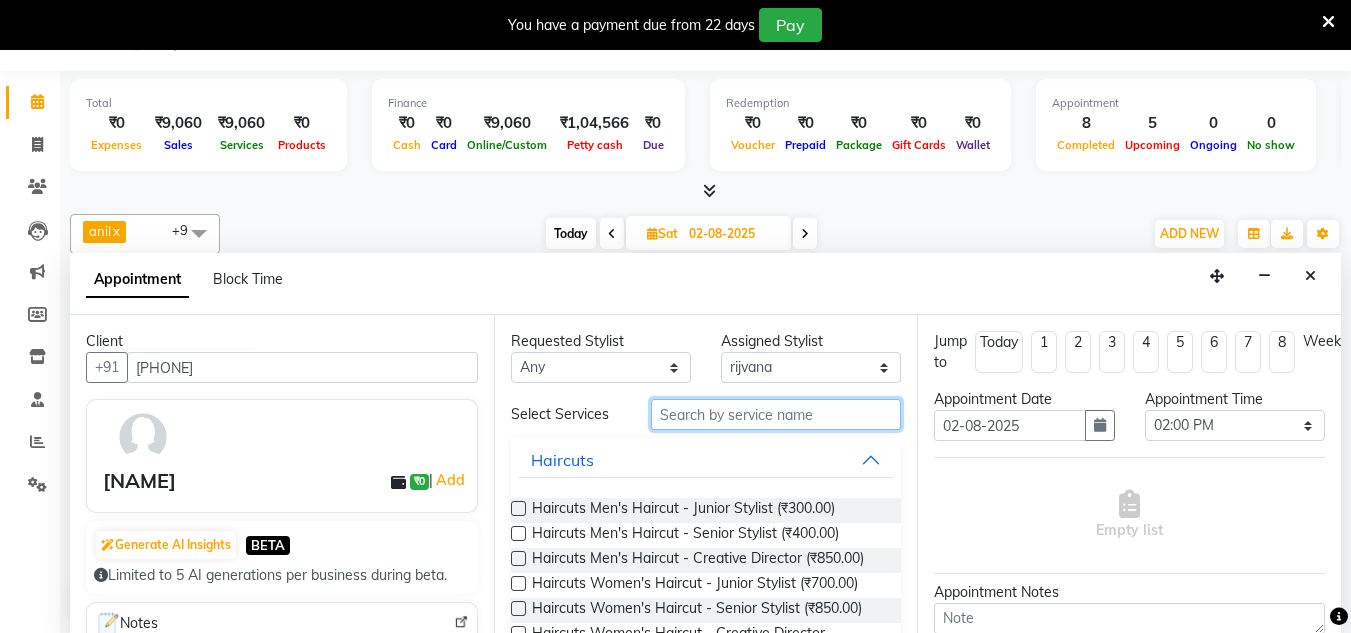 click at bounding box center (776, 414) 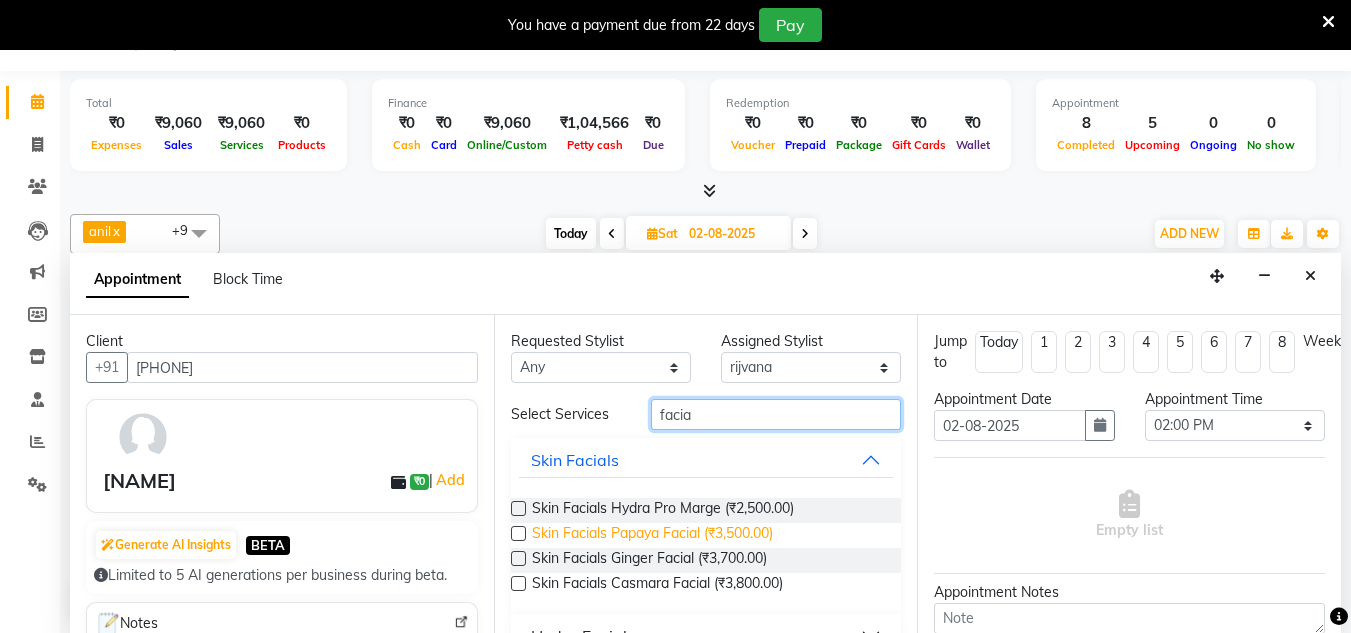 type on "facia" 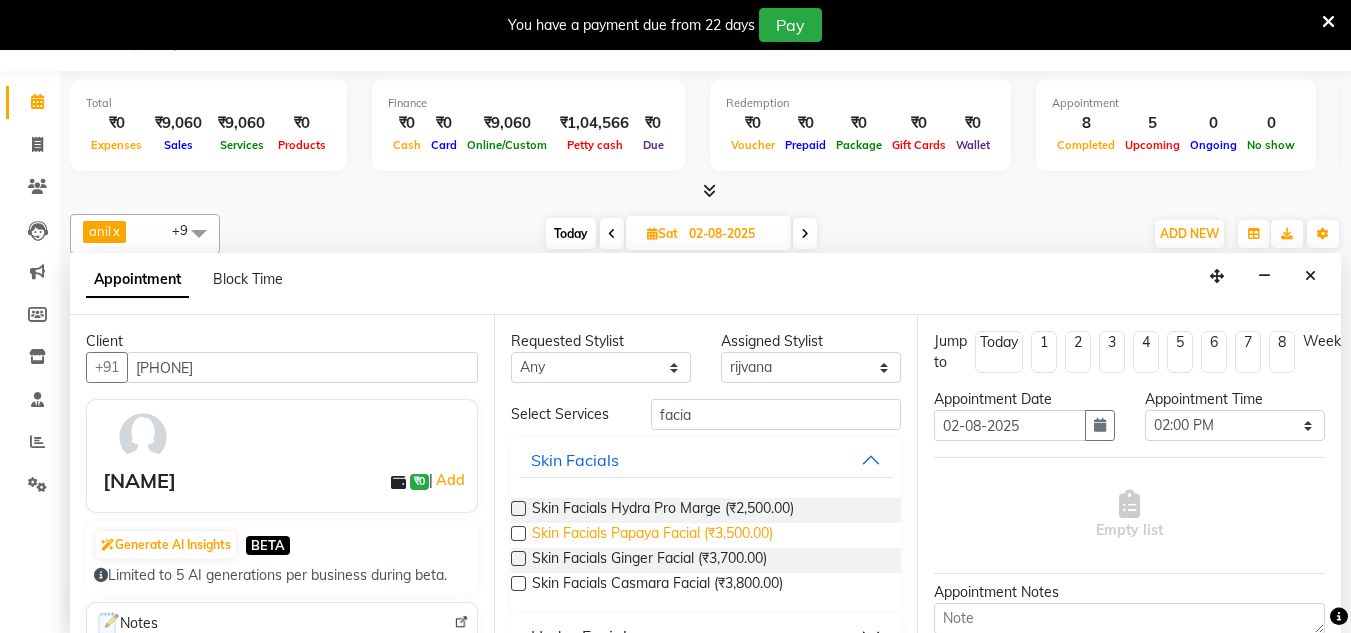 click on "Skin Facials Papaya Facial (₹3,500.00)" at bounding box center [652, 535] 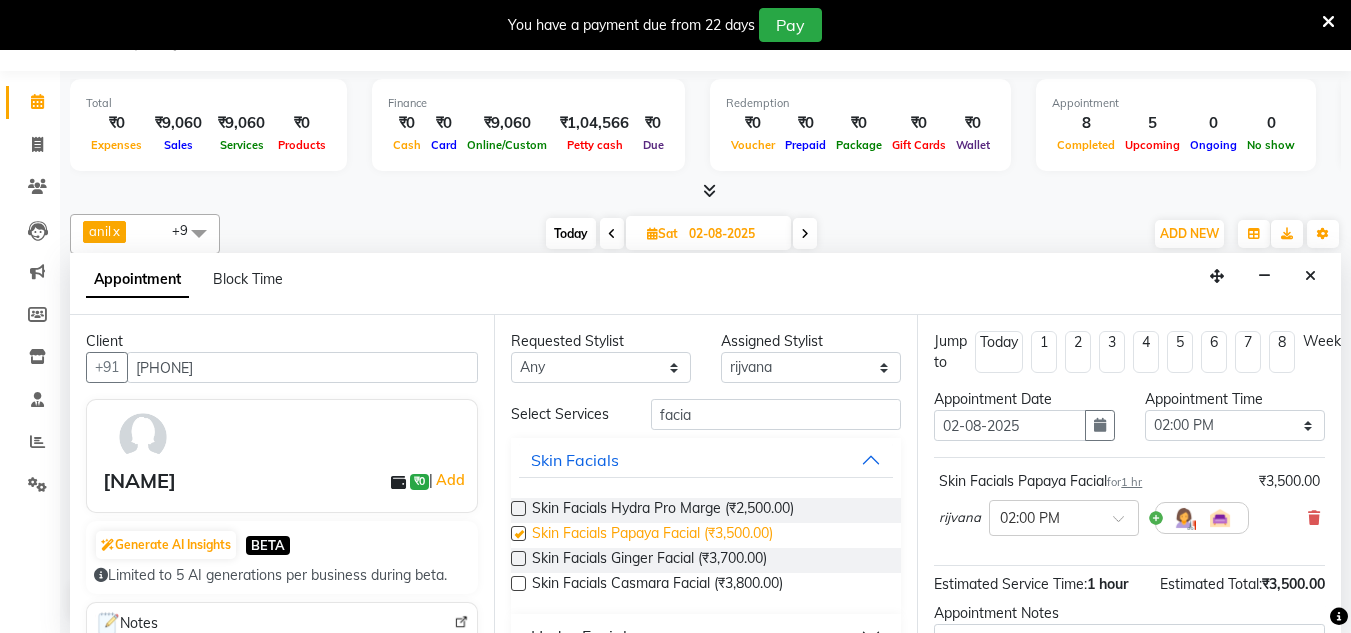 checkbox on "false" 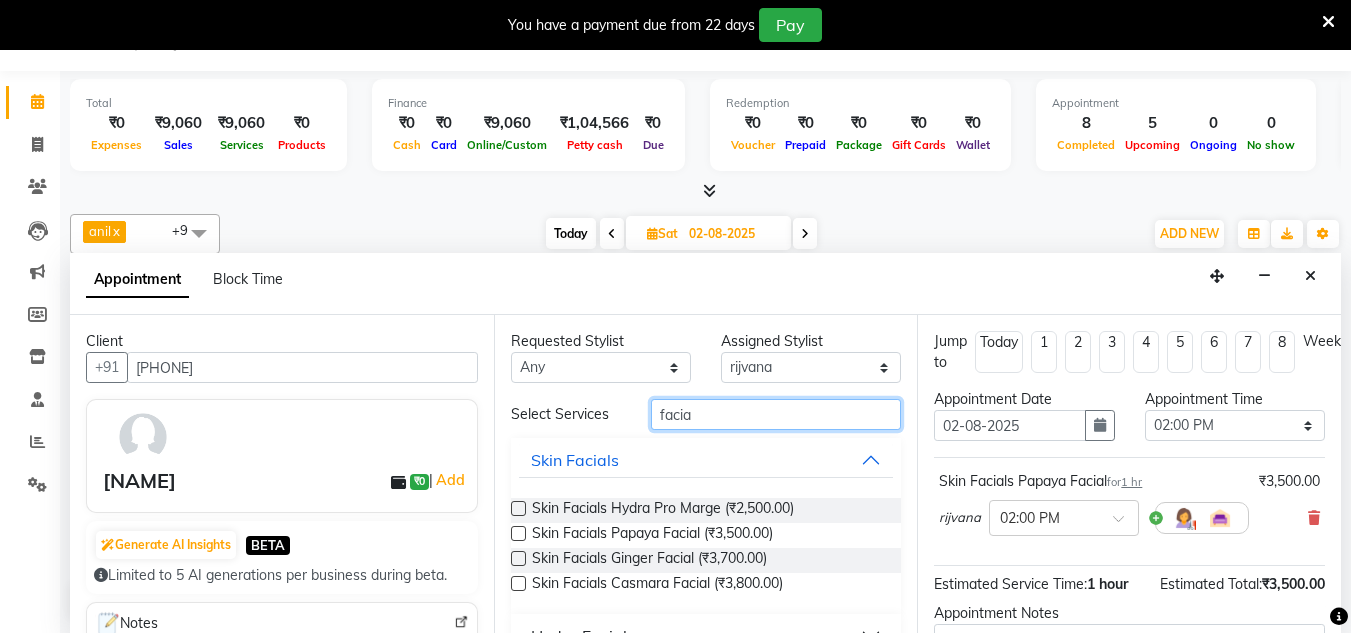 click on "facia" at bounding box center [776, 414] 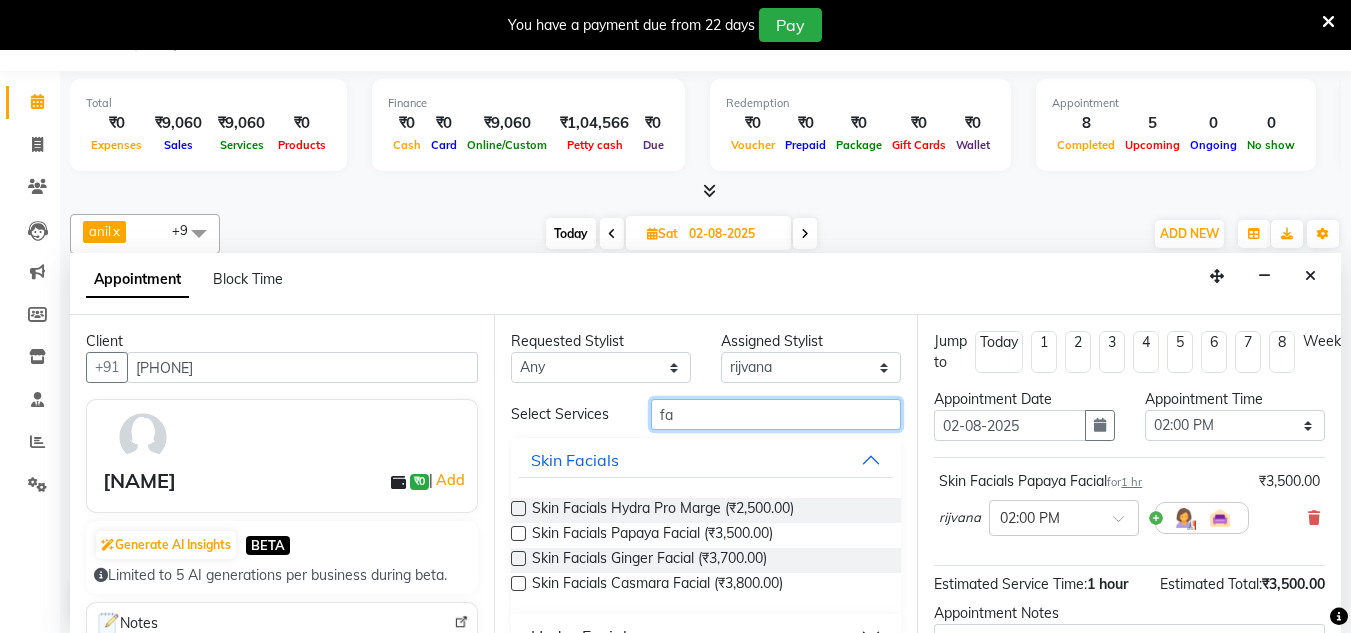 type on "f" 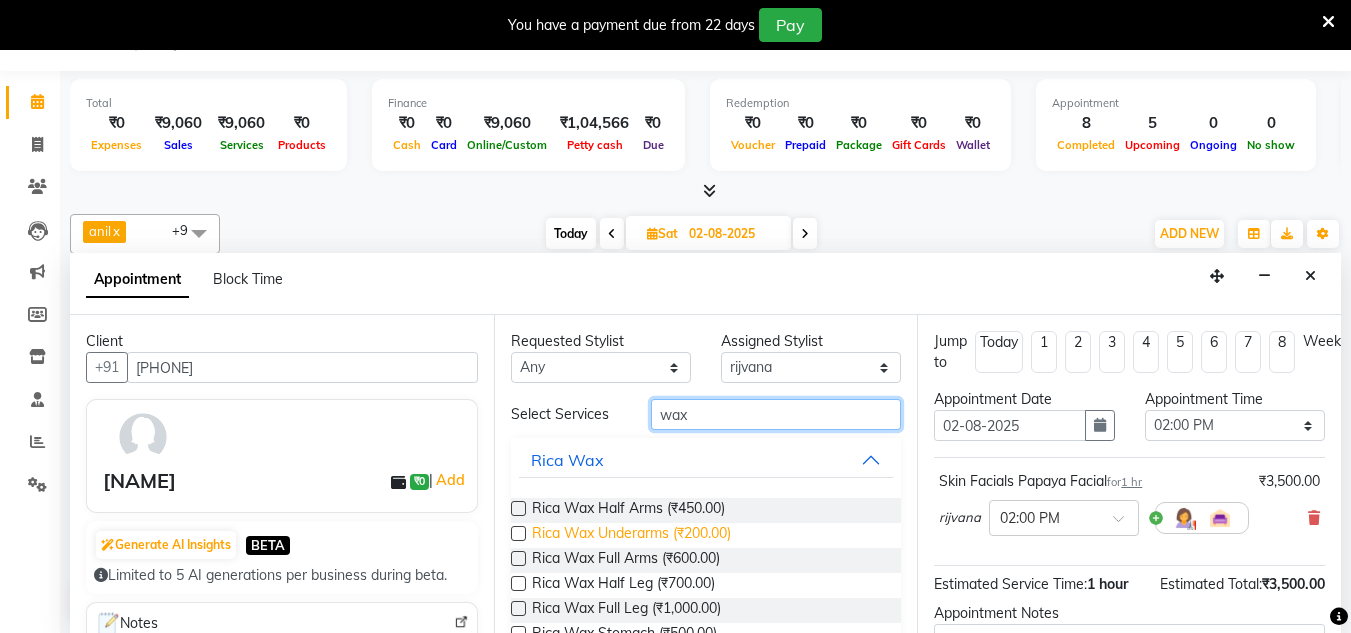 type on "wax" 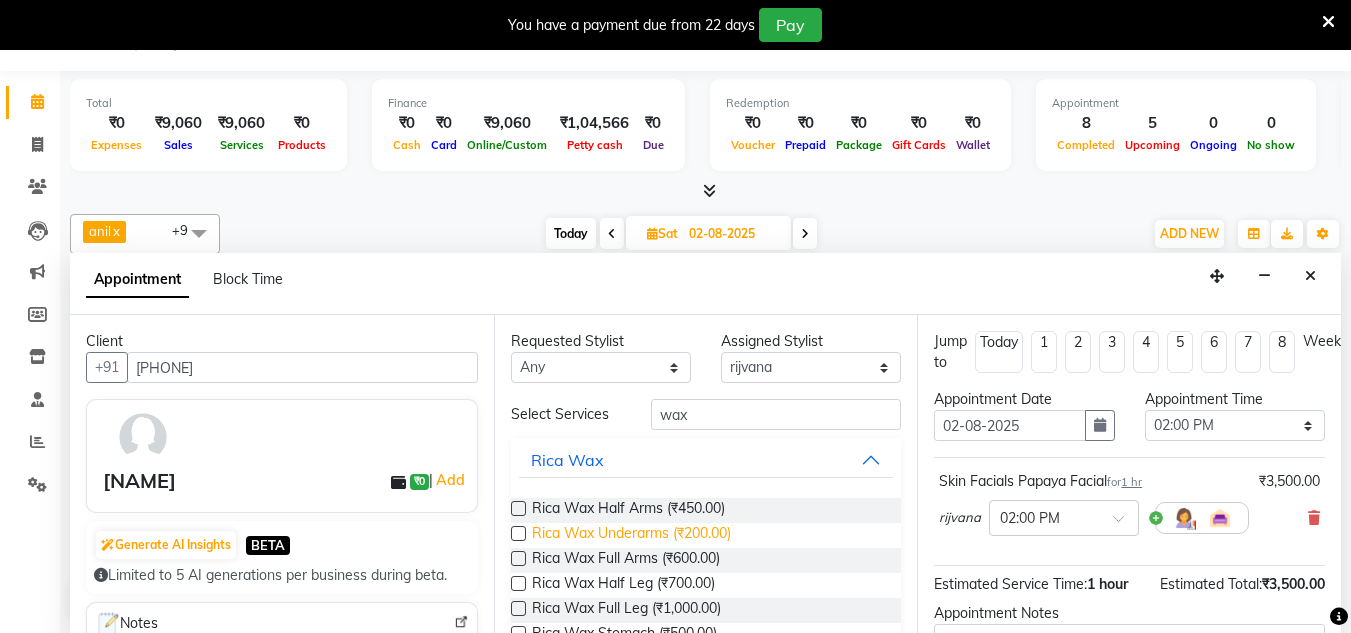 click on "Rica Wax Underarms (₹200.00)" at bounding box center [631, 535] 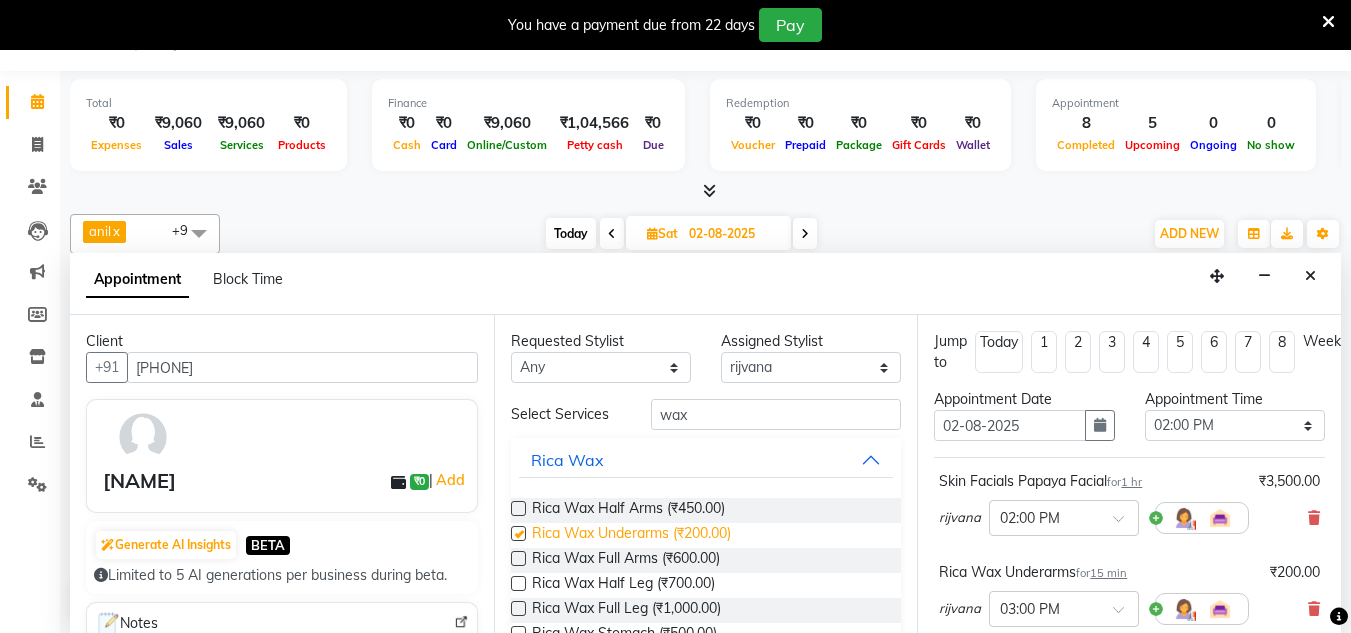 checkbox on "false" 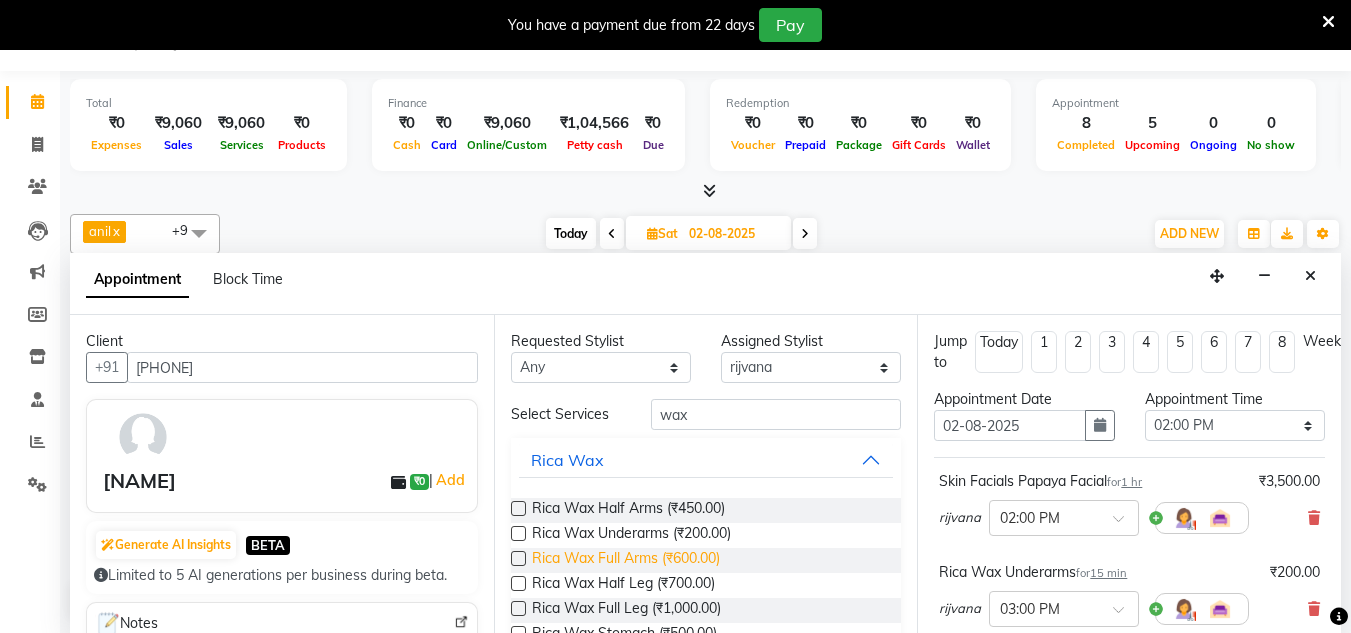 click on "Rica Wax Full Arms (₹600.00)" at bounding box center (626, 560) 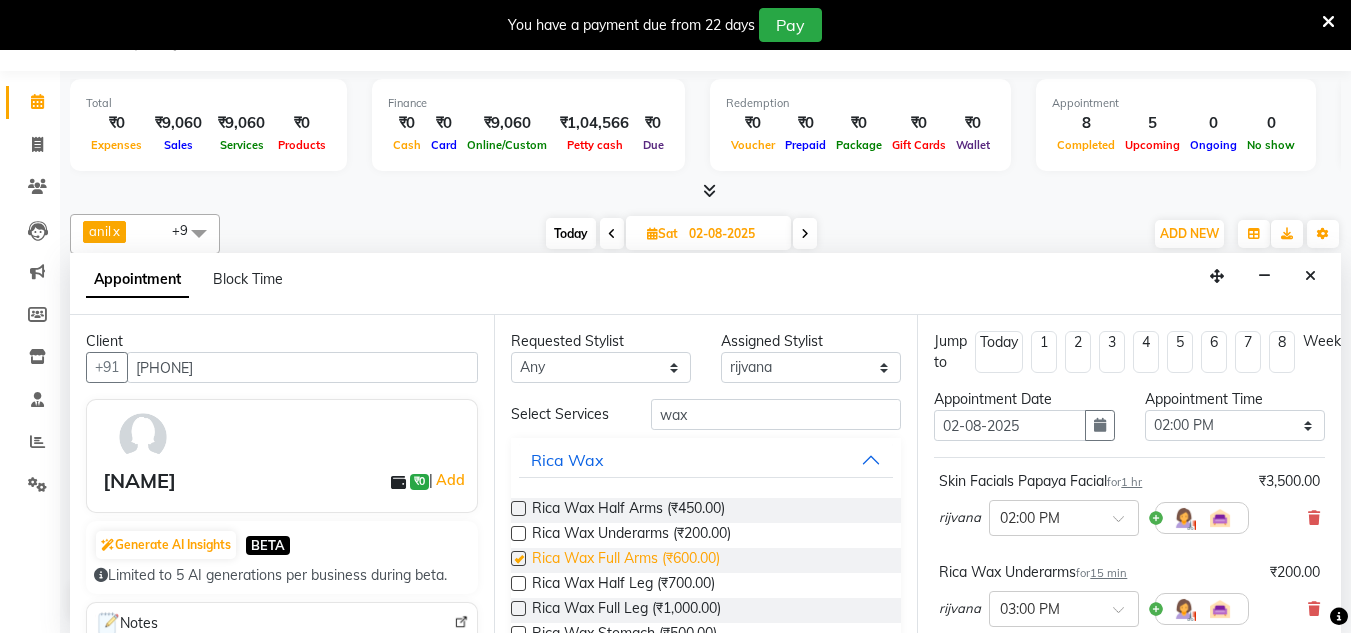 checkbox on "false" 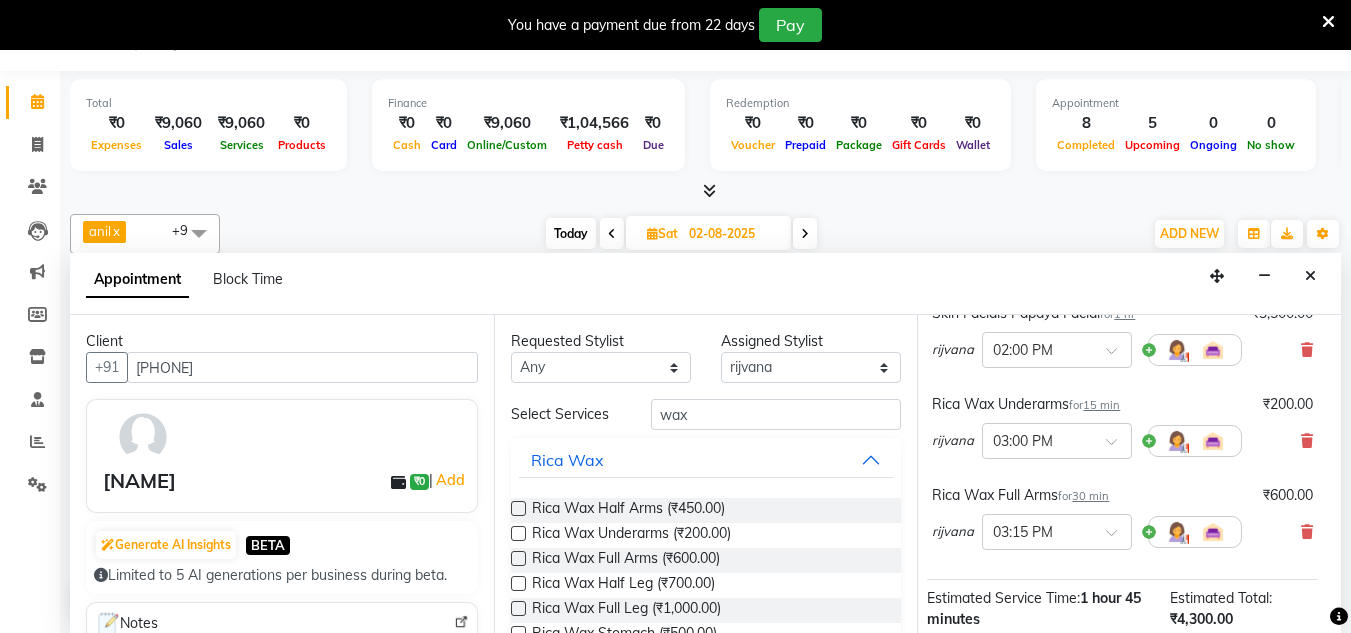 scroll, scrollTop: 169, scrollLeft: 11, axis: both 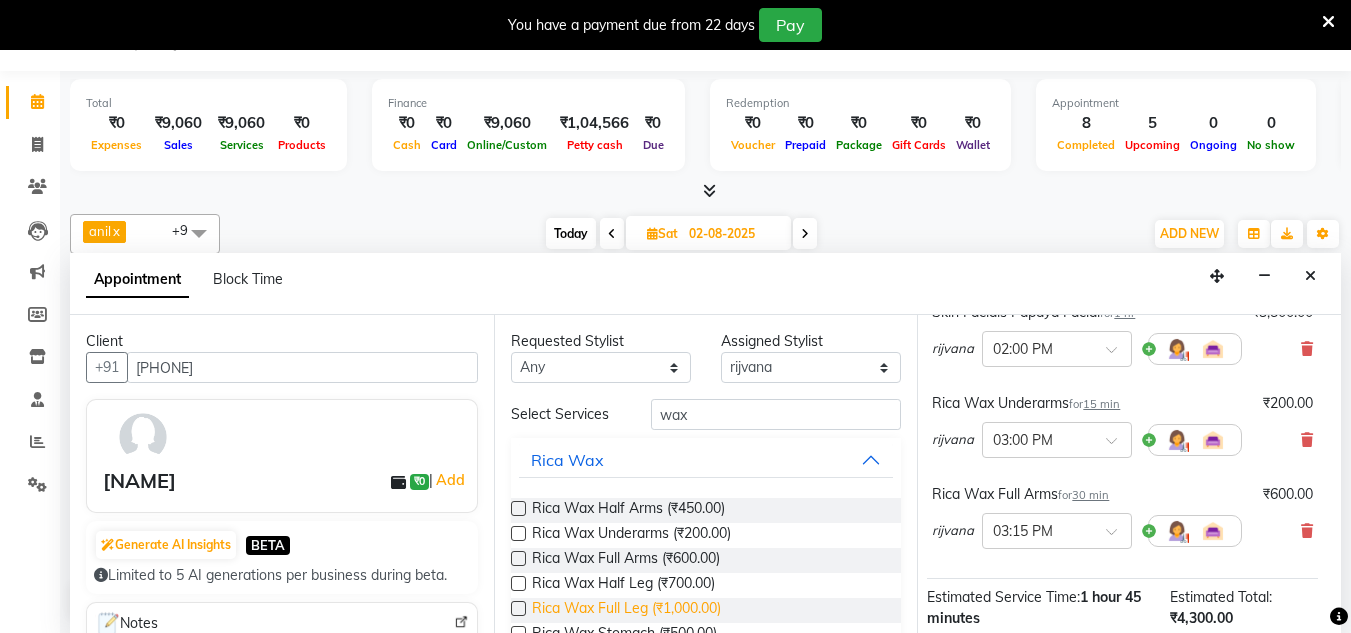 click on "Rica Wax Full Leg (₹1,000.00)" at bounding box center (626, 610) 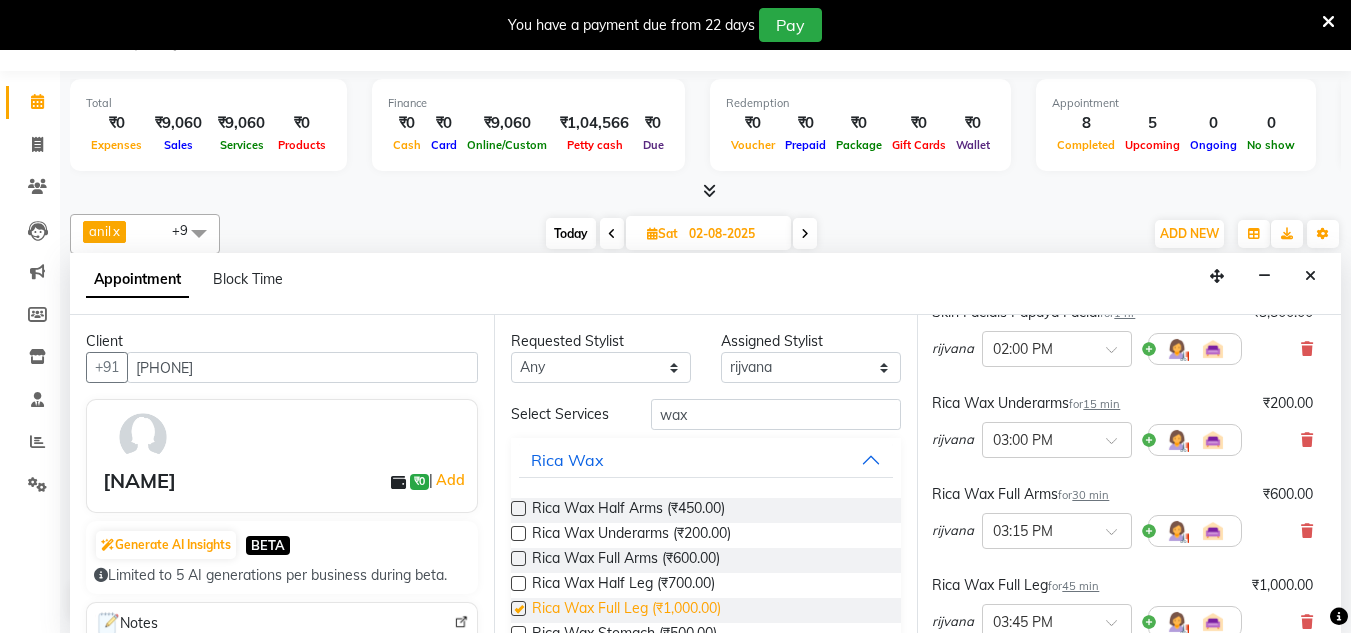 checkbox on "false" 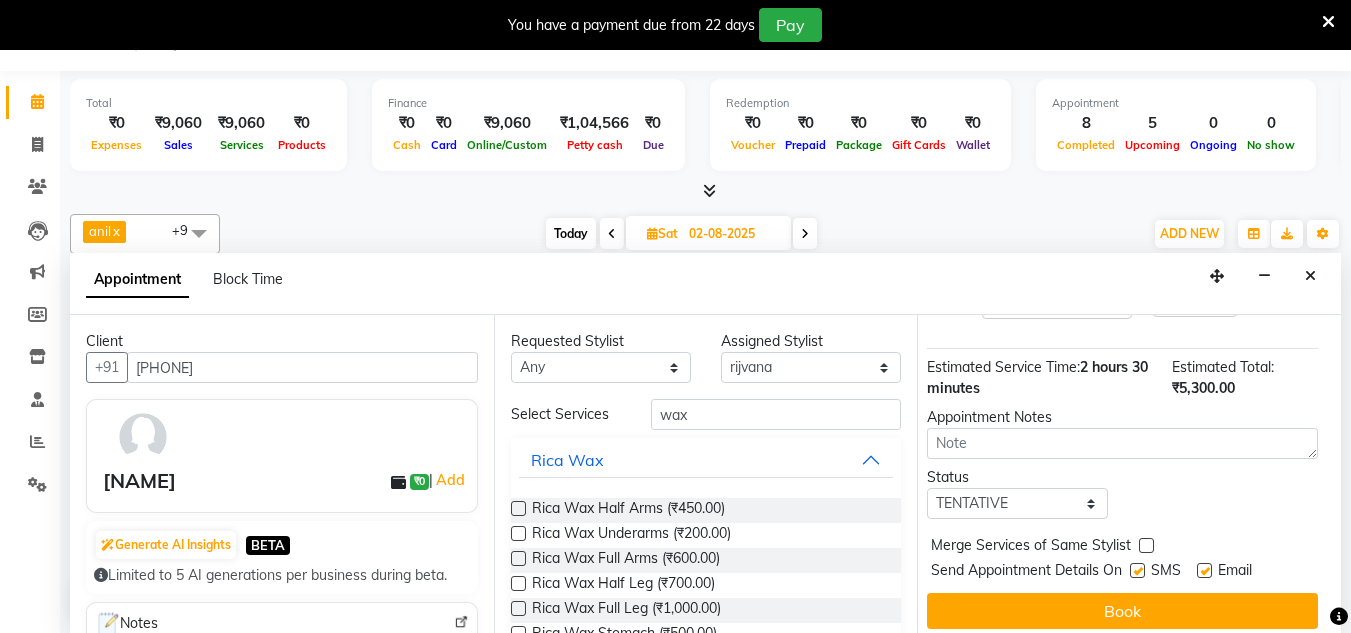 scroll, scrollTop: 494, scrollLeft: 11, axis: both 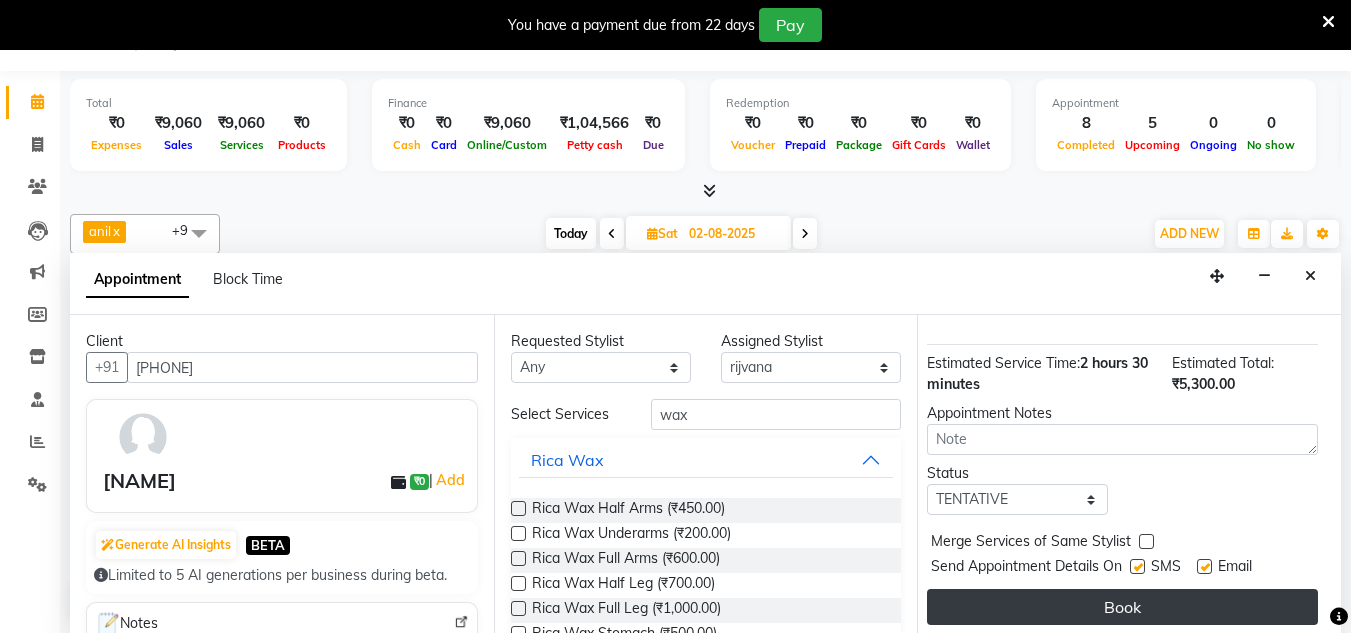 click on "Book" at bounding box center (1122, 607) 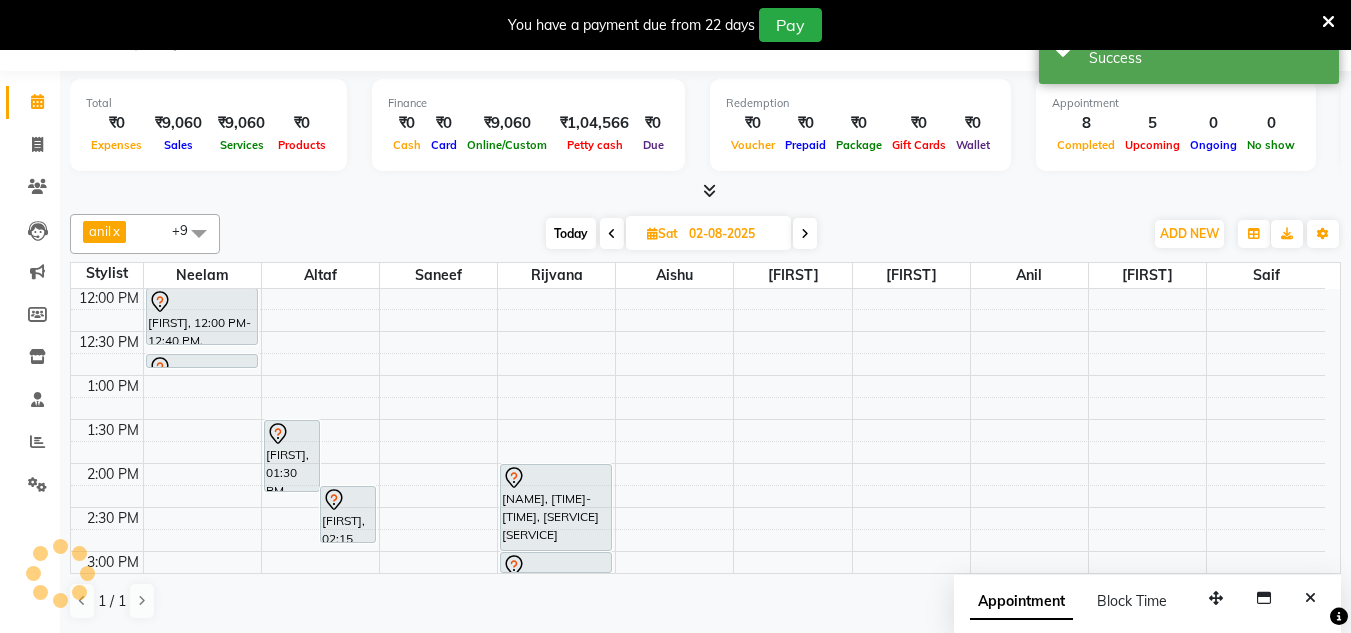 scroll, scrollTop: 0, scrollLeft: 0, axis: both 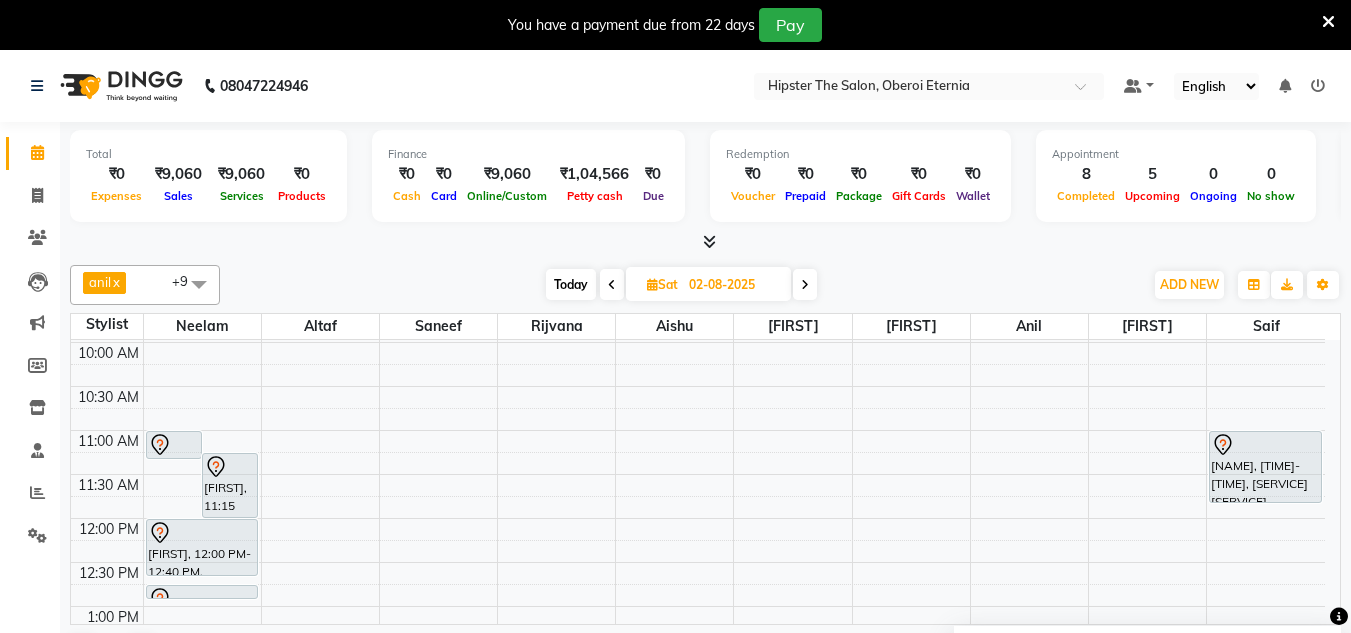 click on "Today" at bounding box center (571, 284) 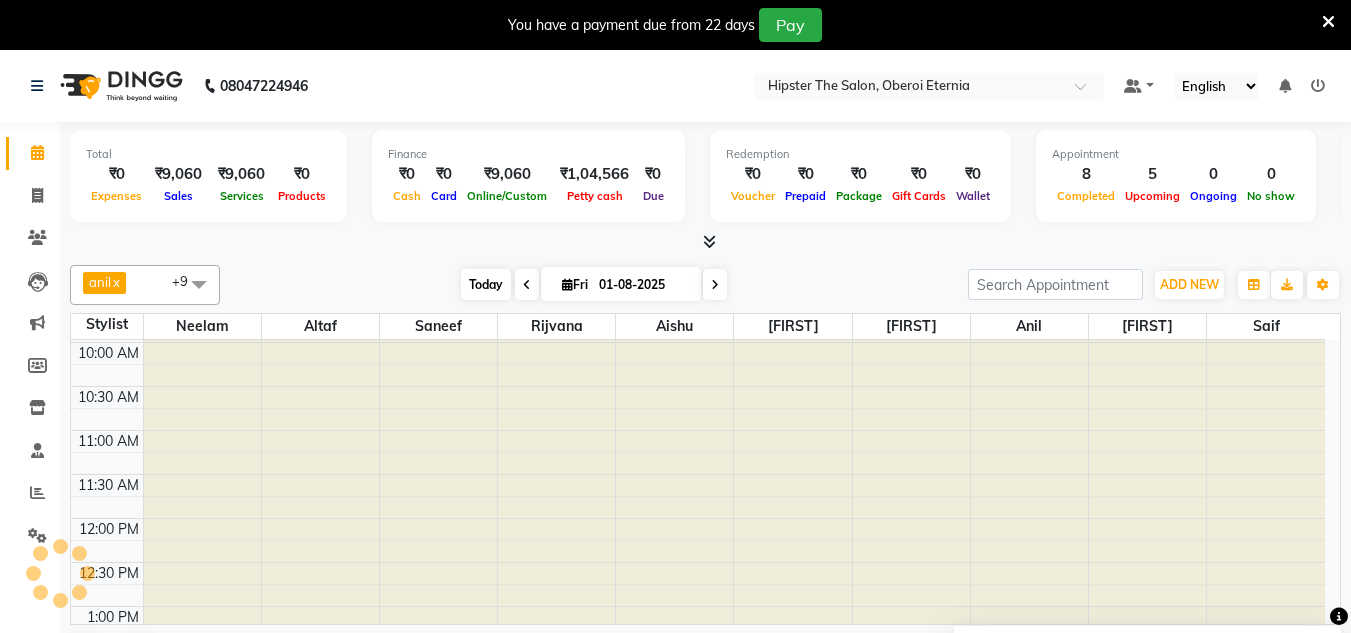 scroll, scrollTop: 0, scrollLeft: 0, axis: both 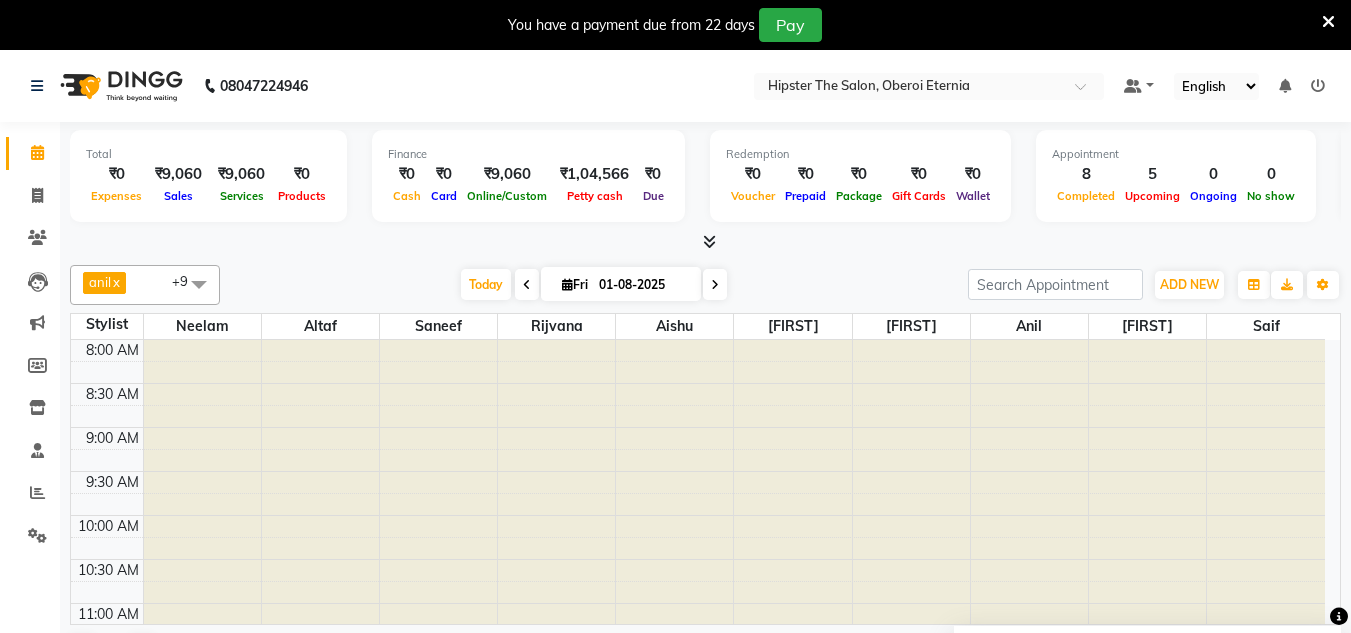 click on "Select All [FIRST] [FIRST] [FIRST] [FIRST] [FIRST] [FIRST]  [FIRST] [FIRST] [FIRST] [FIRST] [FIRST] [FIRST] [FIRST] [FIRST] [FIRST] Today  Fri 01-08-2025 Toggle Dropdown Add Appointment Add Invoice Add Expense Add Attendance Add Client Add Transaction Toggle Dropdown Add Appointment Add Invoice Add Expense Add Attendance Add Client ADD NEW Toggle Dropdown Add Appointment Add Invoice Add Expense Add Attendance Add Client Add Transaction Select All [FIRST] [FIRST] [FIRST] [FIRST] [FIRST] [FIRST]  [FIRST] [FIRST] [FIRST] [FIRST] [FIRST] [FIRST] [FIRST] [FIRST] [FIRST] Group By  Staff View   Room View  View as Vertical  Vertical - Week View  Horizontal  Horizontal - Week View  List  Toggle Dropdown Calendar Settings Manage Tags   Arrange Stylists   Reset Stylists  Full Screen  Show Available Stylist  Appointment Form" 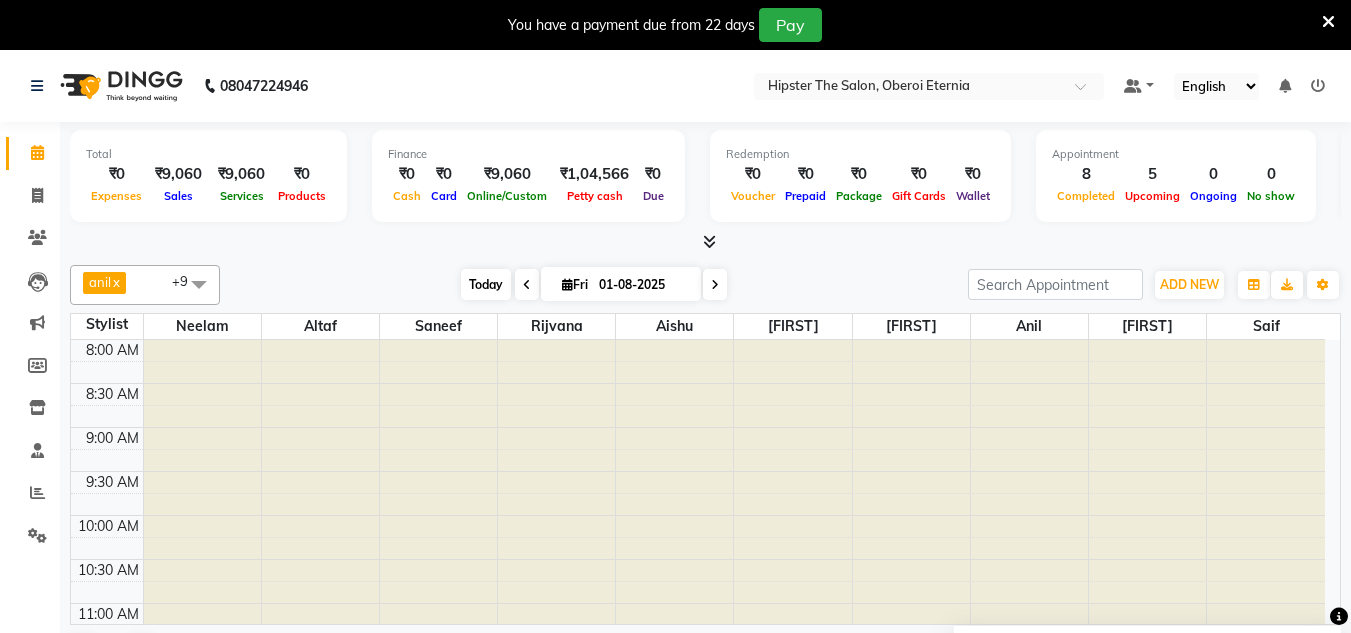 click on "Today" at bounding box center [486, 284] 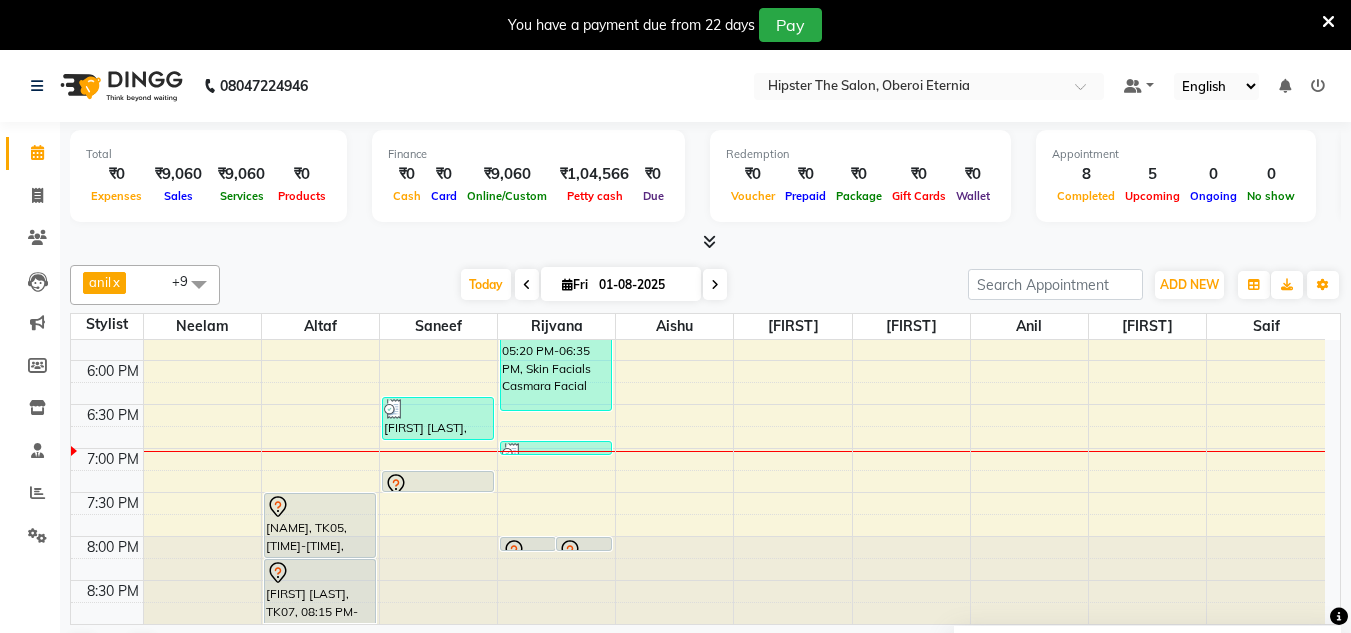 scroll, scrollTop: 1, scrollLeft: 0, axis: vertical 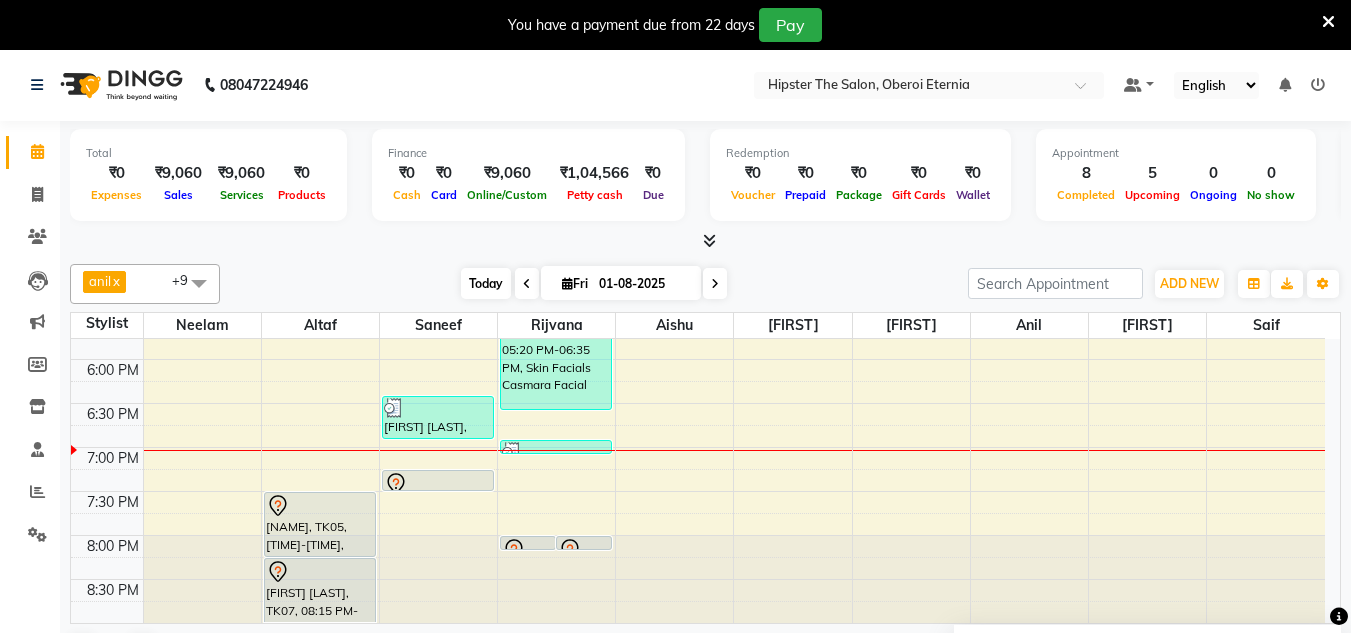 click on "Today" at bounding box center (486, 283) 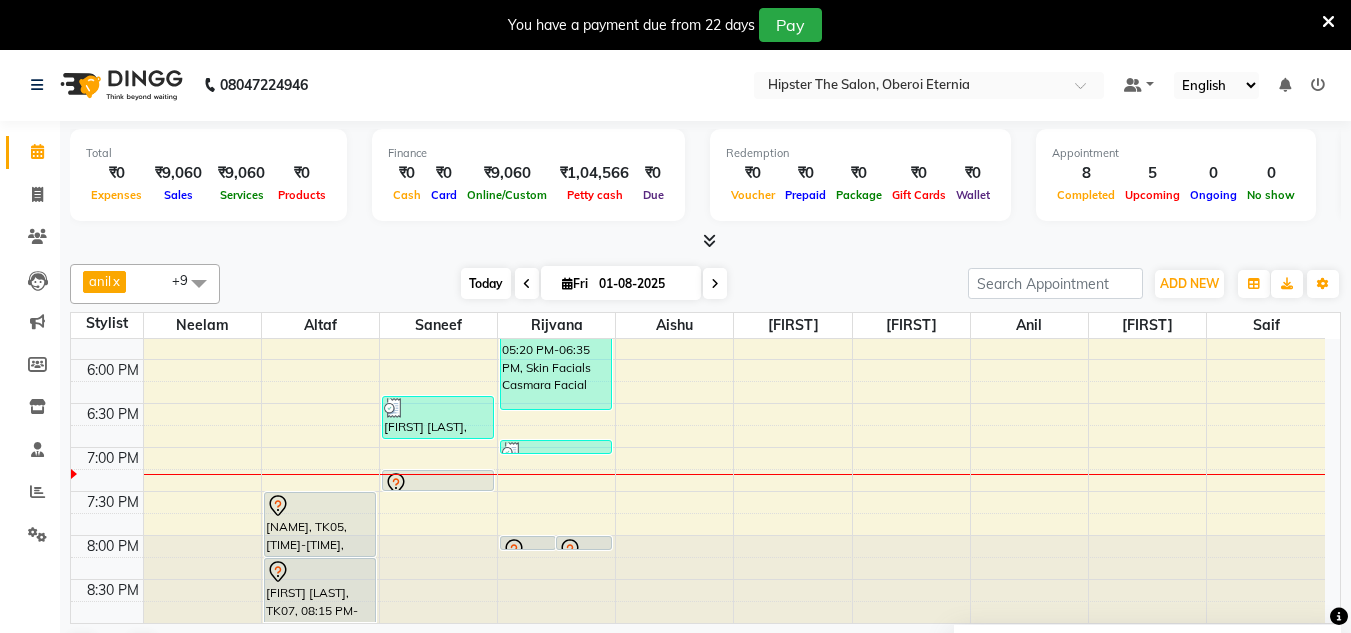 click on "Today" at bounding box center [486, 283] 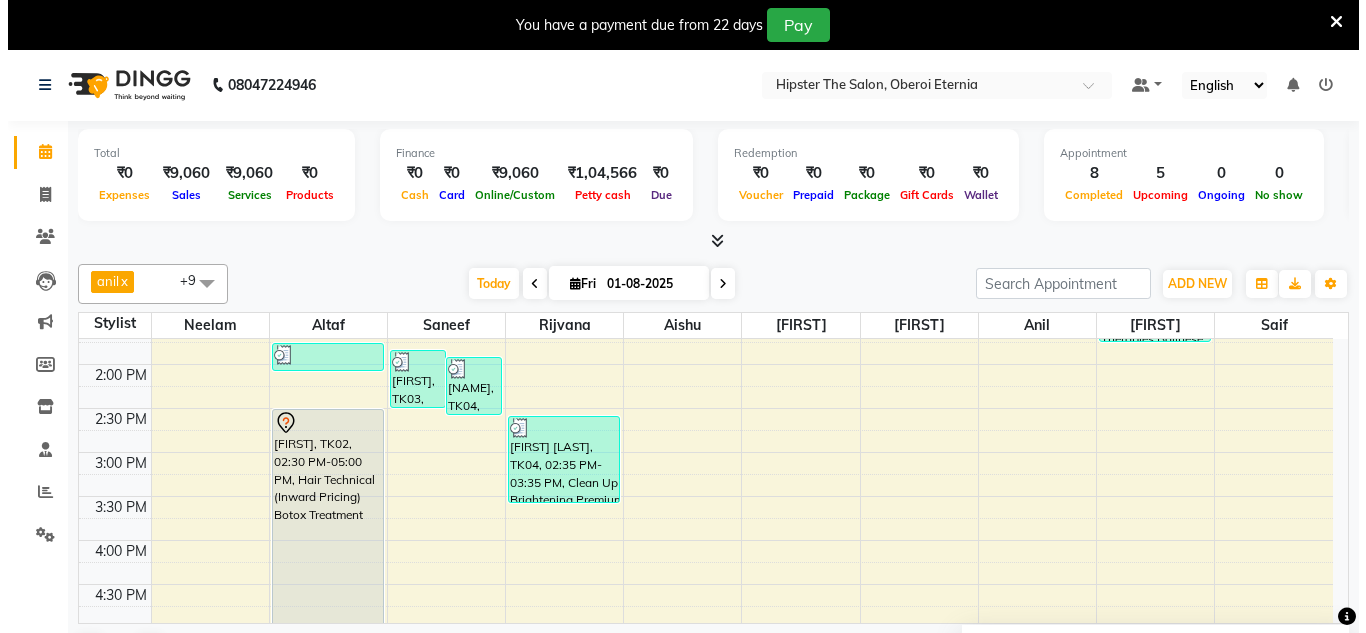 scroll, scrollTop: 501, scrollLeft: 0, axis: vertical 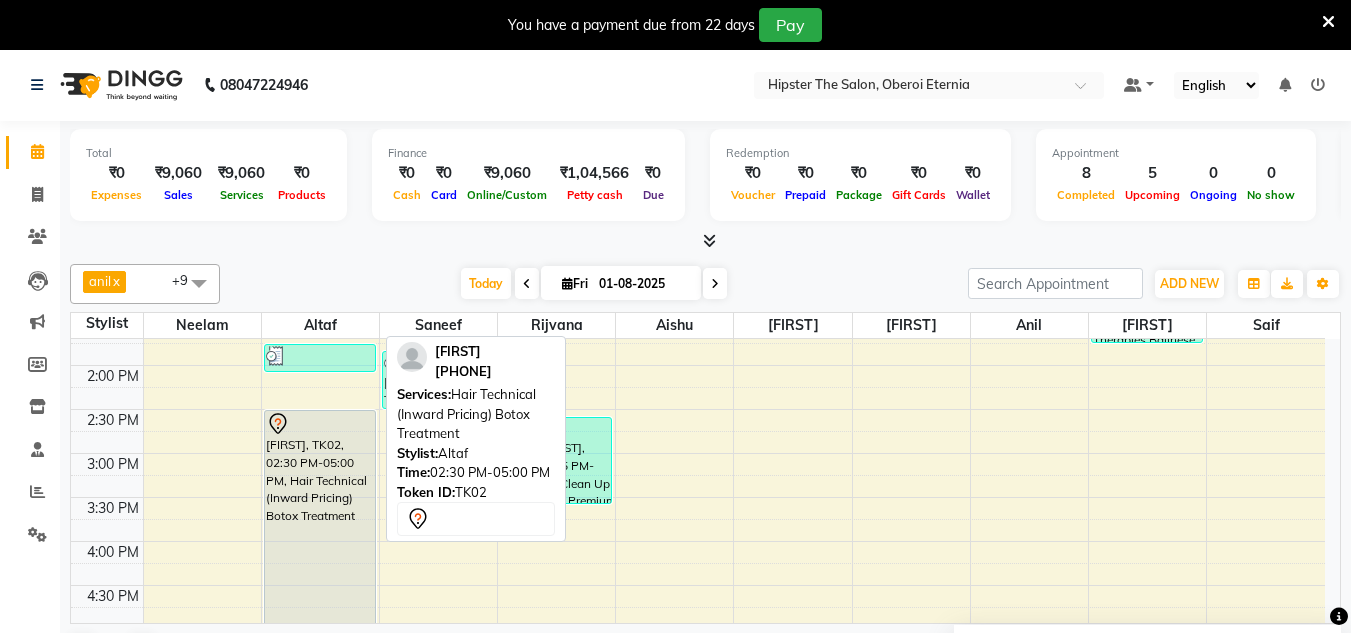 click on "[FIRST], TK02, 02:30 PM-05:00 PM, Hair Technical (Inward Pricing) Botox Treatment" at bounding box center [320, 519] 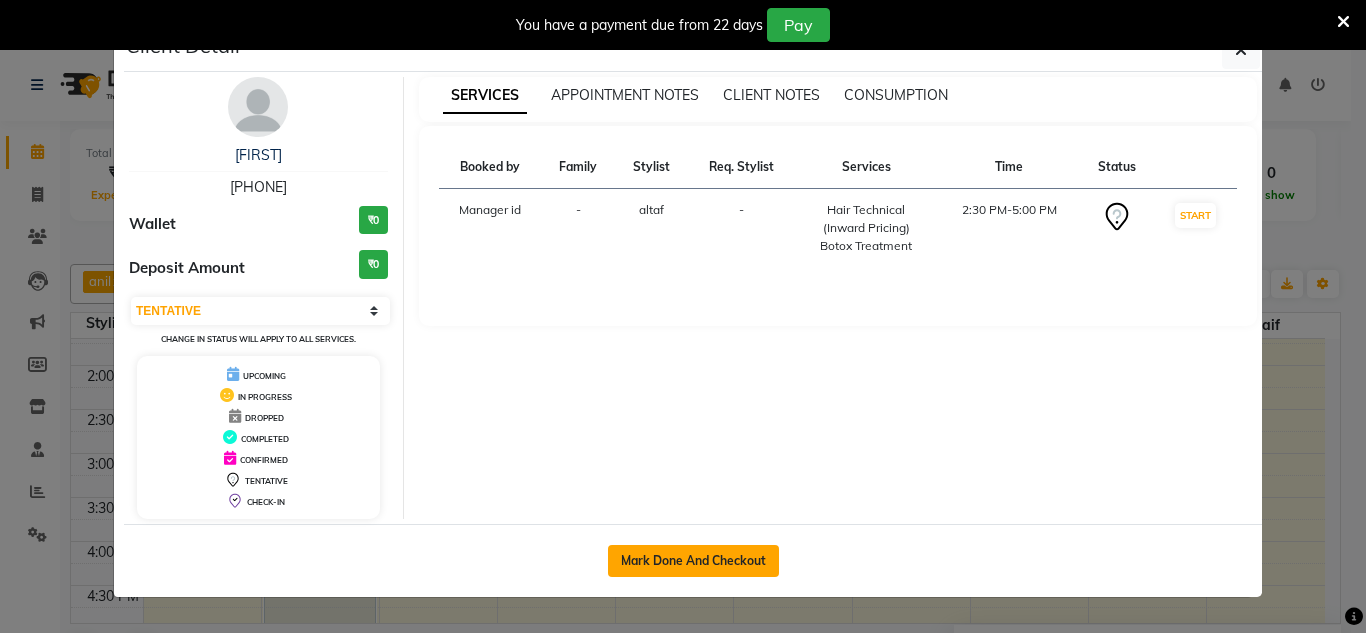 click on "Mark Done And Checkout" 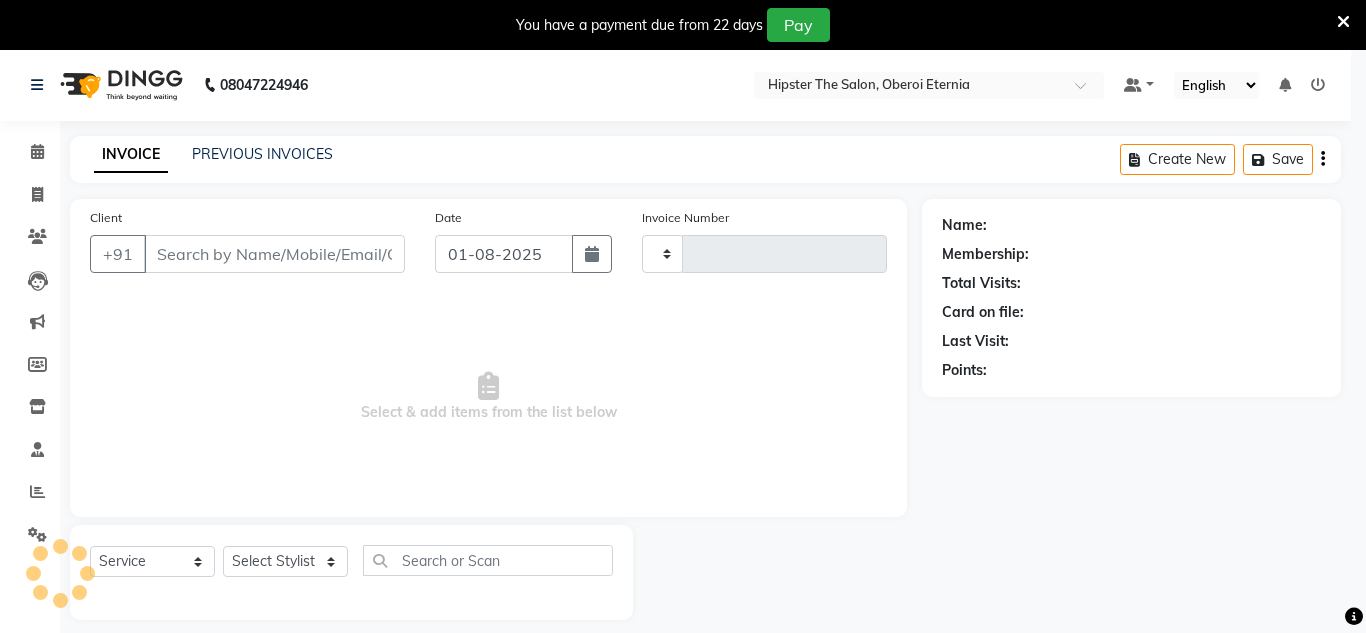 select on "3" 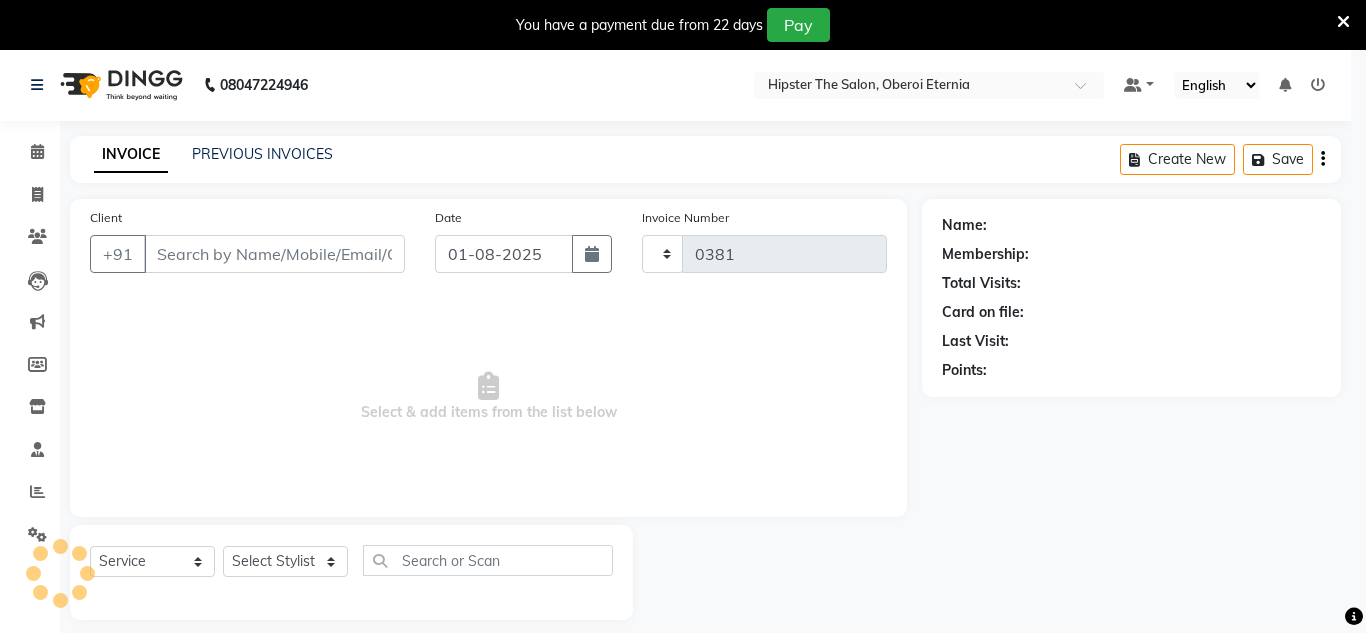 select on "8592" 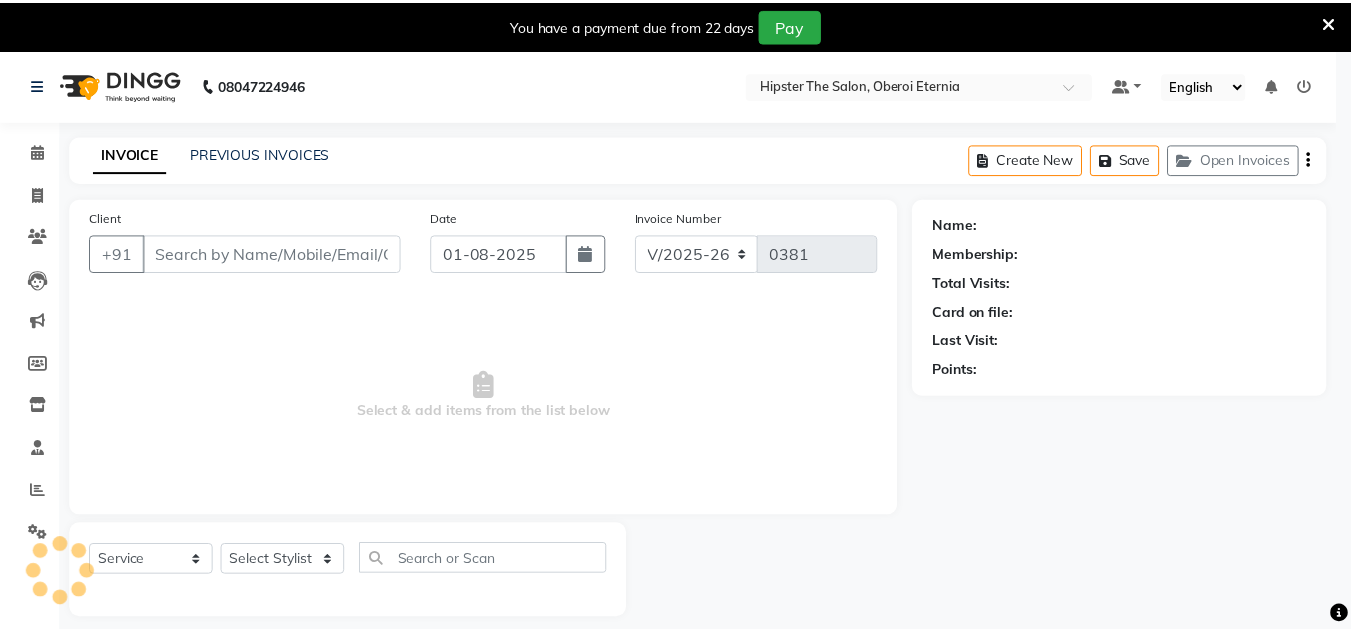 scroll, scrollTop: 0, scrollLeft: 0, axis: both 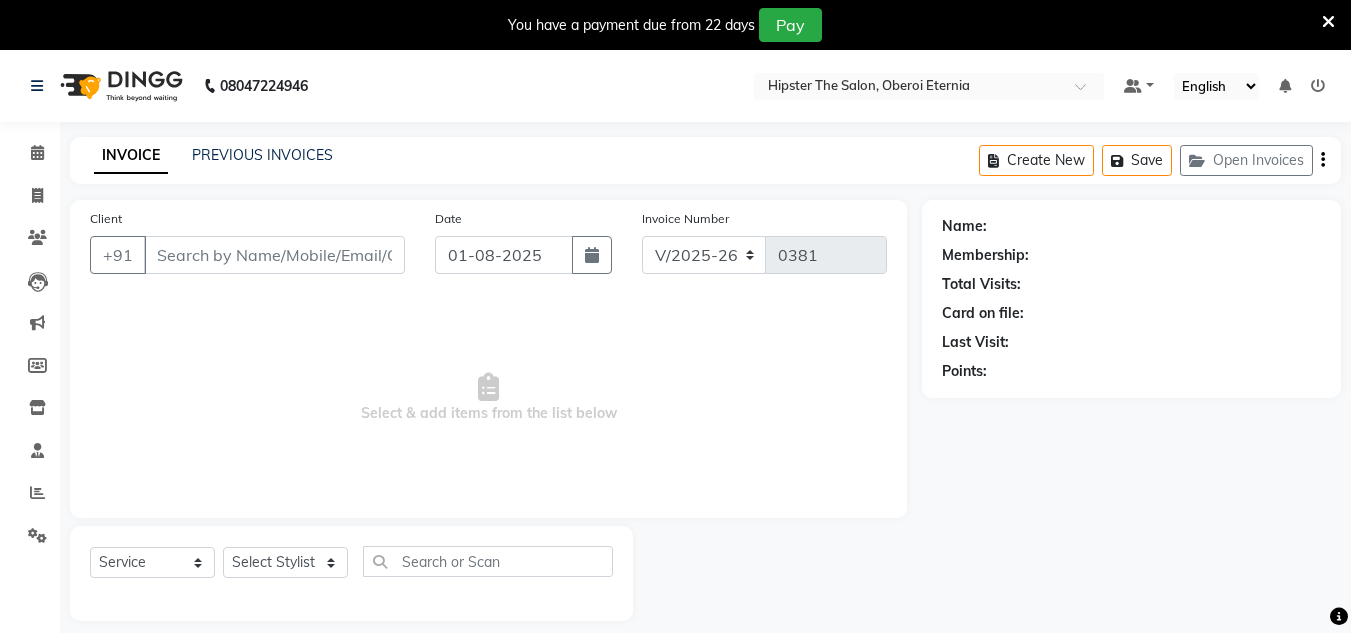 type on "[PHONE]" 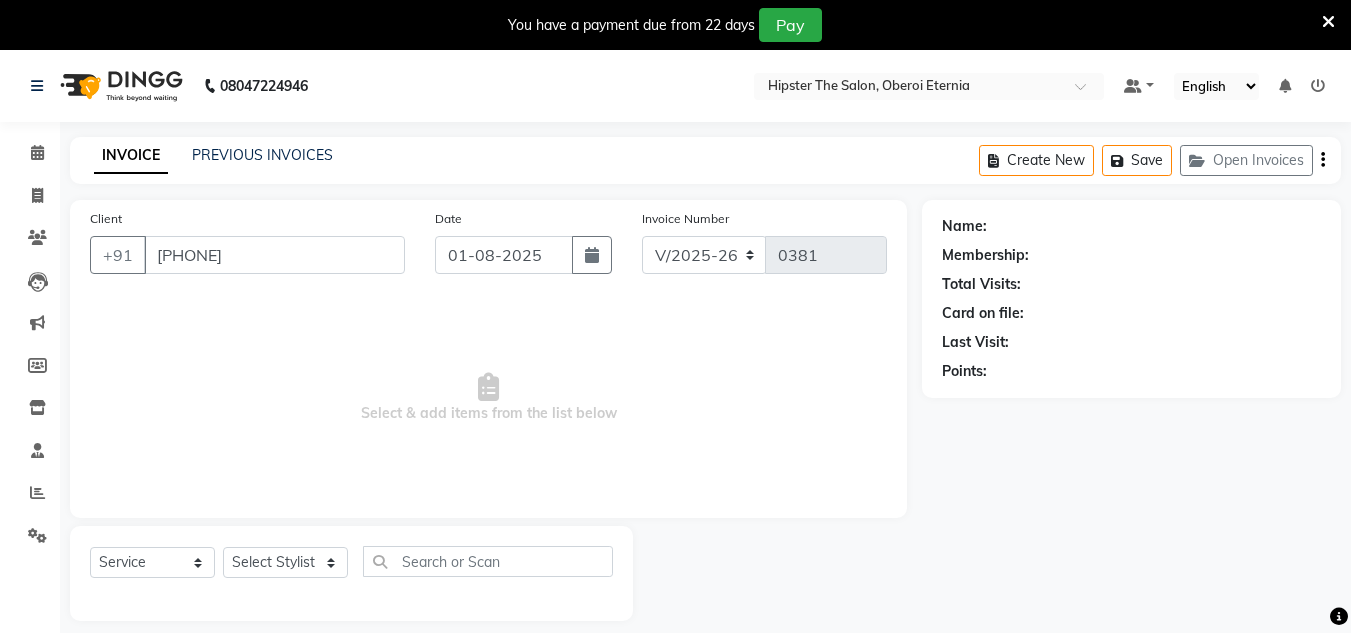 select on "85979" 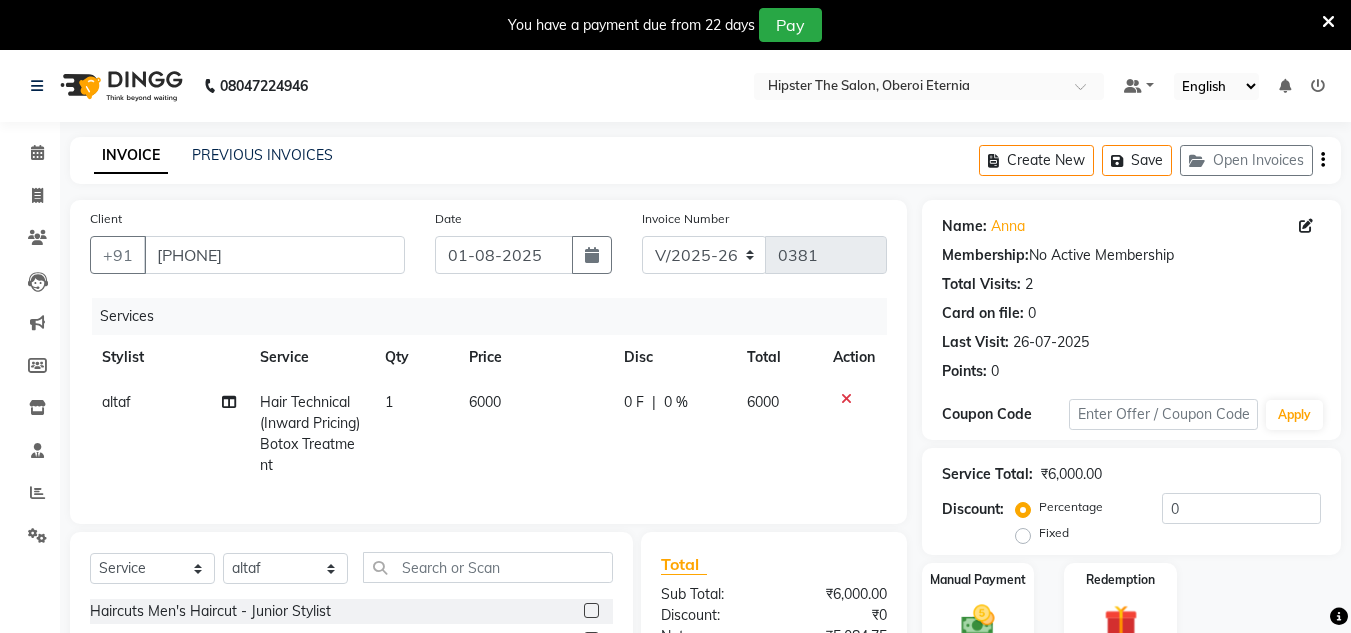 scroll, scrollTop: 185, scrollLeft: 0, axis: vertical 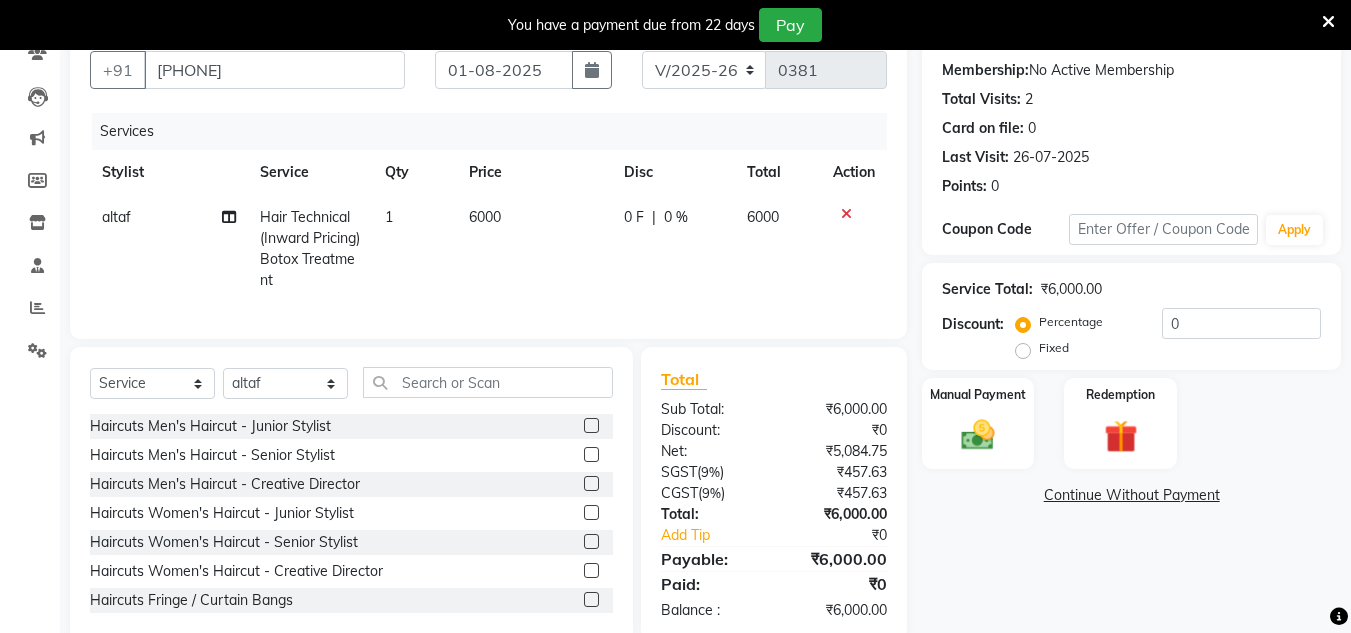 click on "6000" 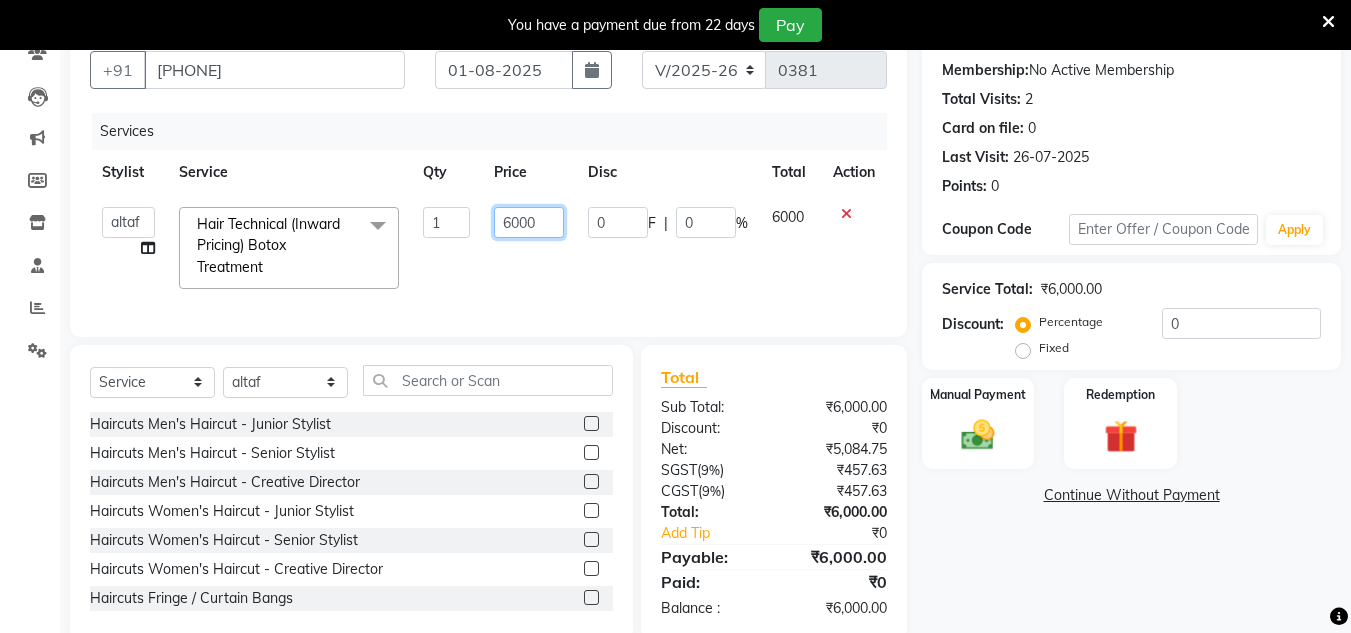 click on "6000" 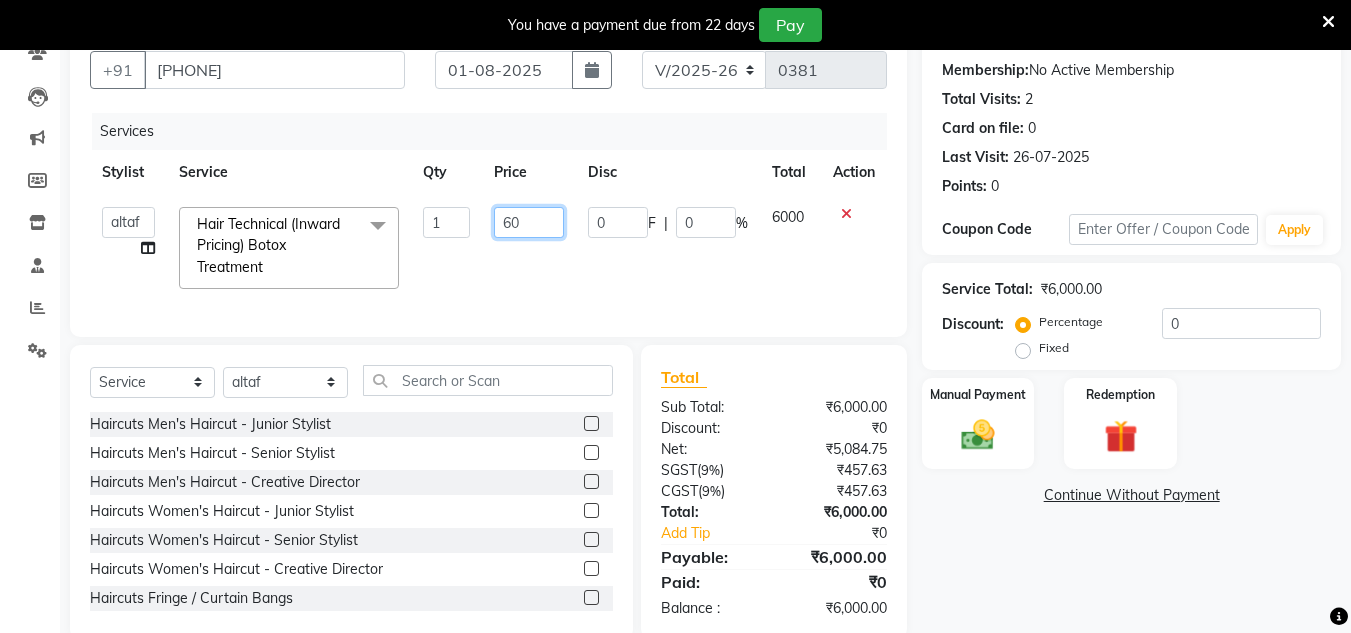 type on "6" 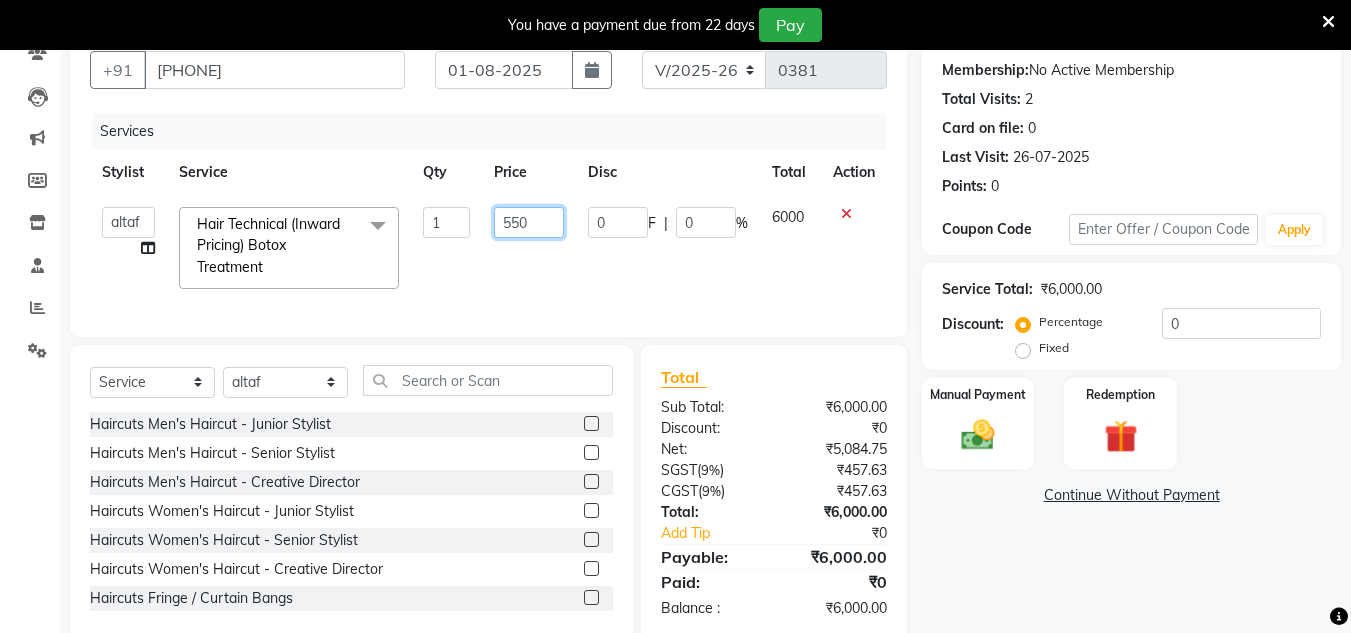 type on "5500" 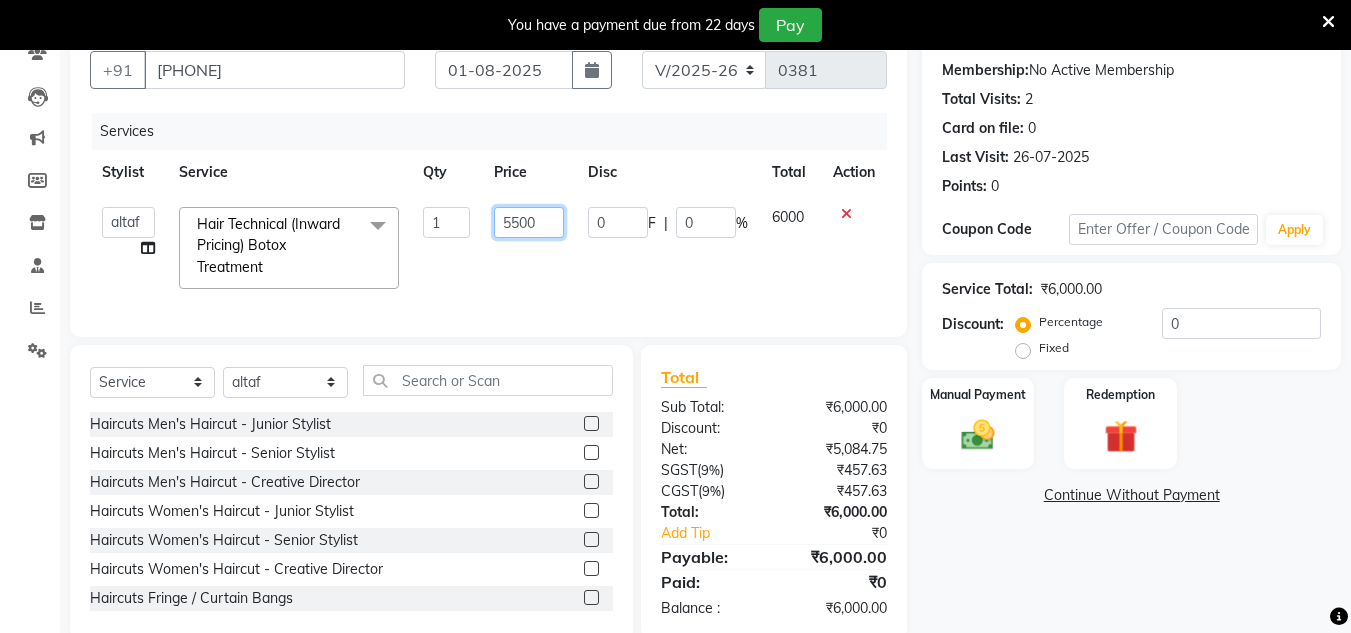 scroll, scrollTop: 0, scrollLeft: 0, axis: both 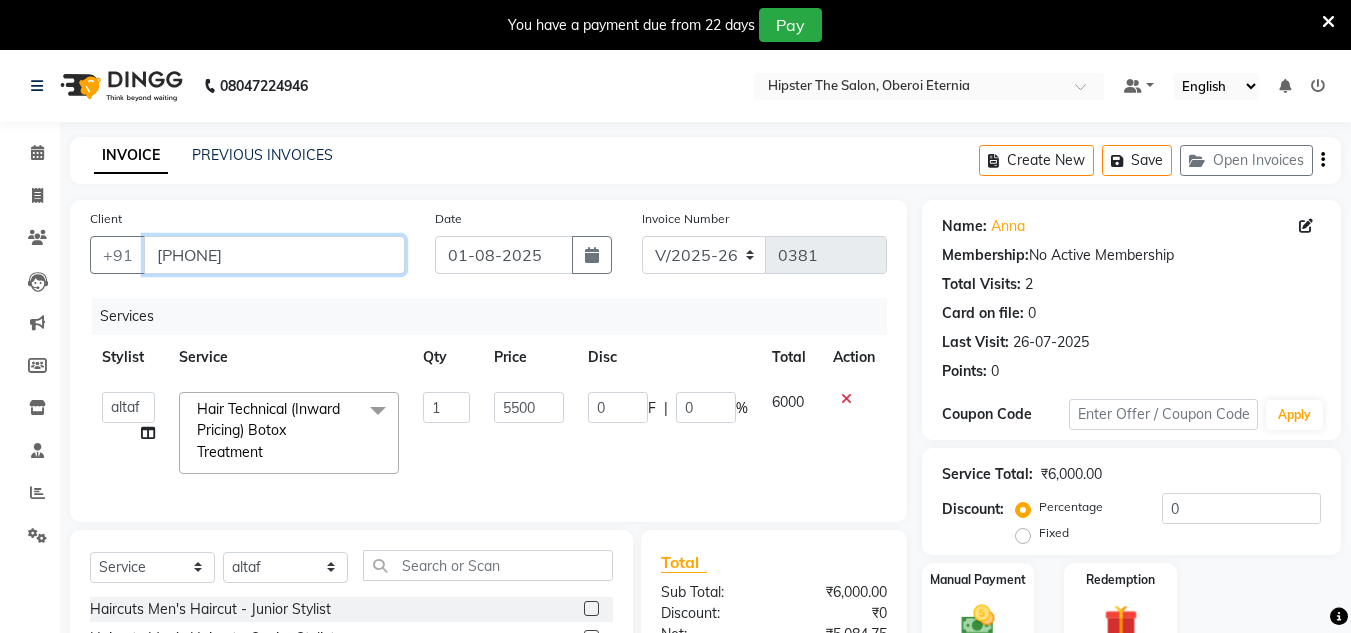 click on "[PHONE]" at bounding box center (274, 255) 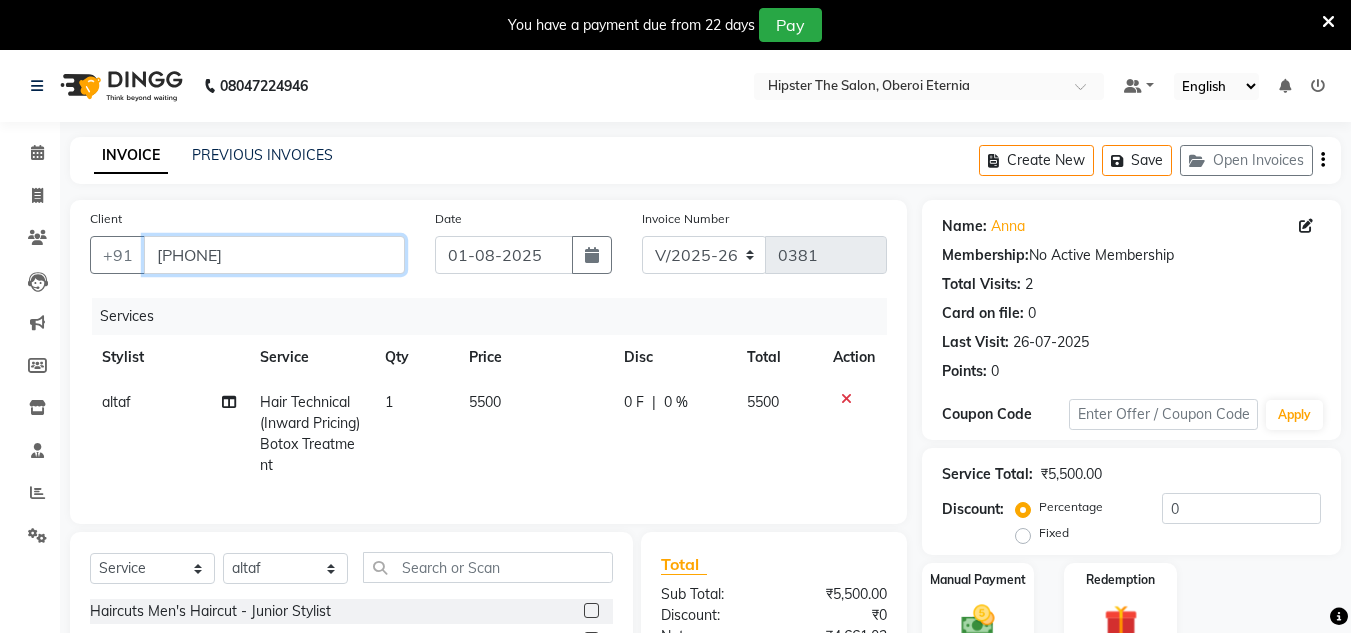 click on "[PHONE]" at bounding box center (274, 255) 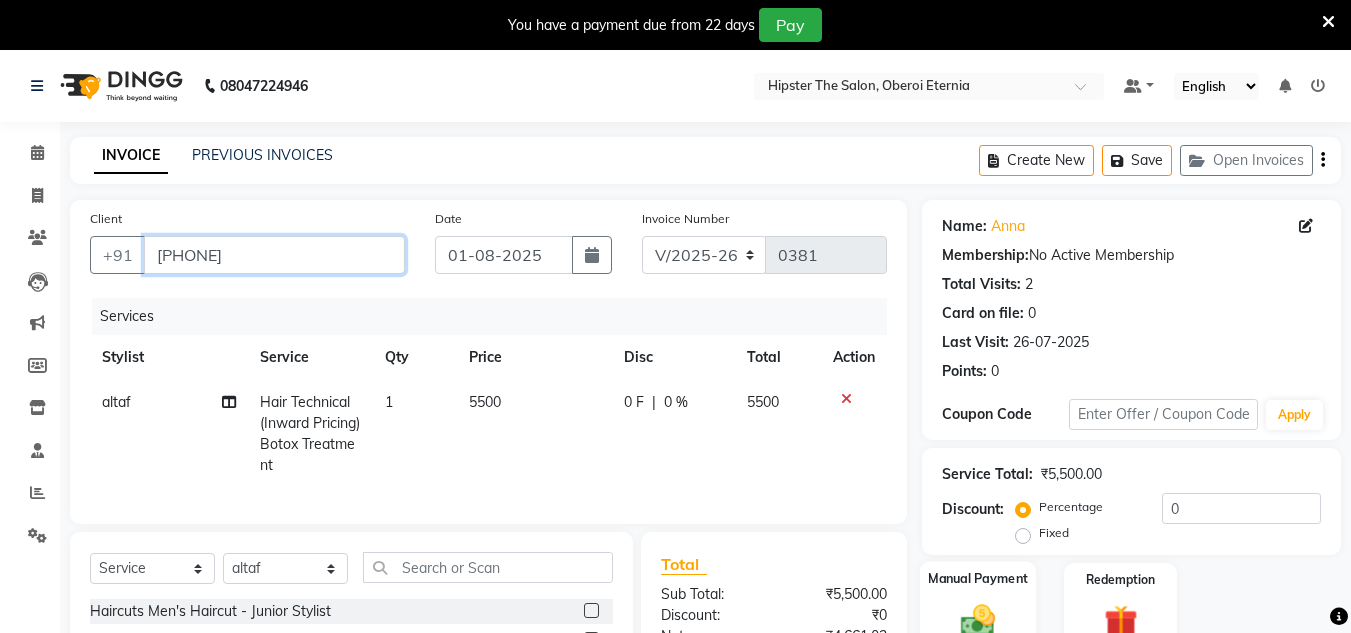 scroll, scrollTop: 149, scrollLeft: 0, axis: vertical 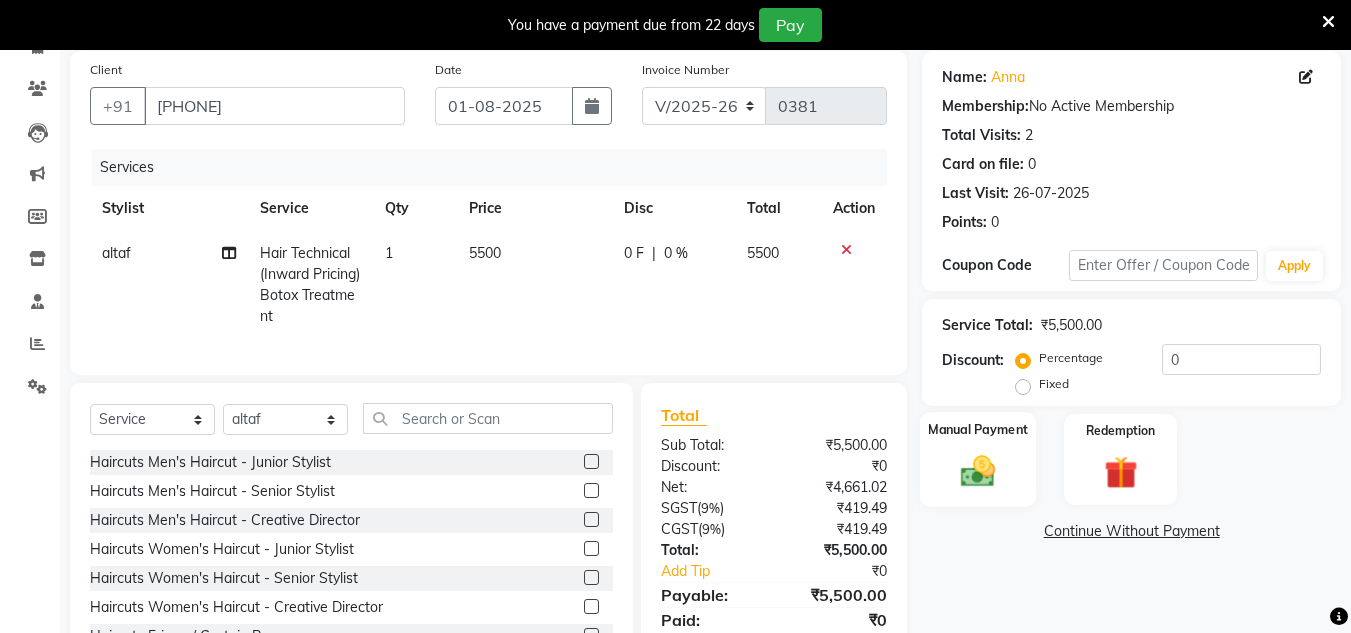 click 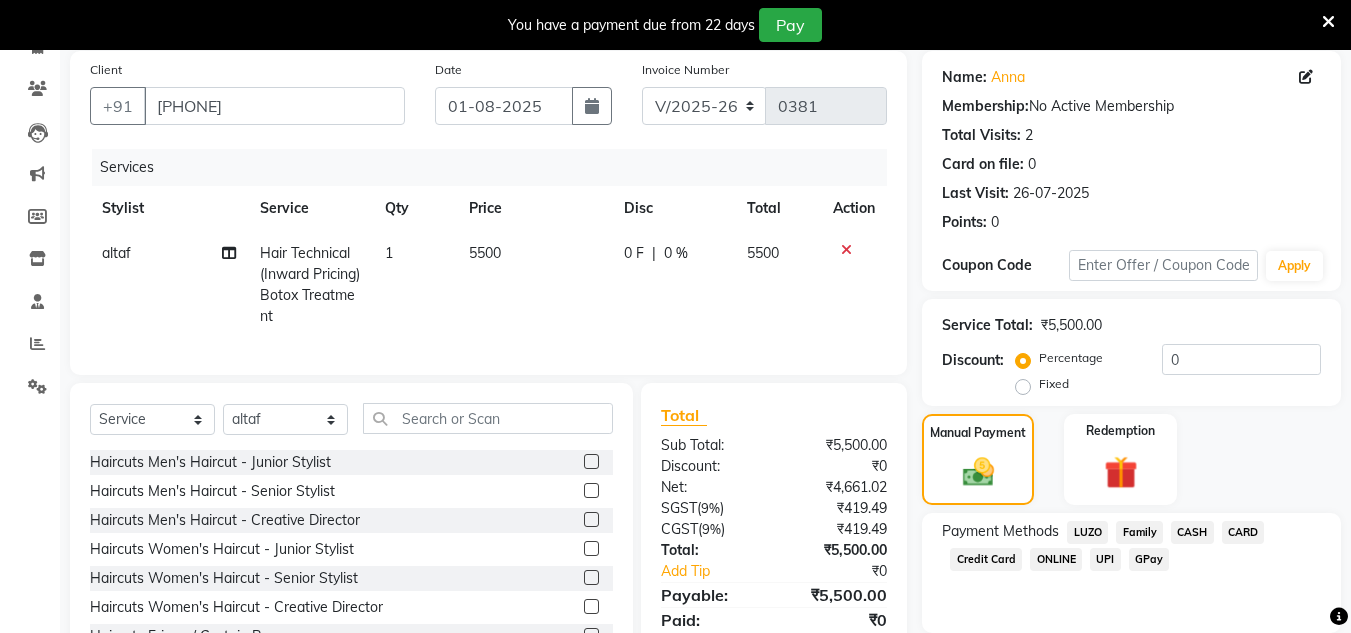 click on "GPay" 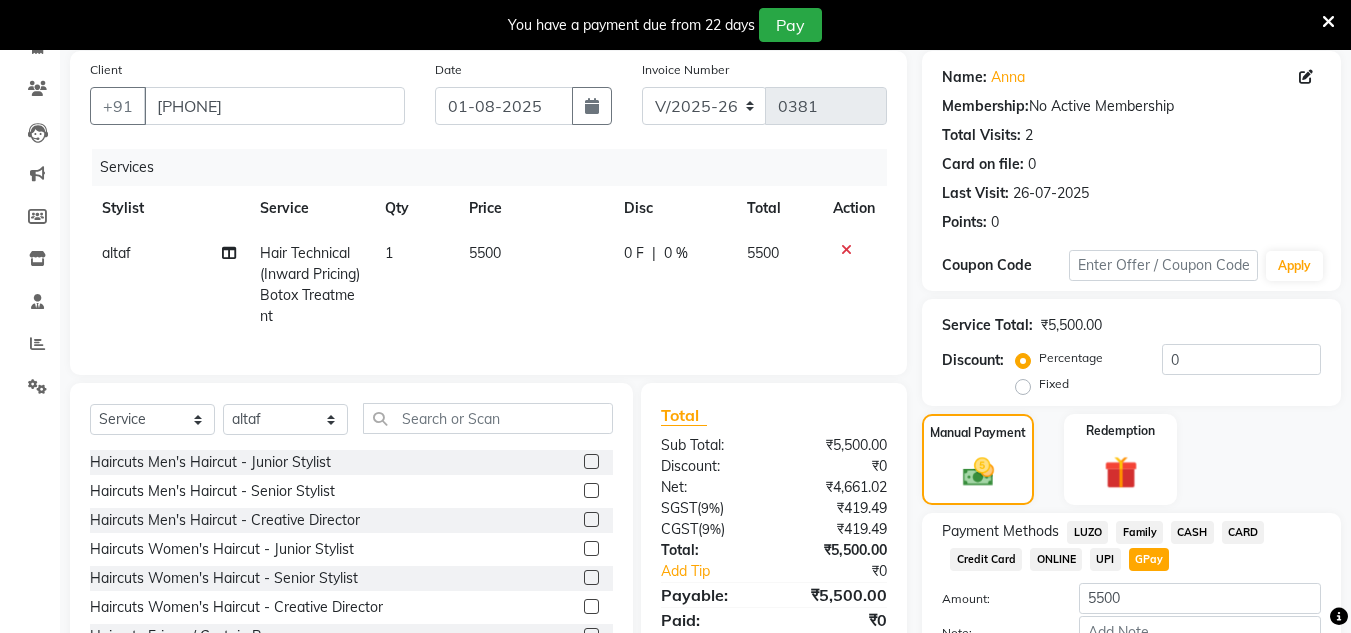 scroll, scrollTop: 276, scrollLeft: 0, axis: vertical 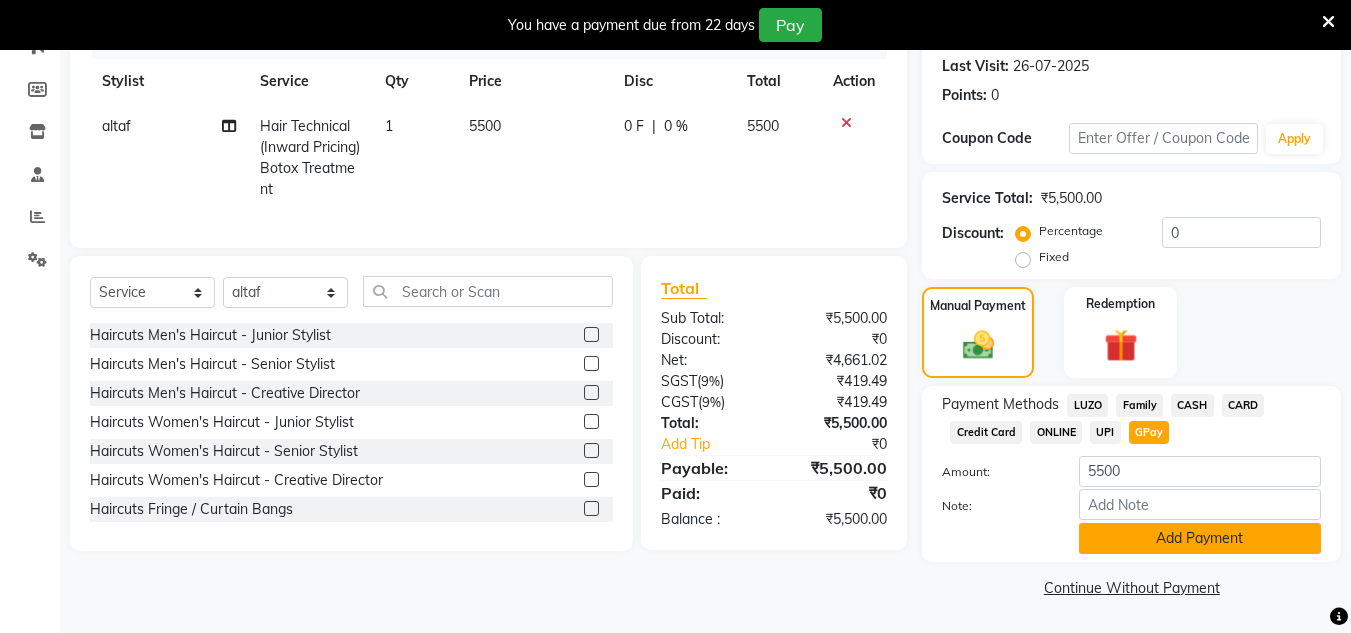 click on "Add Payment" 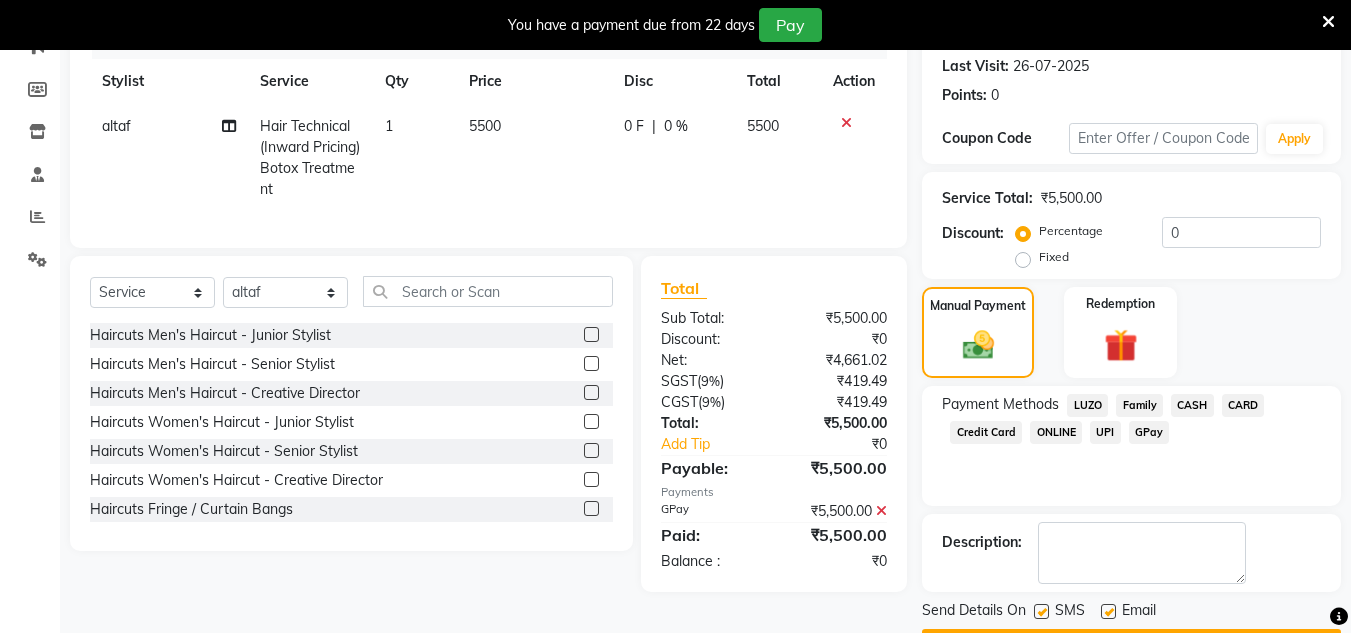 scroll, scrollTop: 333, scrollLeft: 0, axis: vertical 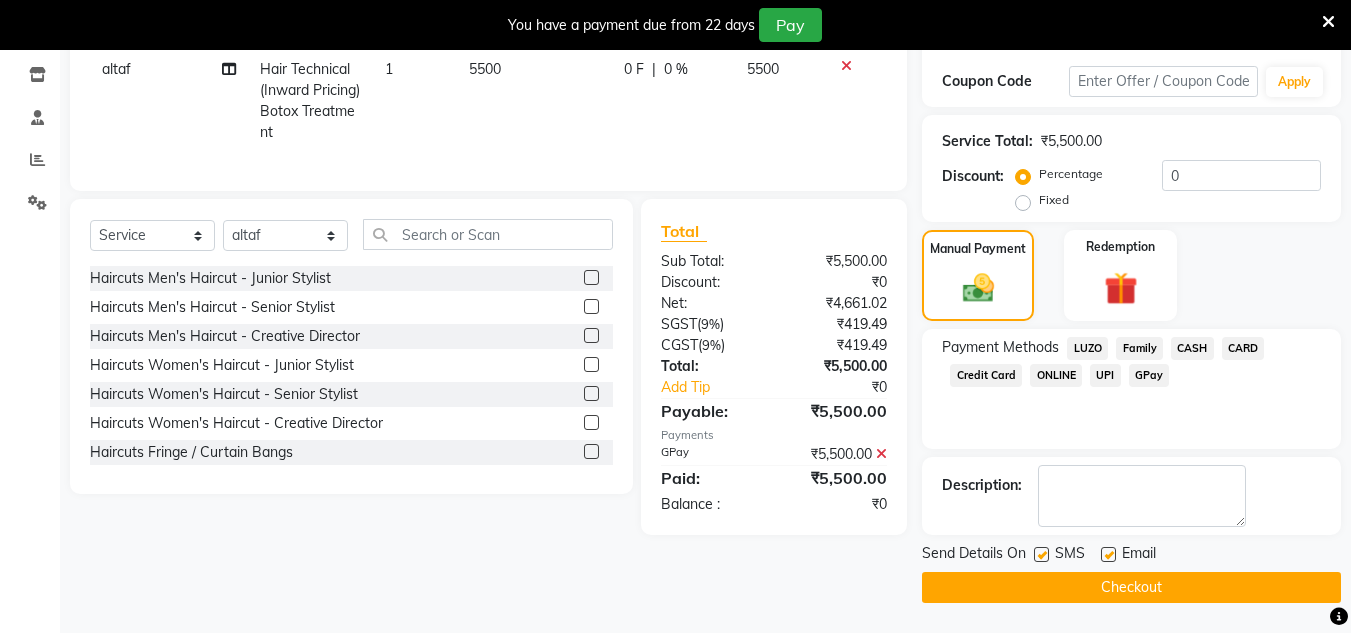 click on "Checkout" 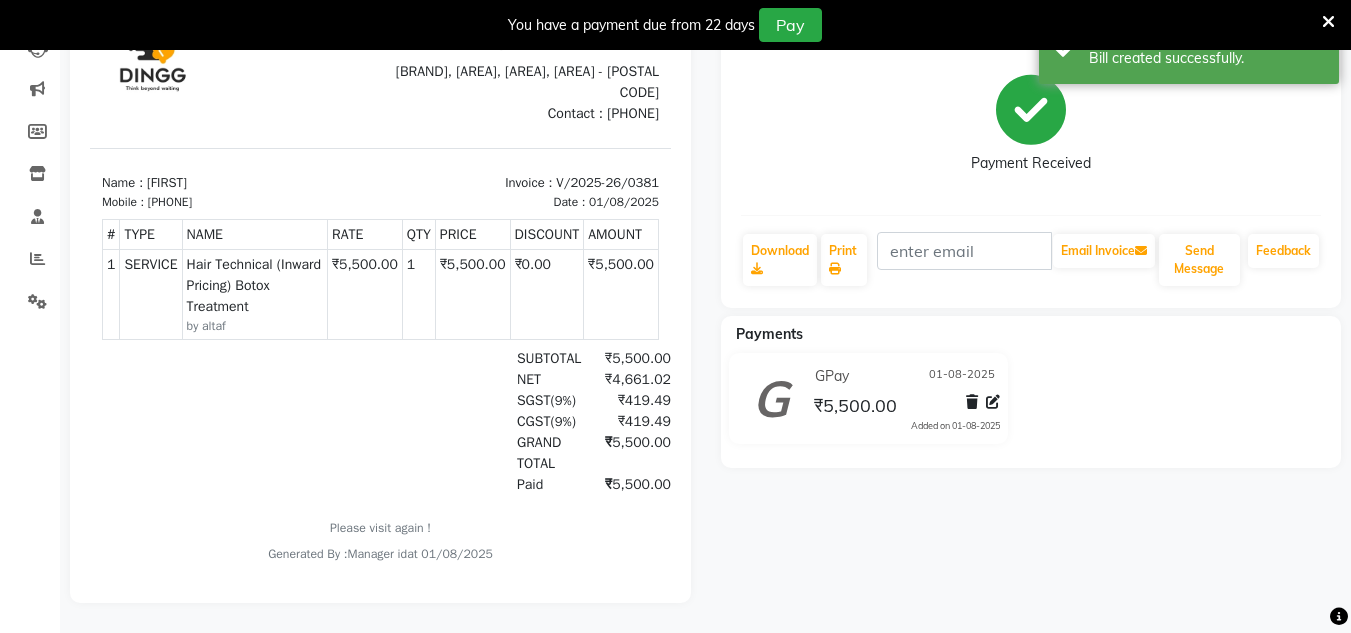 scroll, scrollTop: 0, scrollLeft: 0, axis: both 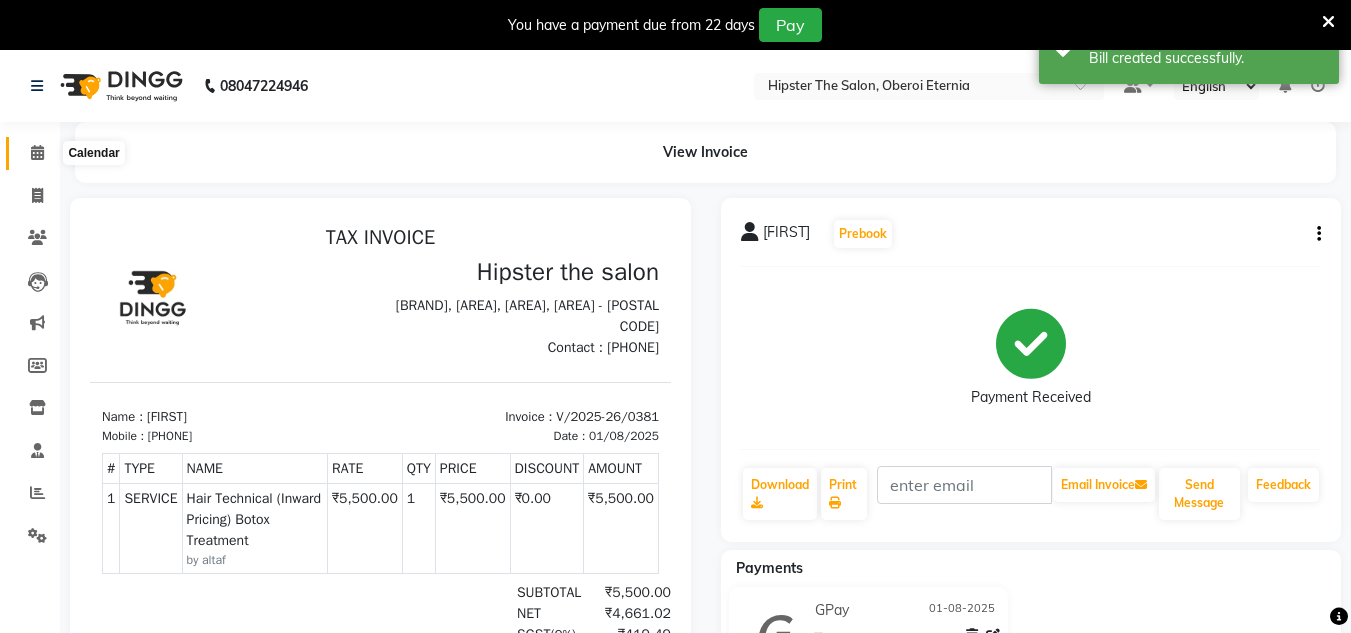 click 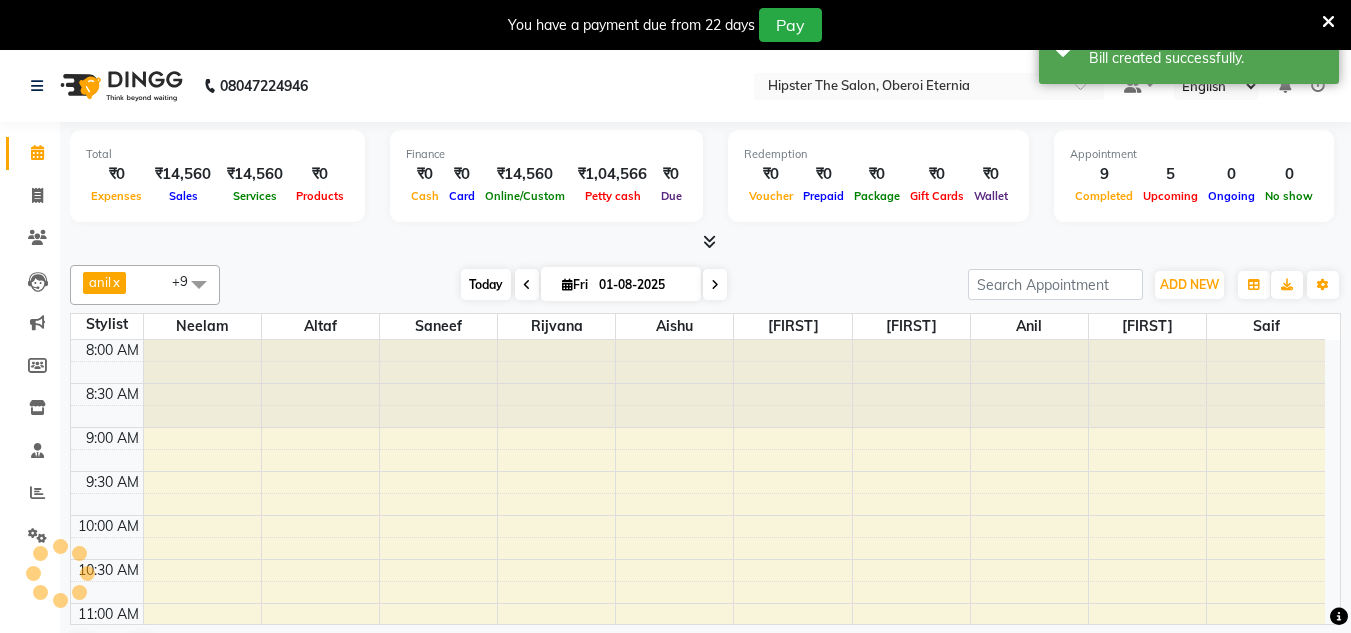 scroll, scrollTop: 0, scrollLeft: 0, axis: both 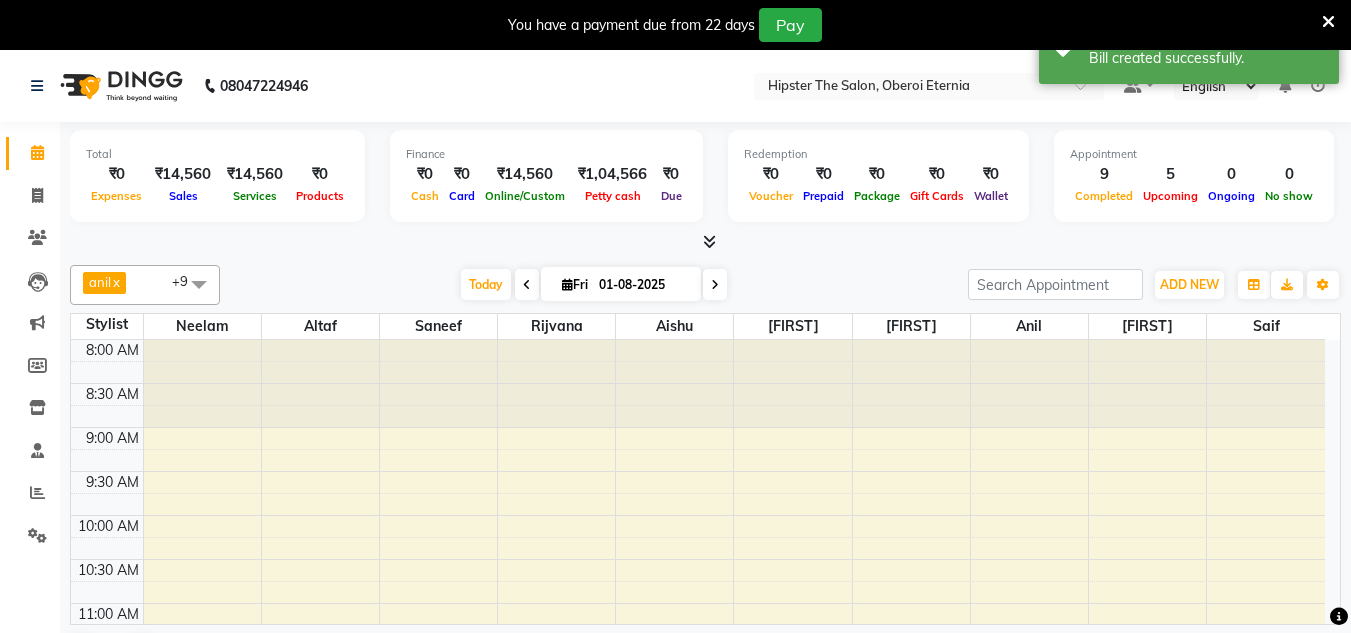 click at bounding box center (567, 284) 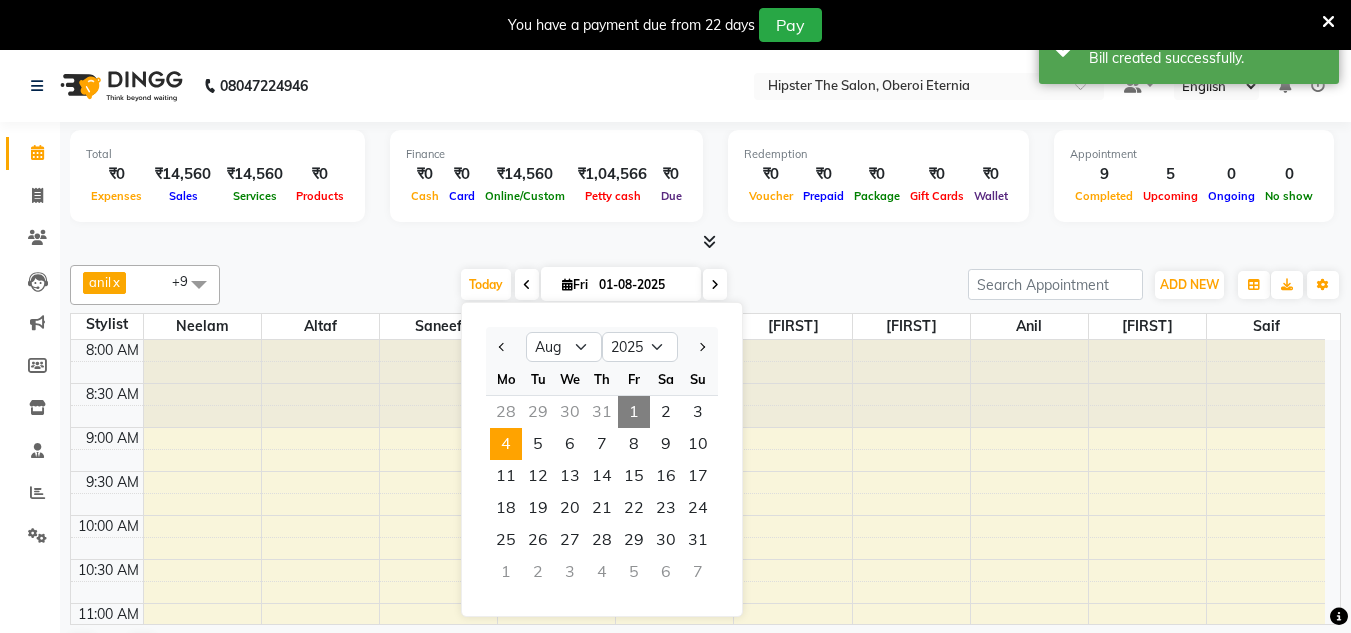 click on "4" at bounding box center [506, 444] 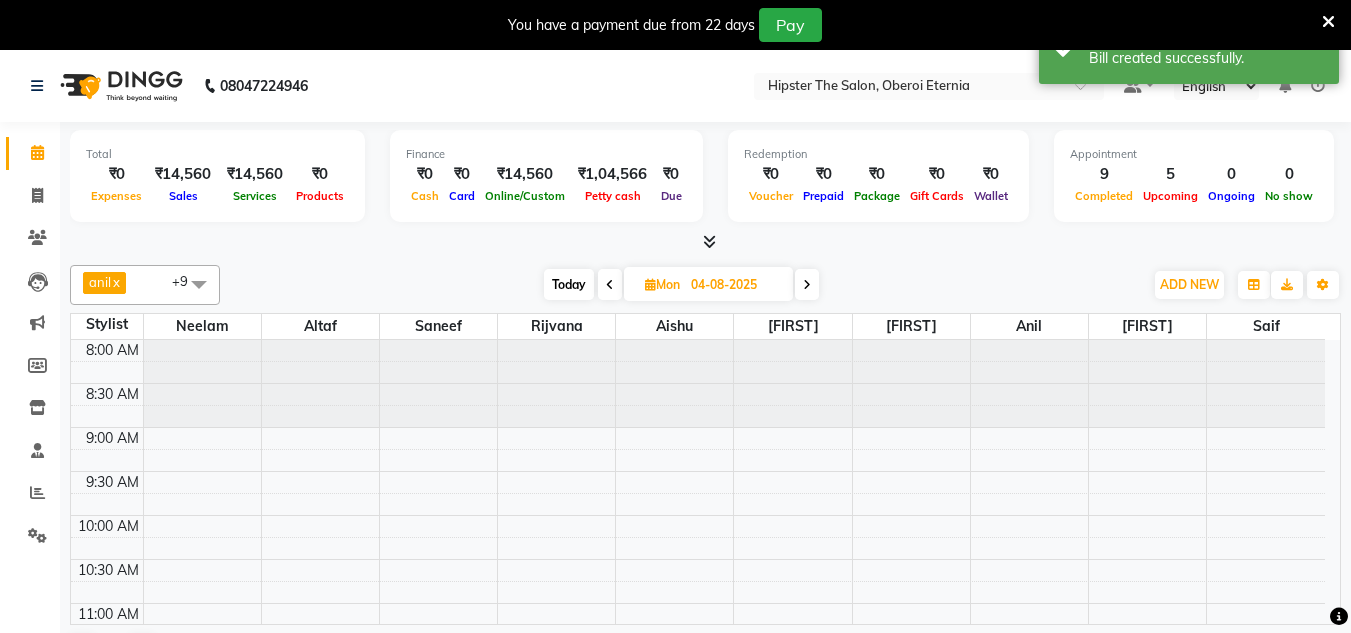 scroll, scrollTop: 859, scrollLeft: 0, axis: vertical 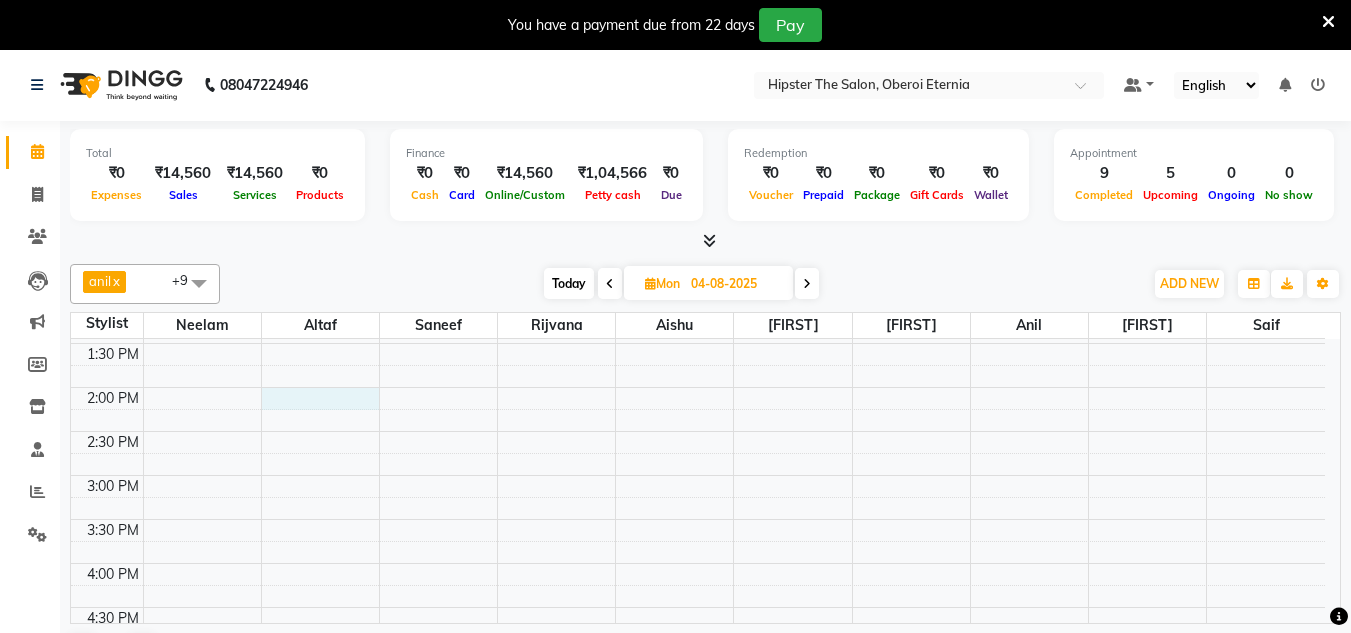 click on "8:00 AM 8:30 AM 9:00 AM 9:30 AM 10:00 AM 10:30 AM 11:00 AM 11:30 AM 12:00 PM 12:30 PM 1:00 PM 1:30 PM 2:00 PM 2:30 PM 3:00 PM 3:30 PM 4:00 PM 4:30 PM 5:00 PM 5:30 PM 6:00 PM 6:30 PM 7:00 PM 7:30 PM 8:00 PM 8:30 PM" at bounding box center [698, 431] 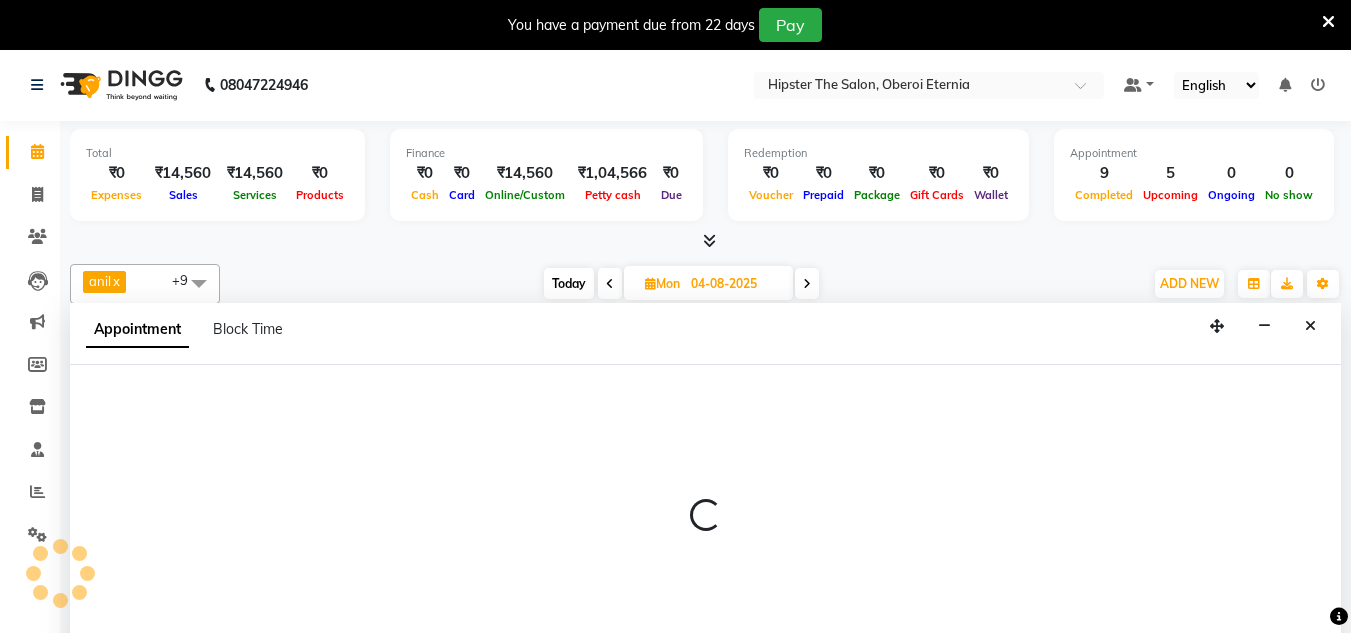 scroll, scrollTop: 51, scrollLeft: 0, axis: vertical 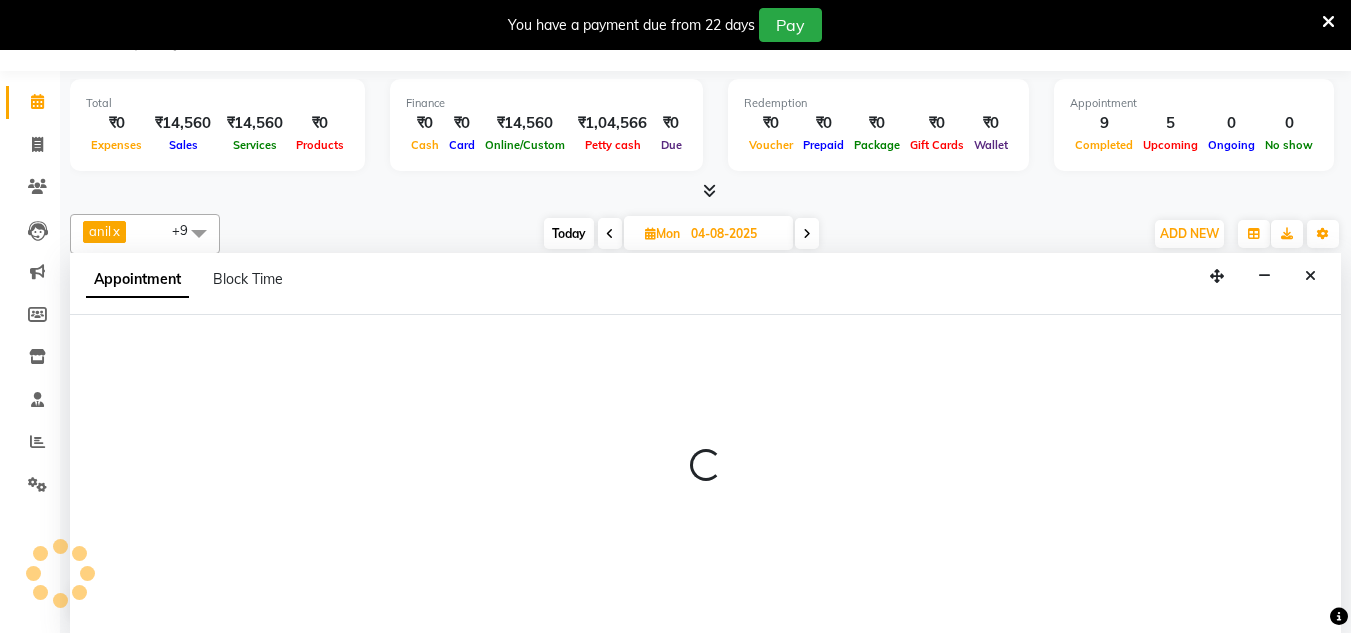 select on "85979" 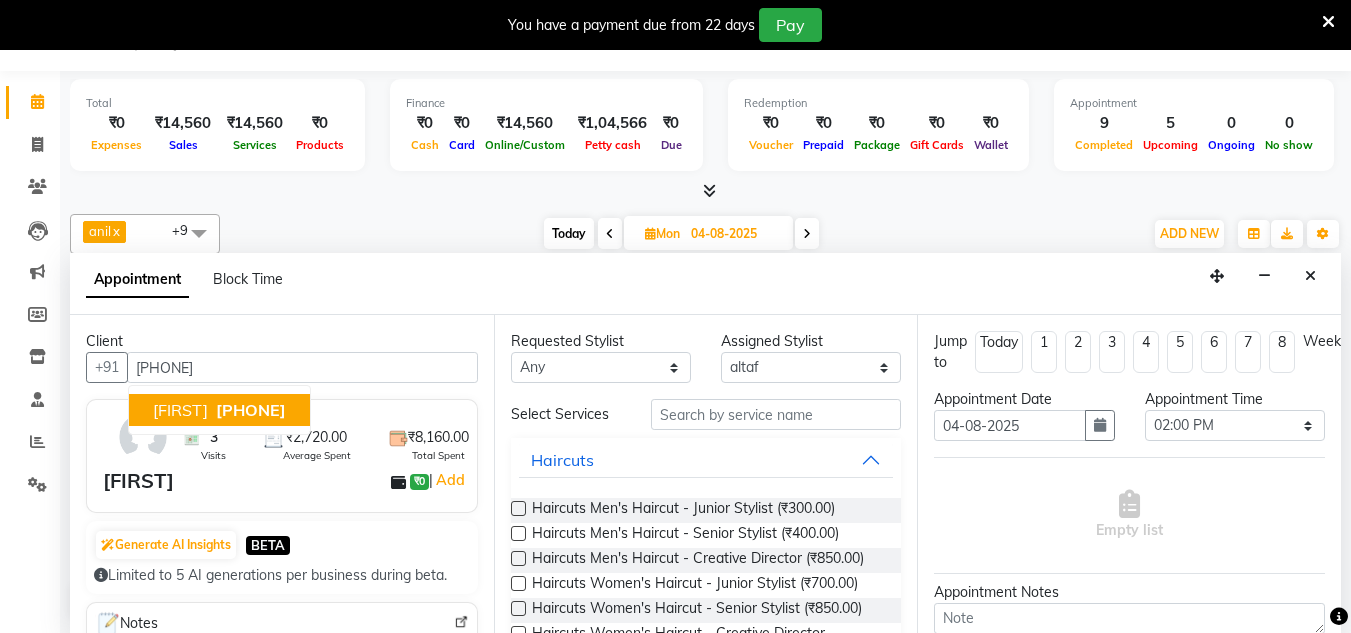 click on "[PHONE]" at bounding box center (251, 410) 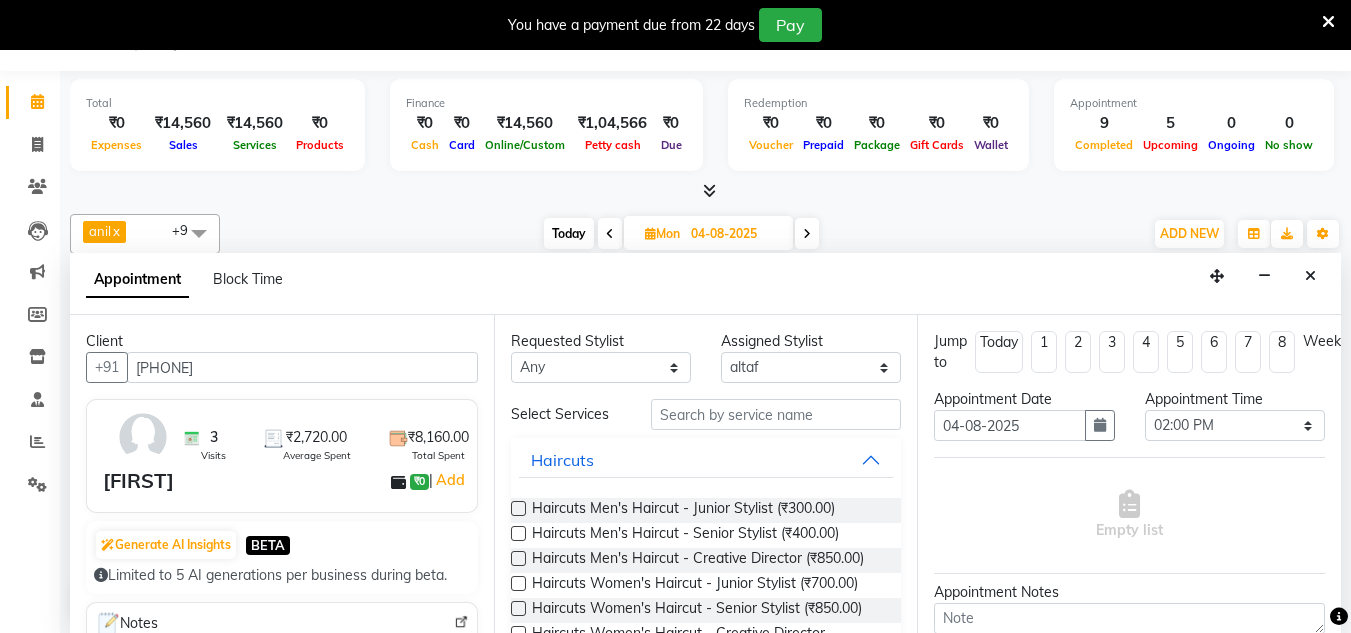 type on "[PHONE]" 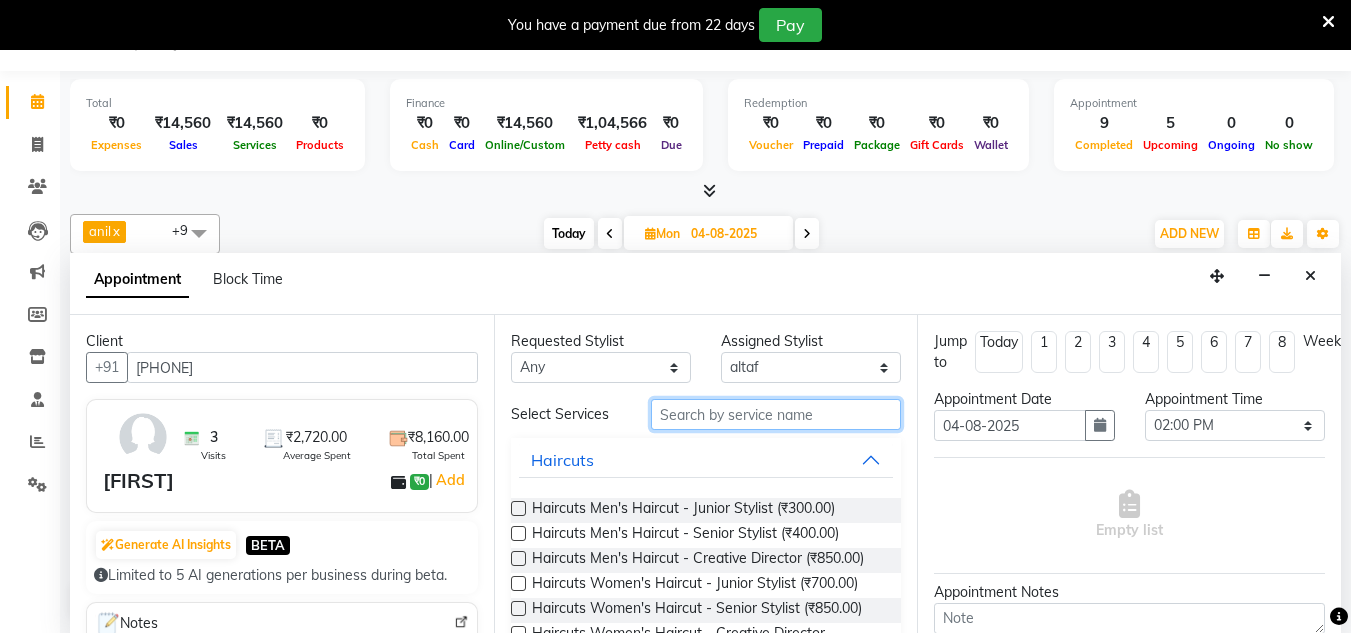 click at bounding box center [776, 414] 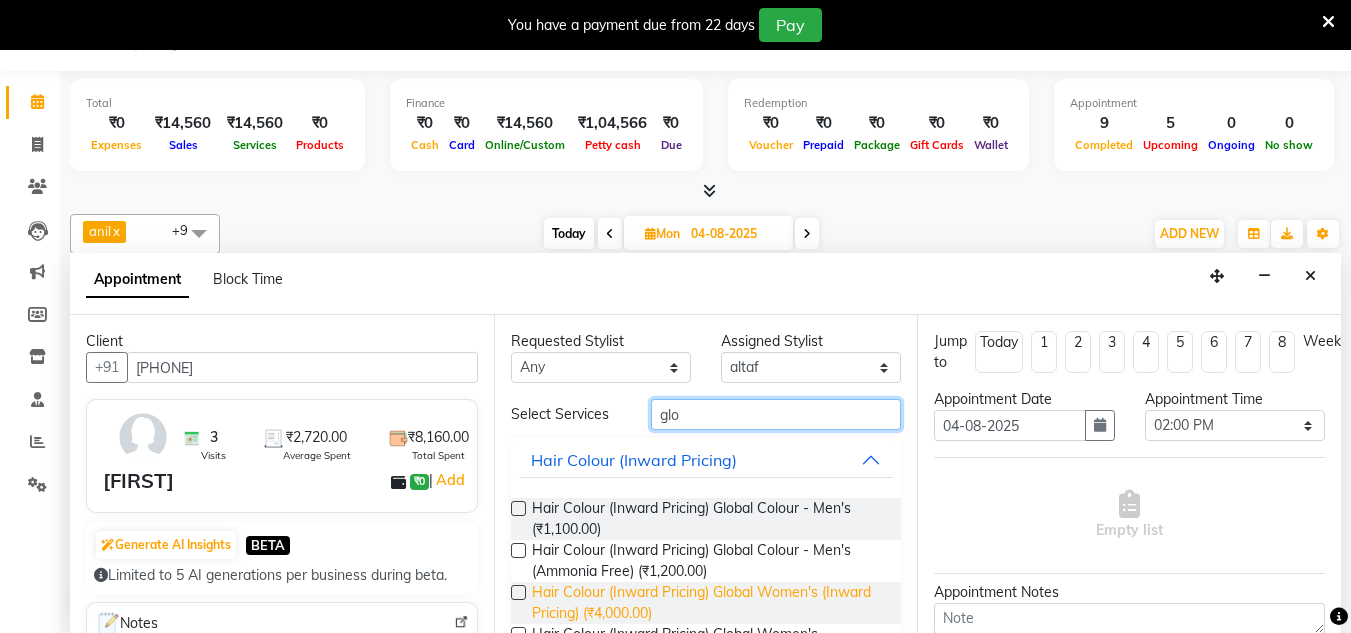 type on "glo" 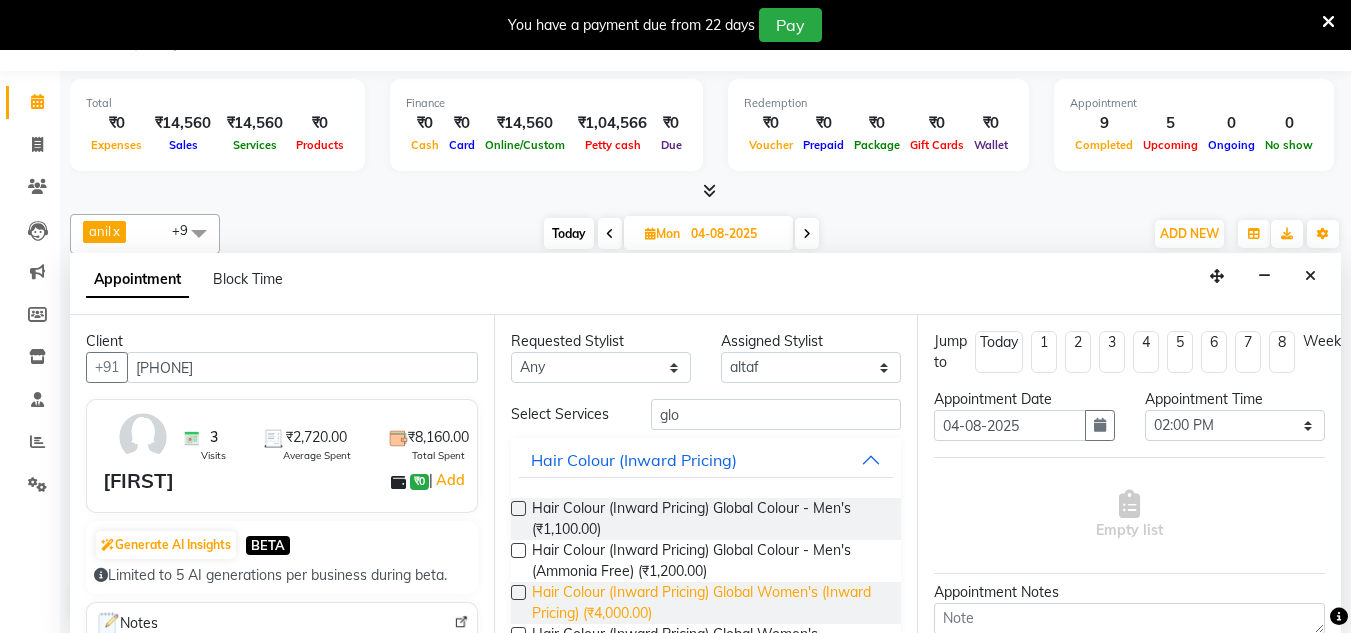 click on "Hair Colour (Inward Pricing) Global Women's (Inward Pricing) (₹4,000.00)" at bounding box center [709, 603] 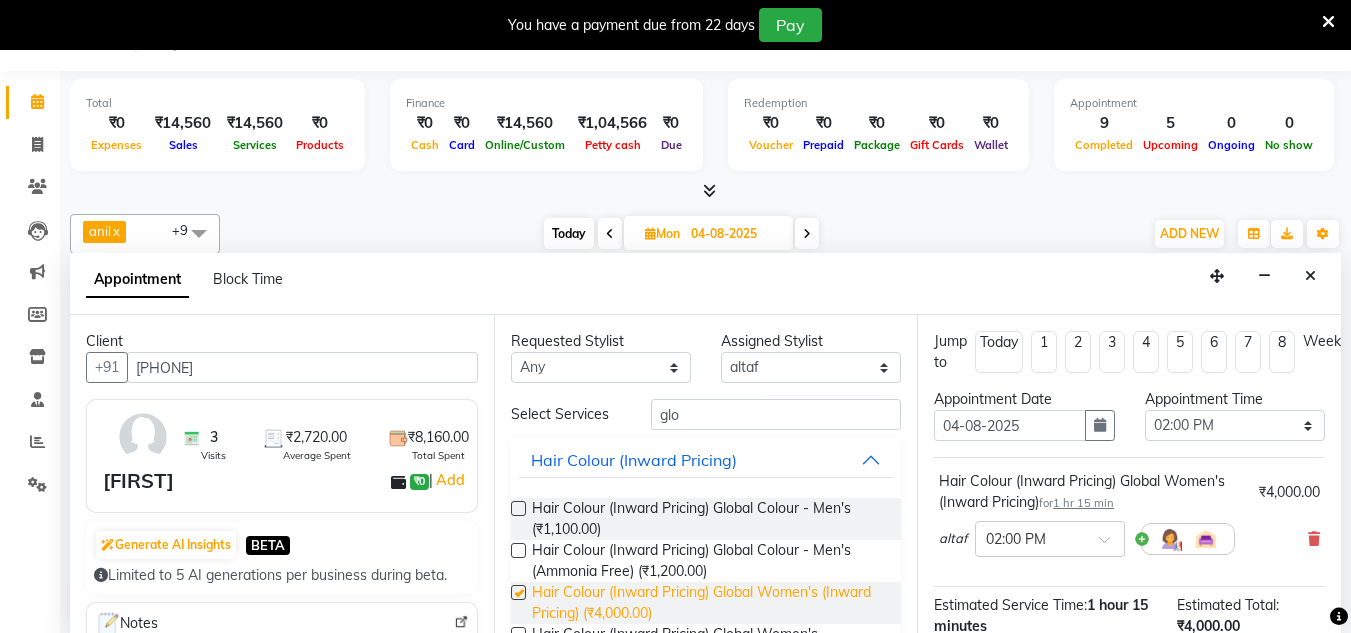 checkbox on "false" 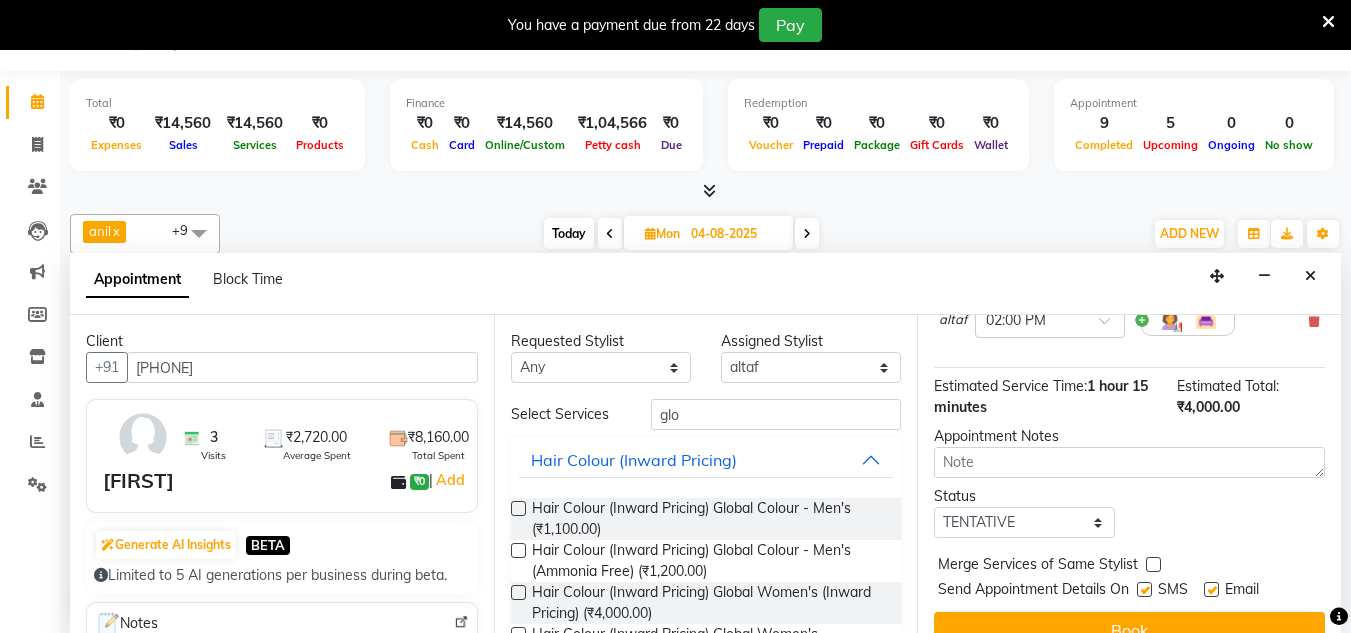 scroll, scrollTop: 265, scrollLeft: 0, axis: vertical 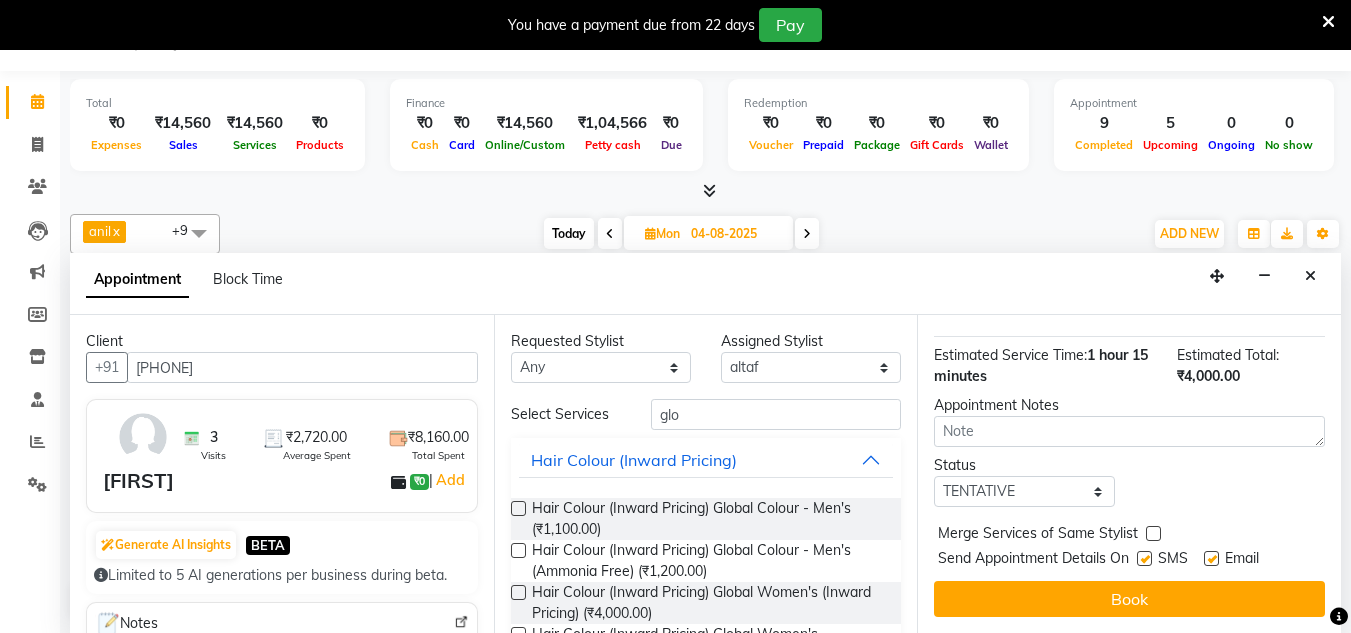 click on "Book" at bounding box center [1129, 599] 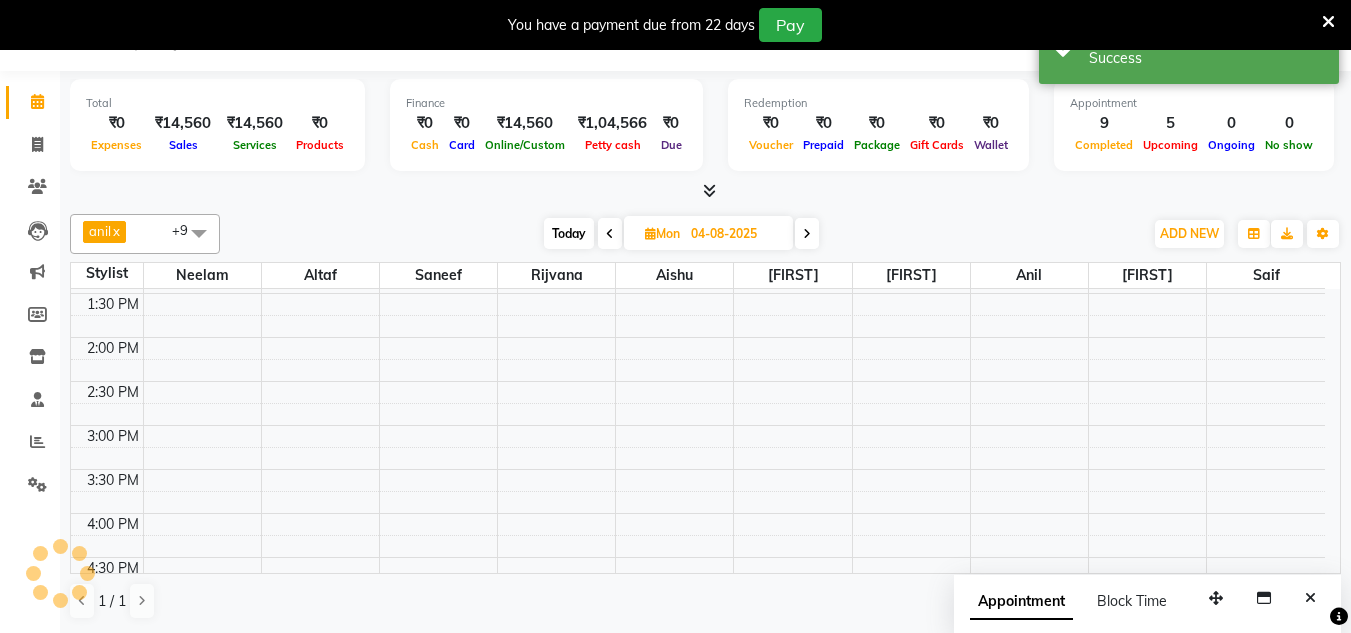 scroll, scrollTop: 0, scrollLeft: 0, axis: both 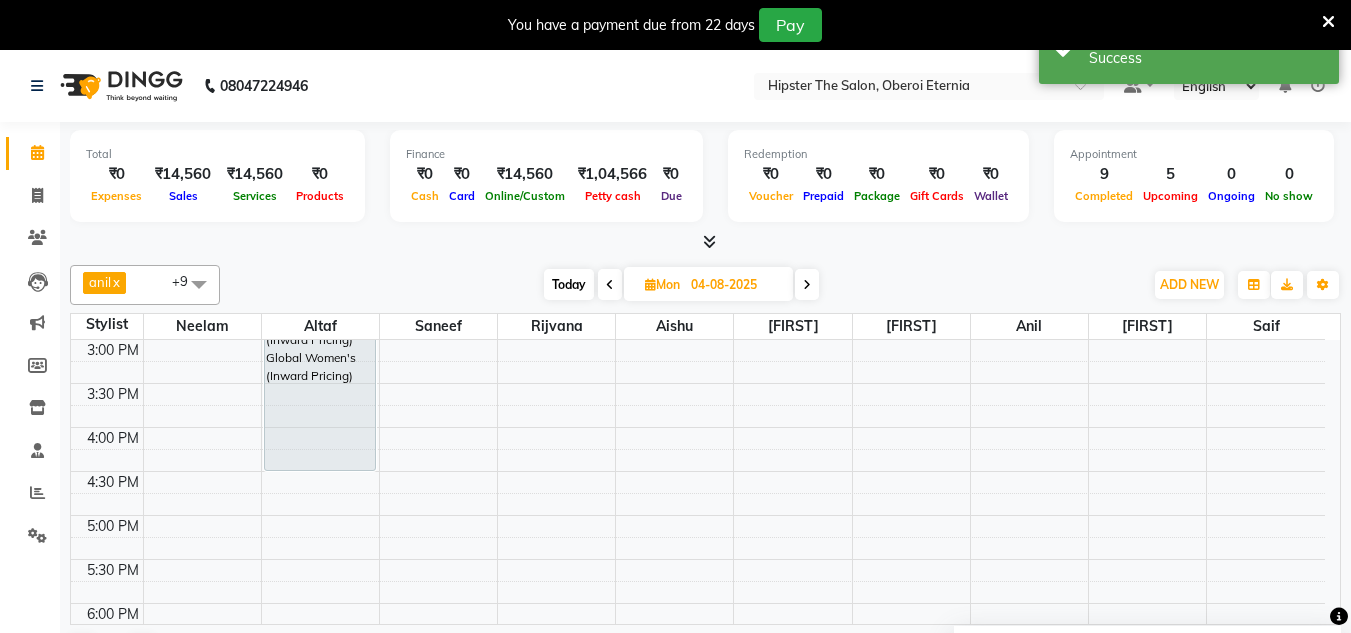 drag, startPoint x: 365, startPoint y: 355, endPoint x: 351, endPoint y: 465, distance: 110.88733 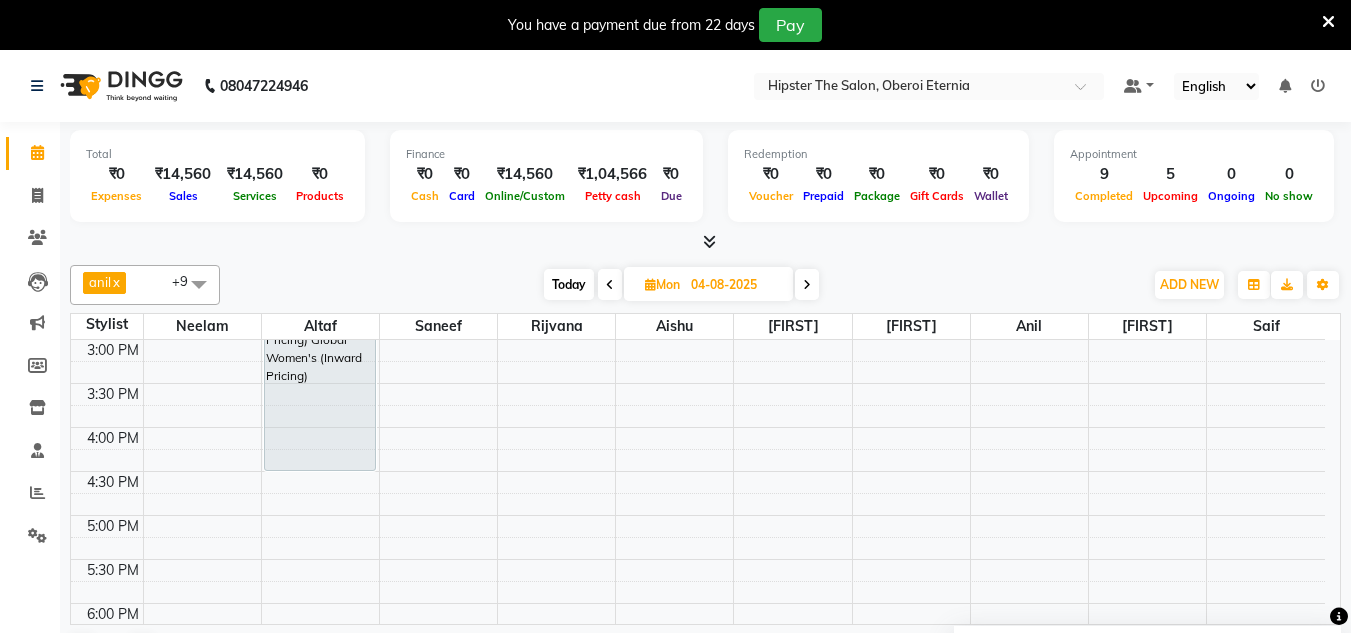 click on "Today" at bounding box center [569, 284] 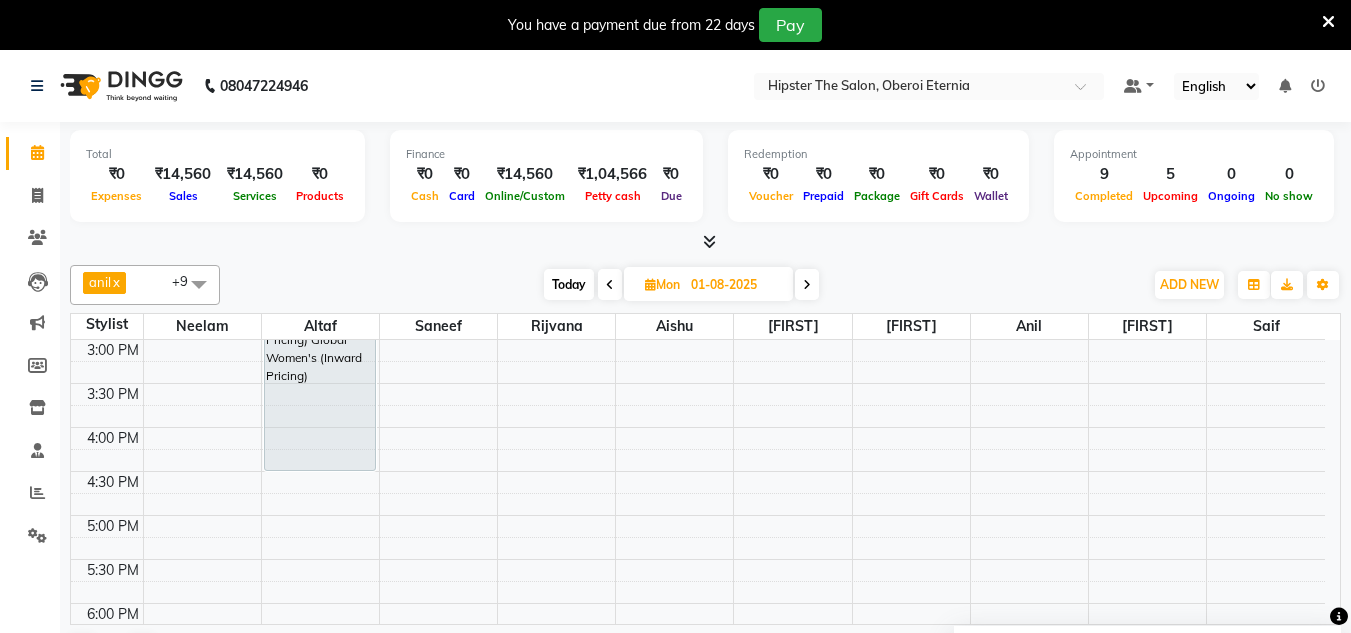 scroll, scrollTop: 859, scrollLeft: 0, axis: vertical 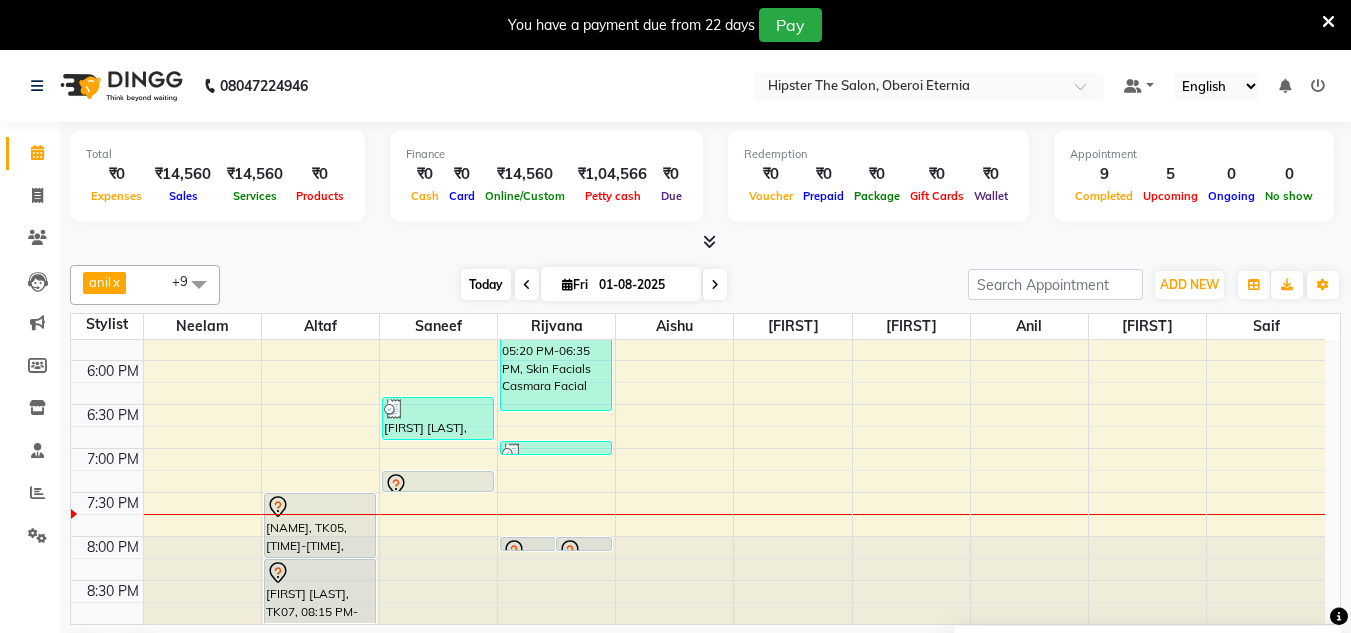 click on "Today" at bounding box center (486, 284) 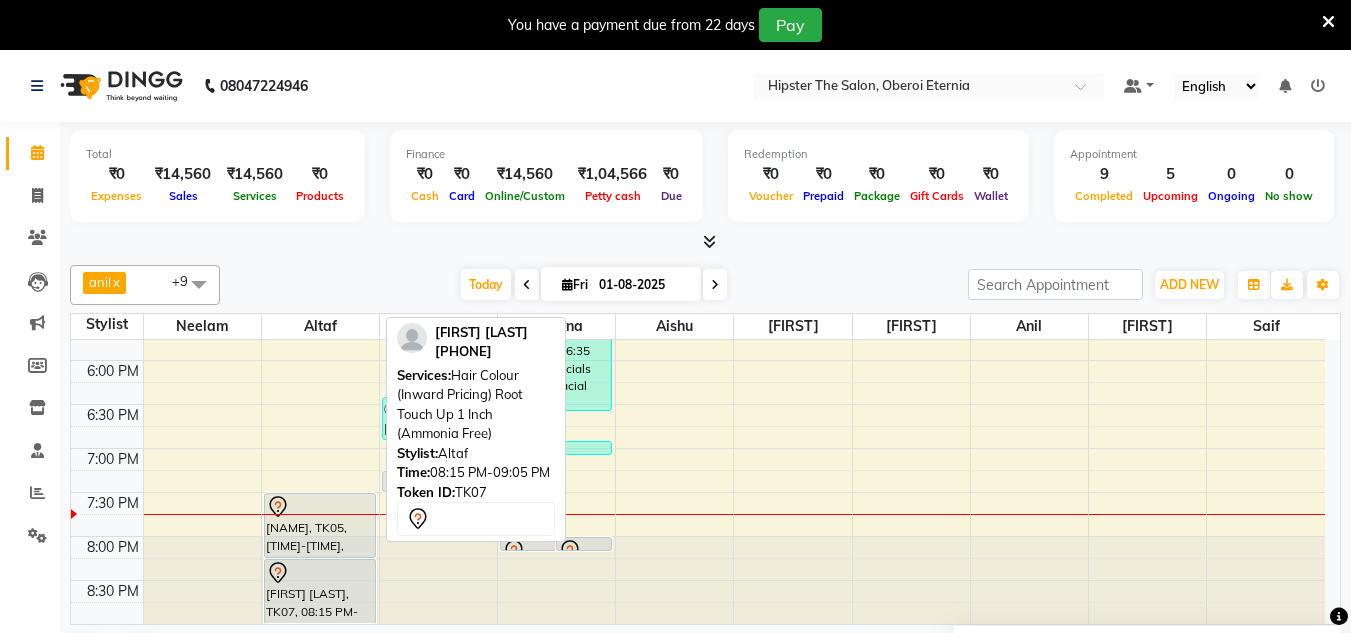 scroll, scrollTop: 51, scrollLeft: 0, axis: vertical 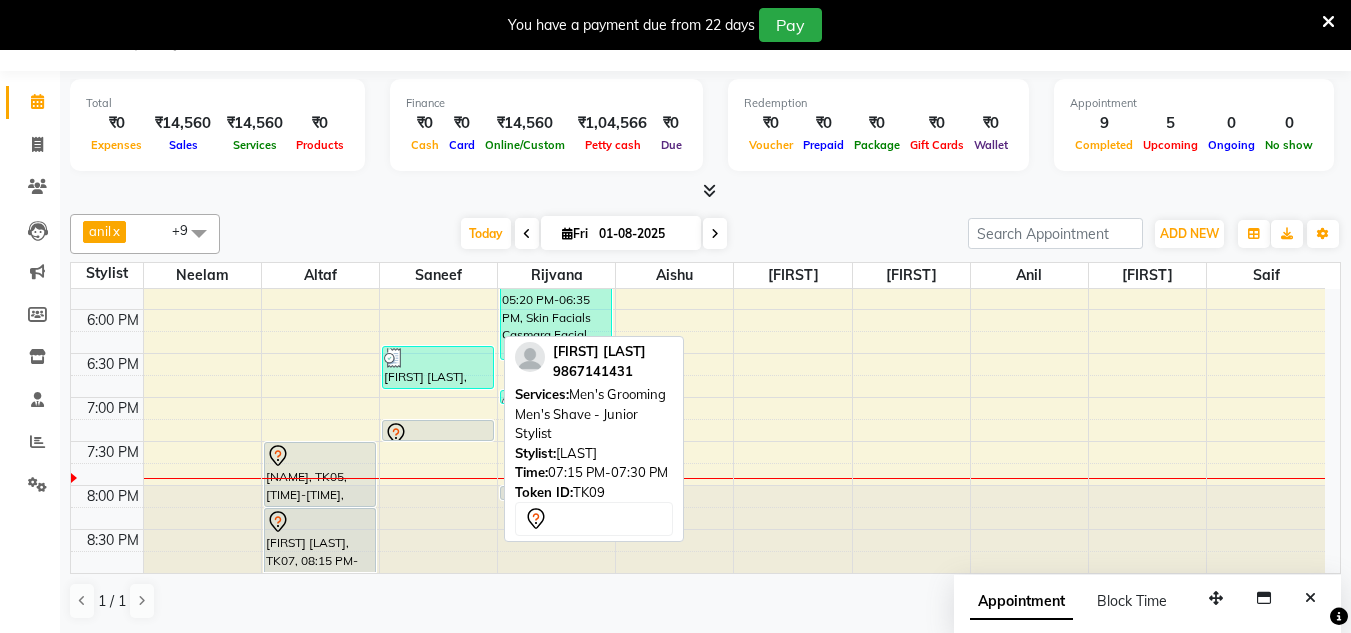 click at bounding box center [438, 434] 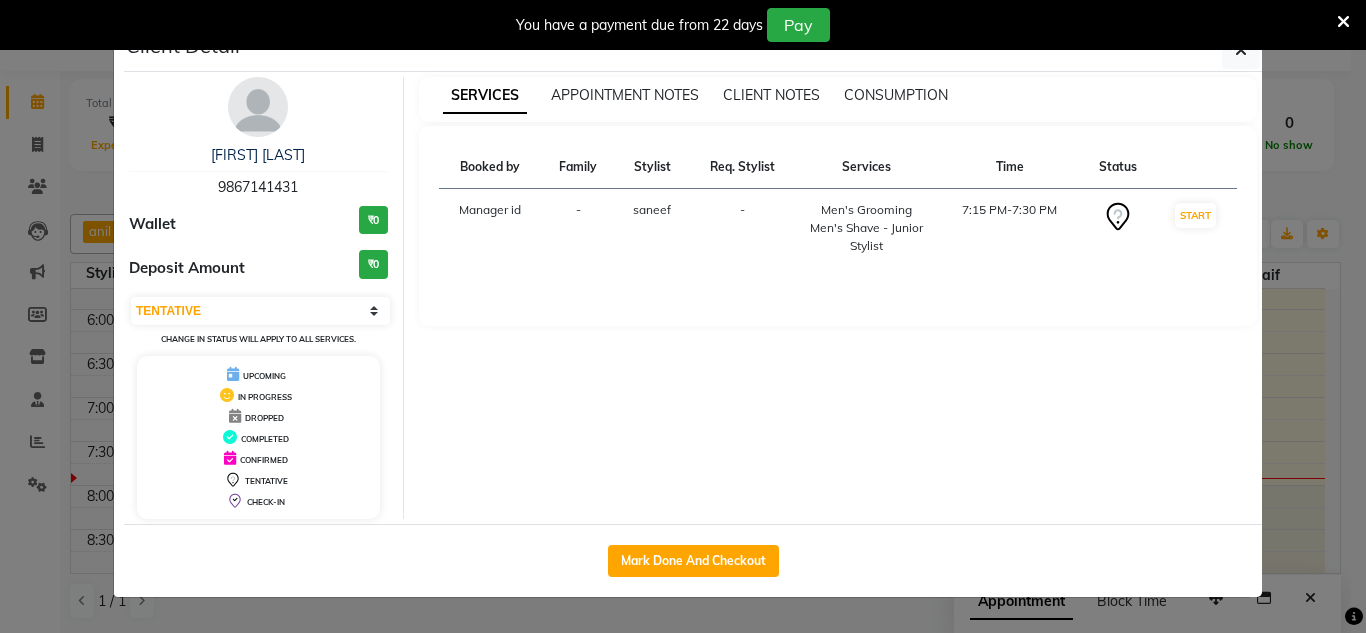 click on "Client Detail  [FIRST] [LAST]   [PHONE] Wallet ₹0 Deposit Amount  ₹0  Select IN SERVICE CONFIRMED TENTATIVE CHECK IN MARK DONE DROPPED UPCOMING Change in status will apply to all services. UPCOMING IN PROGRESS DROPPED COMPLETED CONFIRMED TENTATIVE CHECK-IN SERVICES APPOINTMENT NOTES CLIENT NOTES CONSUMPTION Booked by Family Stylist Req. Stylist Services Time Status  Manager id  - [FIRST] -  Men's Grooming Men's Shave - Junior Stylist   7:15 PM-7:30 PM   START   Mark Done And Checkout" 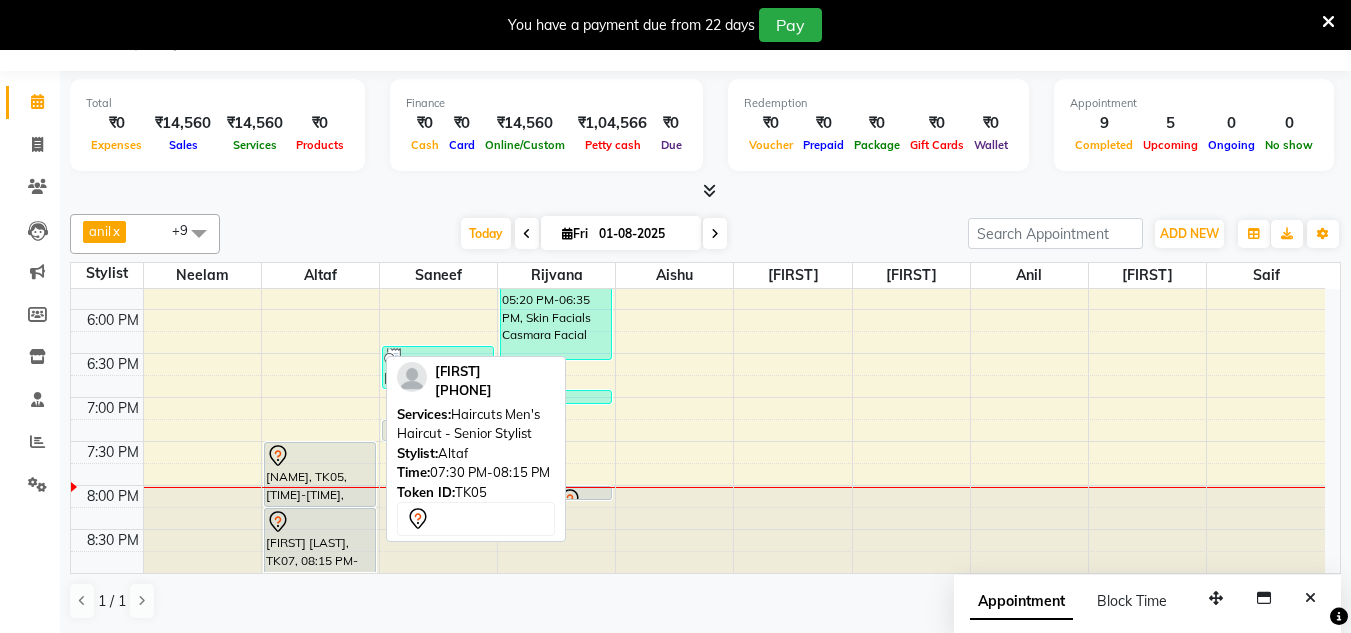 click on "[NAME], TK05, [TIME]-[TIME], [SERVICE] [SERVICE] - [BRAND]" at bounding box center [320, 474] 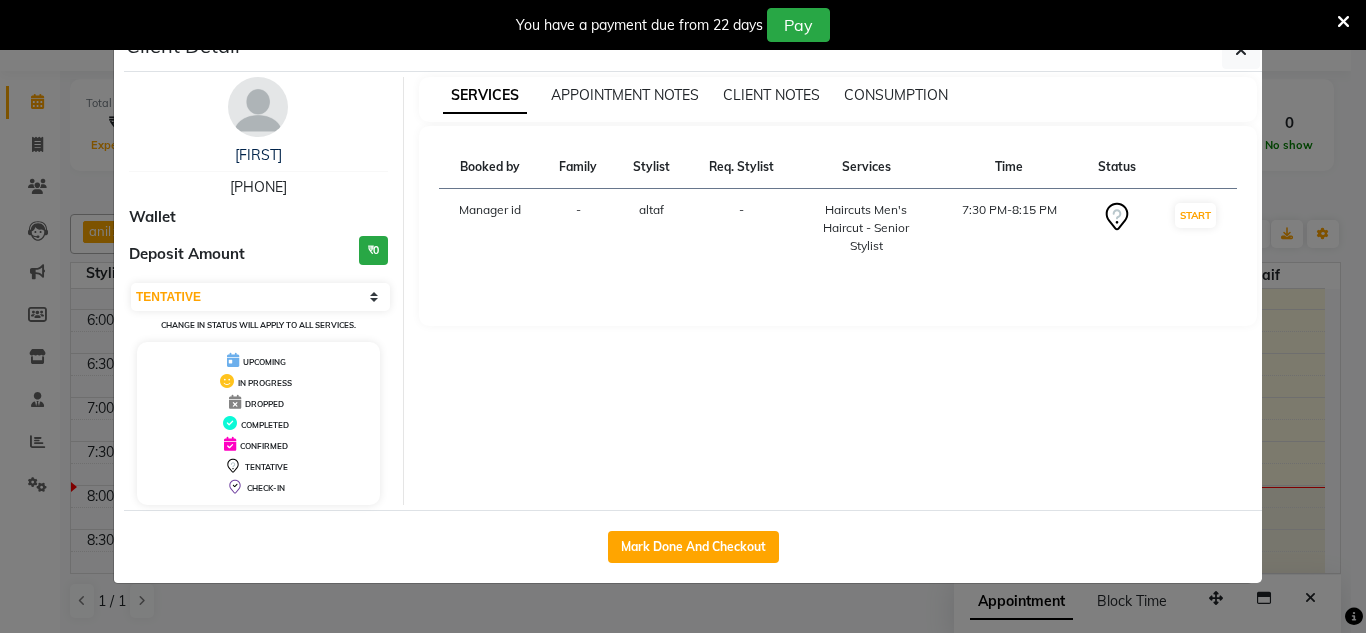 click on "Client Detail  [FIRST]    [PHONE] Wallet Deposit Amount  ₹0  Select IN SERVICE CONFIRMED TENTATIVE CHECK IN MARK DONE DROPPED UPCOMING Change in status will apply to all services. UPCOMING IN PROGRESS DROPPED COMPLETED CONFIRMED TENTATIVE CHECK-IN SERVICES APPOINTMENT NOTES CLIENT NOTES CONSUMPTION Booked by Family Stylist Req. Stylist Services Time Status  Manager id  - [FIRST] -  Haircuts Men's Haircut - Senior Stylist   7:30 PM-8:15 PM   START   Mark Done And Checkout" 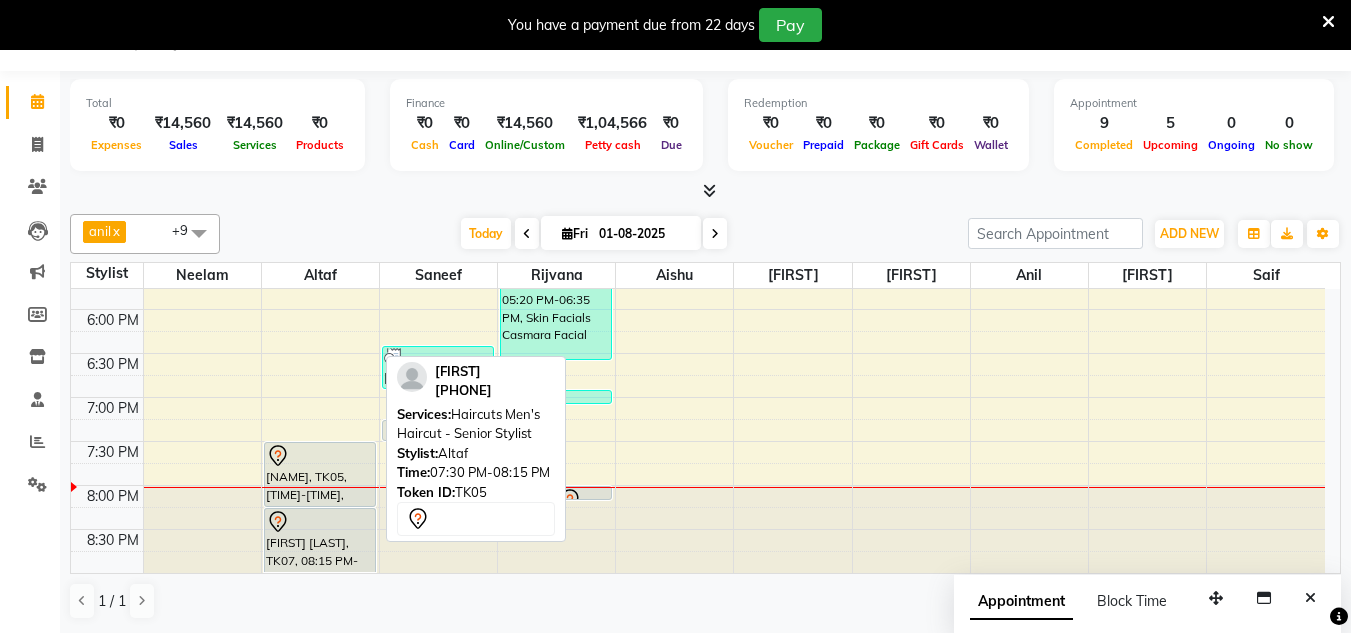 click at bounding box center (320, 456) 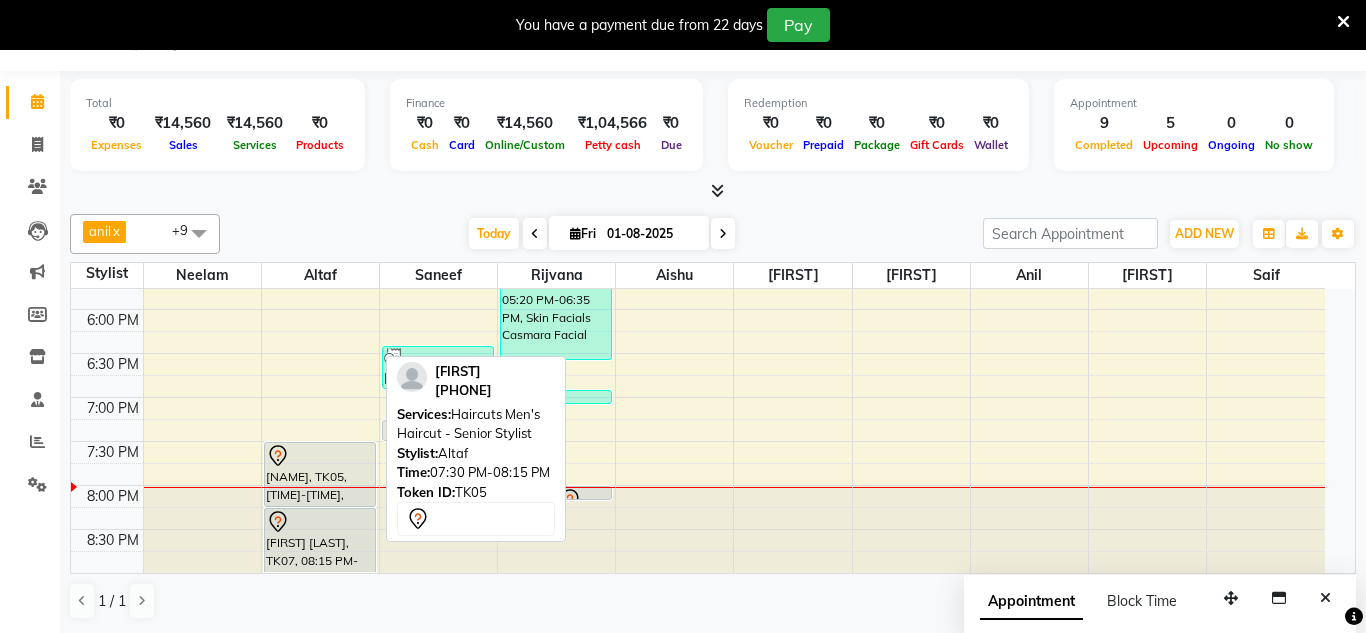 select on "7" 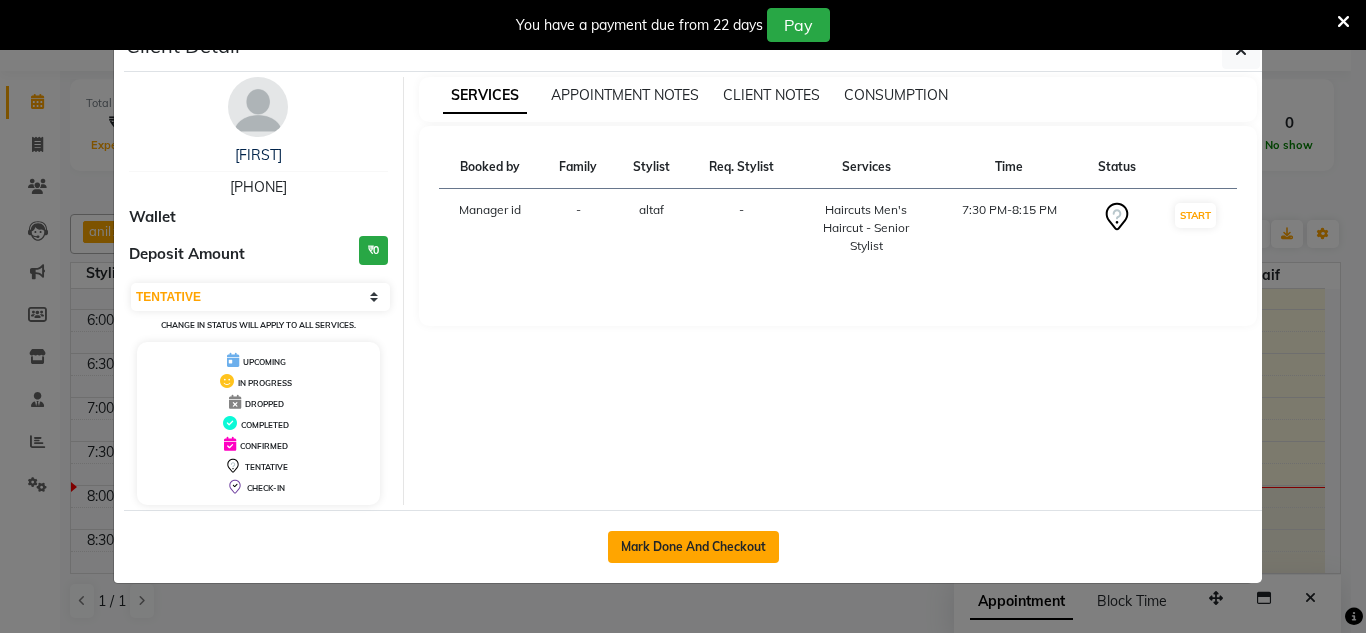 click on "Mark Done And Checkout" 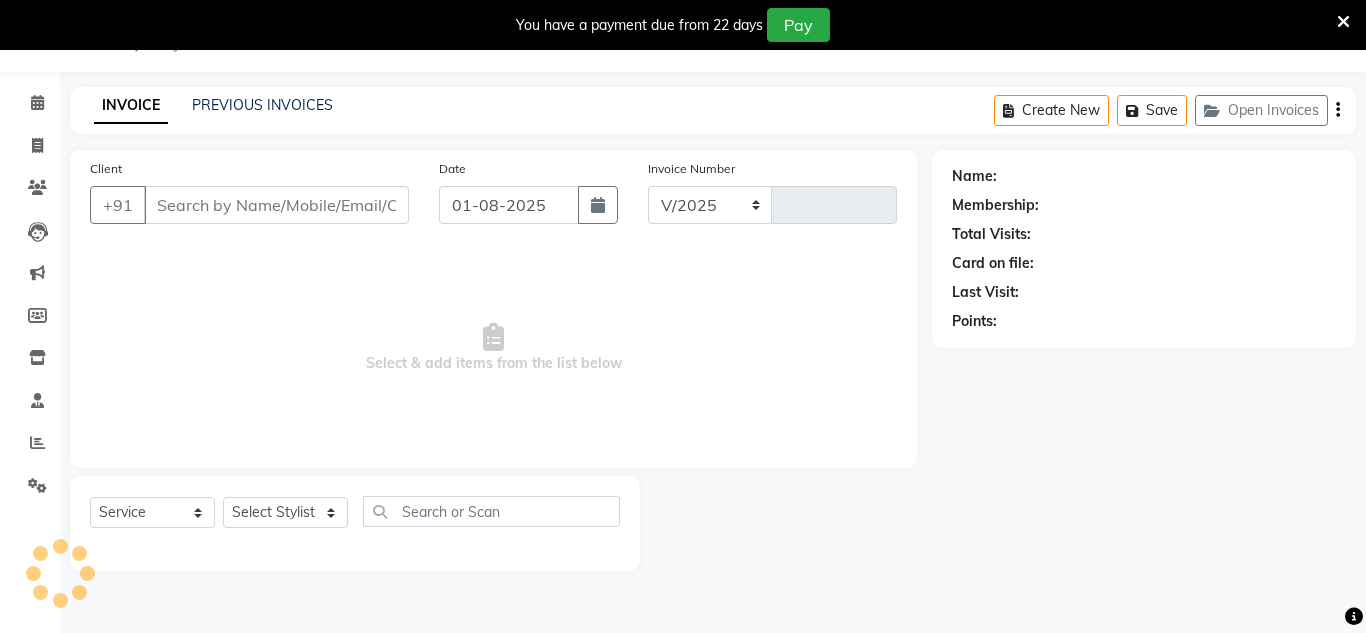 select on "8592" 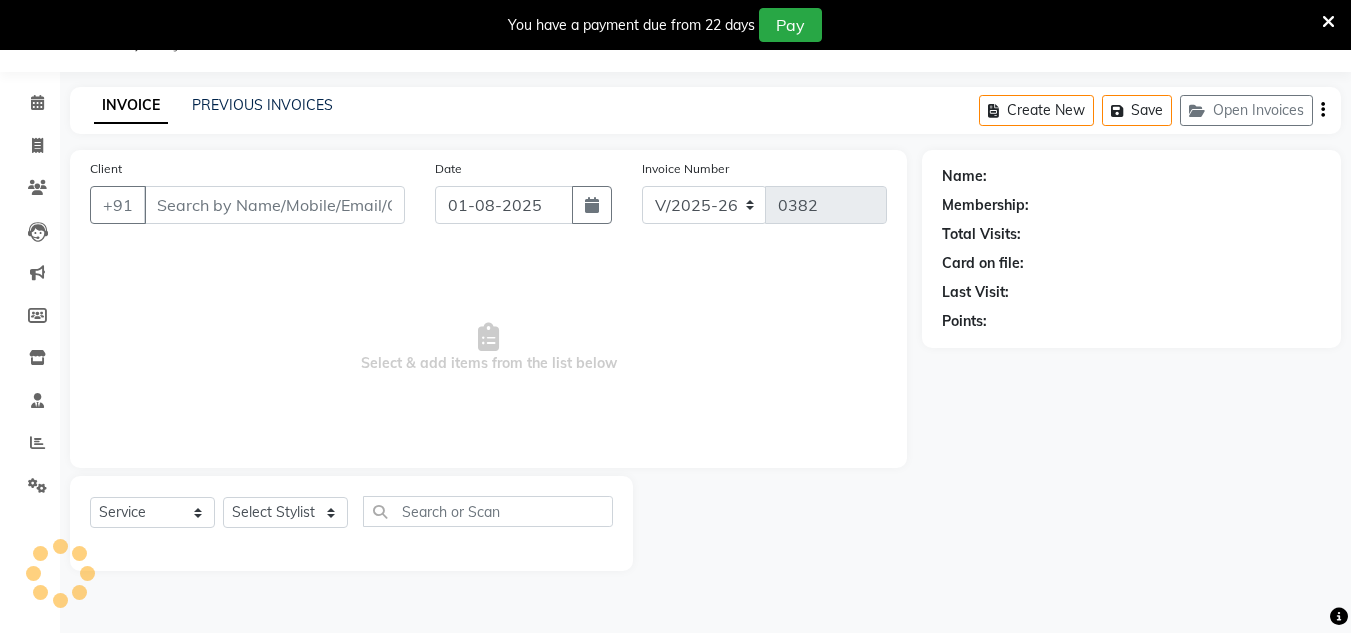scroll, scrollTop: 0, scrollLeft: 0, axis: both 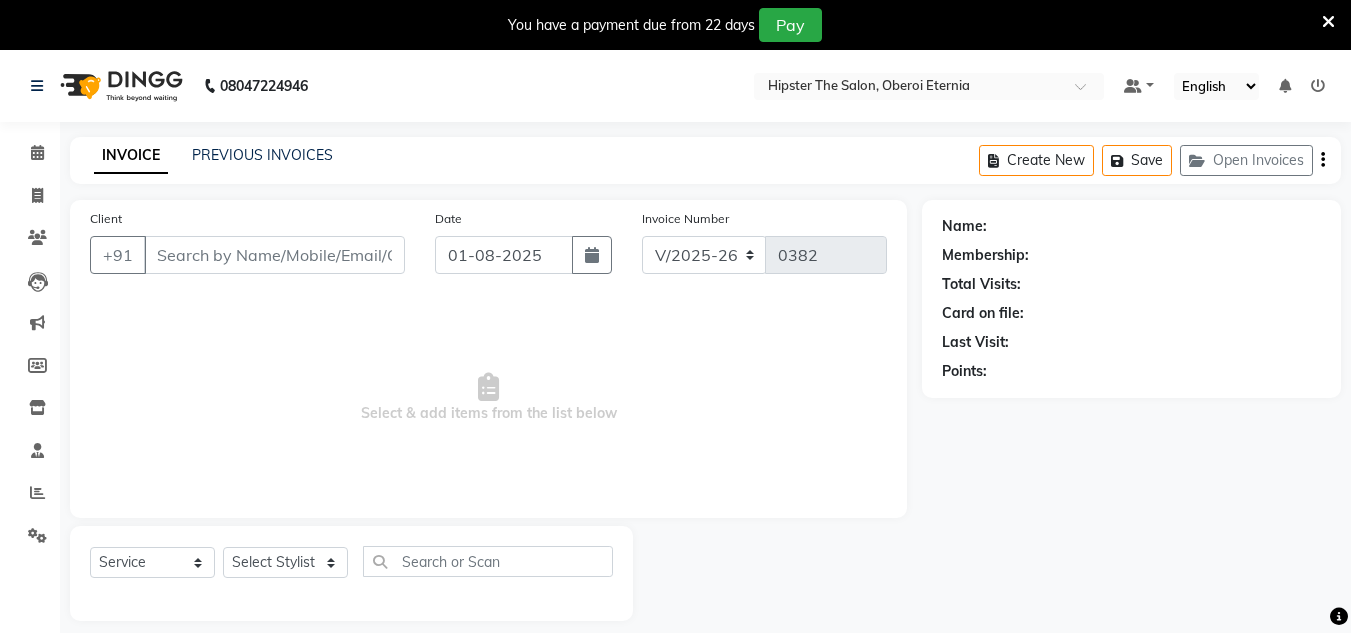 type on "[PHONE]" 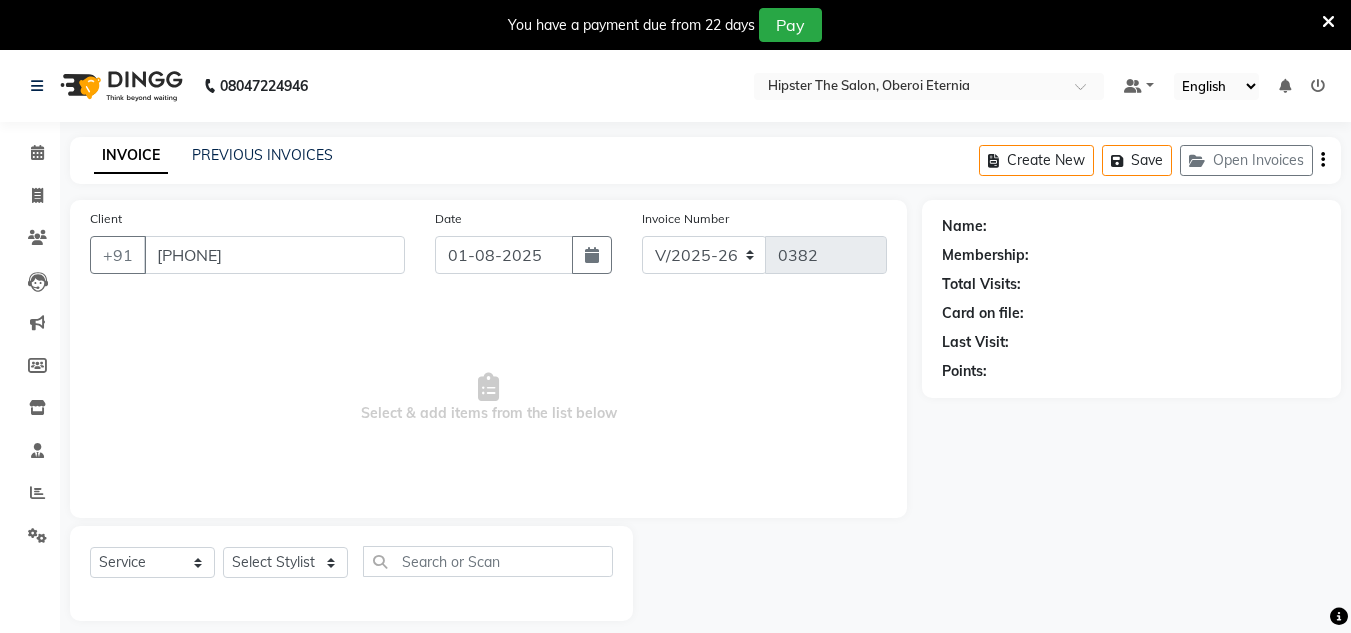 select on "85979" 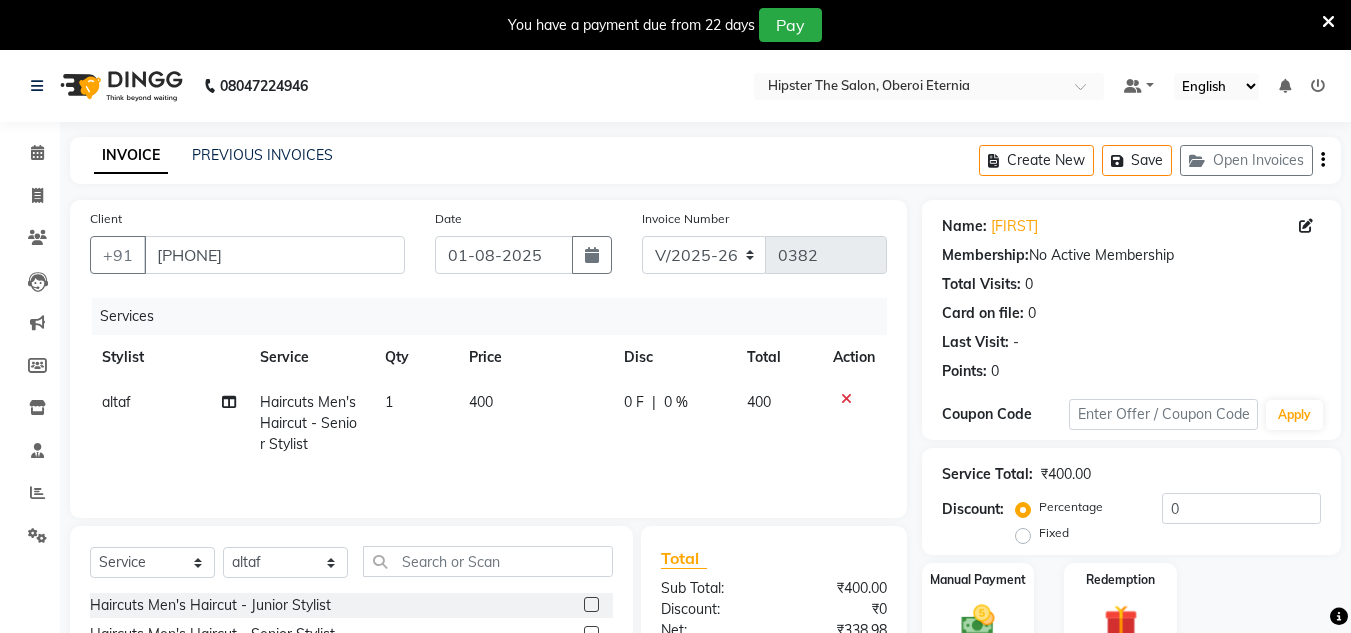 scroll, scrollTop: 218, scrollLeft: 0, axis: vertical 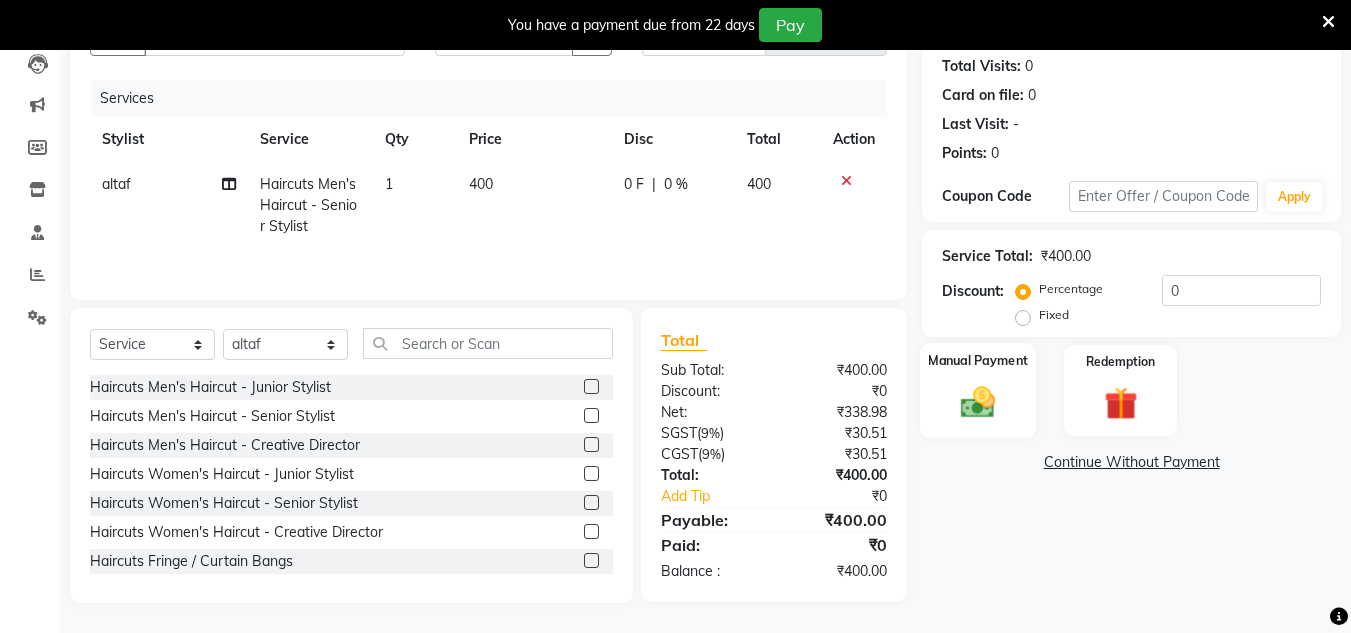 click 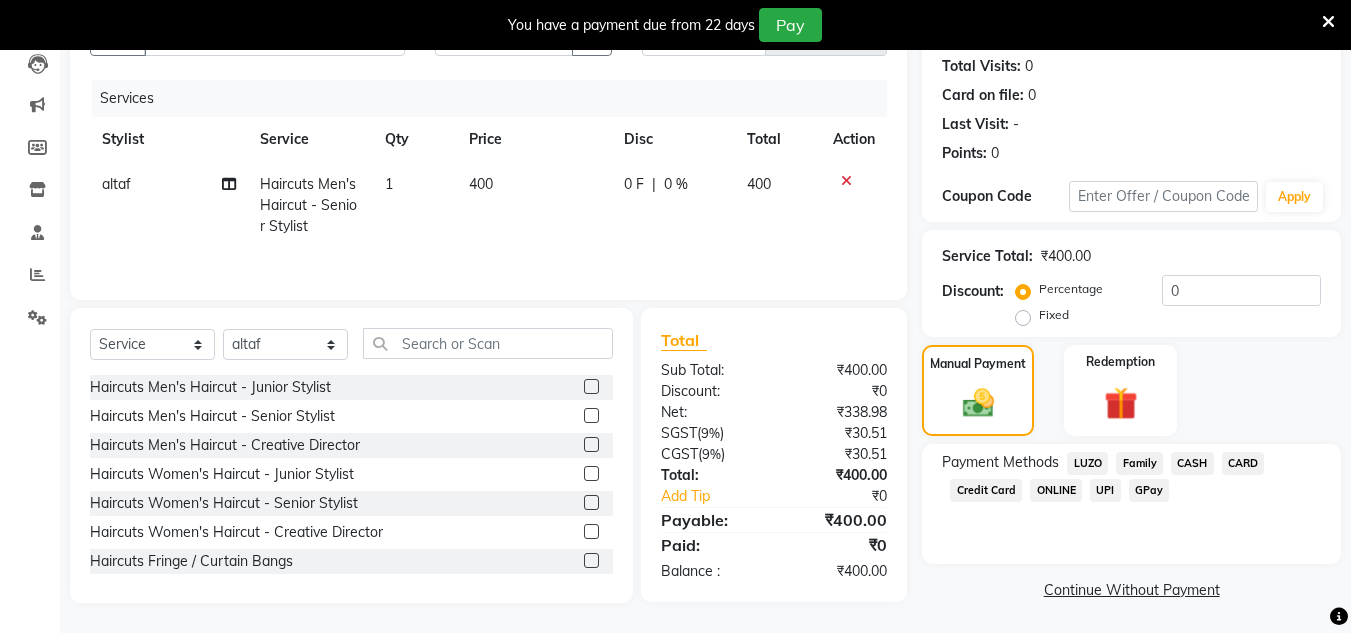 click on "GPay" 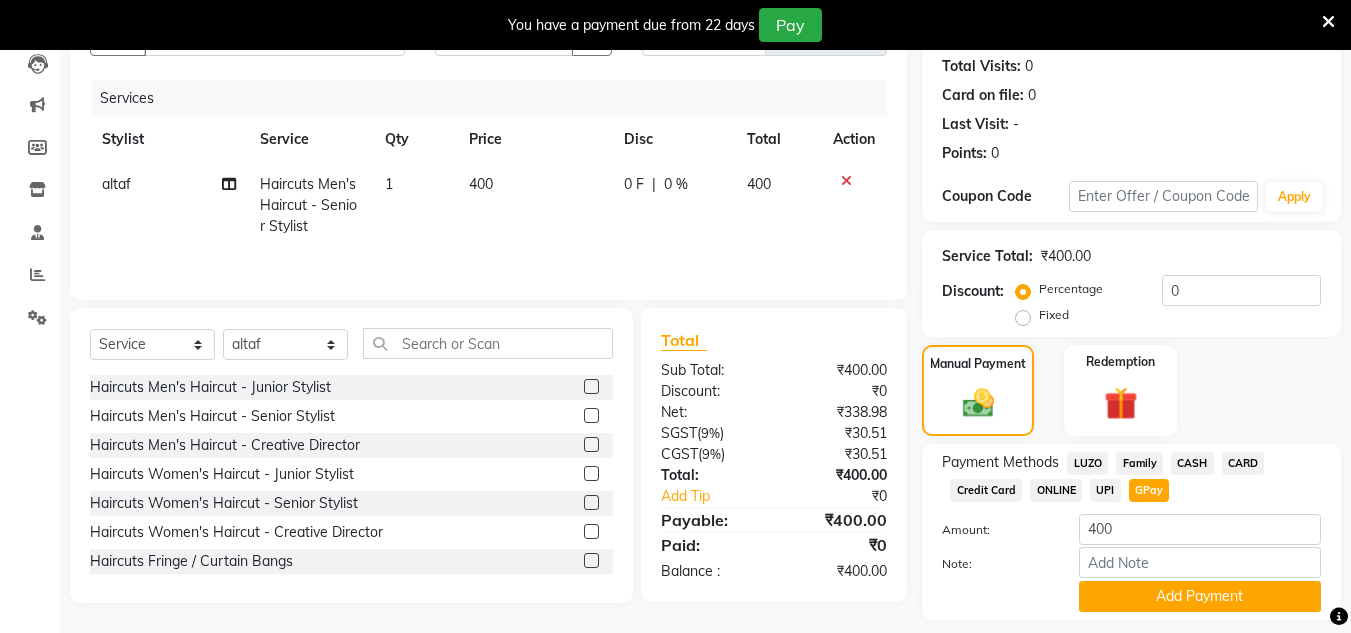 scroll, scrollTop: 276, scrollLeft: 0, axis: vertical 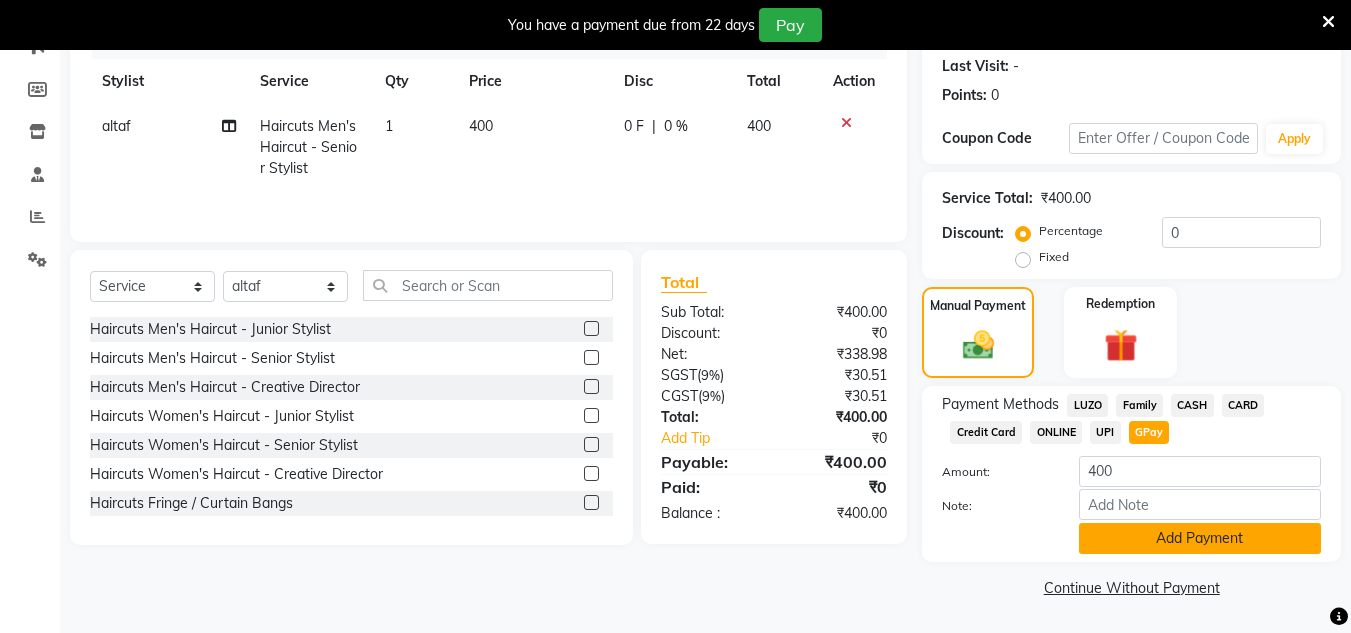 click on "Add Payment" 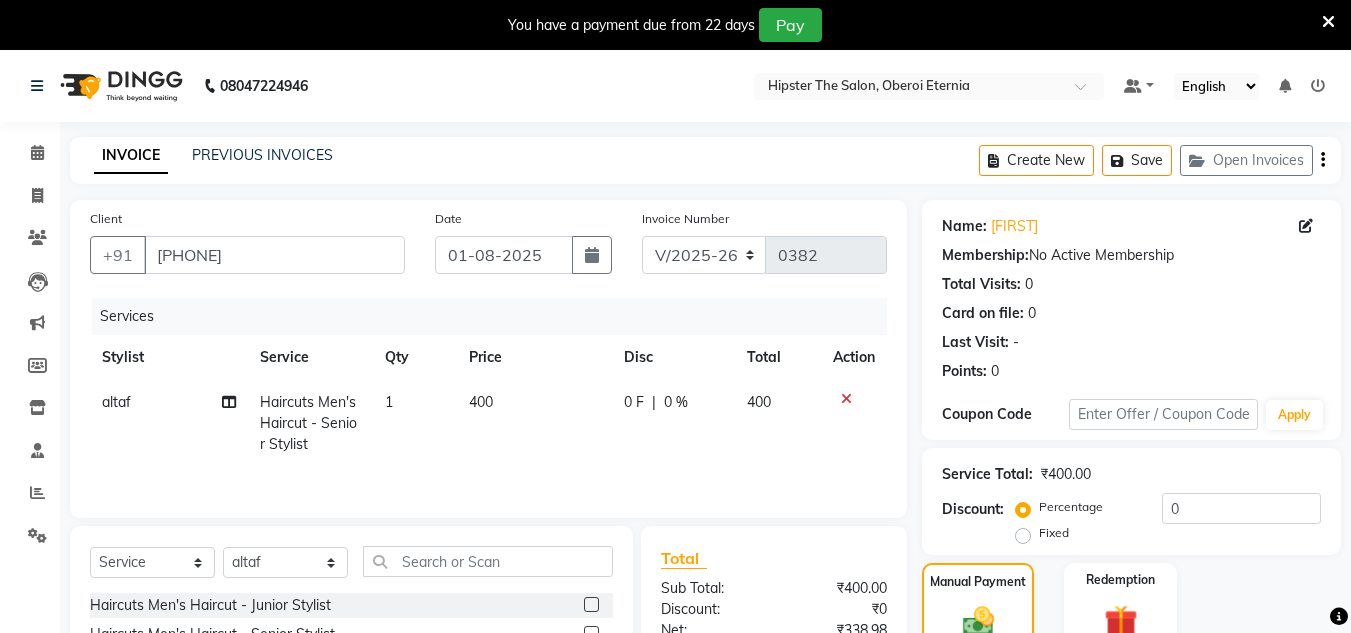 scroll, scrollTop: 333, scrollLeft: 0, axis: vertical 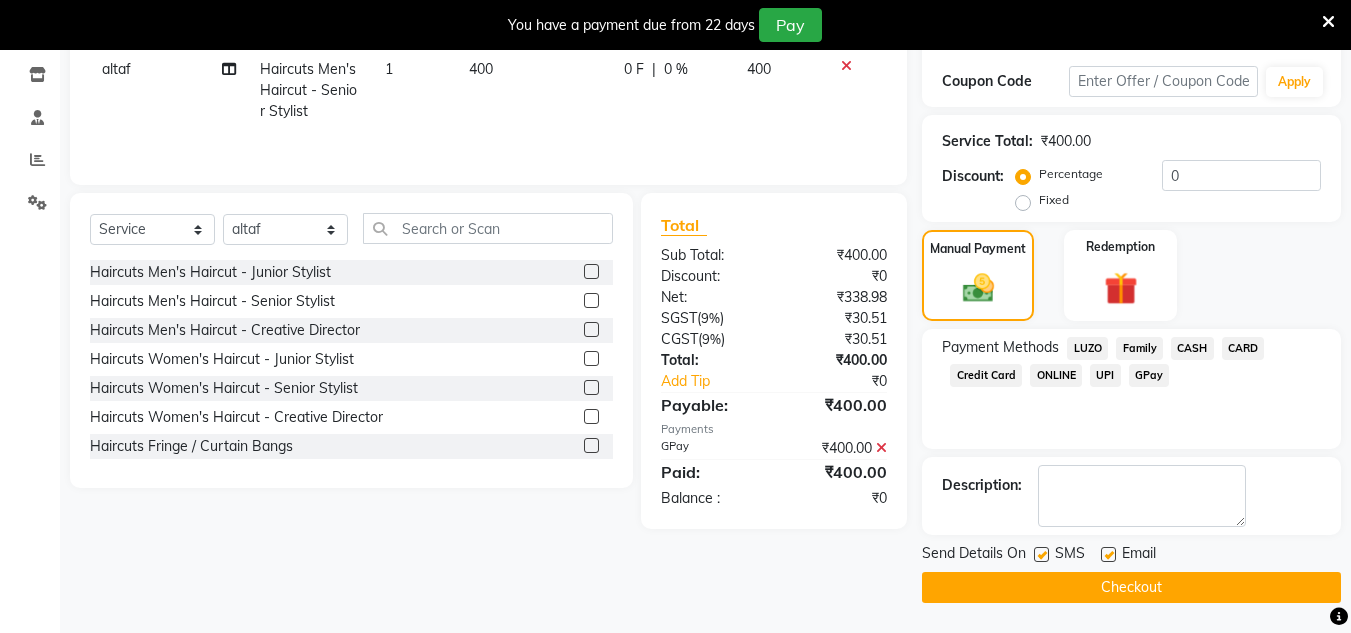 click on "Checkout" 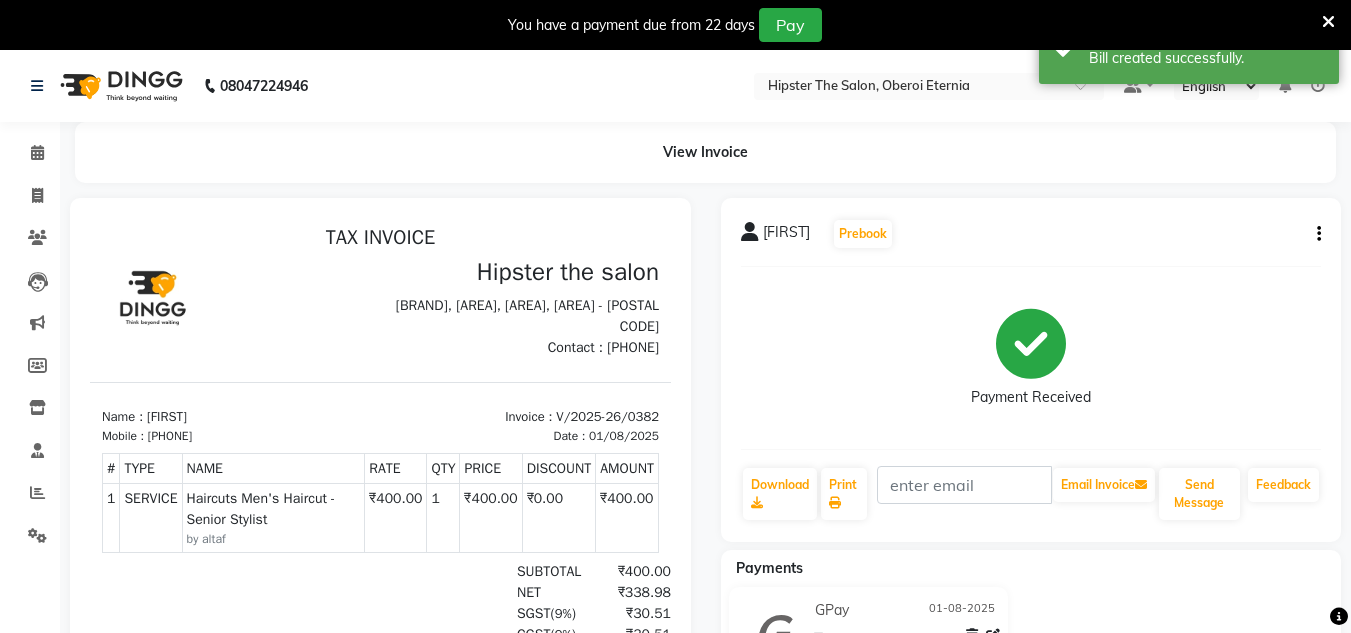 scroll, scrollTop: 0, scrollLeft: 0, axis: both 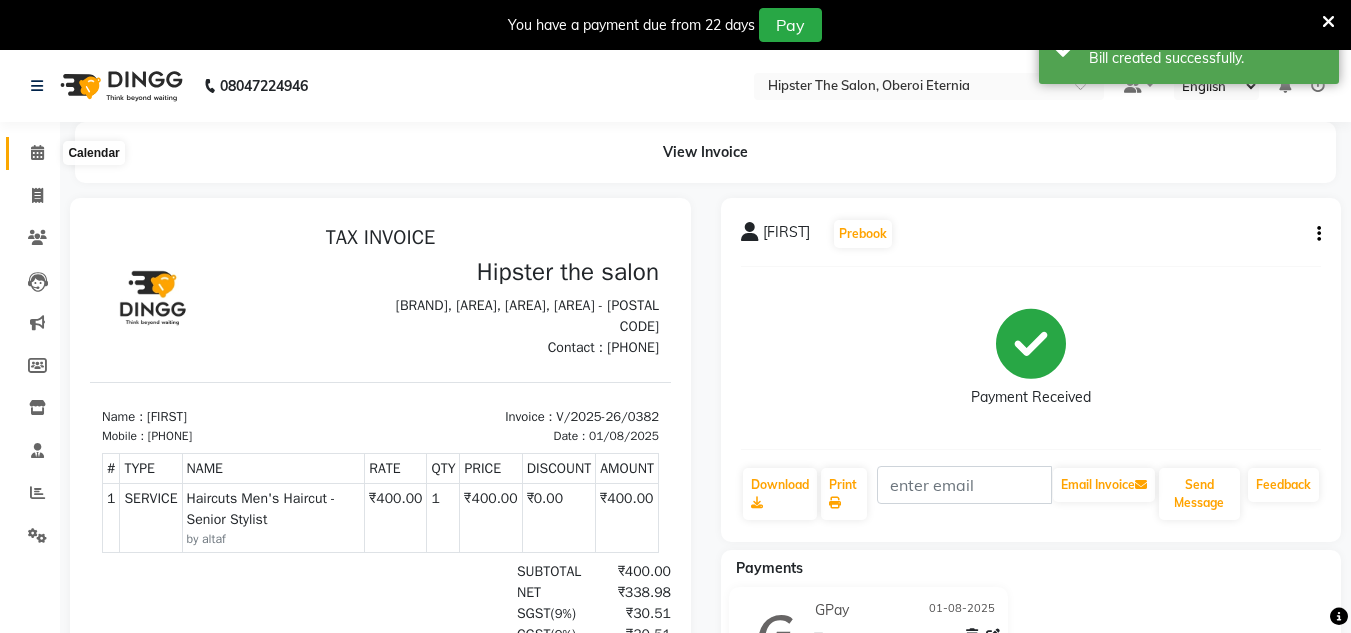 click 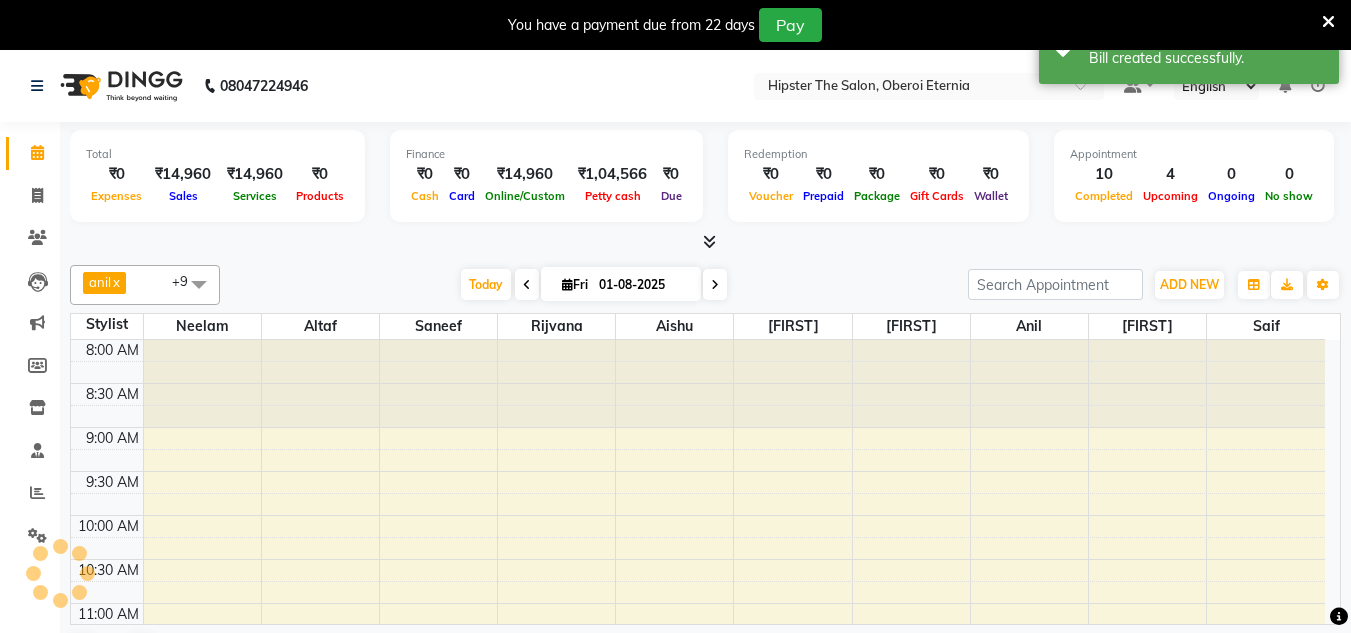 scroll, scrollTop: 0, scrollLeft: 0, axis: both 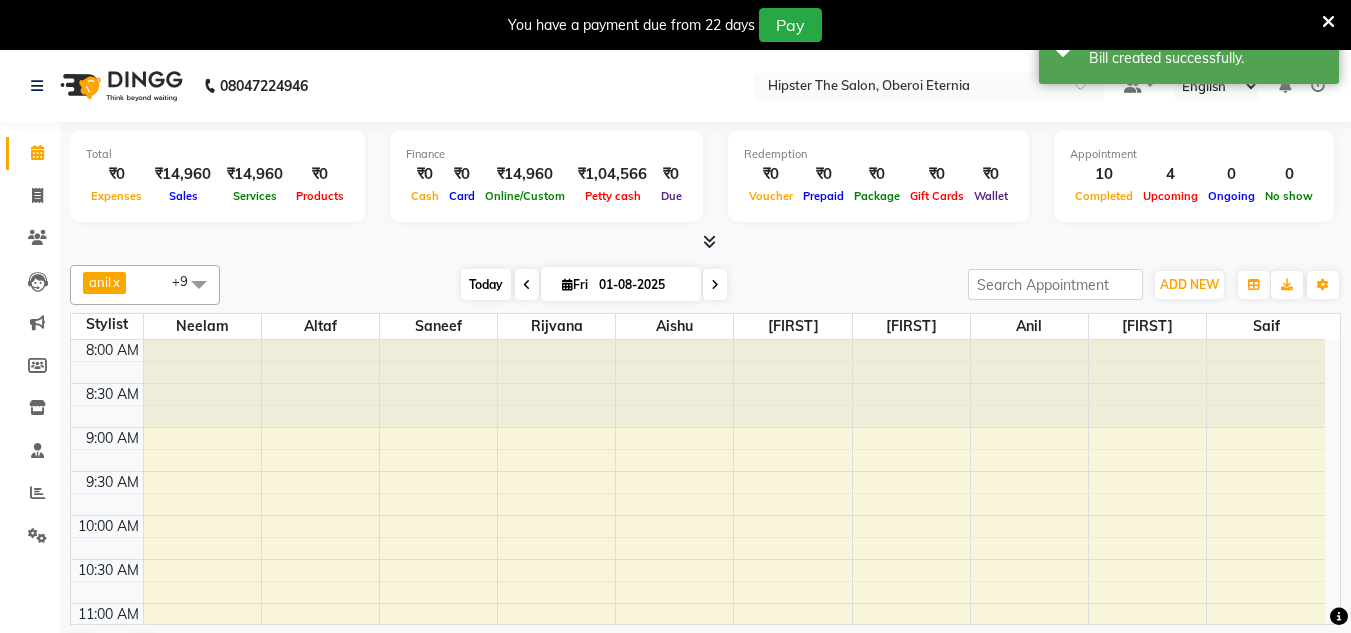 click on "Today" at bounding box center (486, 284) 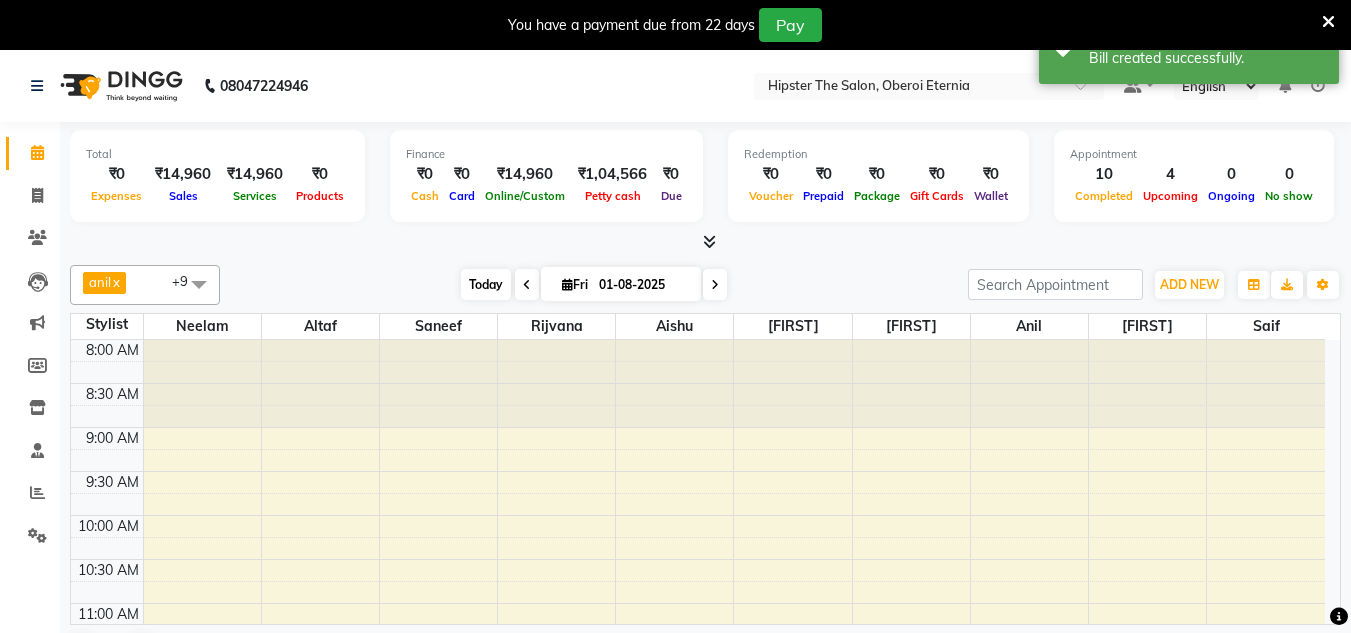 scroll, scrollTop: 859, scrollLeft: 0, axis: vertical 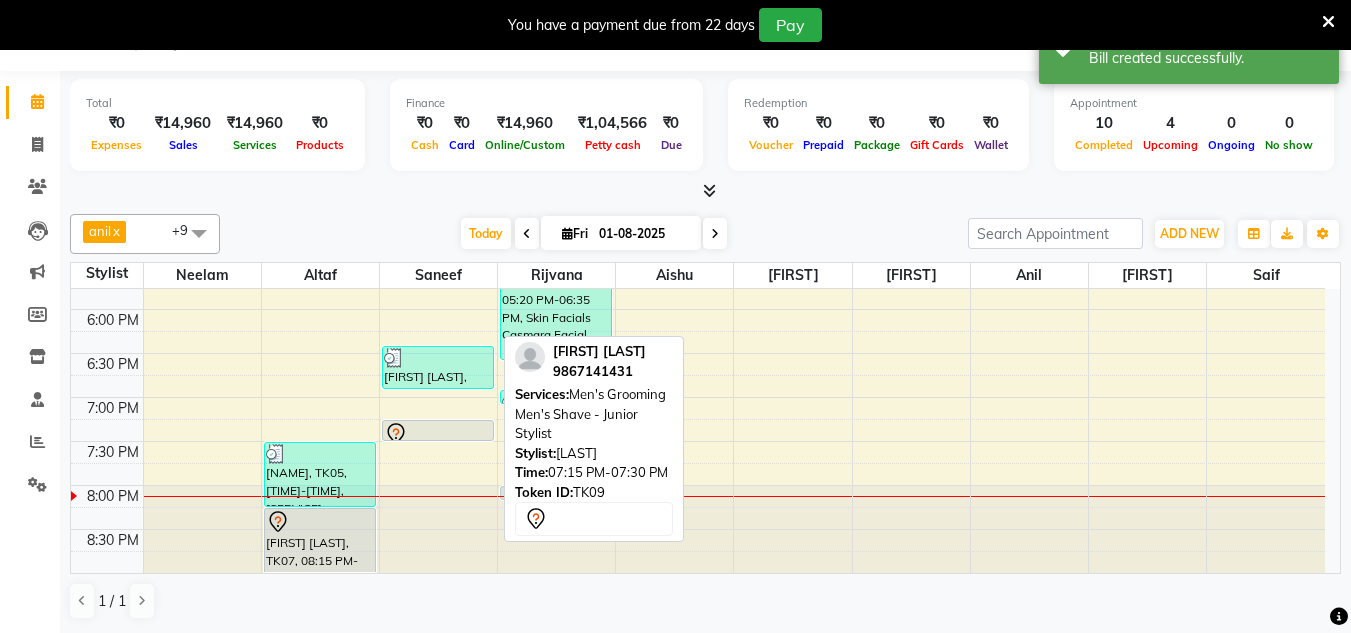 click at bounding box center (438, 434) 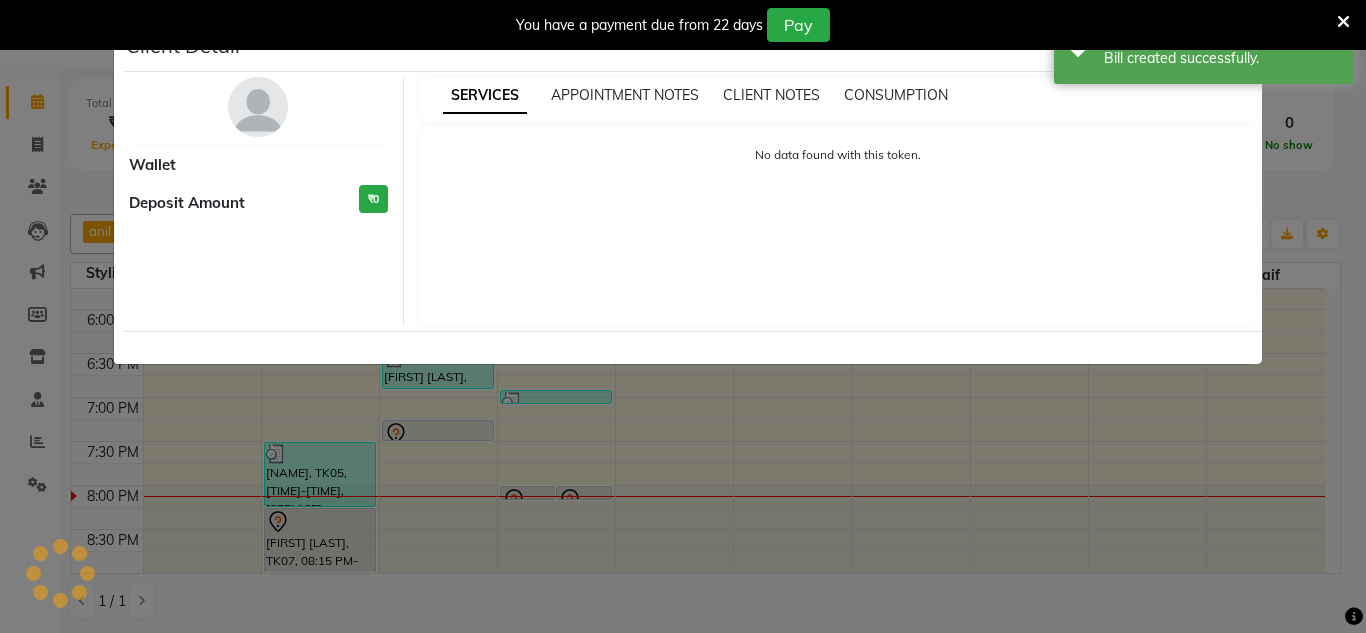 select on "7" 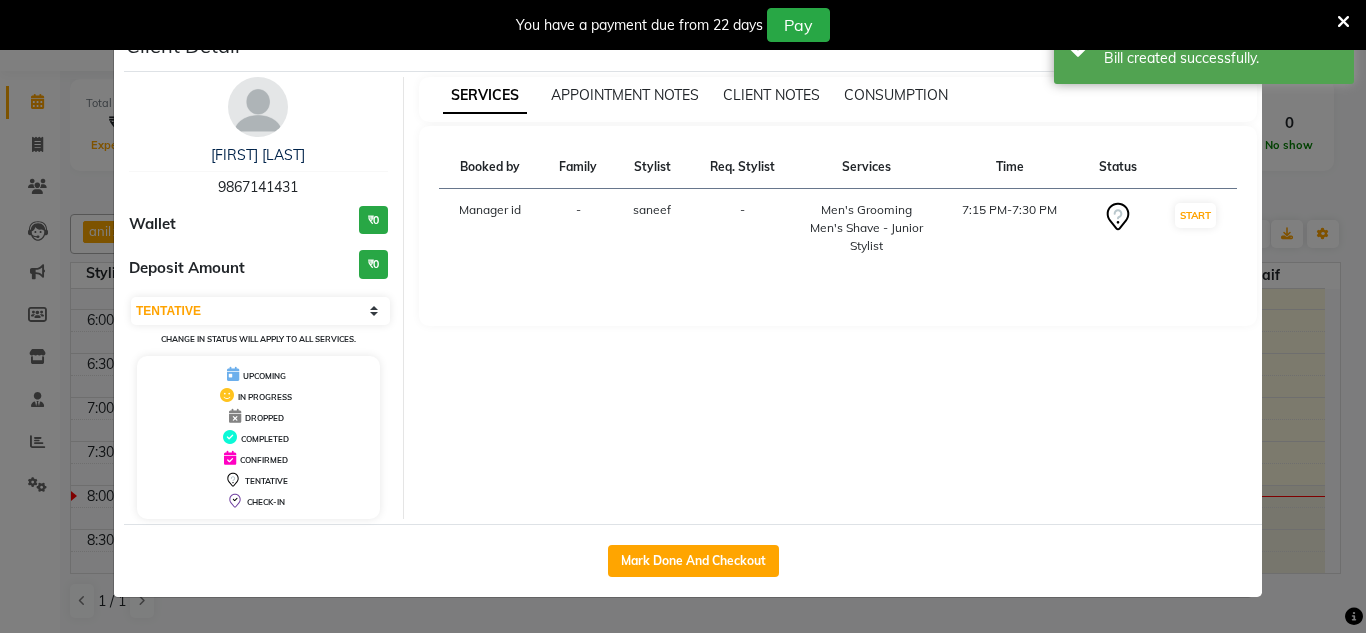 click on "Client Detail  [FIRST] [LAST]   [PHONE] Wallet ₹0 Deposit Amount  ₹0  Select IN SERVICE CONFIRMED TENTATIVE CHECK IN MARK DONE DROPPED UPCOMING Change in status will apply to all services. UPCOMING IN PROGRESS DROPPED COMPLETED CONFIRMED TENTATIVE CHECK-IN SERVICES APPOINTMENT NOTES CLIENT NOTES CONSUMPTION Booked by Family Stylist Req. Stylist Services Time Status  Manager id  - [FIRST] -  Men's Grooming Men's Shave - Junior Stylist   7:15 PM-7:30 PM   START   Mark Done And Checkout" 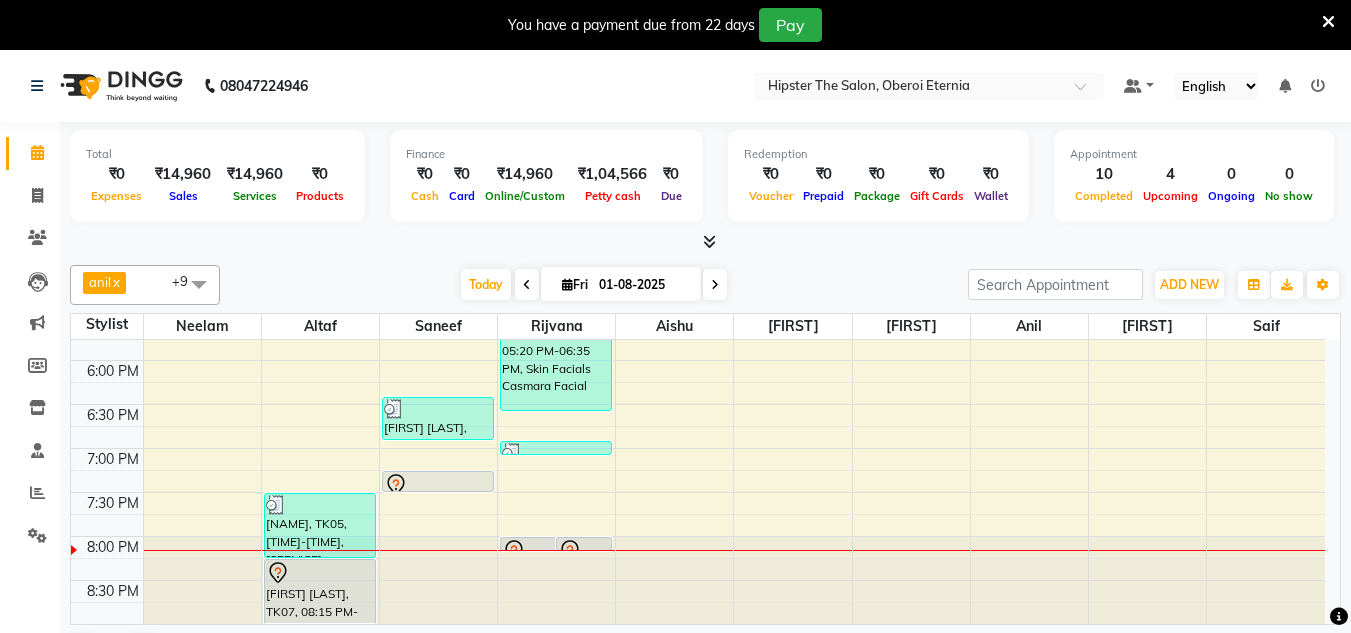 scroll, scrollTop: 51, scrollLeft: 0, axis: vertical 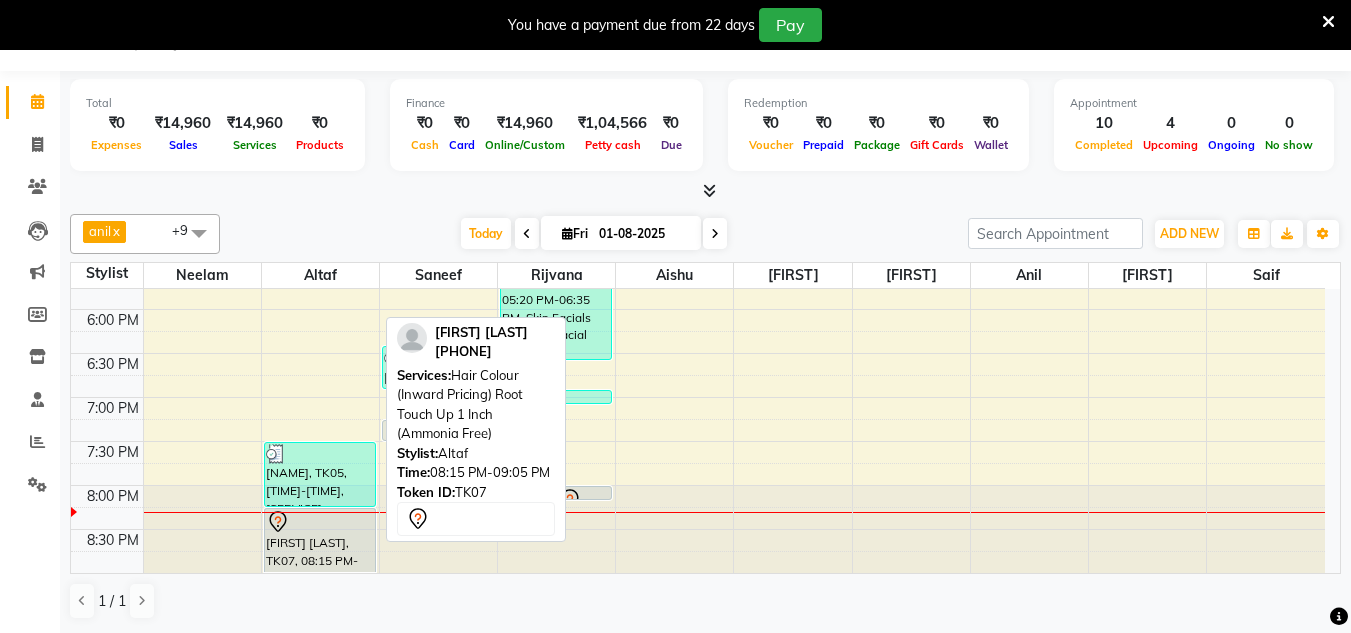 click on "[FIRST] [LAST], TK07, 08:15 PM-09:05 PM, Hair Colour (Inward Pricing) Root Touch Up 1 Inch (Ammonia Free)" at bounding box center [320, 540] 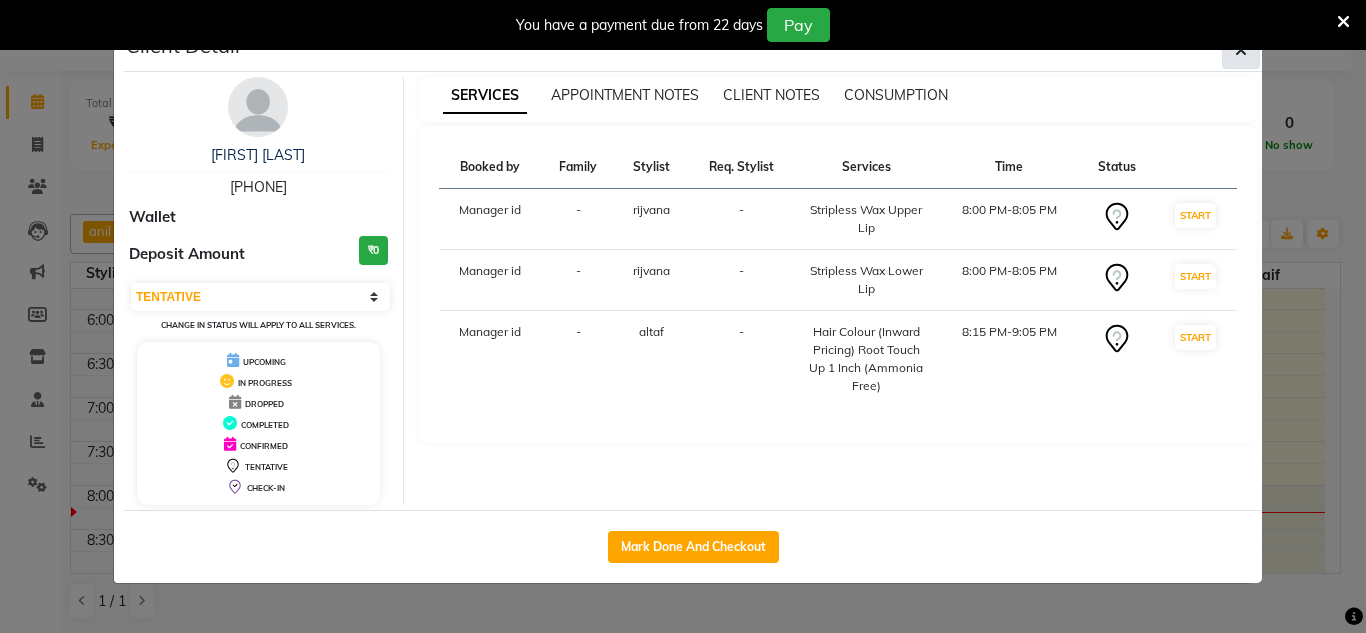 click 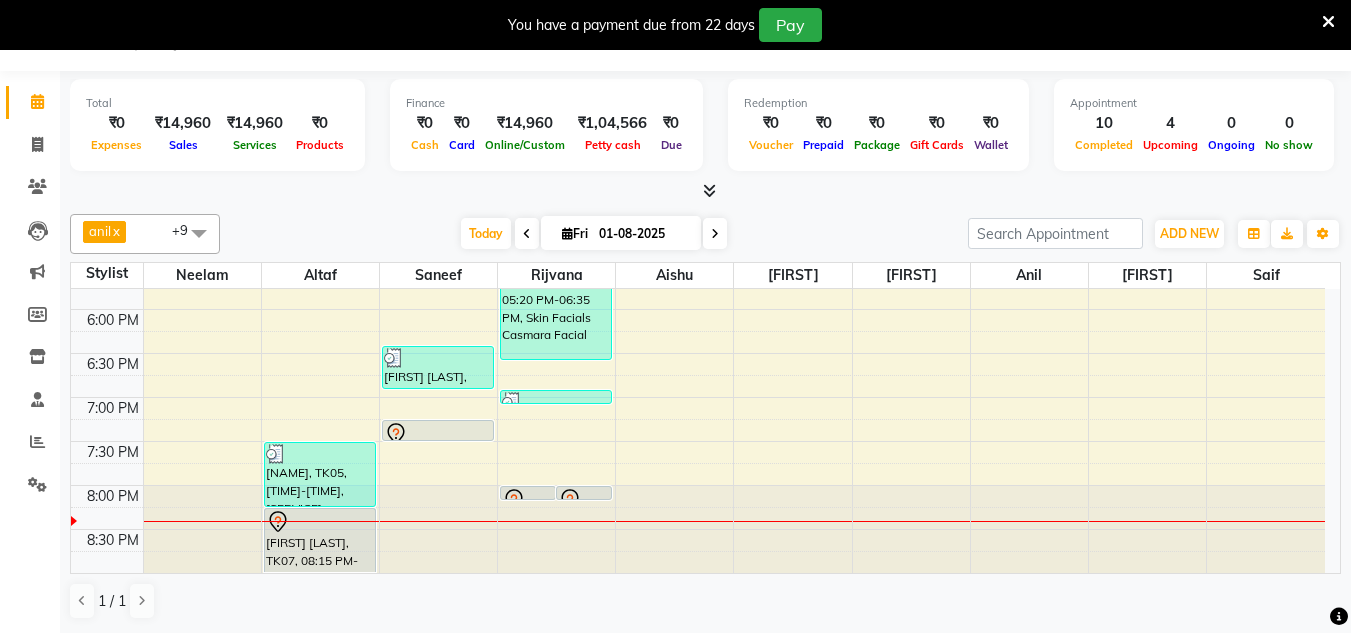 click on "Select Location × Hipster The Salon, Oberoi Eternia Default Panel My Panel English ENGLISH Español العربية मराठी हिंदी ગુજરાતી தமிழ் 中文 Notifications nothing to show" 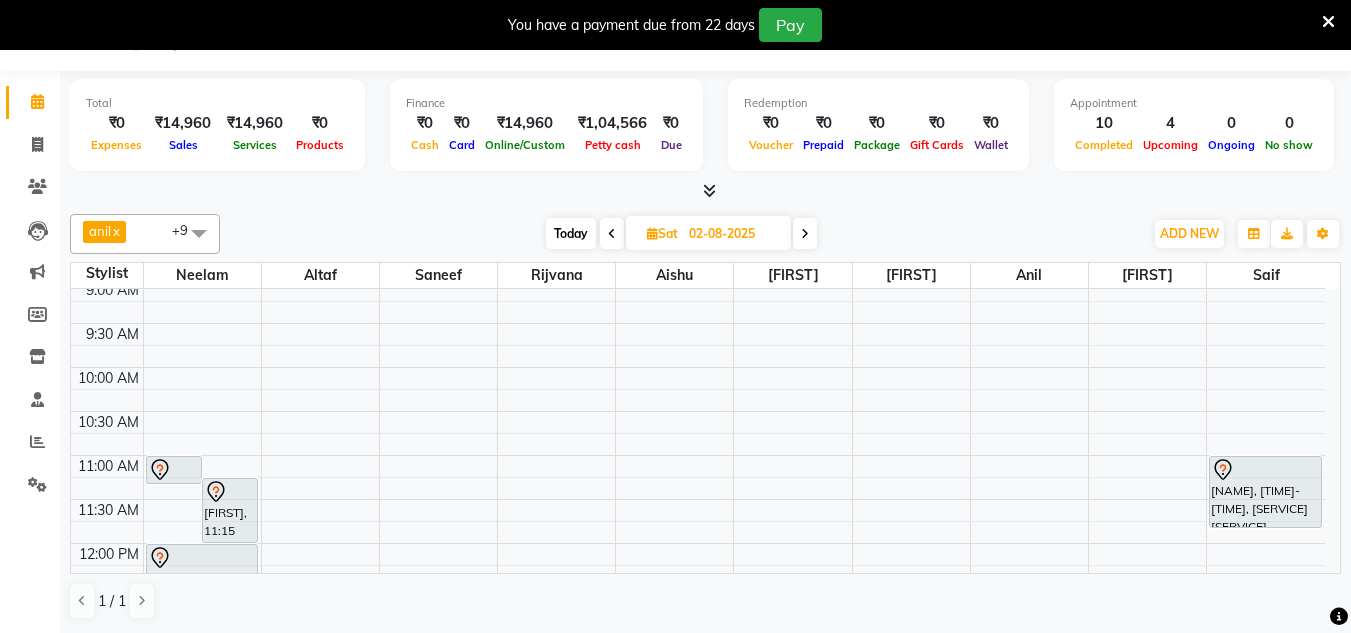 scroll, scrollTop: 96, scrollLeft: 0, axis: vertical 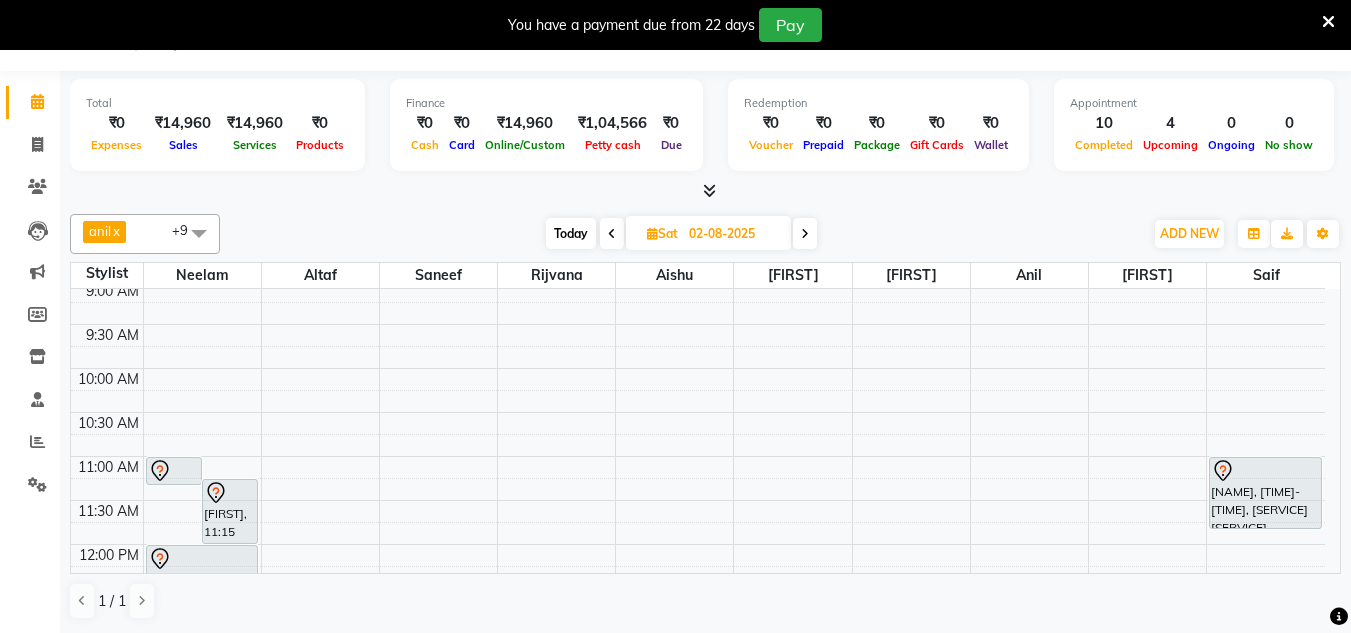 click on "[NAME], [TIME]-[TIME], [SERVICE] [SERVICE]             [NAME], [TIME]-[TIME], [SERVICE] [SERVICE]             [NAME], [TIME]-[TIME], [SERVICE] [SERVICE]             [NAME], [TIME]-[TIME], [SERVICE] [SERVICE]             [NAME], [TIME]-[TIME], [SERVICE] [SERVICE] [SERVICE]             [NAME], [TIME]-[TIME], [SERVICE] [SERVICE] - [BRAND]             [NAME], [TIME]-[TIME], [SERVICE] [SERVICE]             [NAME], [TIME]-[TIME], [SERVICE] [SERVICE]             [NAME], [TIME]-[TIME], [SERVICE] [SERVICE]             [NAME], [TIME]-[TIME], [SERVICE] [SERVICE]             [NAME], [TIME]-[TIME], [SERVICE] [SERVICE]" at bounding box center (698, 764) 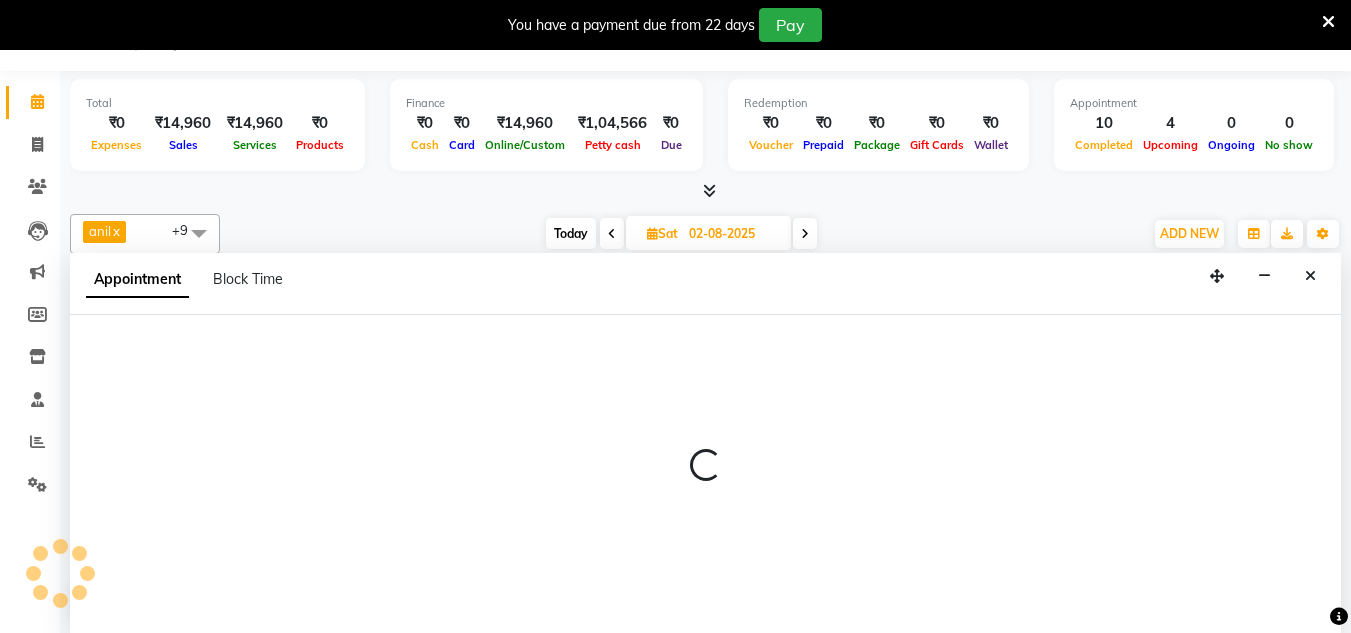 select on "85981" 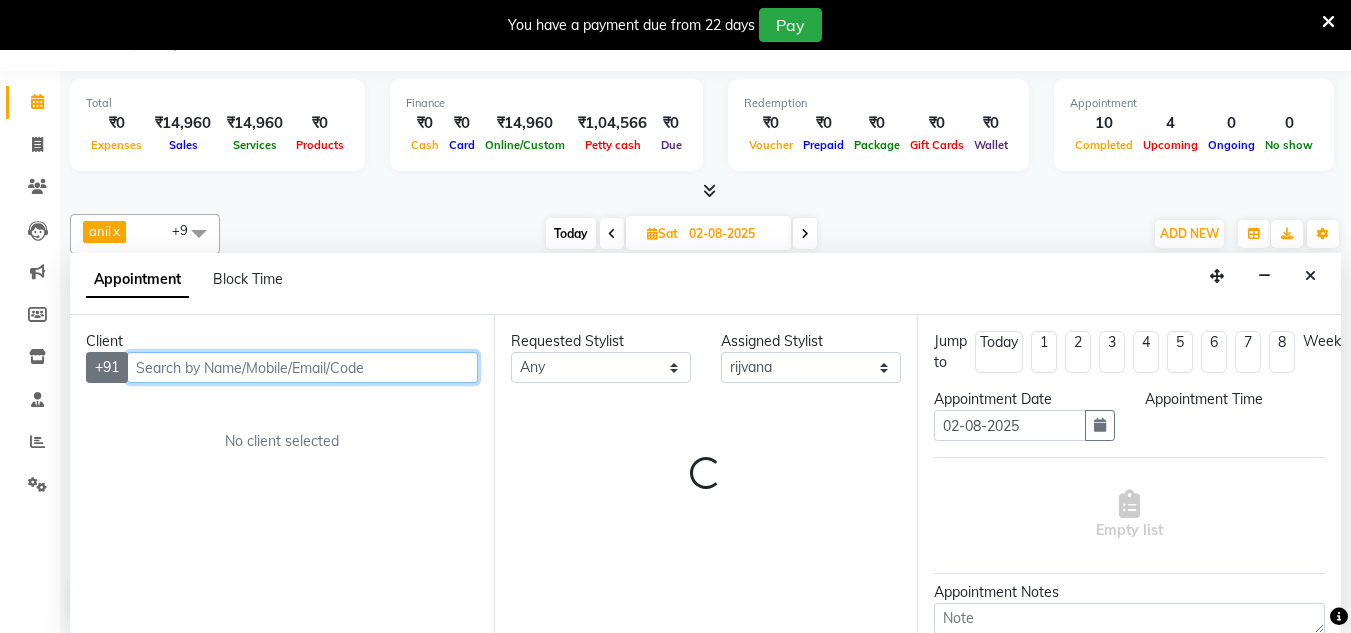 select on "660" 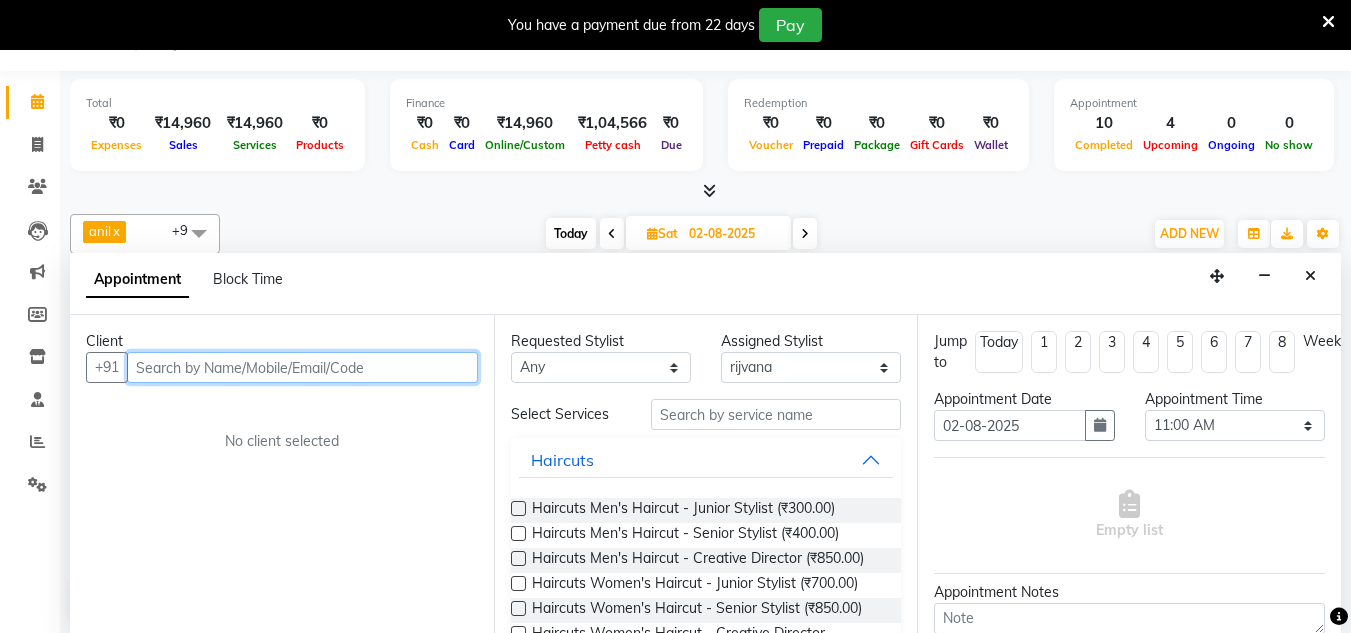 click at bounding box center (302, 367) 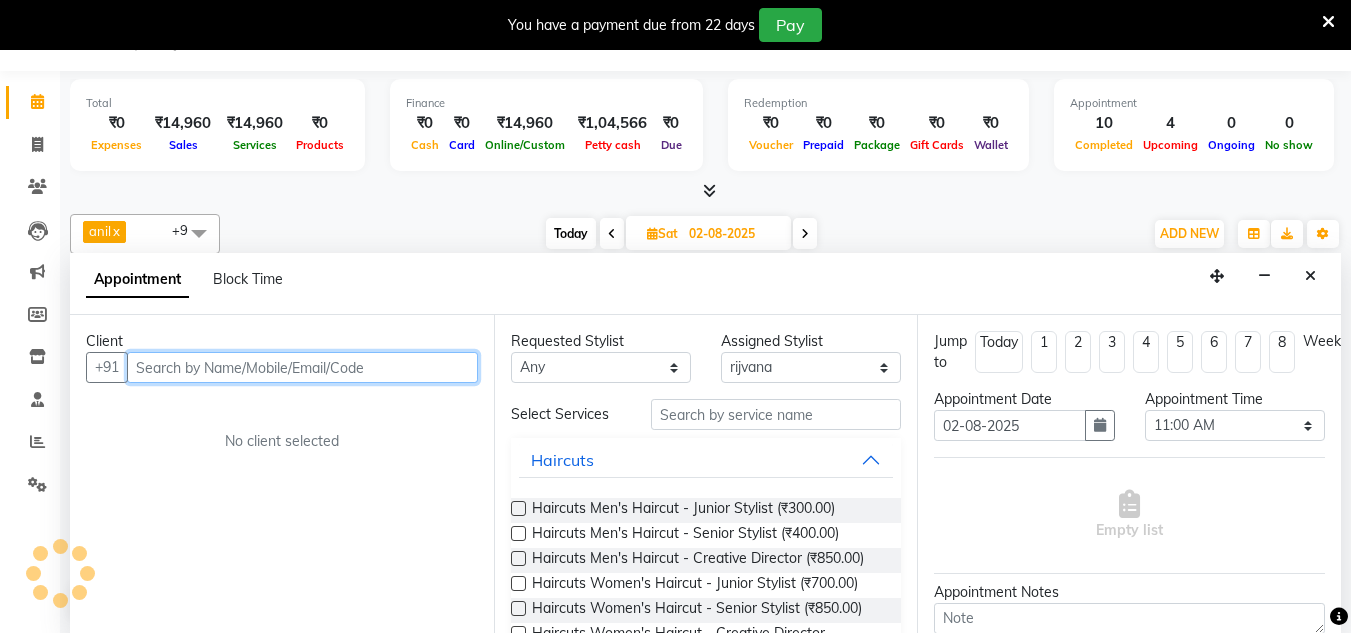 click at bounding box center (302, 367) 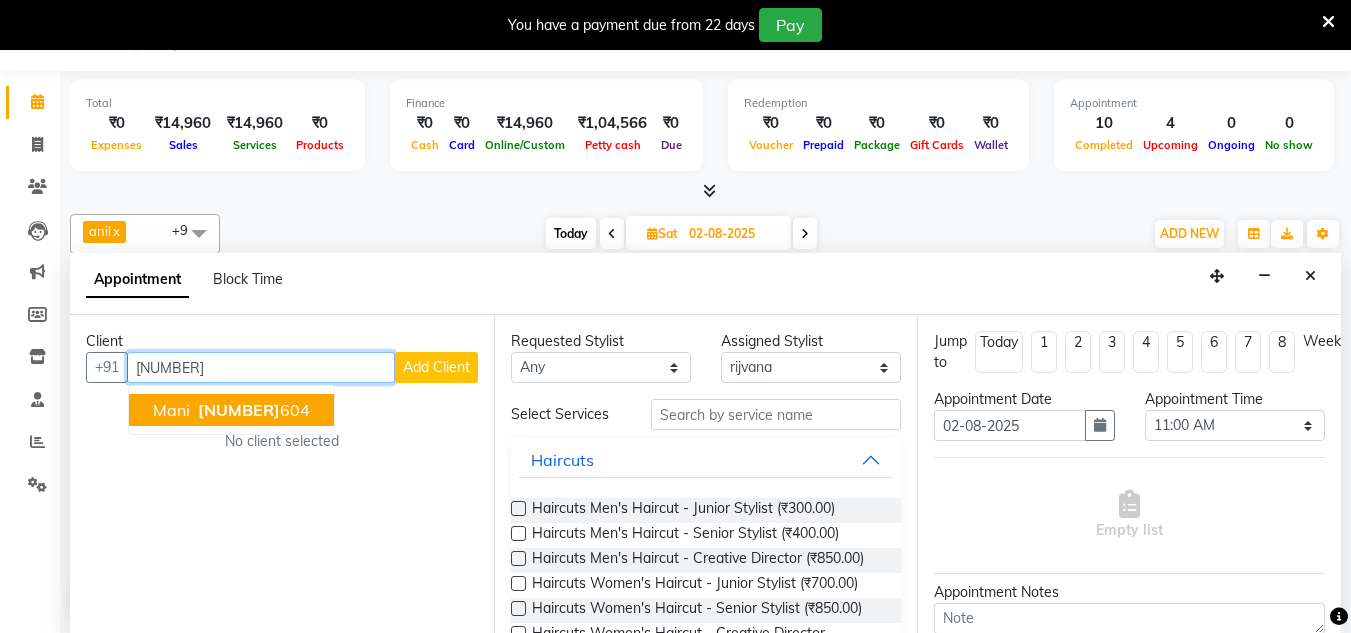 click on "[NUMBER]" at bounding box center [239, 410] 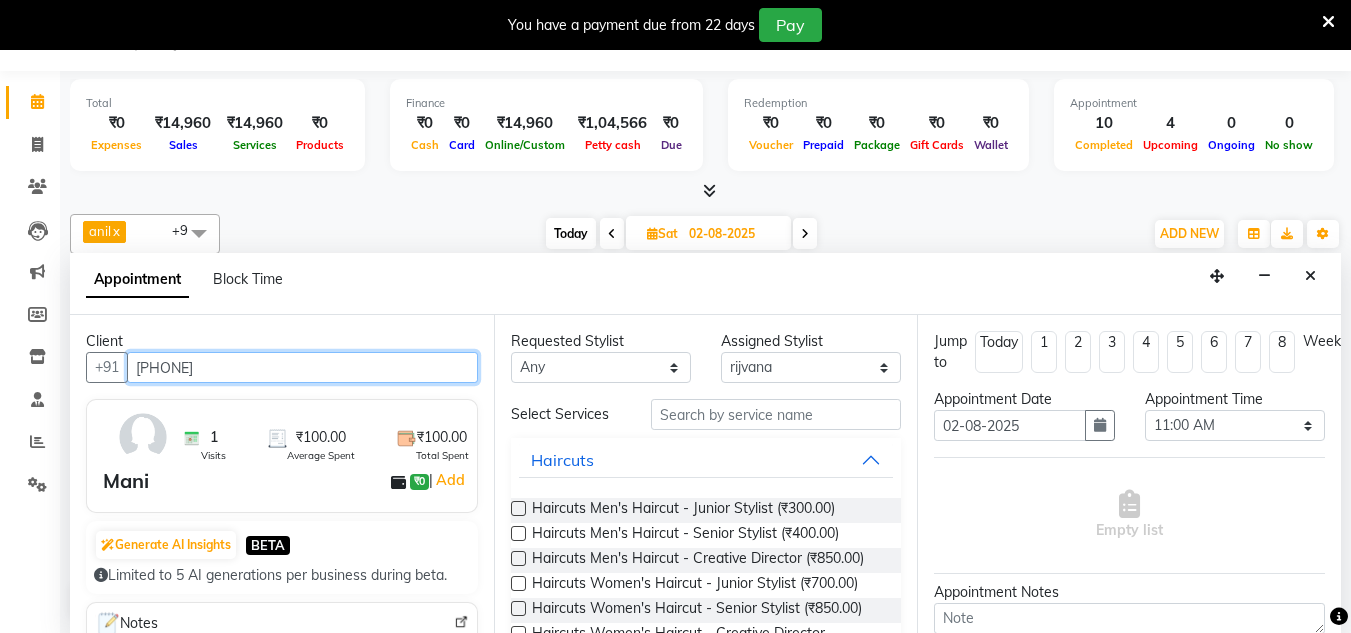 type on "[PHONE]" 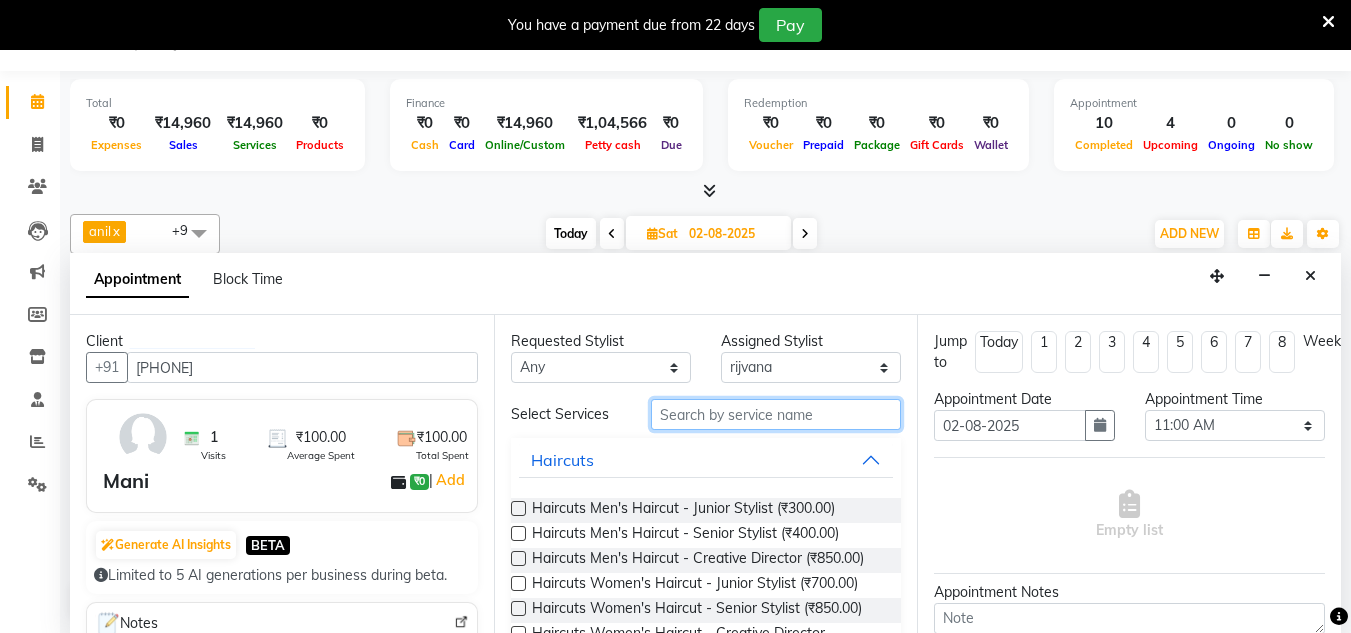 click at bounding box center (776, 414) 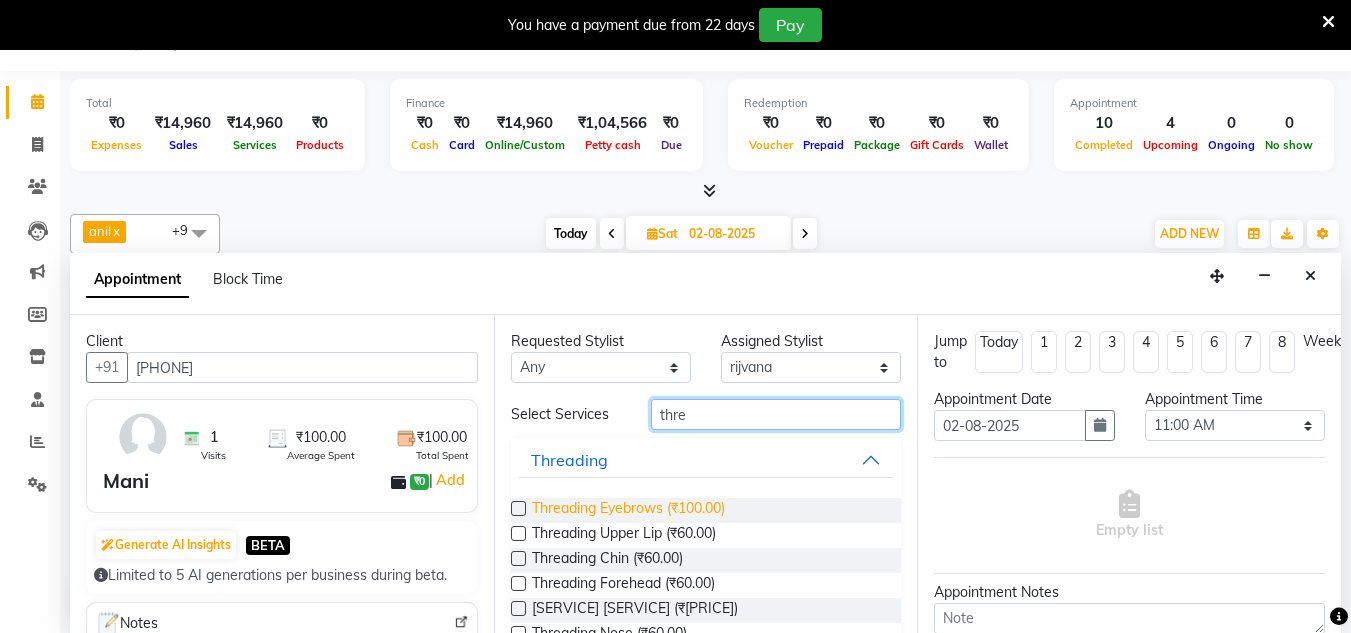 type on "thre" 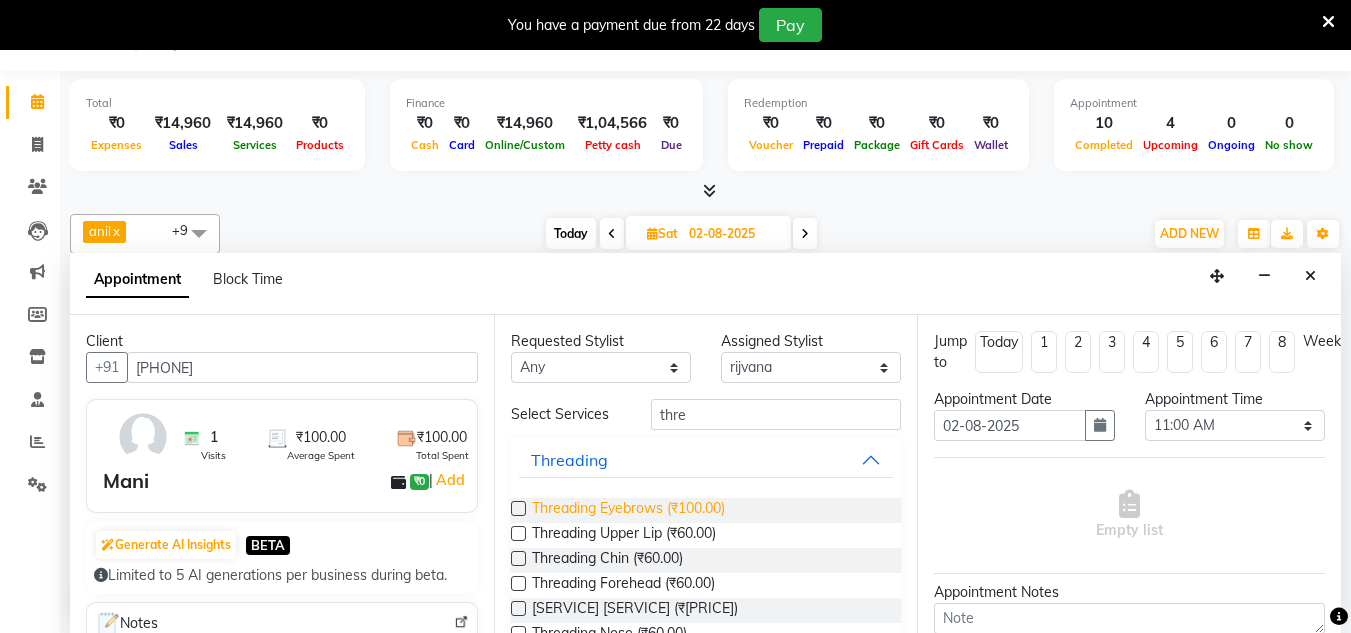 click on "Threading Eyebrows (₹100.00)" at bounding box center (628, 510) 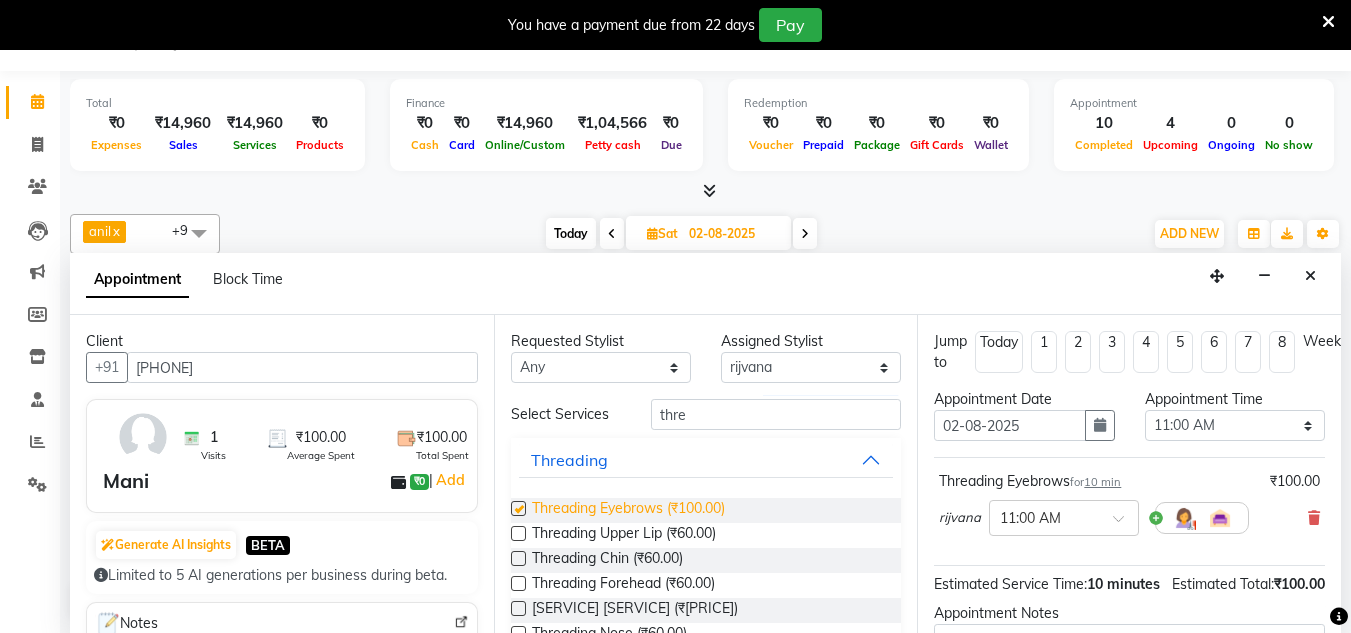 checkbox on "false" 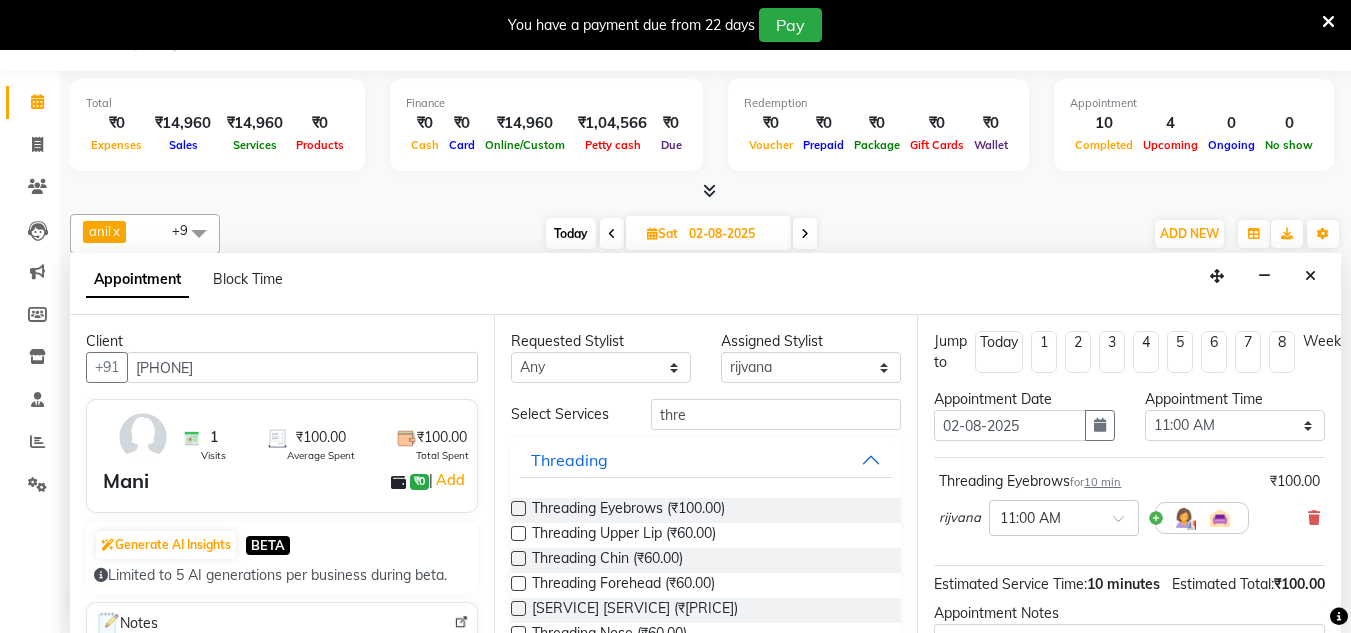 scroll, scrollTop: 244, scrollLeft: 0, axis: vertical 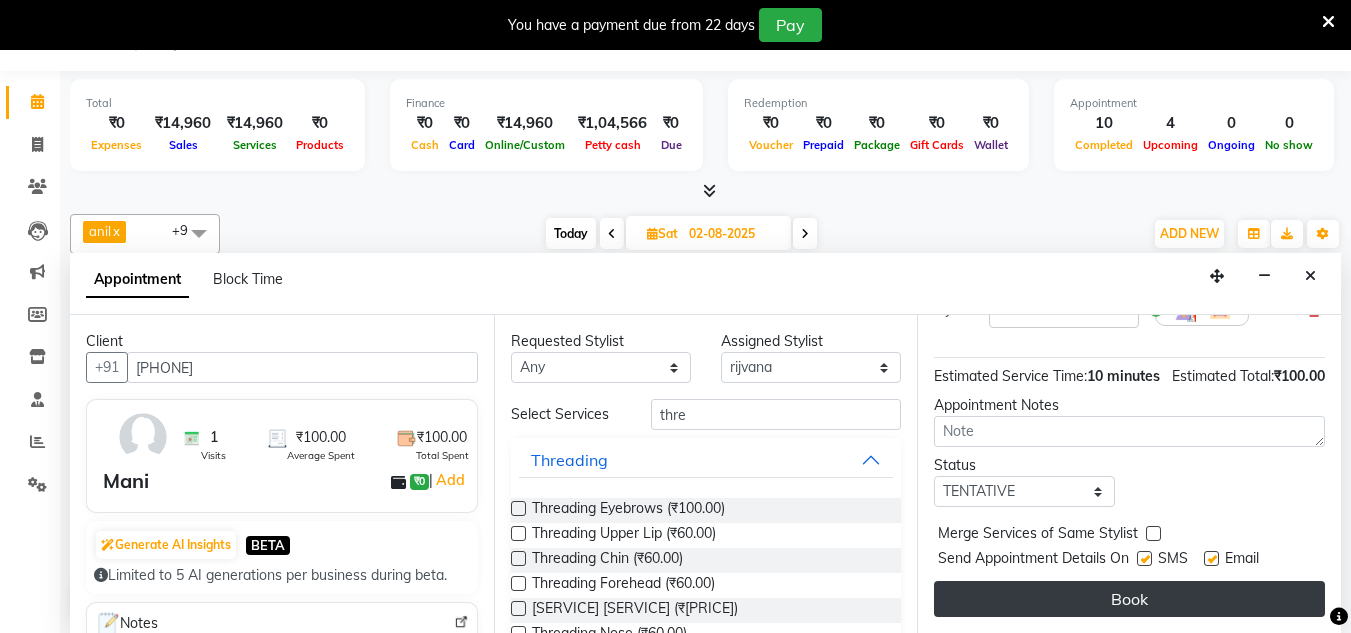 click on "Book" at bounding box center (1129, 599) 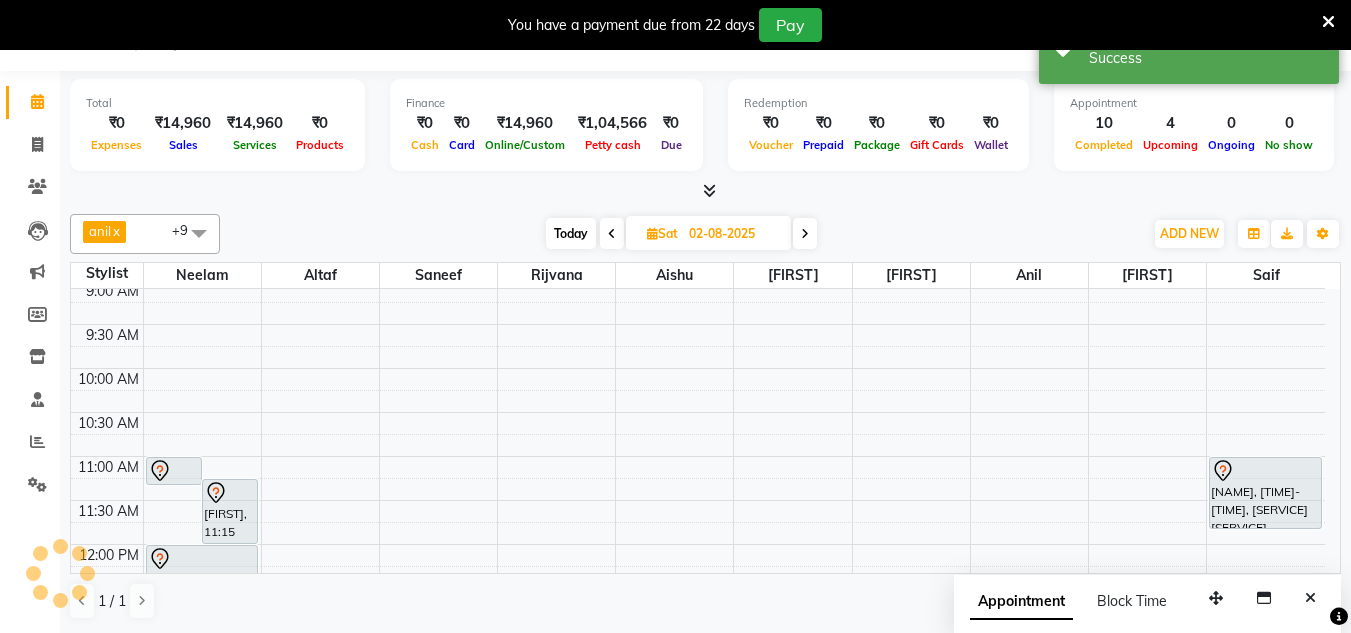 scroll, scrollTop: 0, scrollLeft: 0, axis: both 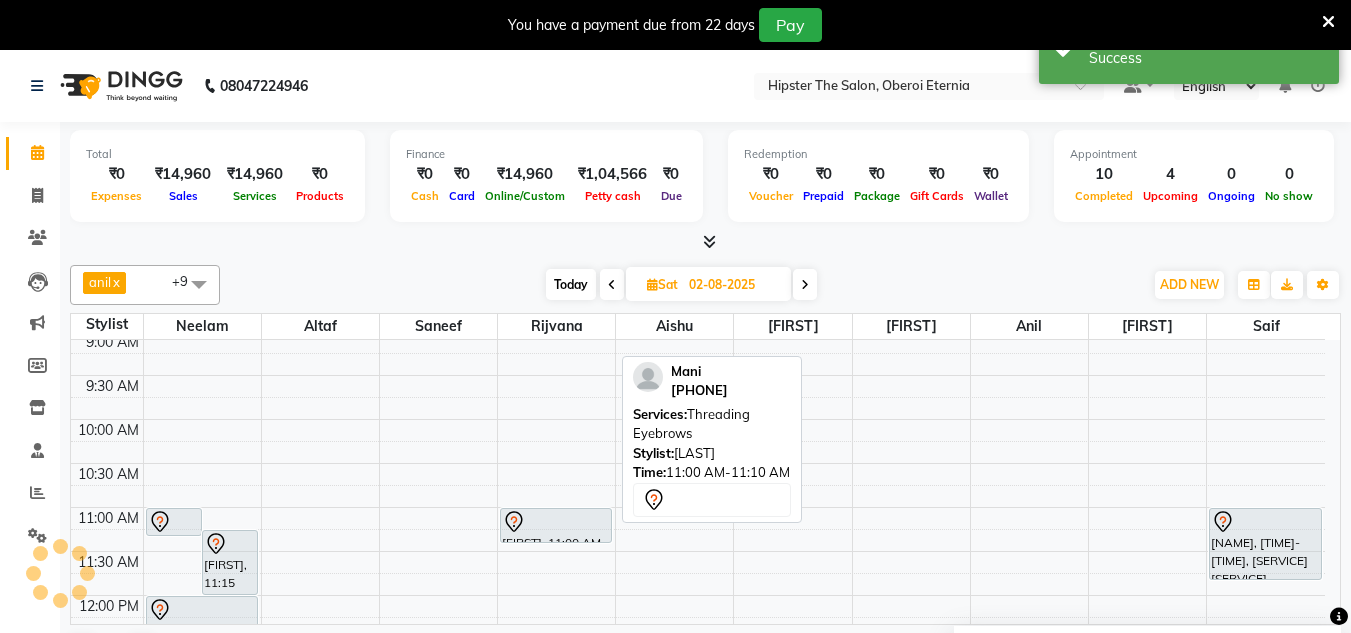 drag, startPoint x: 584, startPoint y: 517, endPoint x: 584, endPoint y: 547, distance: 30 